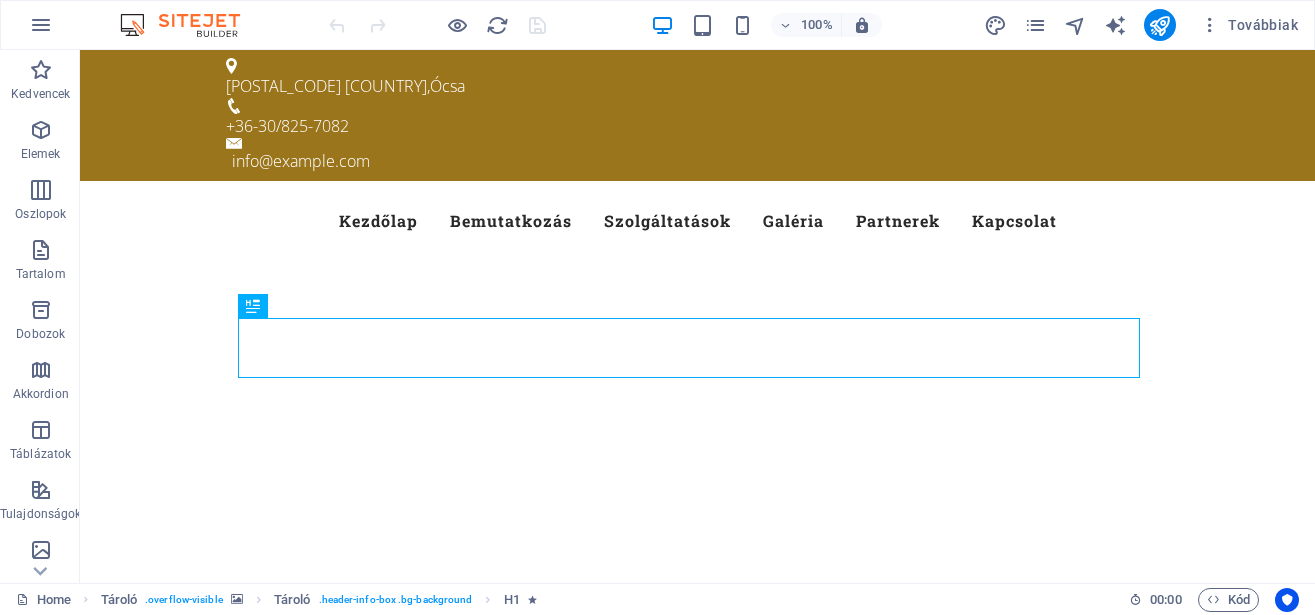 scroll, scrollTop: 0, scrollLeft: 0, axis: both 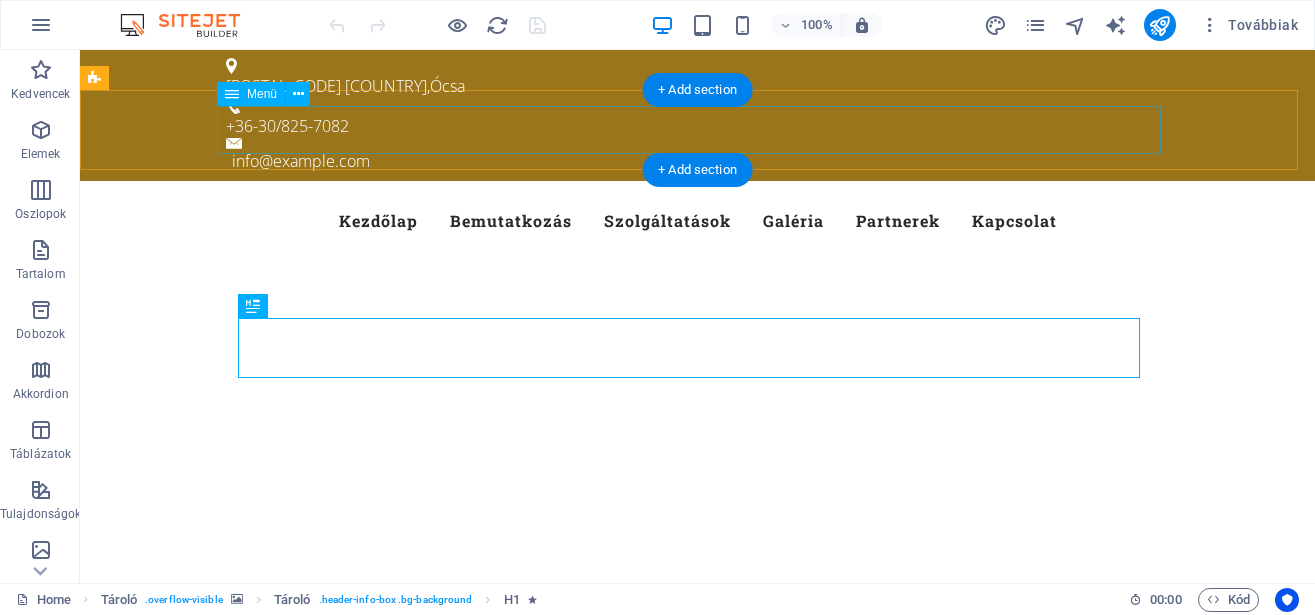 click on "Kezdőlap Bemutatkozás Szolgáltatások Galéria Partnerek Kapcsolat" at bounding box center (698, 221) 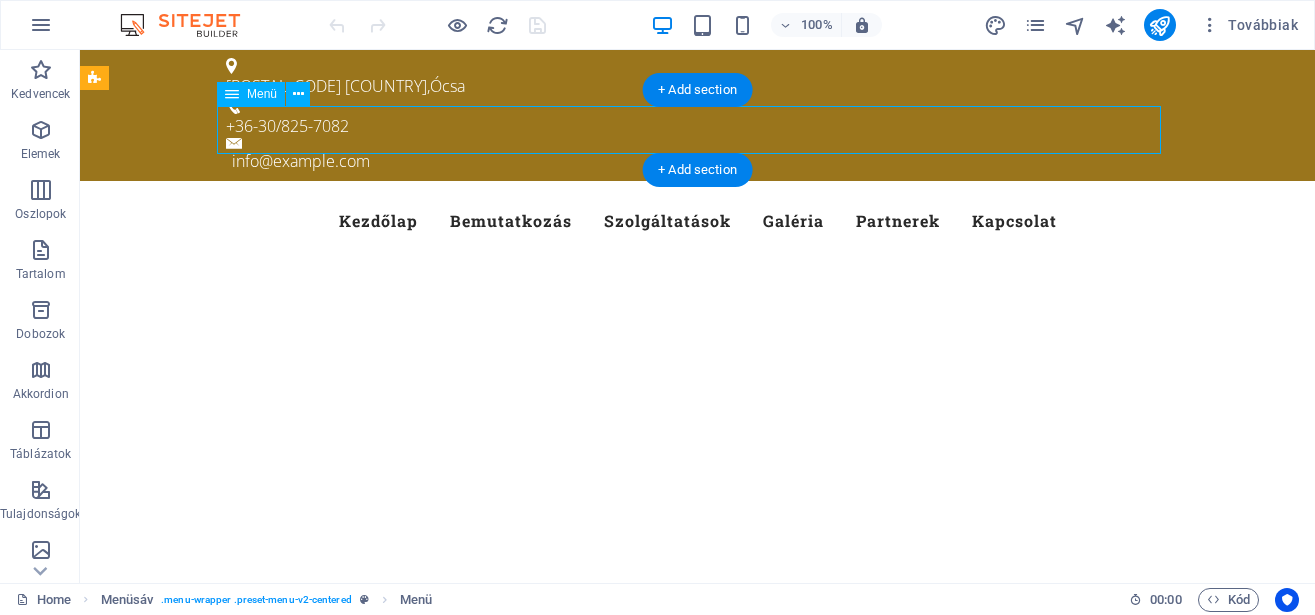 click on "Kezdőlap Bemutatkozás Szolgáltatások Galéria Partnerek Kapcsolat" at bounding box center (698, 221) 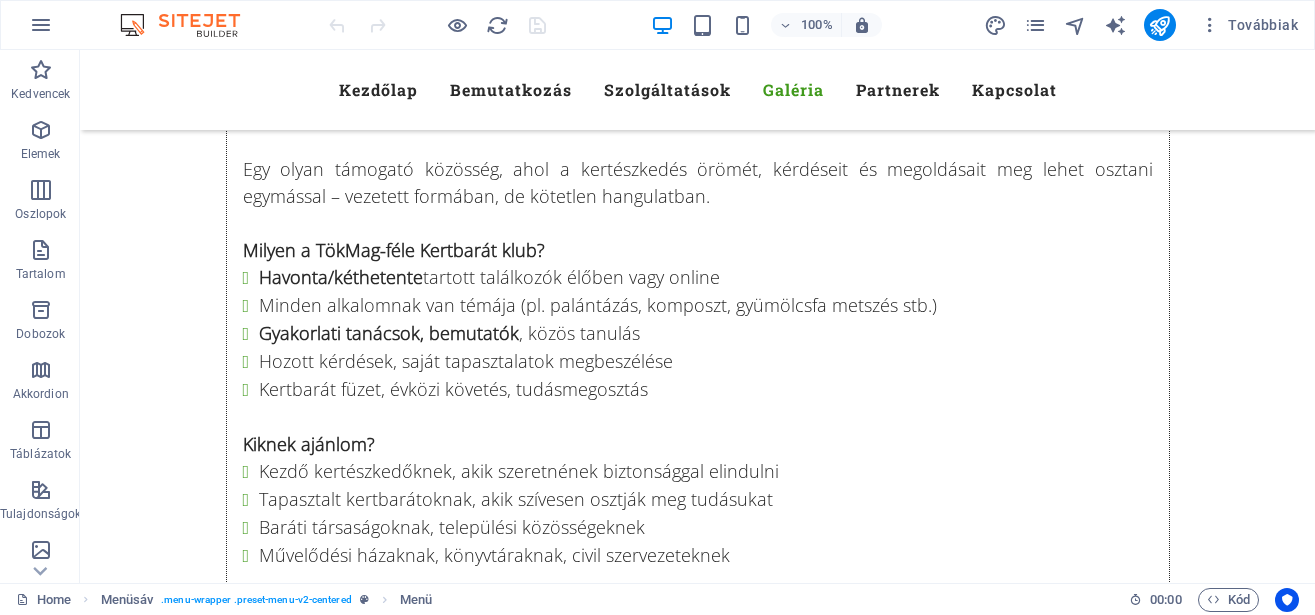 scroll, scrollTop: 13210, scrollLeft: 0, axis: vertical 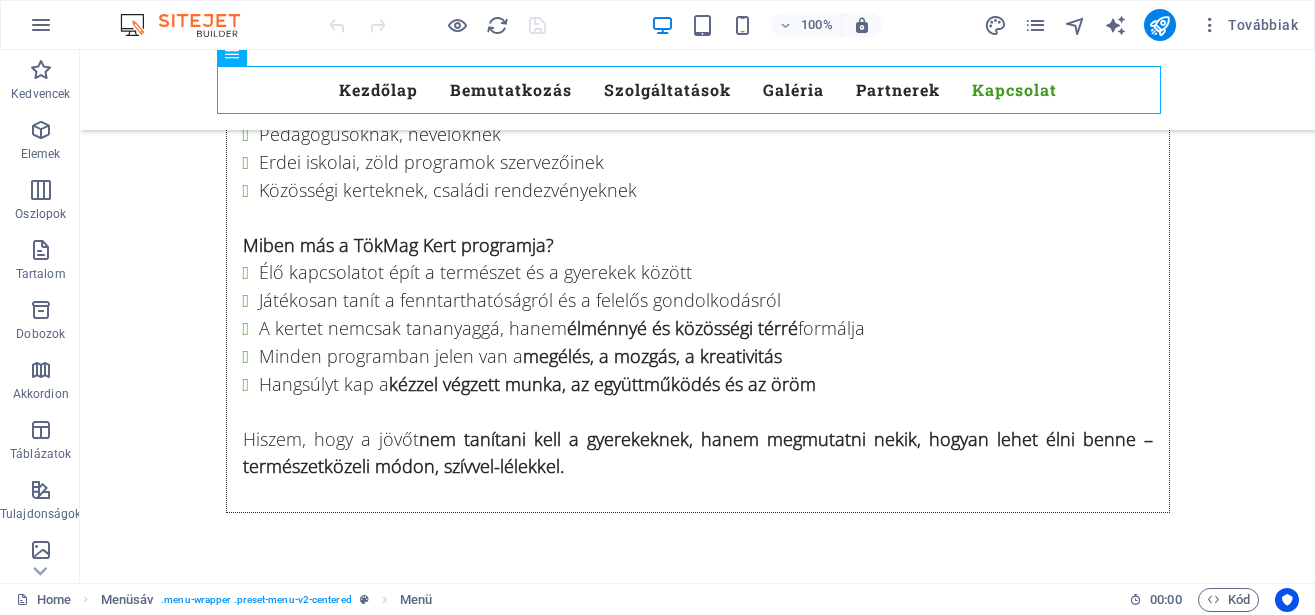 drag, startPoint x: 1303, startPoint y: 76, endPoint x: 1370, endPoint y: 634, distance: 562.008 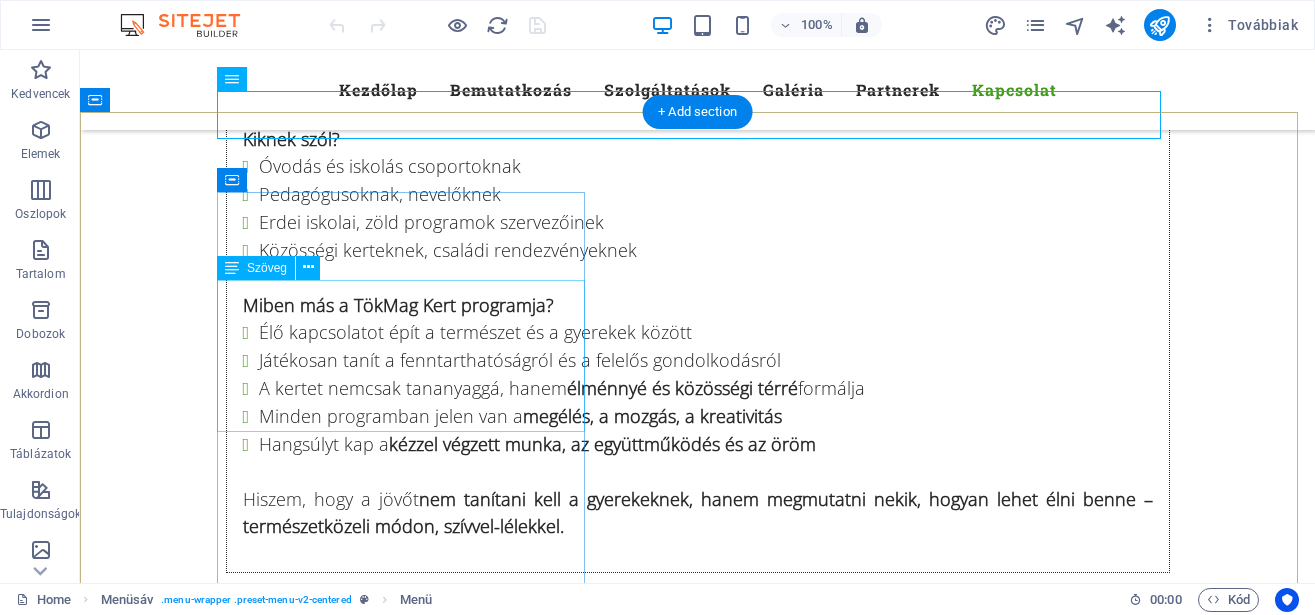 scroll, scrollTop: 13108, scrollLeft: 0, axis: vertical 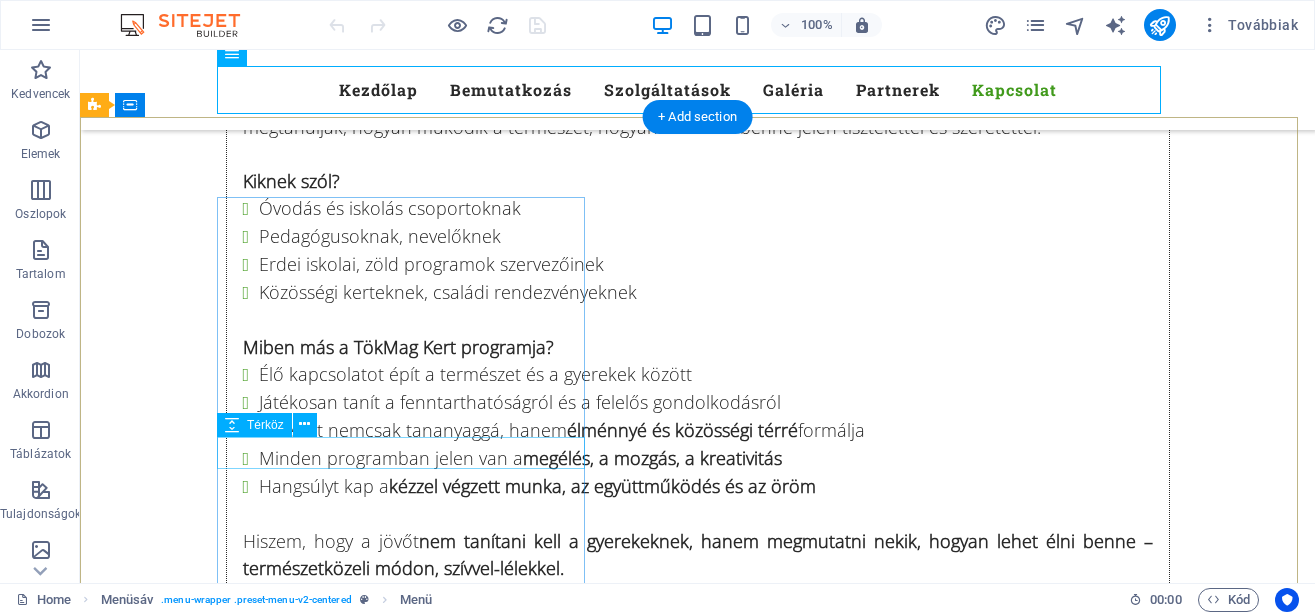 click at bounding box center [568, 5876] 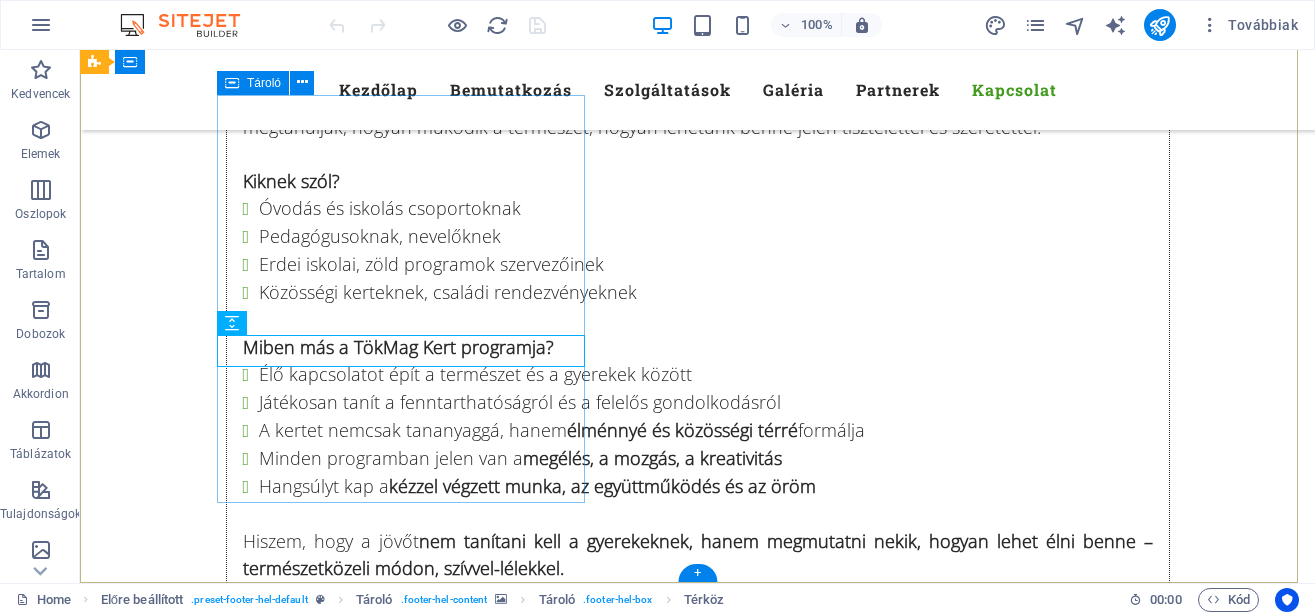 scroll, scrollTop: 13210, scrollLeft: 0, axis: vertical 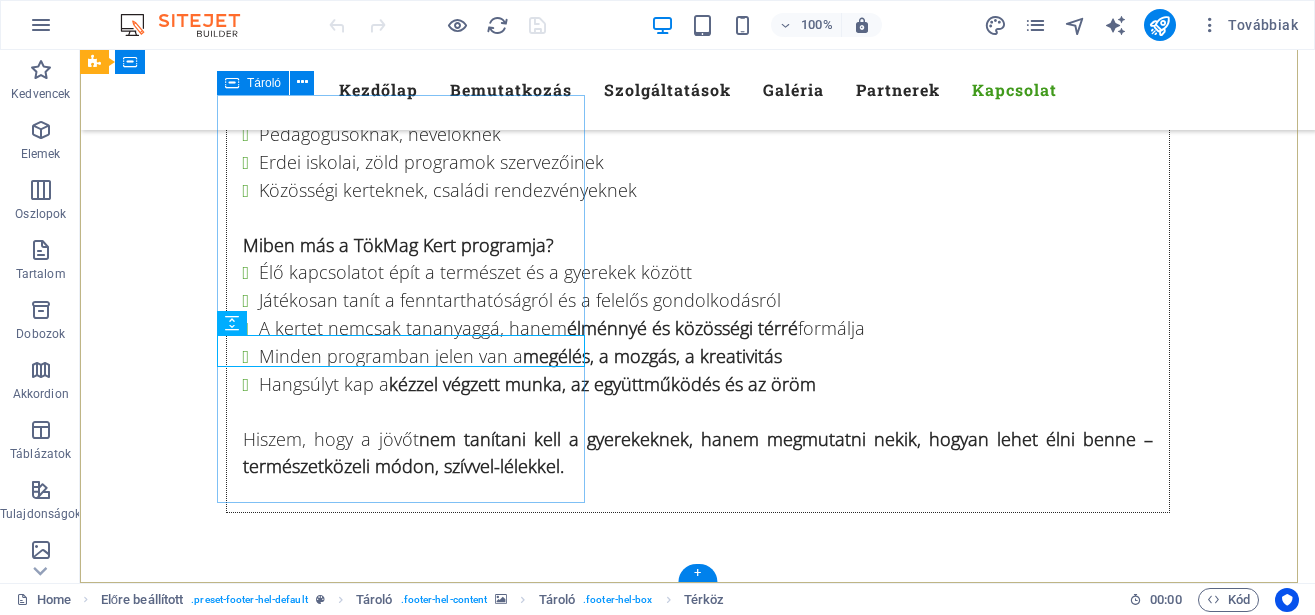 click on "Kapcsolat TökMag Kert [LAST] [FIRST] [POSTAL_CODE], [CITY], +36-[PHONE] [EMAIL]" at bounding box center (568, 5719) 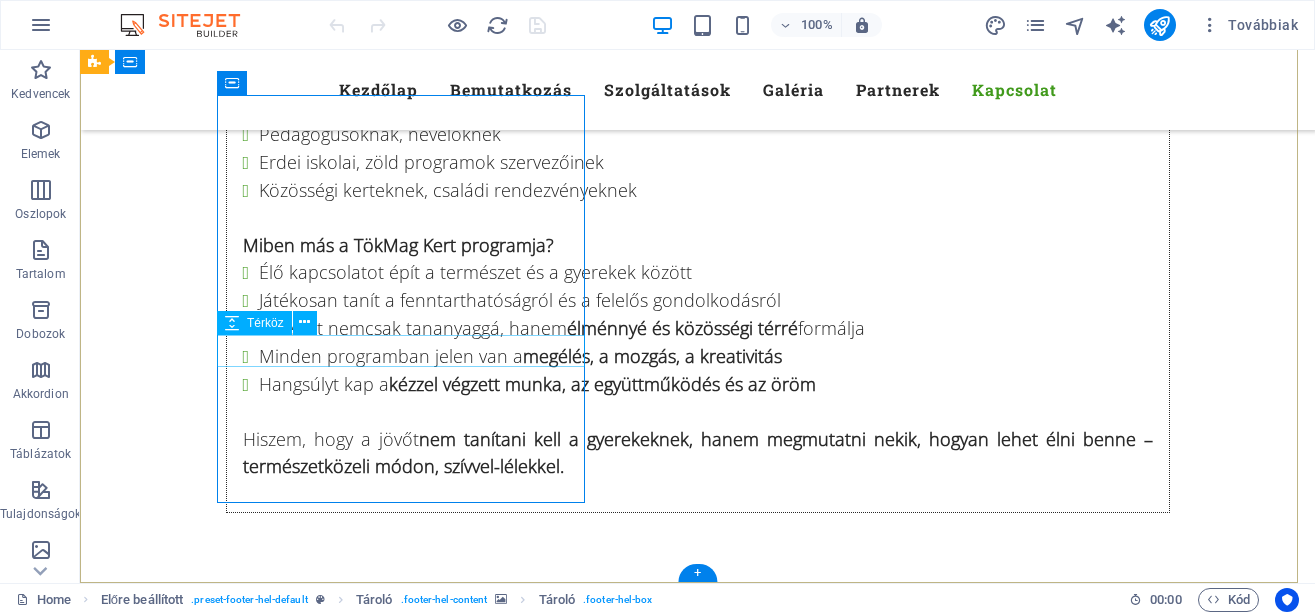click at bounding box center (568, 5774) 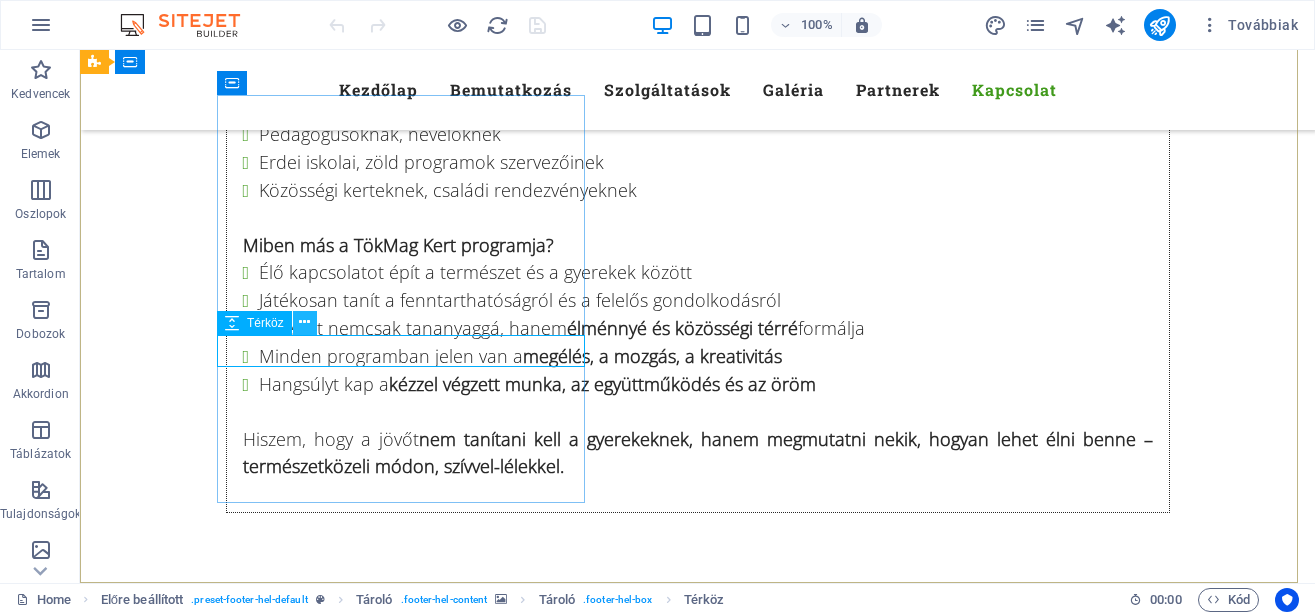 click at bounding box center (304, 322) 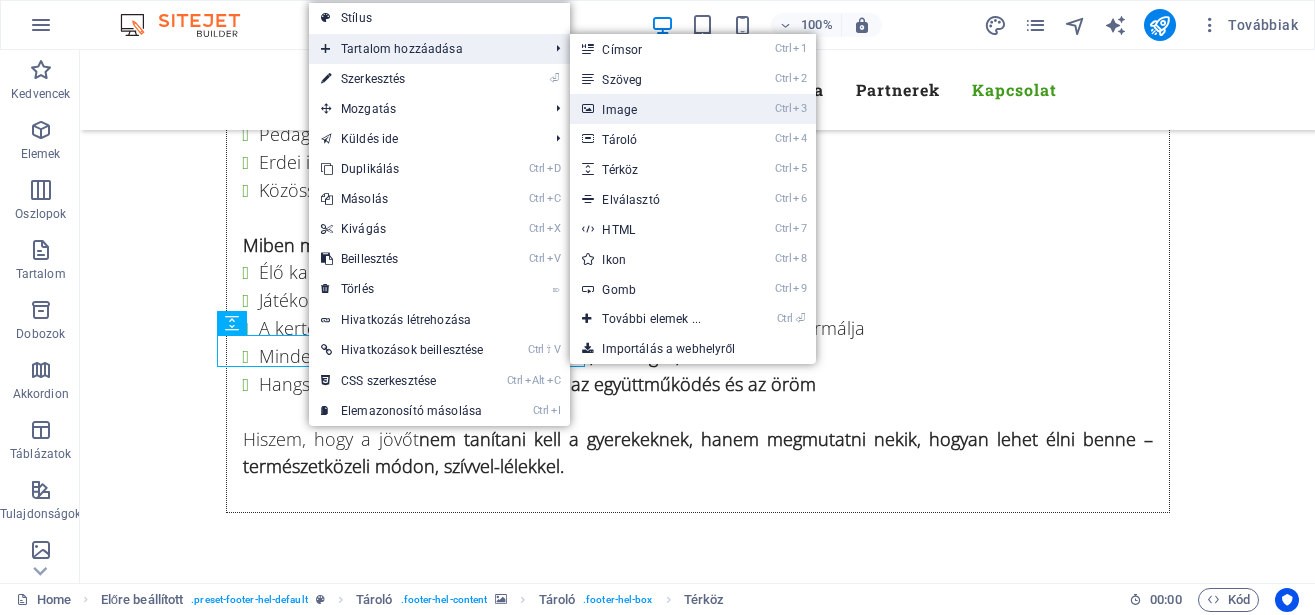 click on "Ctrl 3  Image" at bounding box center [655, 109] 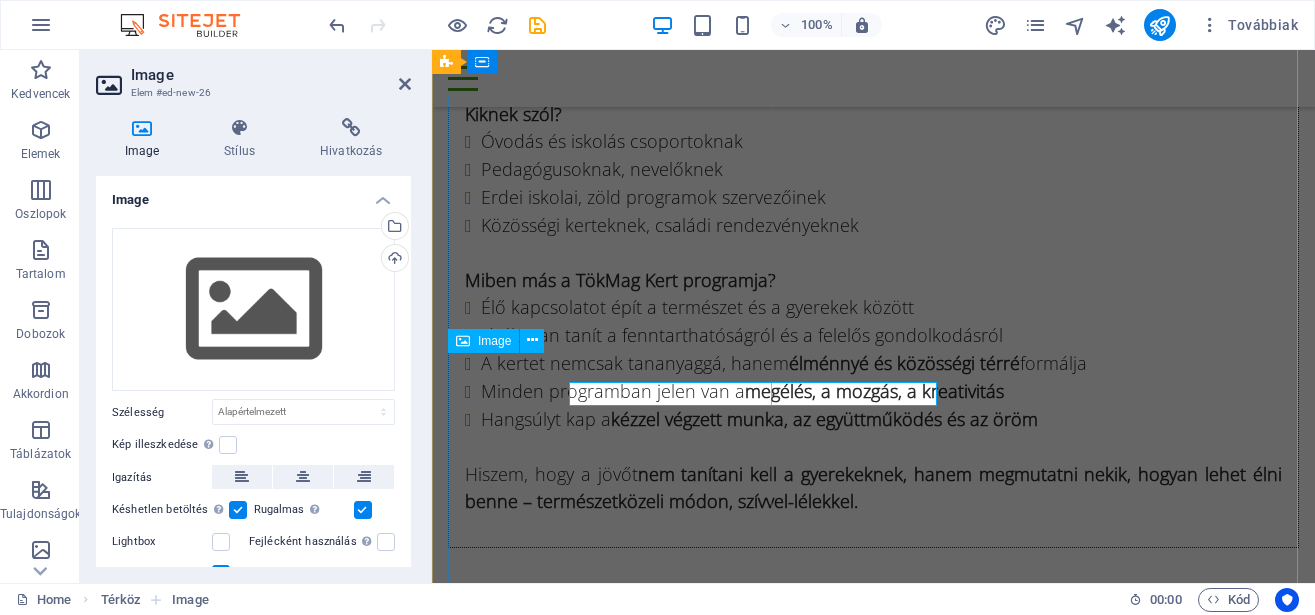 scroll, scrollTop: 13195, scrollLeft: 0, axis: vertical 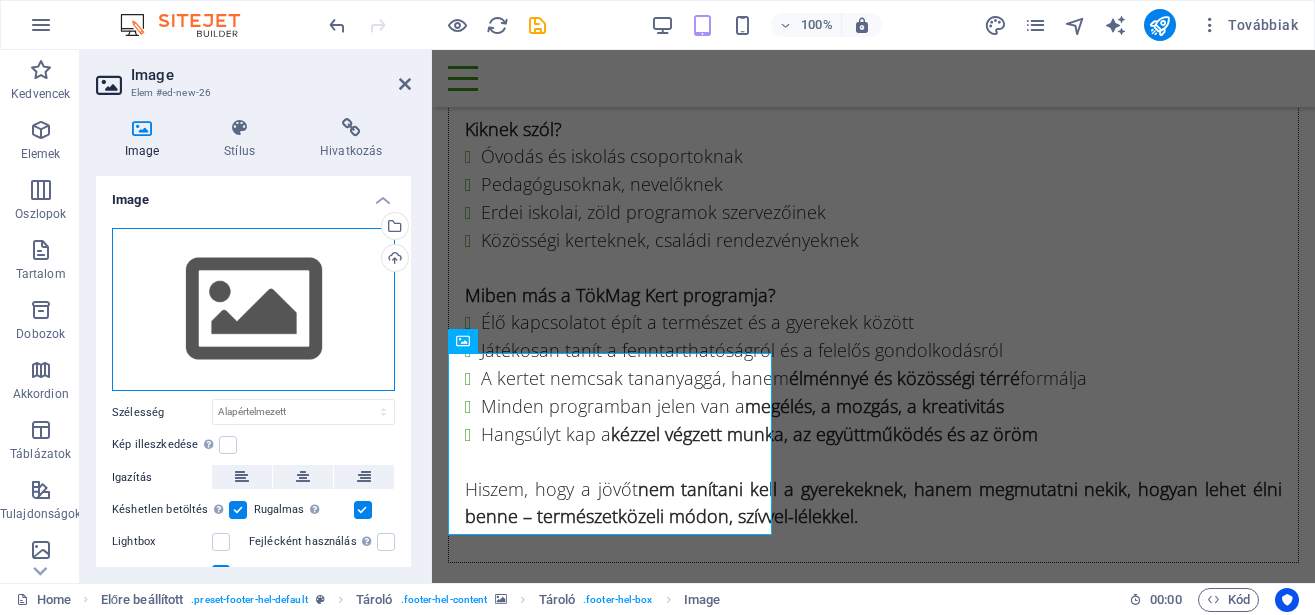 click on "Húzza ide a fájlokat, kattintson a fájlok kiválasztásához, vagy válasszon fájlokat a Fájlokból vagy a szabadon elérhető képek és videók közül" at bounding box center (253, 310) 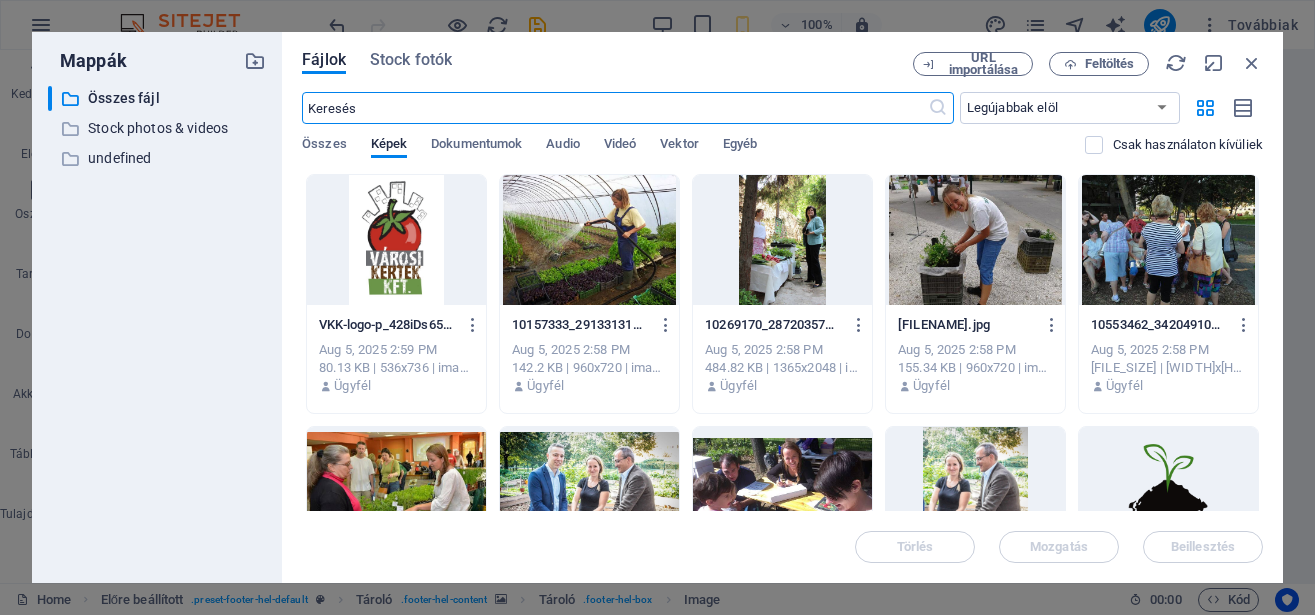 scroll, scrollTop: 21447, scrollLeft: 0, axis: vertical 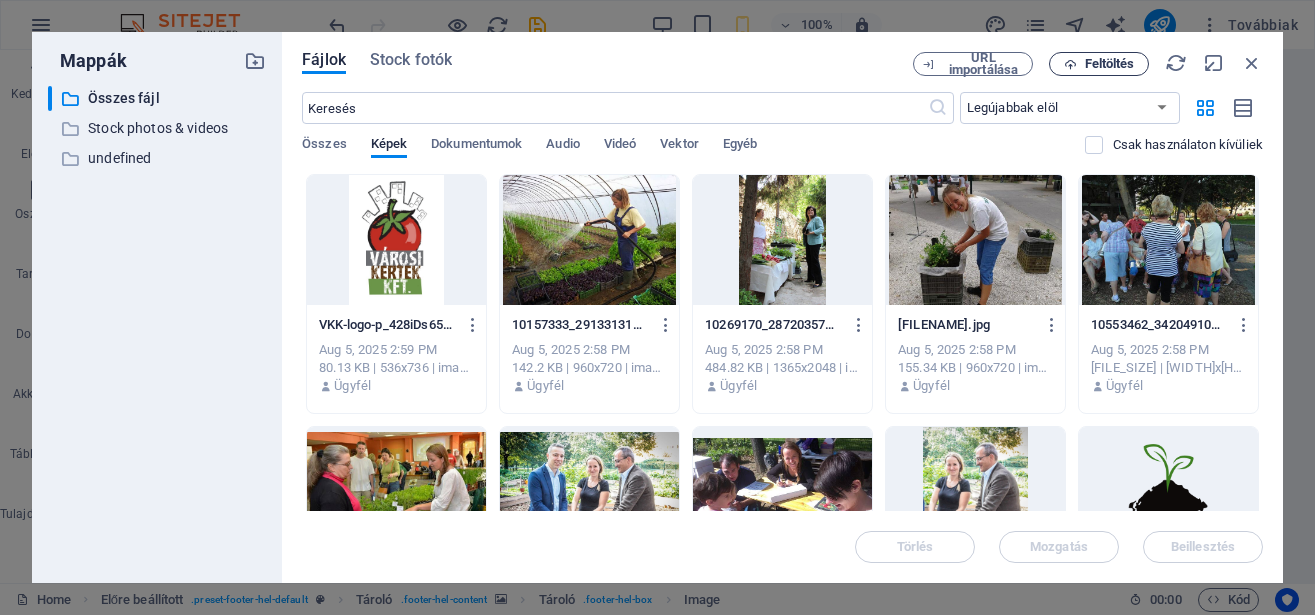 click on "Feltöltés" at bounding box center (1099, 64) 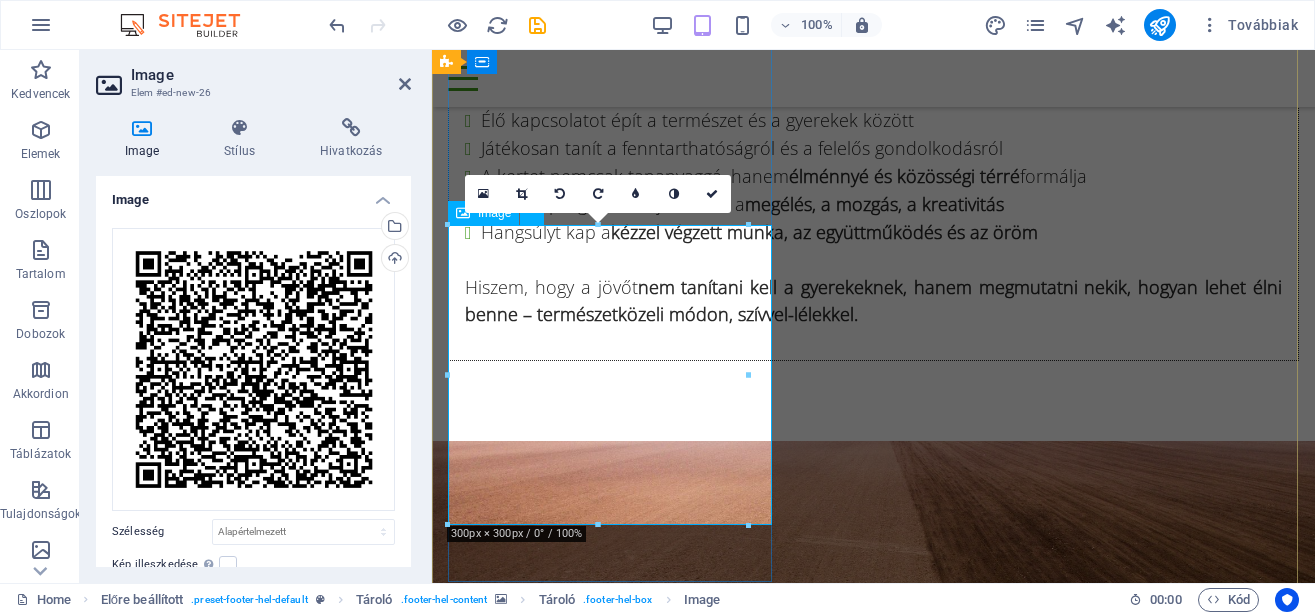 scroll, scrollTop: 13387, scrollLeft: 0, axis: vertical 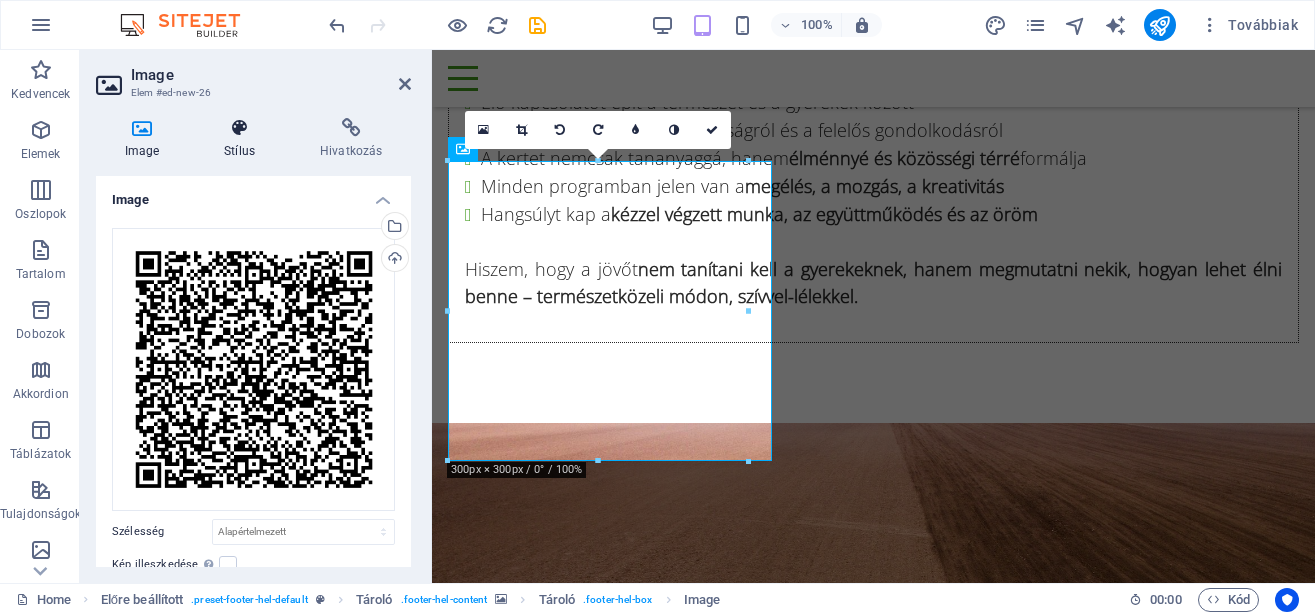 click at bounding box center (240, 128) 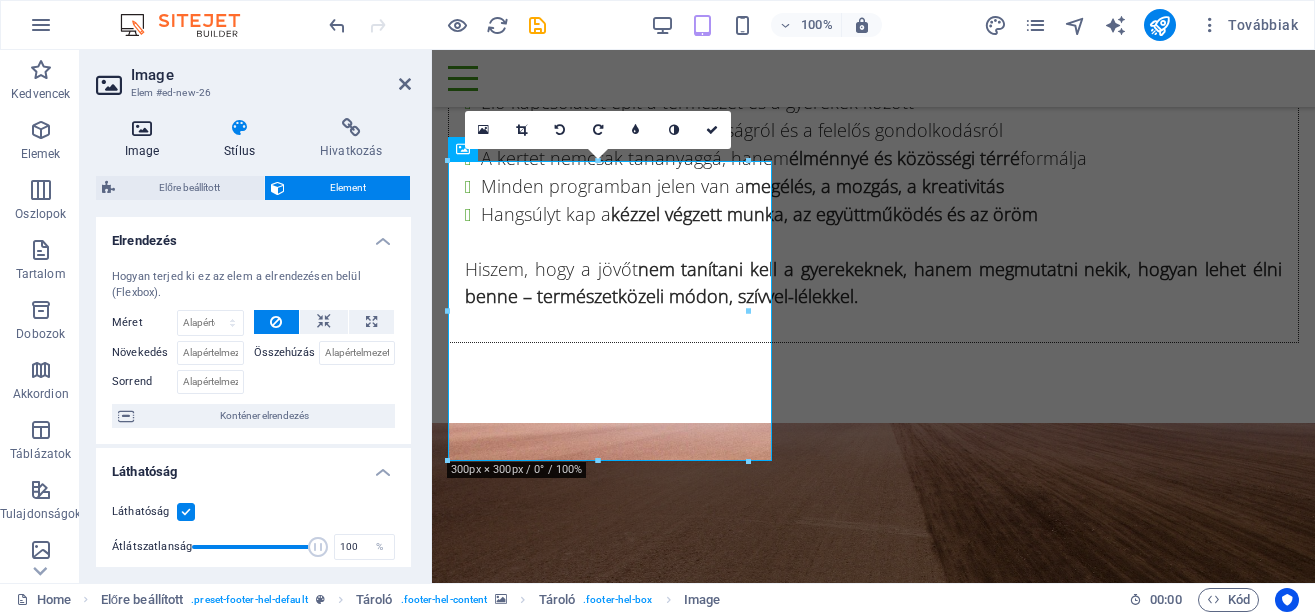 click at bounding box center [142, 128] 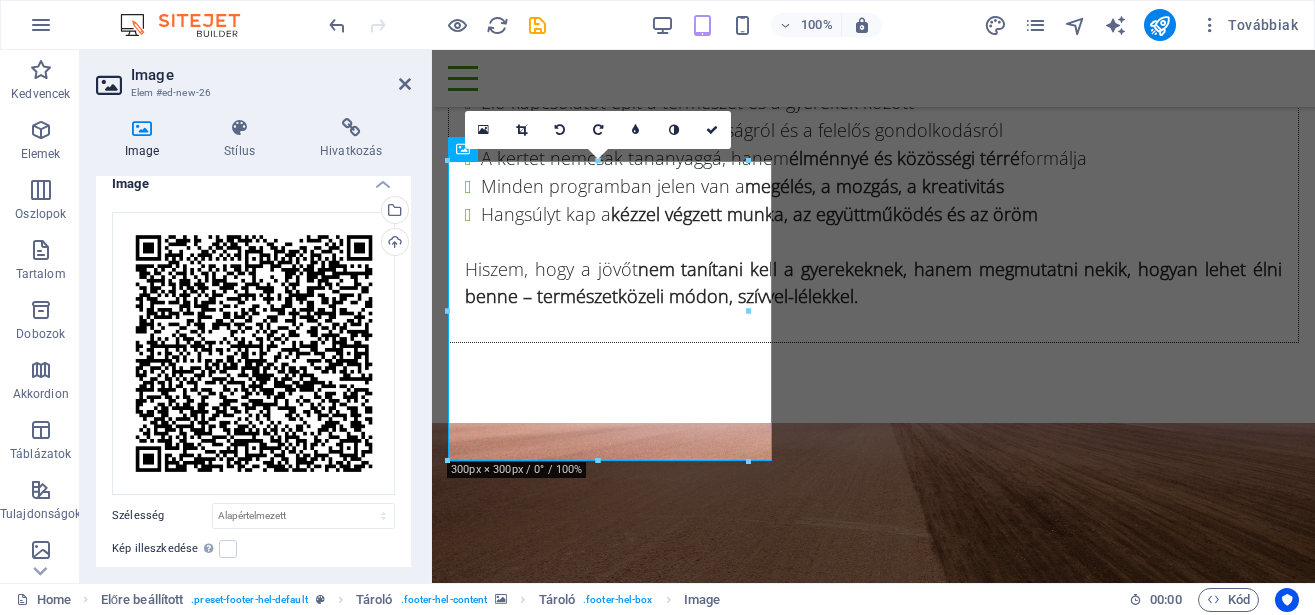 scroll, scrollTop: 0, scrollLeft: 0, axis: both 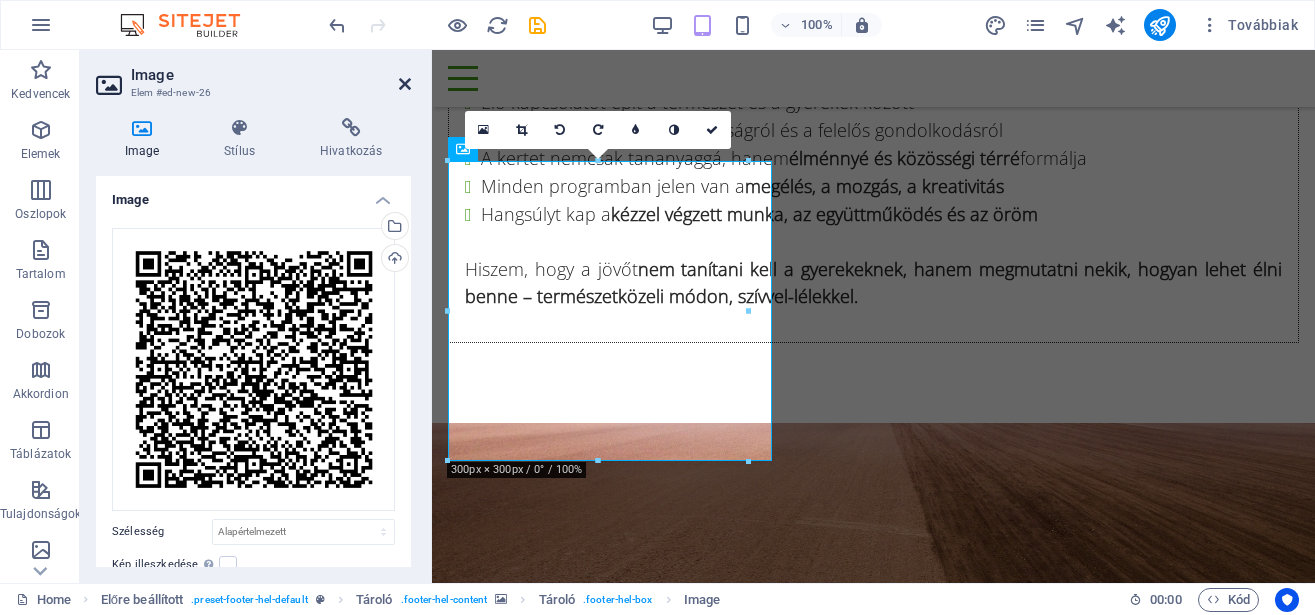 drag, startPoint x: 406, startPoint y: 83, endPoint x: 323, endPoint y: 44, distance: 91.706055 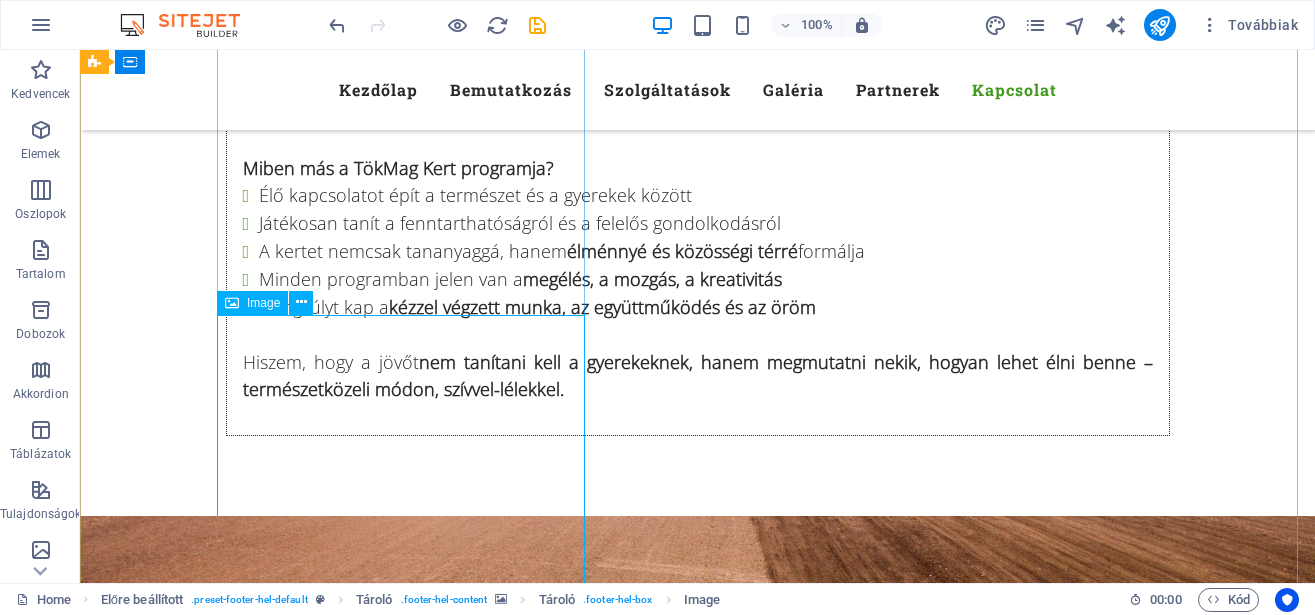 scroll, scrollTop: 13206, scrollLeft: 0, axis: vertical 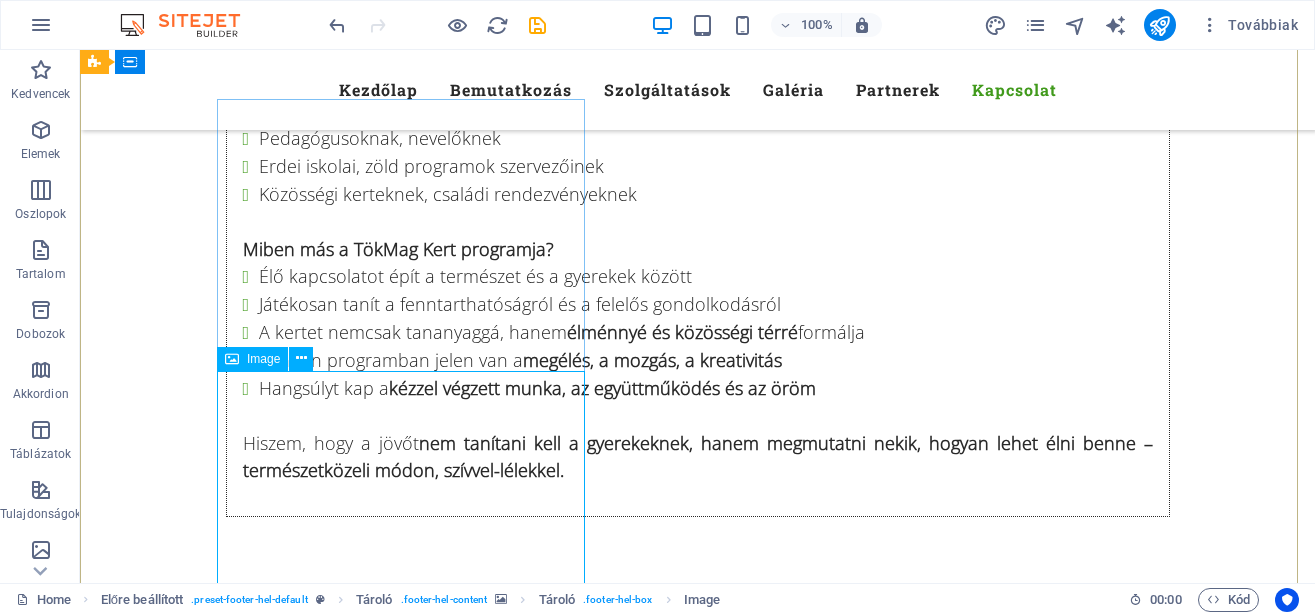 click on "Image" at bounding box center (263, 359) 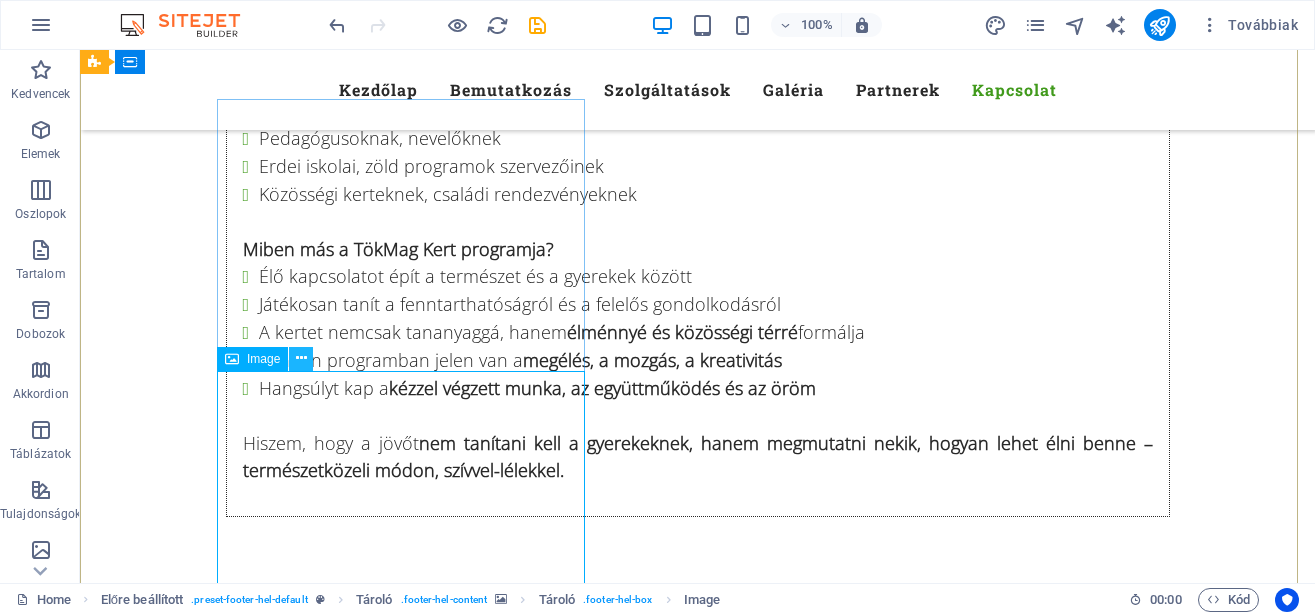 click at bounding box center [301, 358] 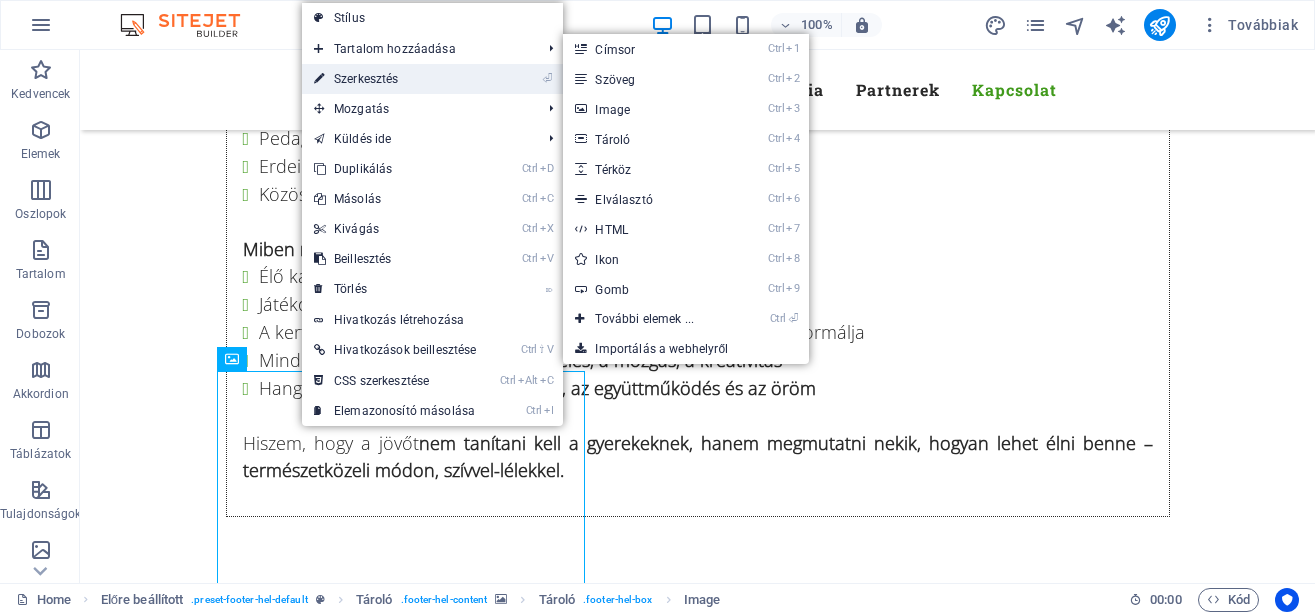 click on "⏎  Szerkesztés" at bounding box center (395, 79) 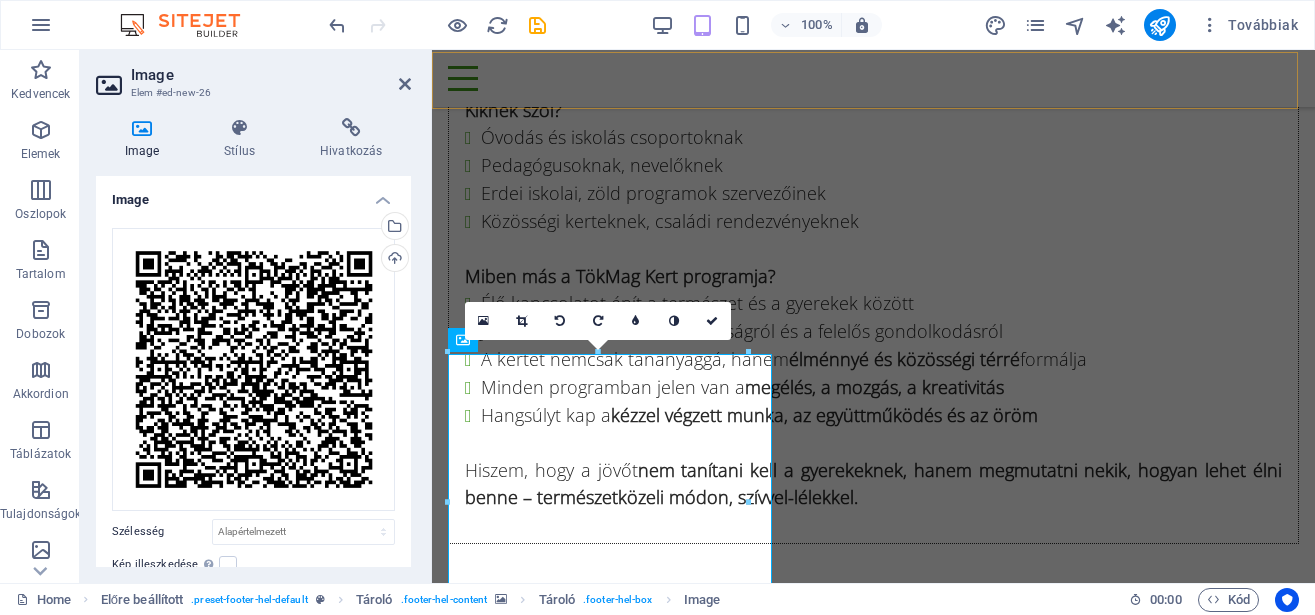 scroll, scrollTop: 13195, scrollLeft: 0, axis: vertical 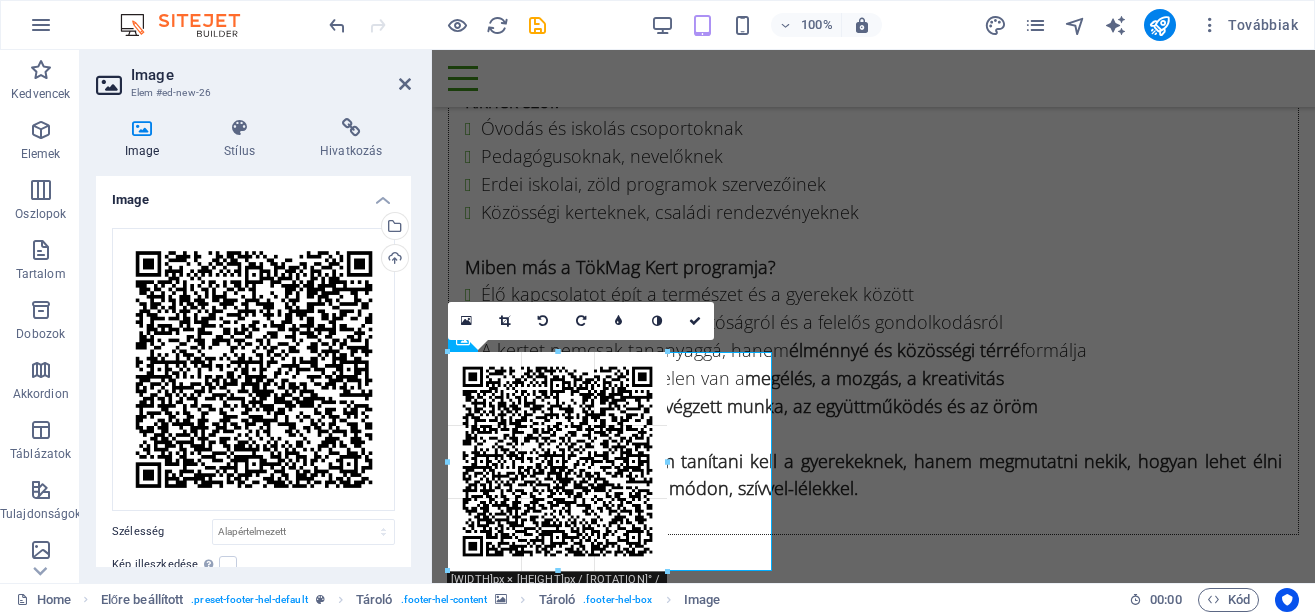 drag, startPoint x: 446, startPoint y: 352, endPoint x: 96, endPoint y: 372, distance: 350.57095 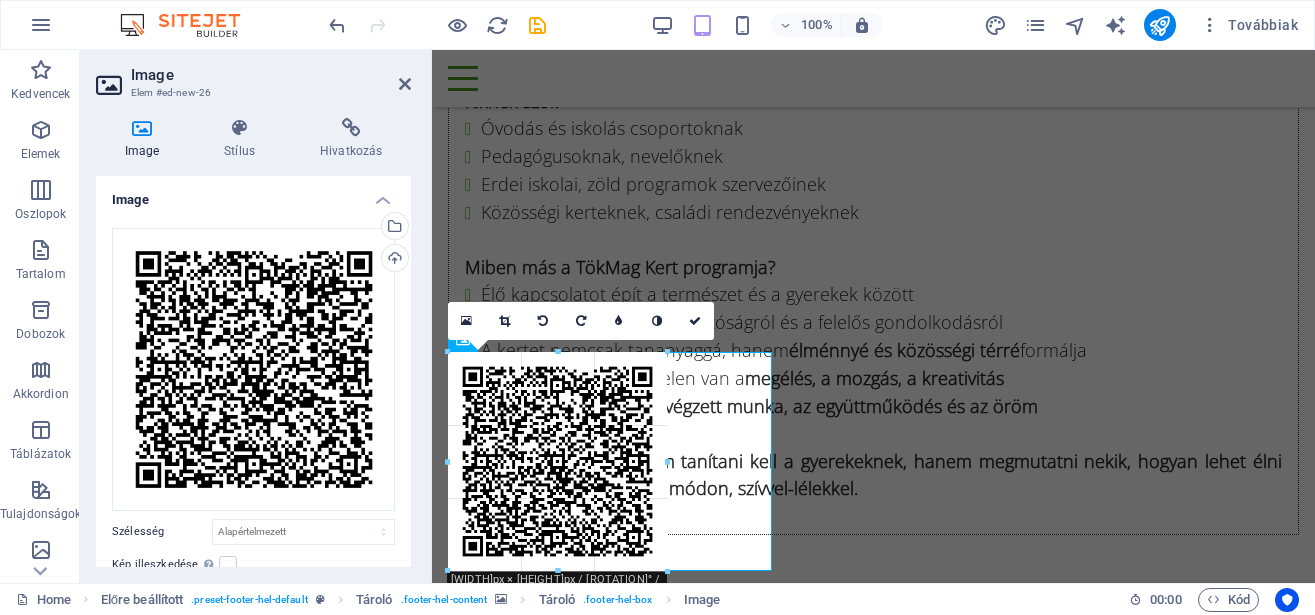 type on "219" 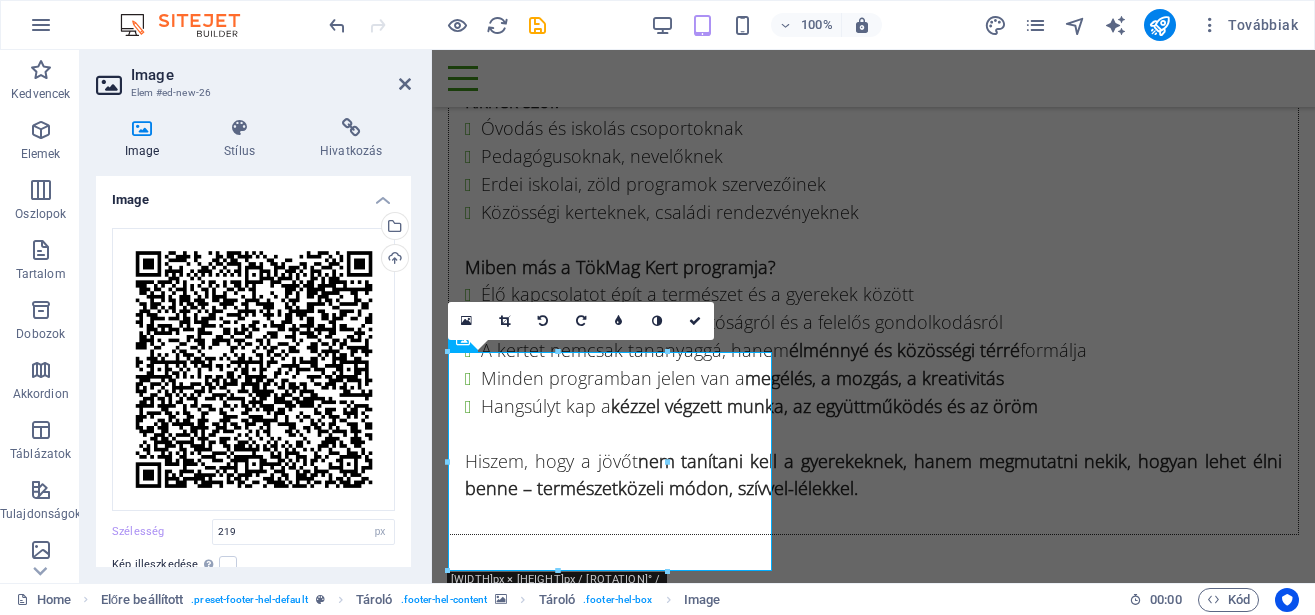 click at bounding box center [873, 4922] 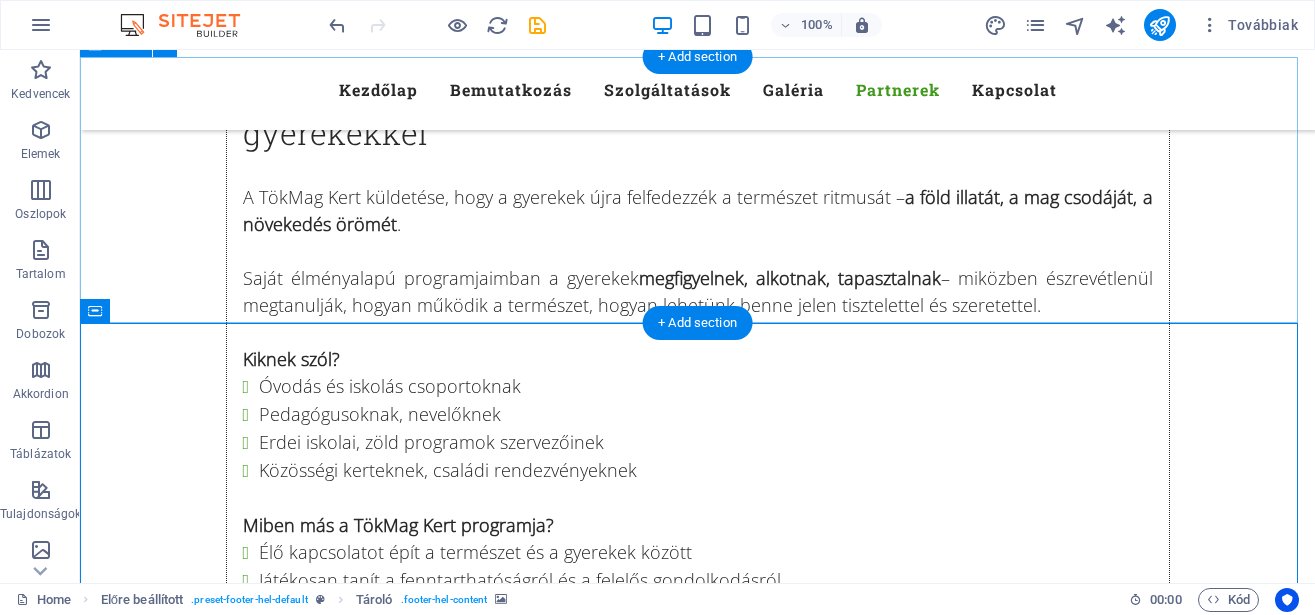 scroll, scrollTop: 13105, scrollLeft: 0, axis: vertical 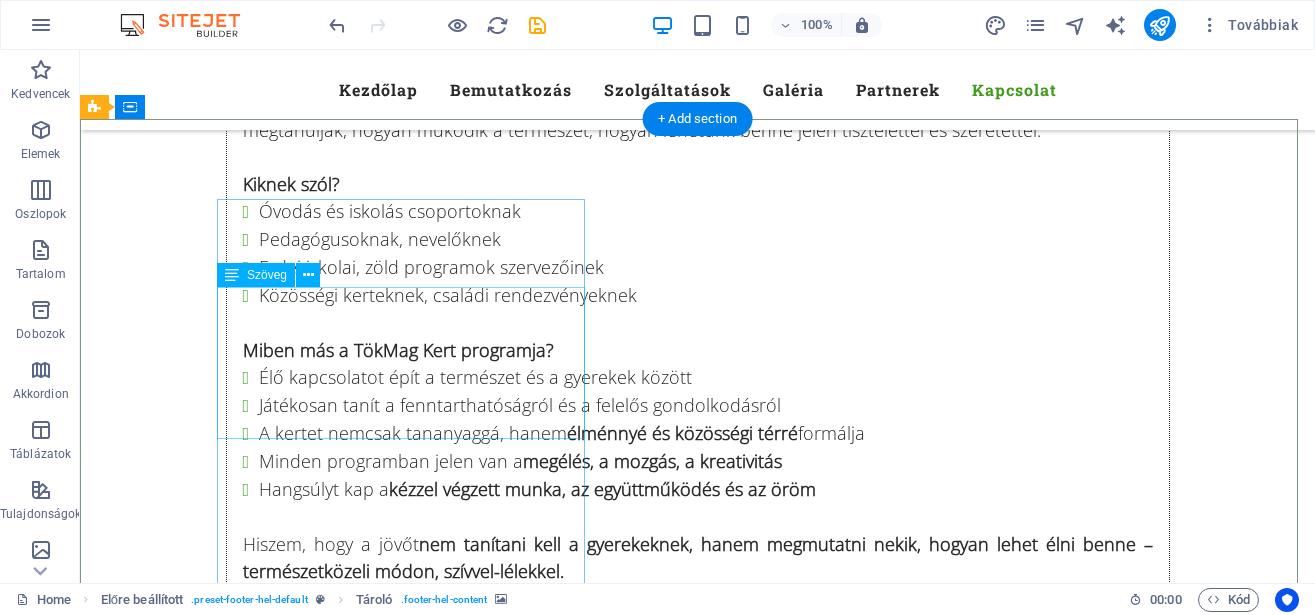click on "TökMag Kert [LAST] [FIRST] [POSTAL_CODE], [CITY], +36-[PHONE] [EMAIL]" at bounding box center [568, 5928] 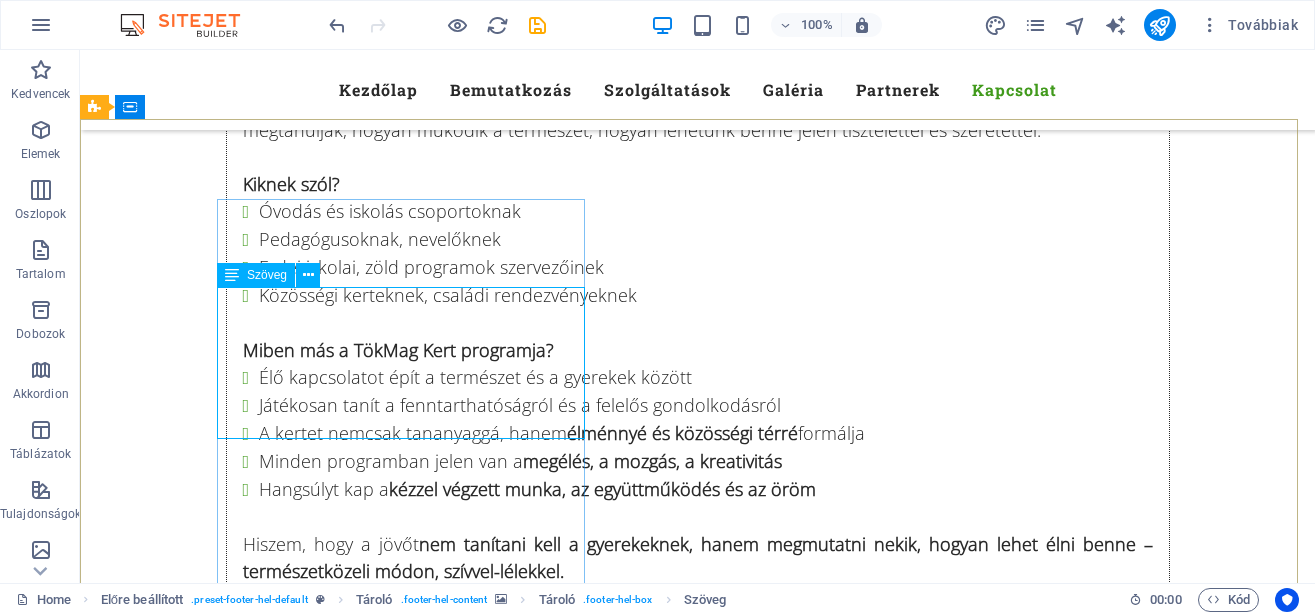 click on "Szöveg" at bounding box center [267, 275] 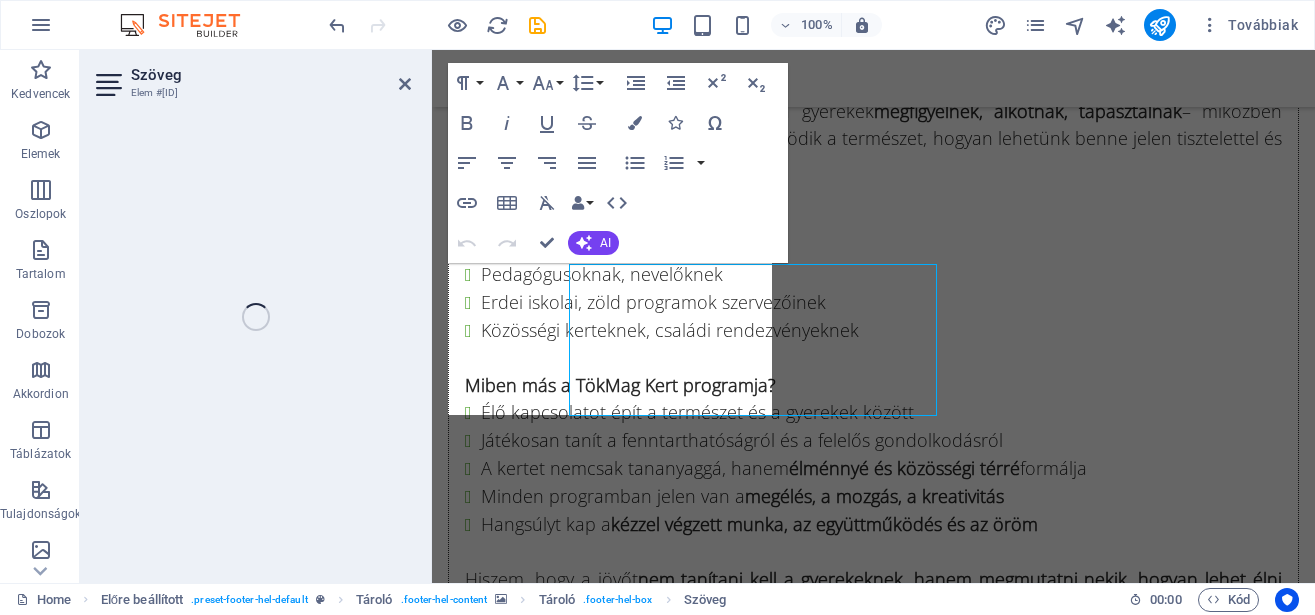 scroll, scrollTop: 13100, scrollLeft: 0, axis: vertical 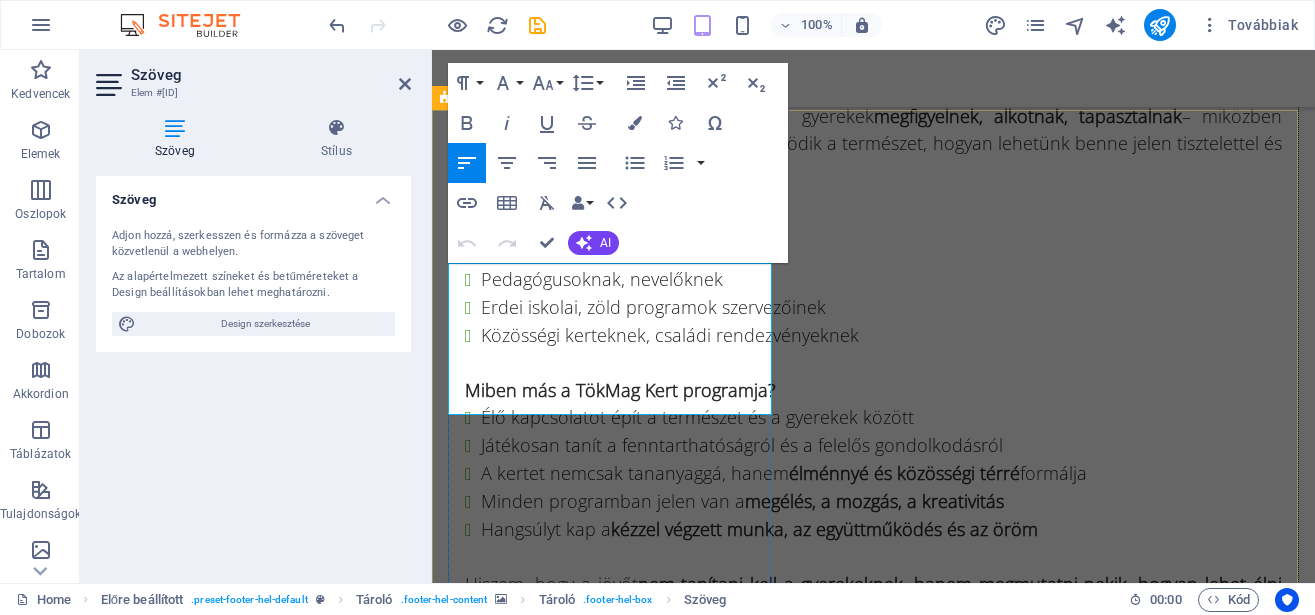 click on "TökMag Kert" at bounding box center (492, 5432) 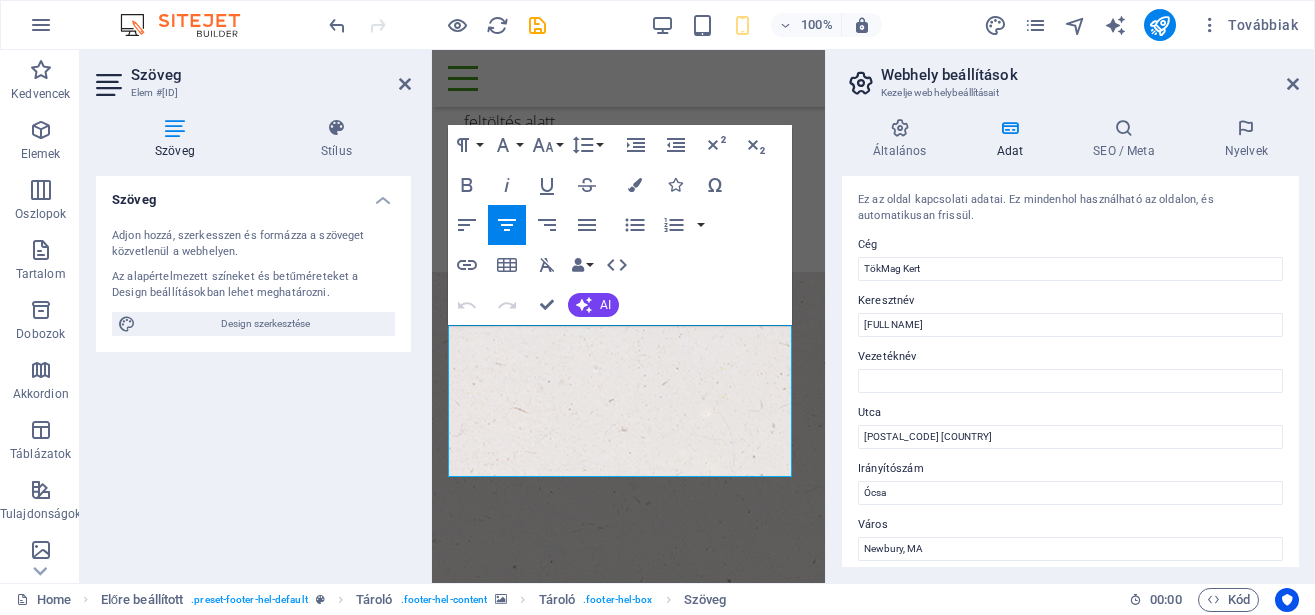 scroll, scrollTop: 21229, scrollLeft: 0, axis: vertical 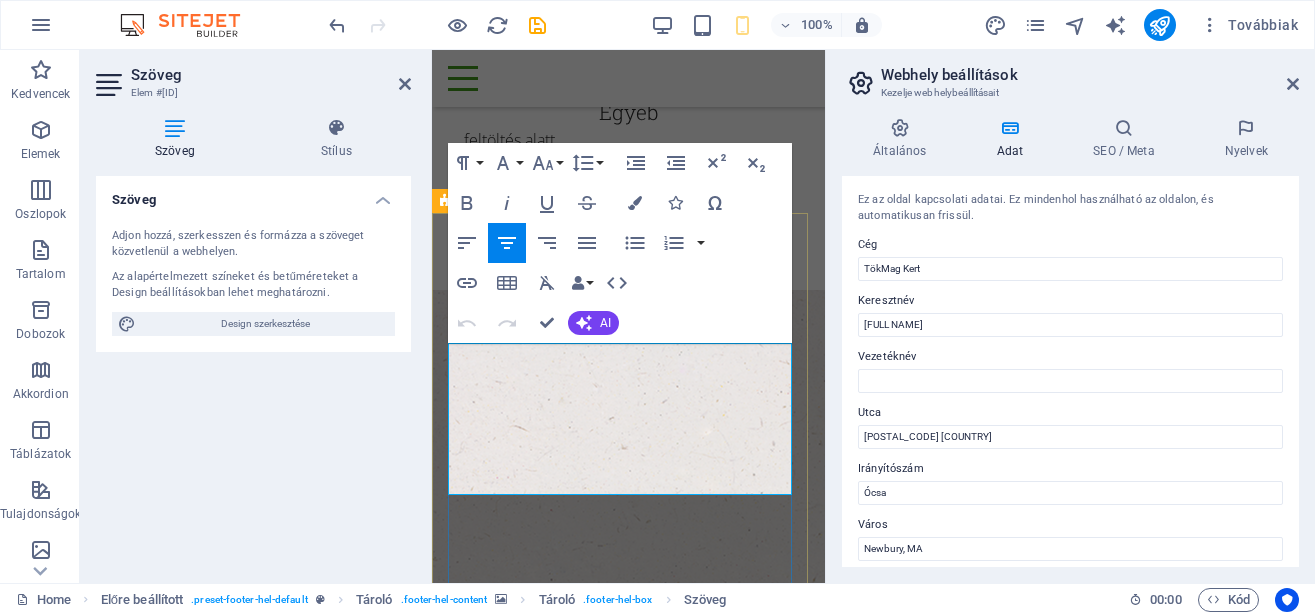 drag, startPoint x: 674, startPoint y: 357, endPoint x: 1122, endPoint y: 388, distance: 449.07126 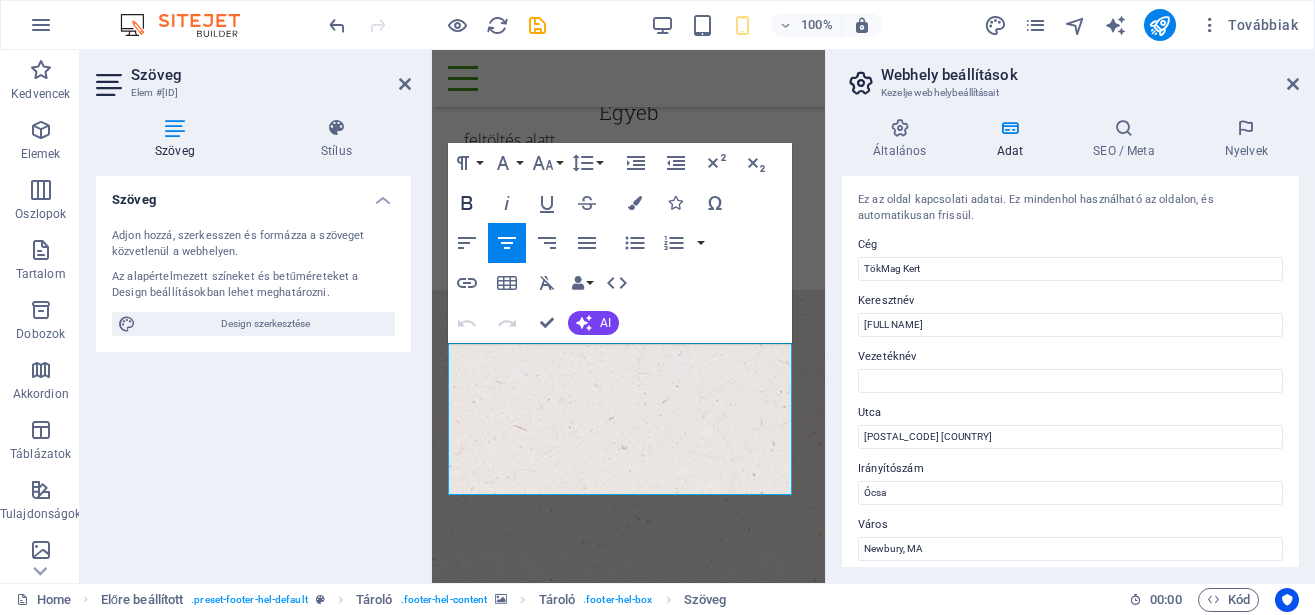 click 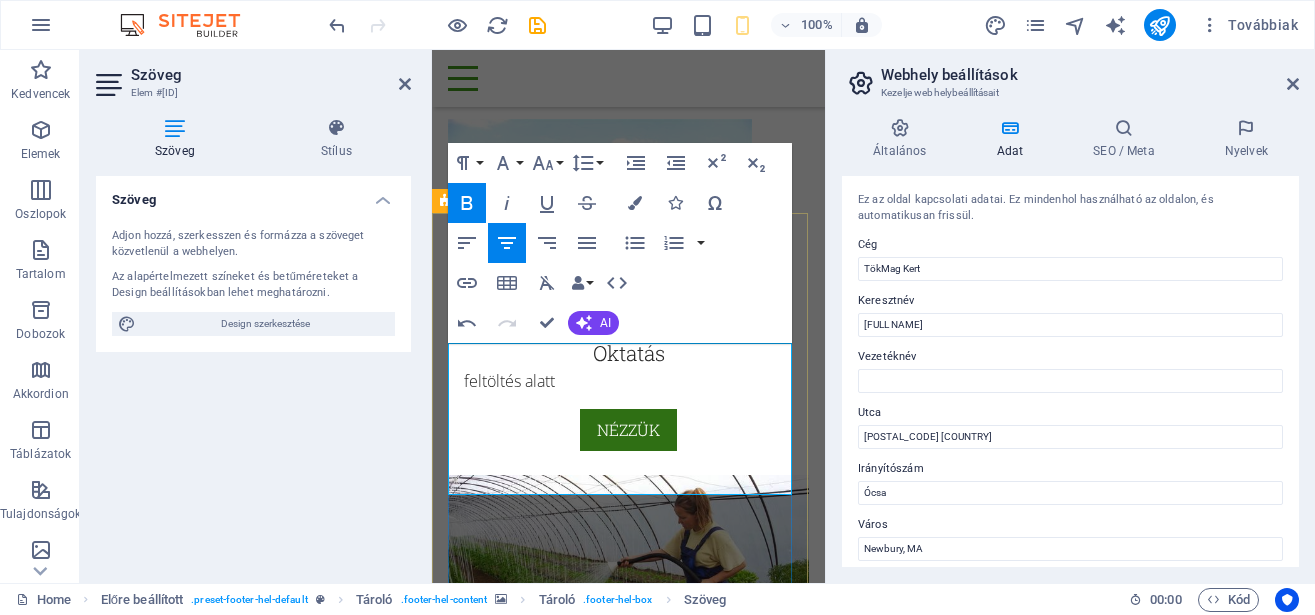 click on "TökMag Kert [LAST] [FIRST] [POSTAL_CODE], [CITY], +36-[PHONE] [EMAIL]" at bounding box center (628, 4495) 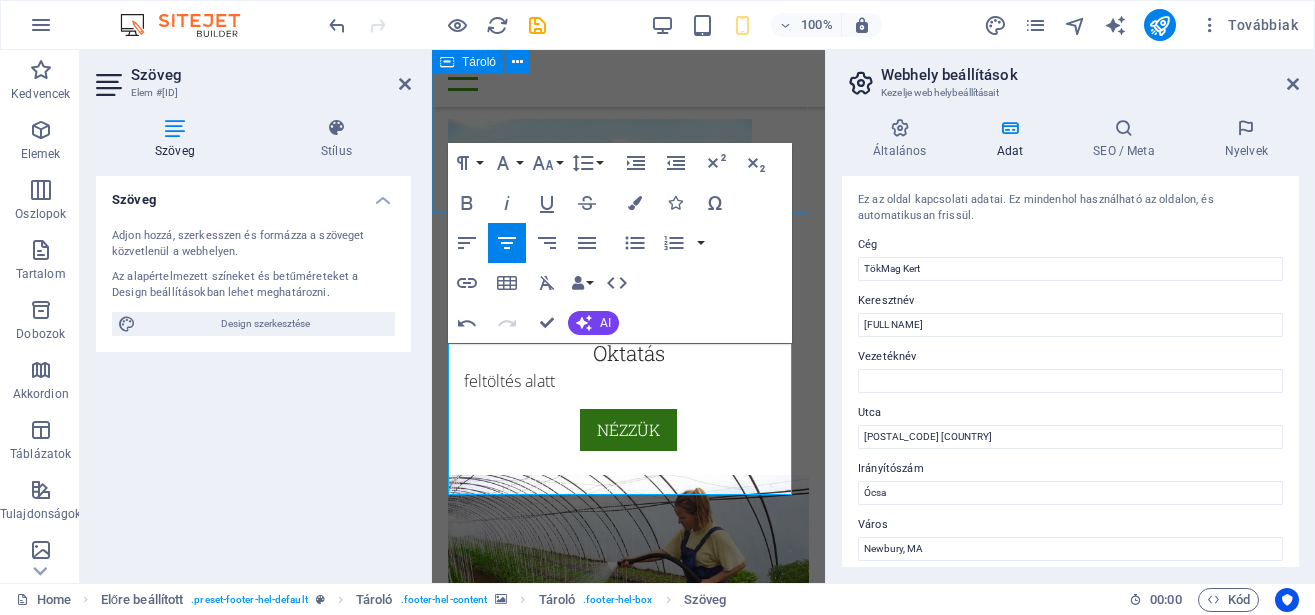 click on "Szeretnél velem dolgozni? Vedd fel velem a kapcsolatot itt és most" at bounding box center [628, 2953] 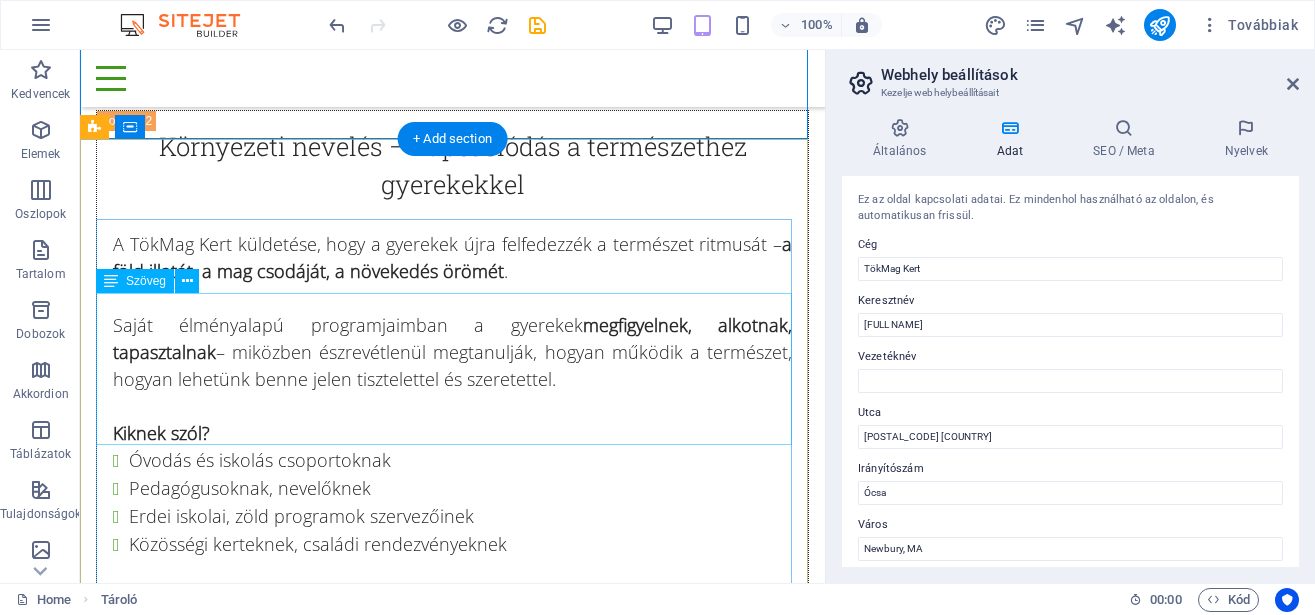 scroll, scrollTop: 13953, scrollLeft: 0, axis: vertical 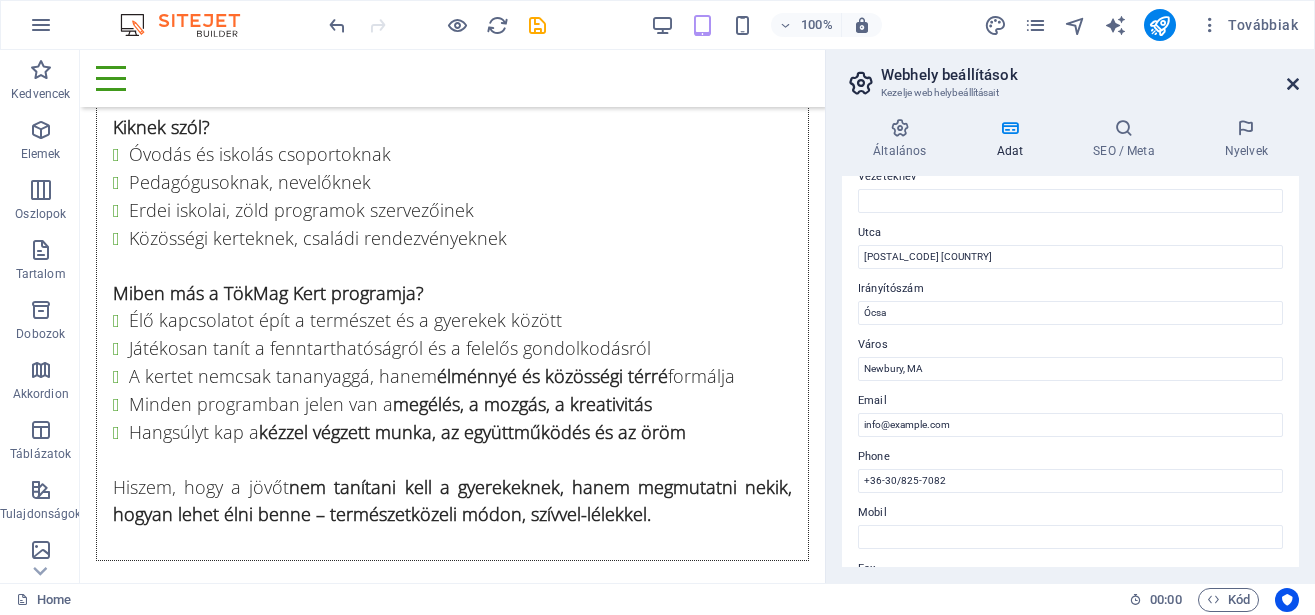 click at bounding box center [1293, 84] 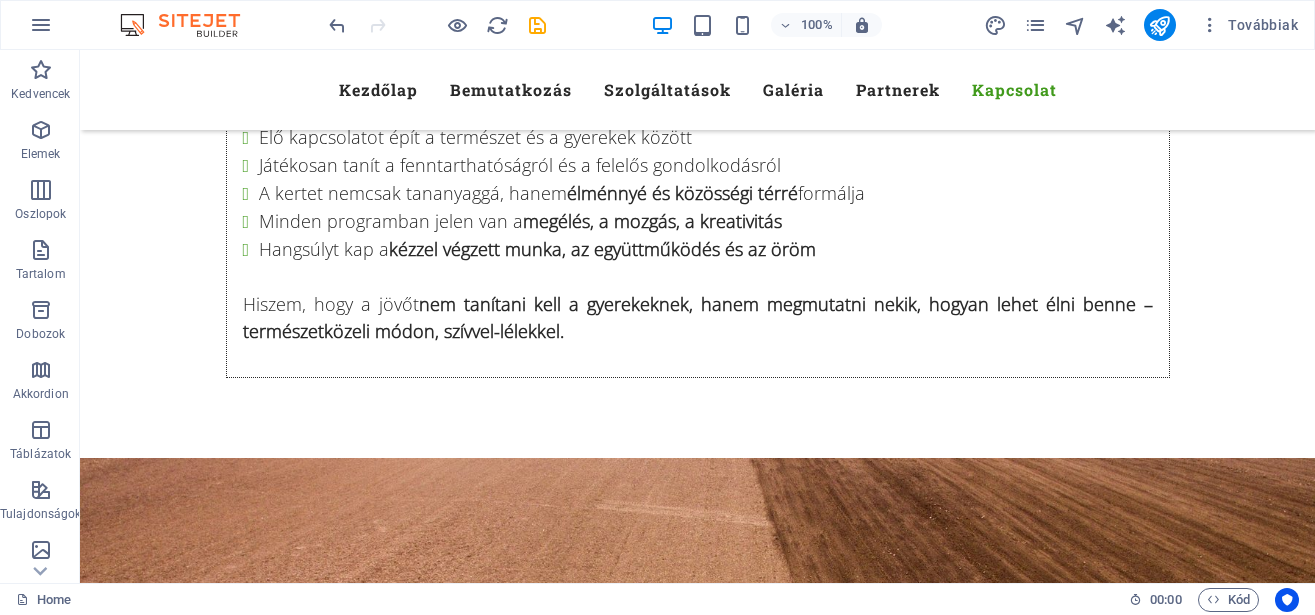 scroll, scrollTop: 13350, scrollLeft: 0, axis: vertical 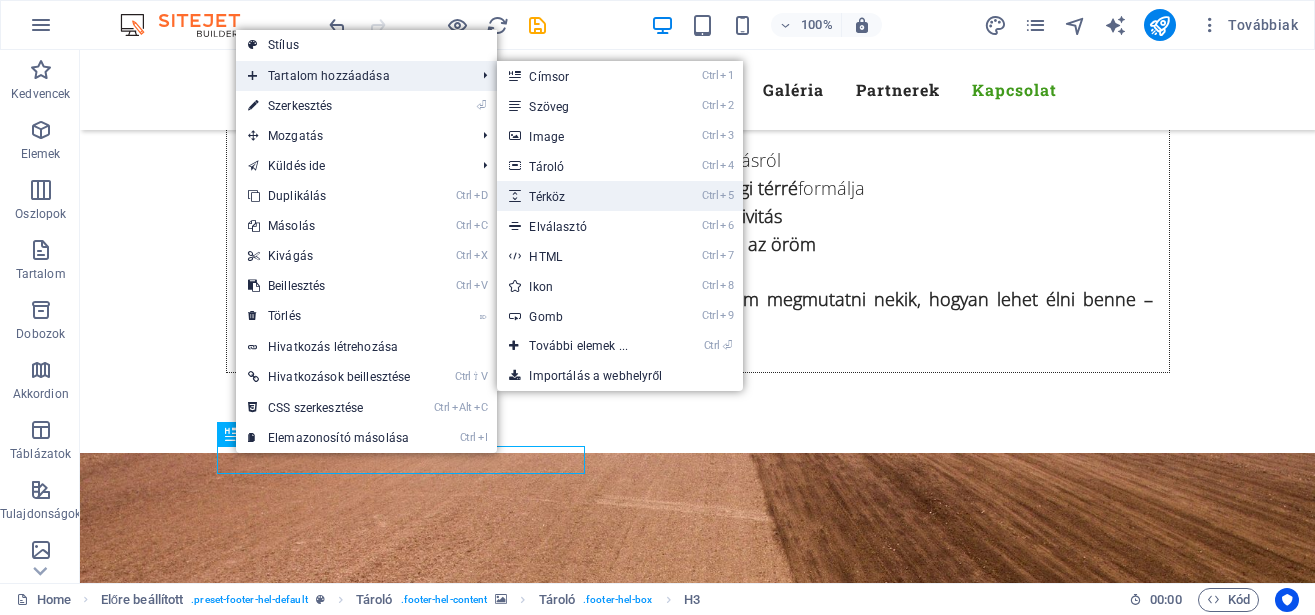 click on "Ctrl 5  Térköz" at bounding box center [582, 196] 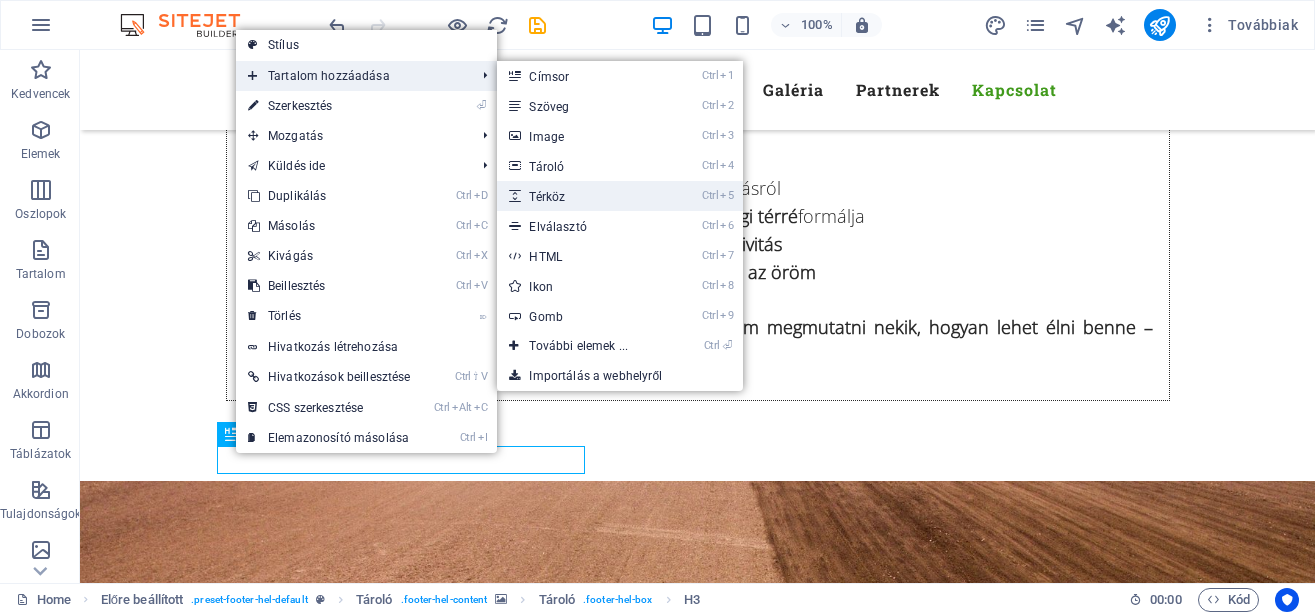 select on "px" 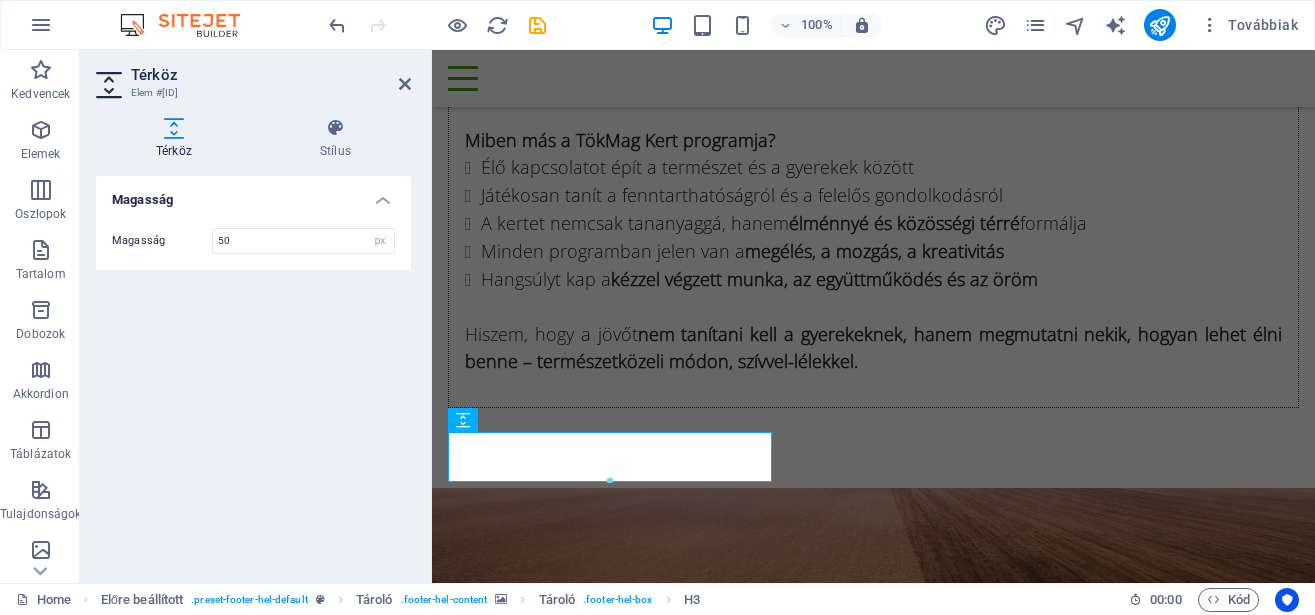 scroll, scrollTop: 13344, scrollLeft: 0, axis: vertical 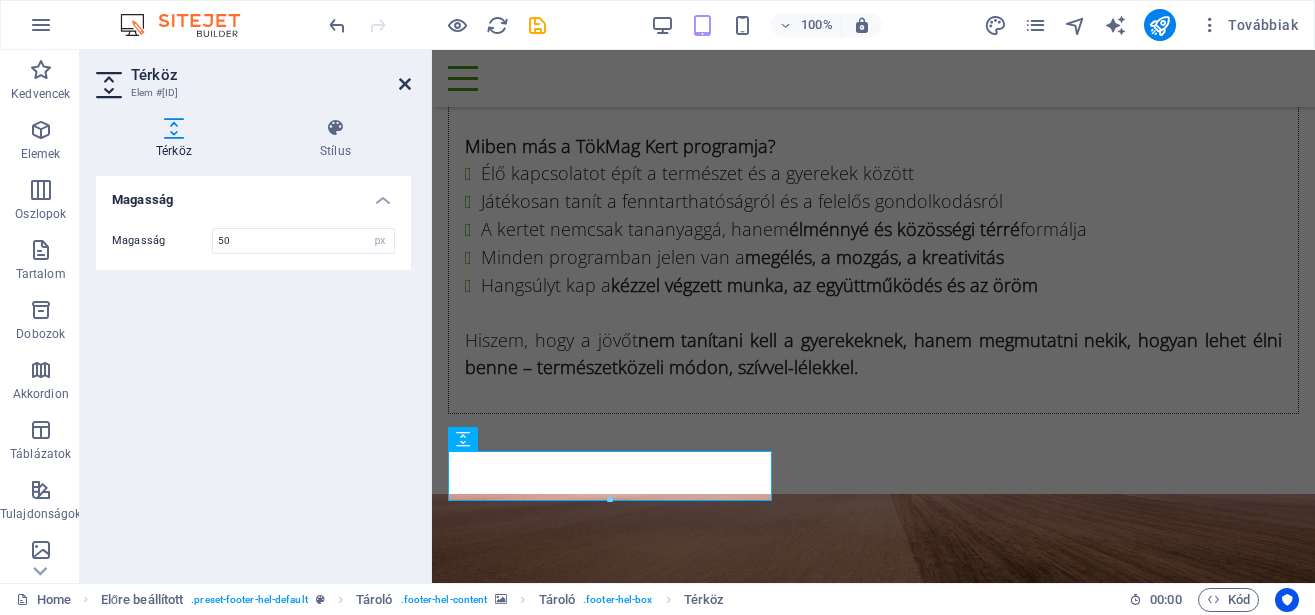 click at bounding box center [405, 84] 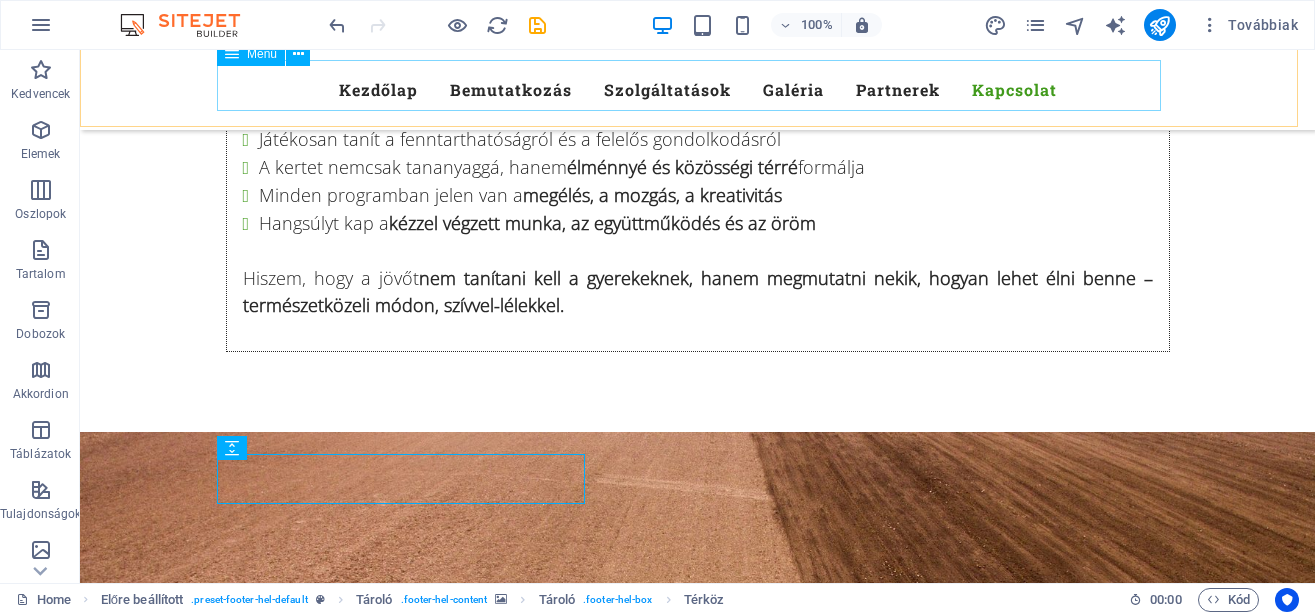 scroll, scrollTop: 13364, scrollLeft: 0, axis: vertical 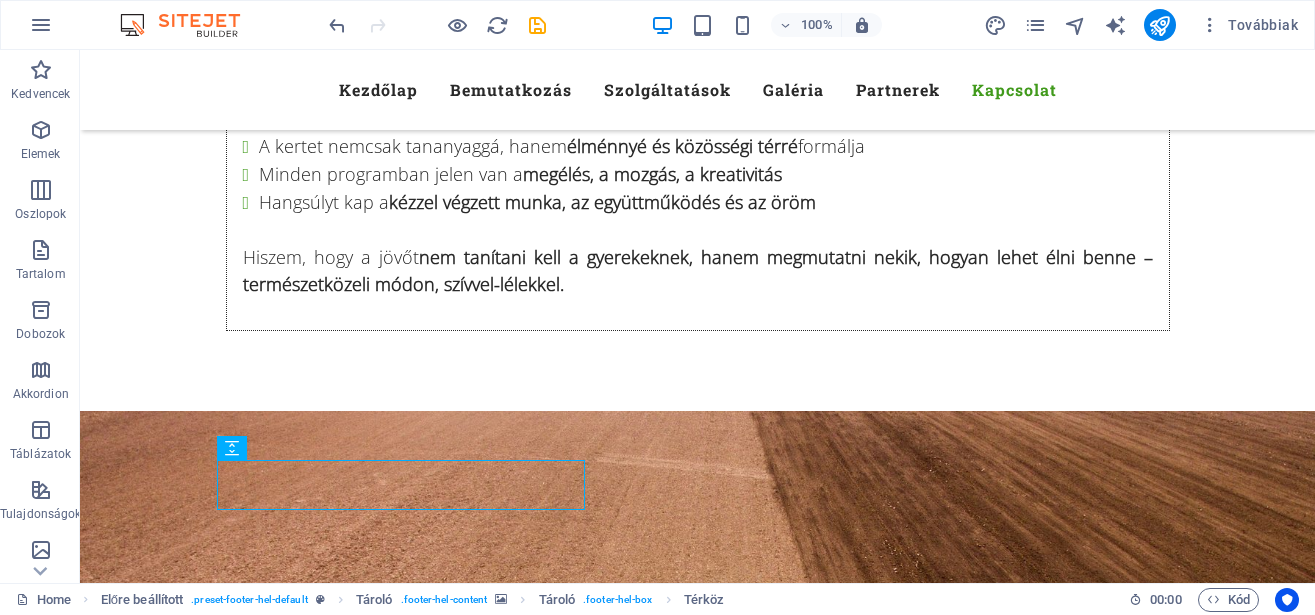 click at bounding box center (697, 5067) 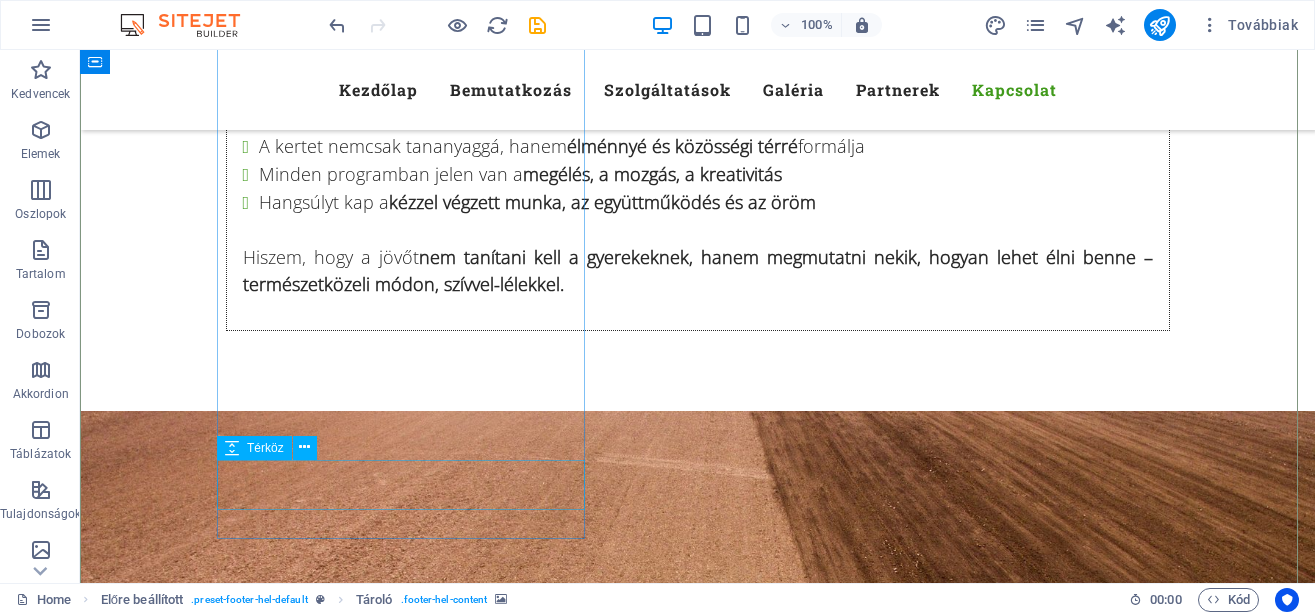 click at bounding box center (568, 6072) 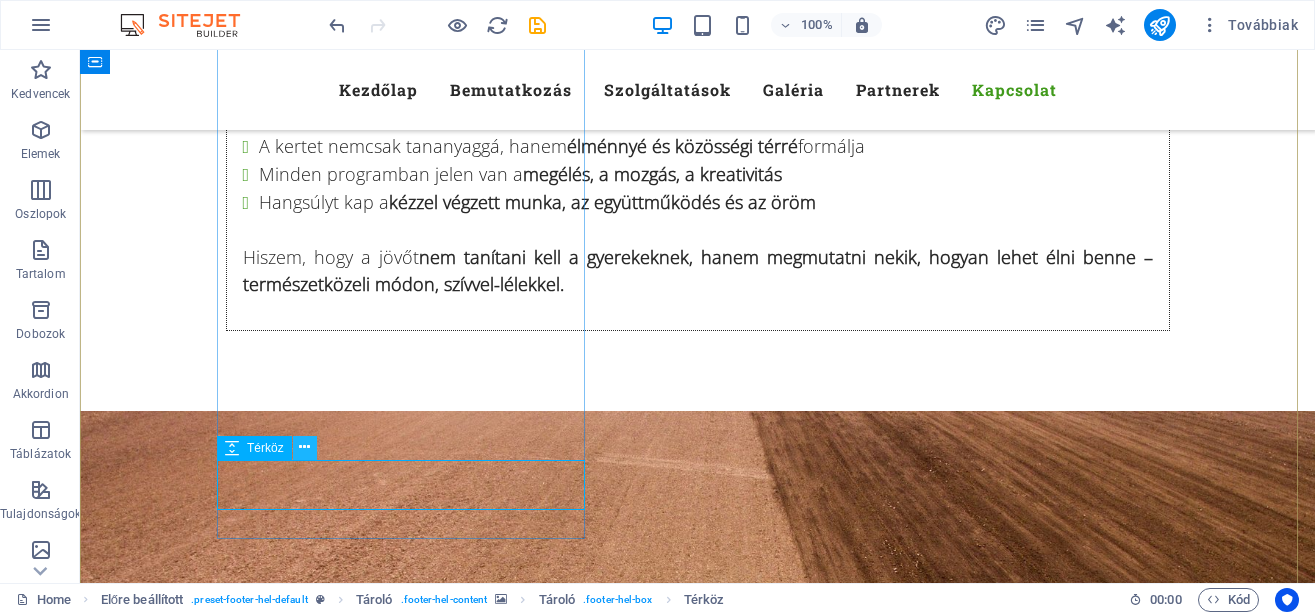 click at bounding box center (304, 447) 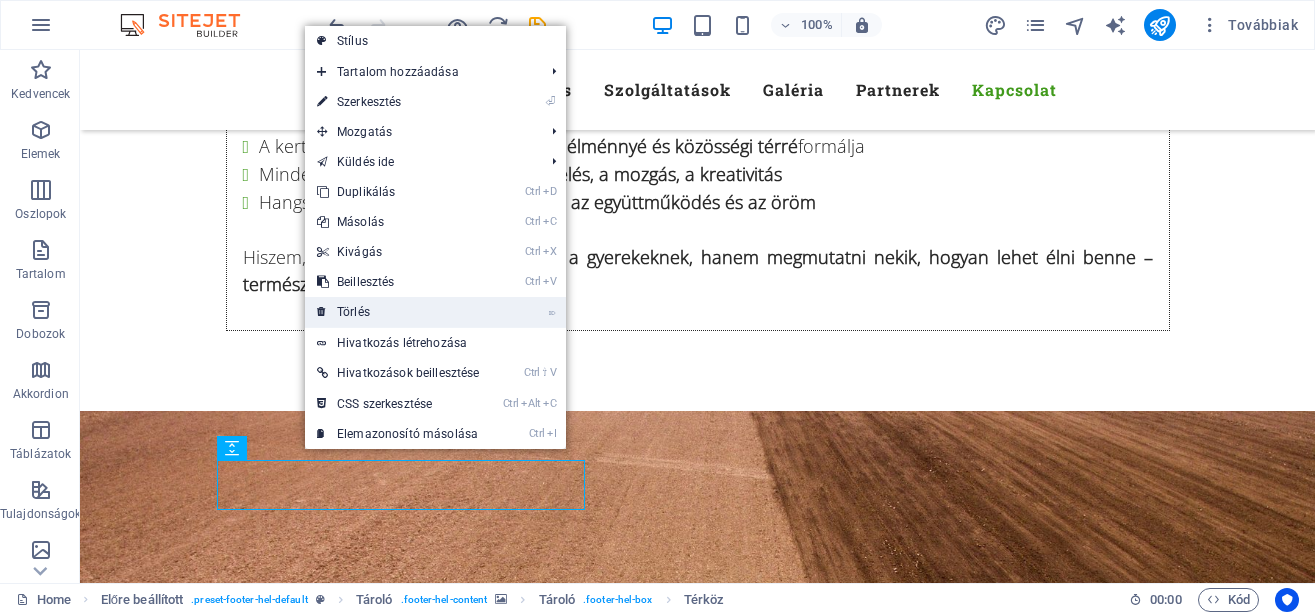 click on "⌦  Törlés" at bounding box center [398, 312] 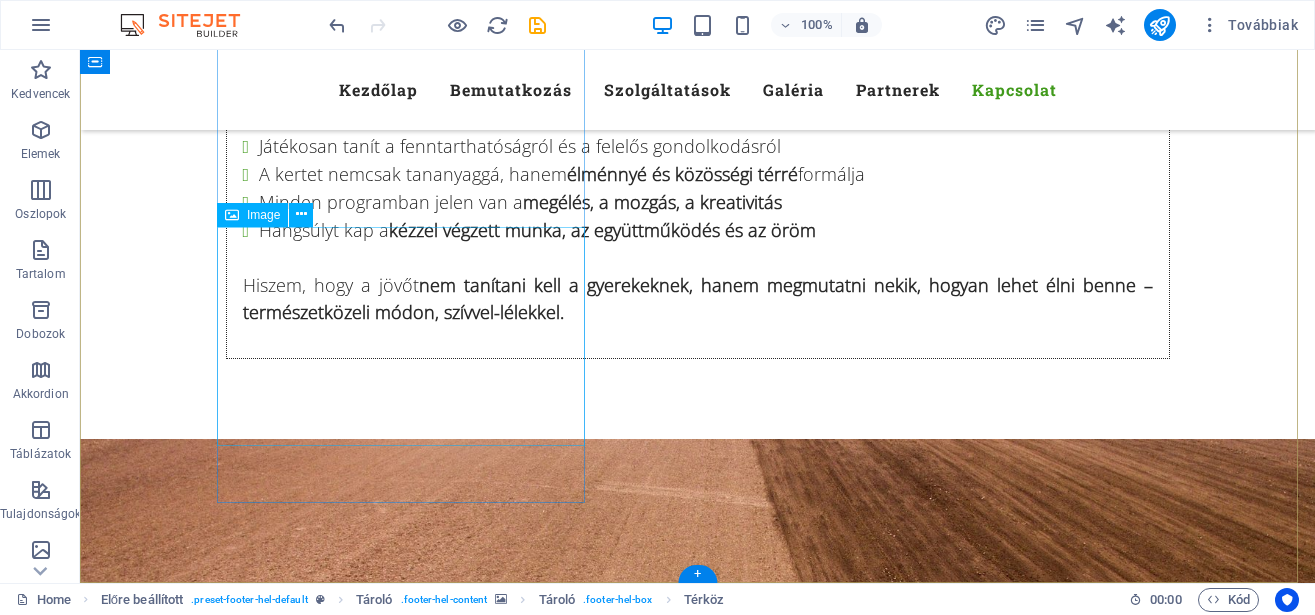 scroll, scrollTop: 13350, scrollLeft: 0, axis: vertical 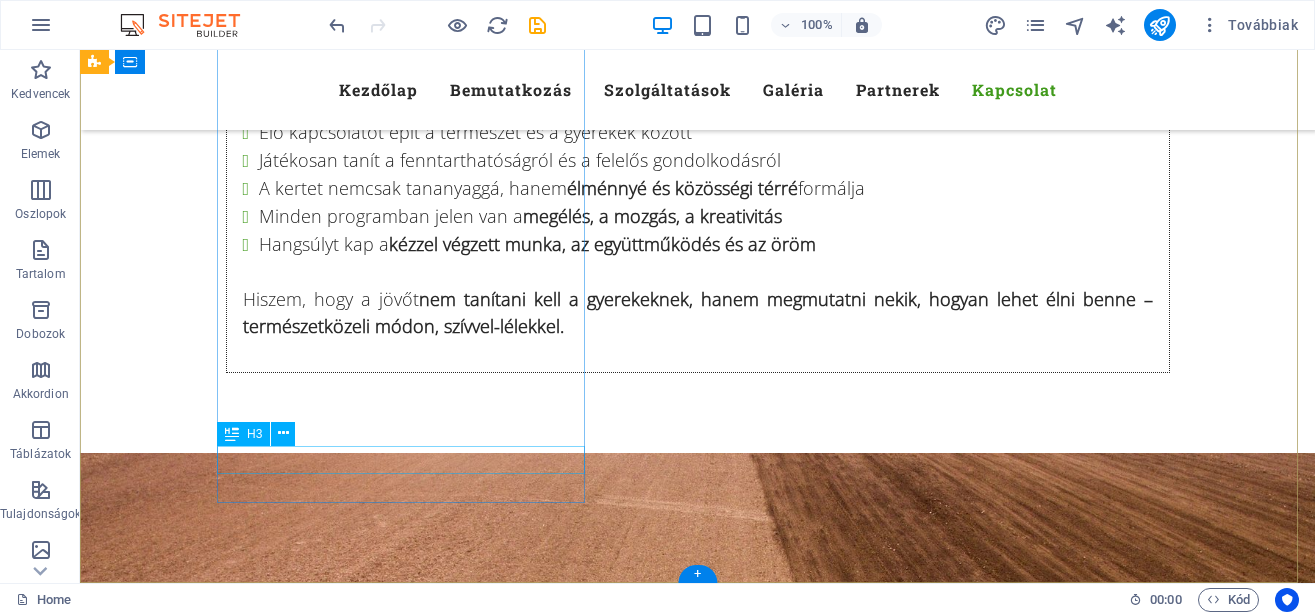 click on "Kövess itt:" at bounding box center (568, 6024) 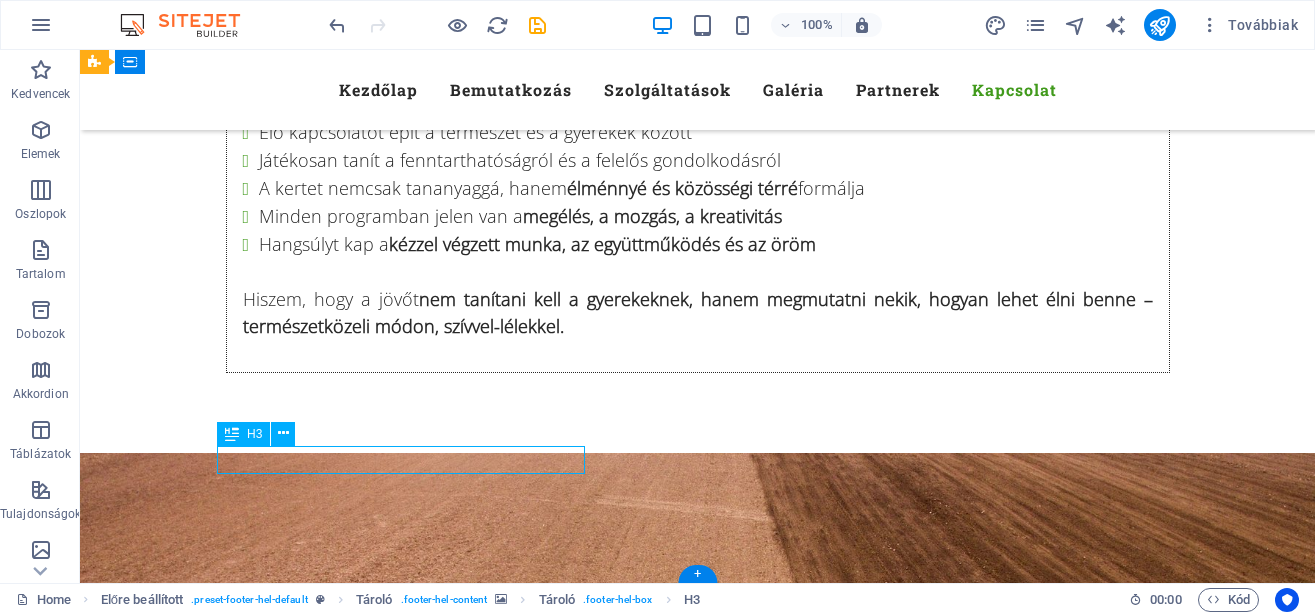 click on "Kövess itt:" at bounding box center (568, 6024) 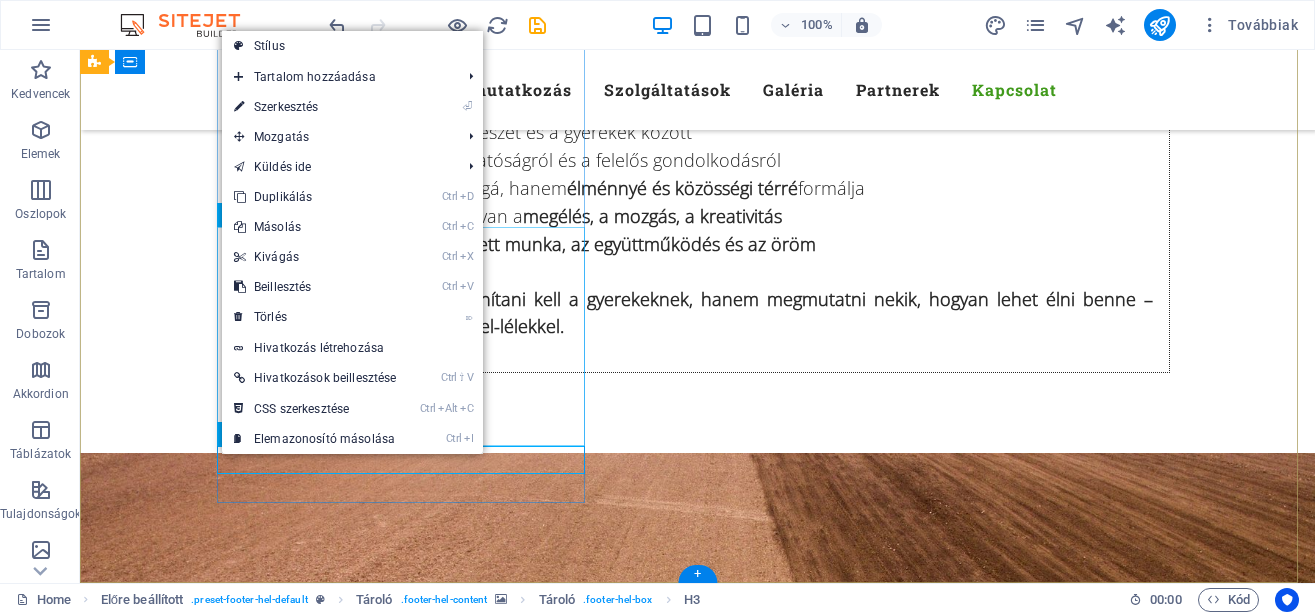 click at bounding box center [568, 5900] 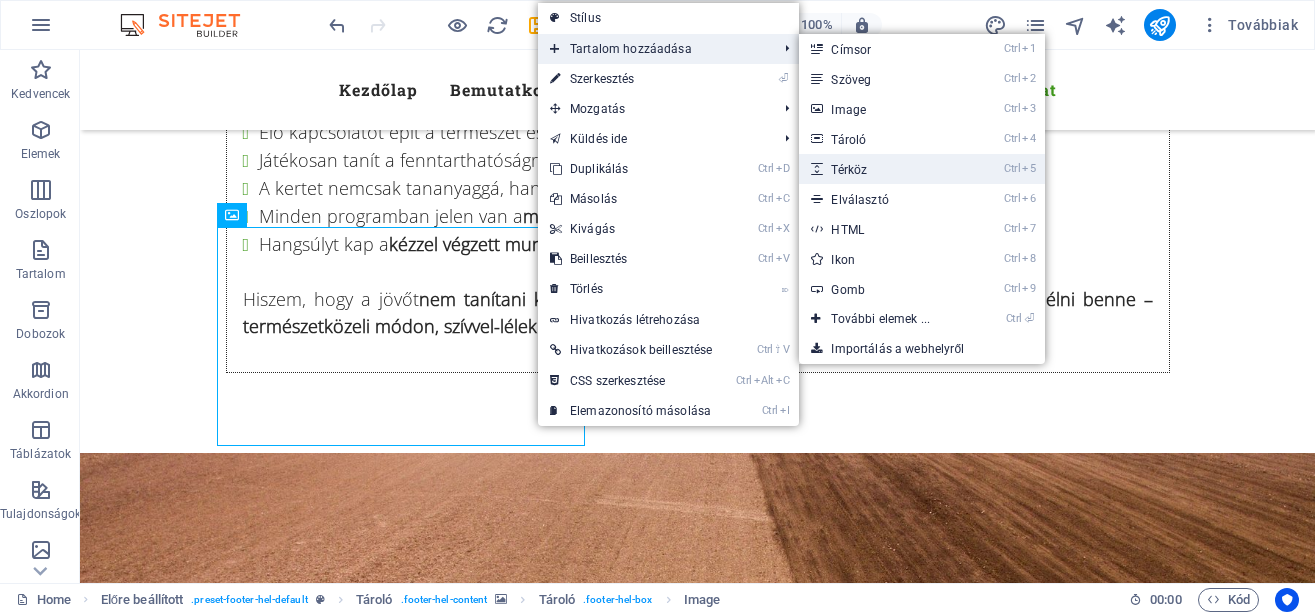 click on "Ctrl 5  Térköz" at bounding box center (884, 169) 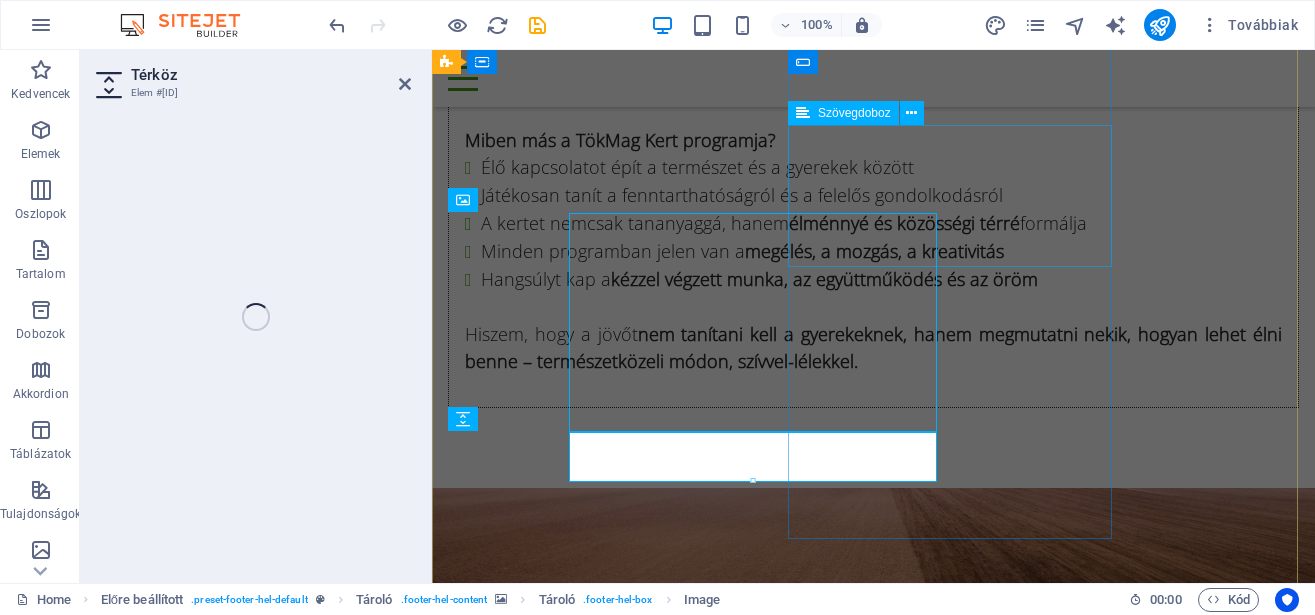 scroll, scrollTop: 13340, scrollLeft: 0, axis: vertical 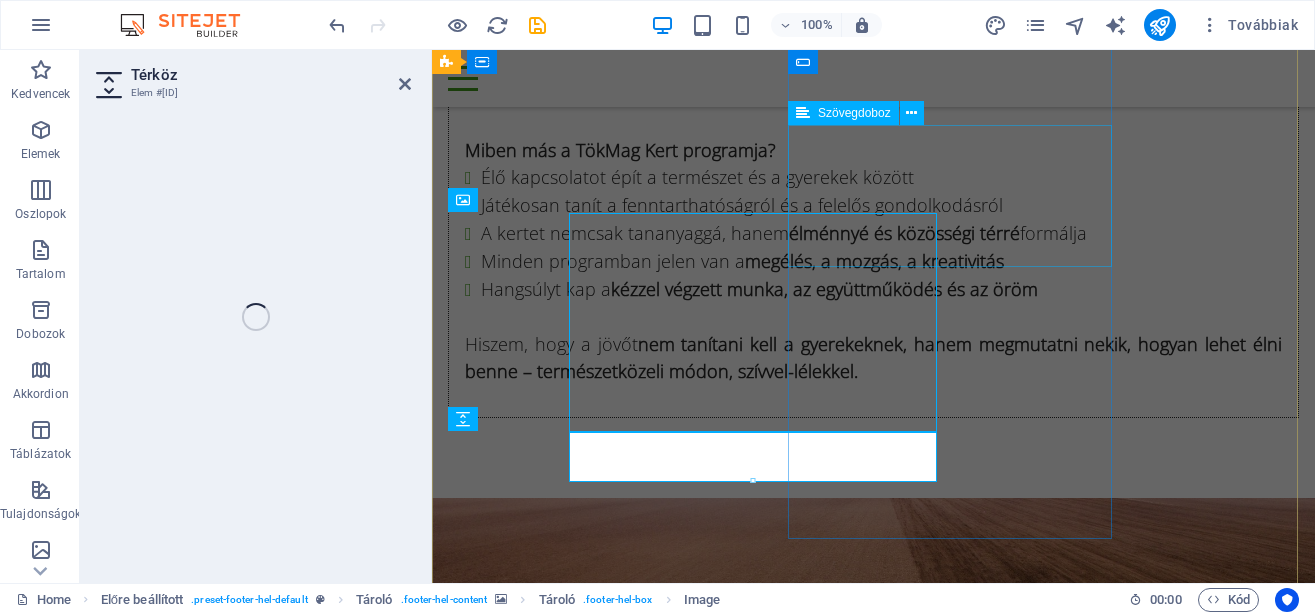 select on "px" 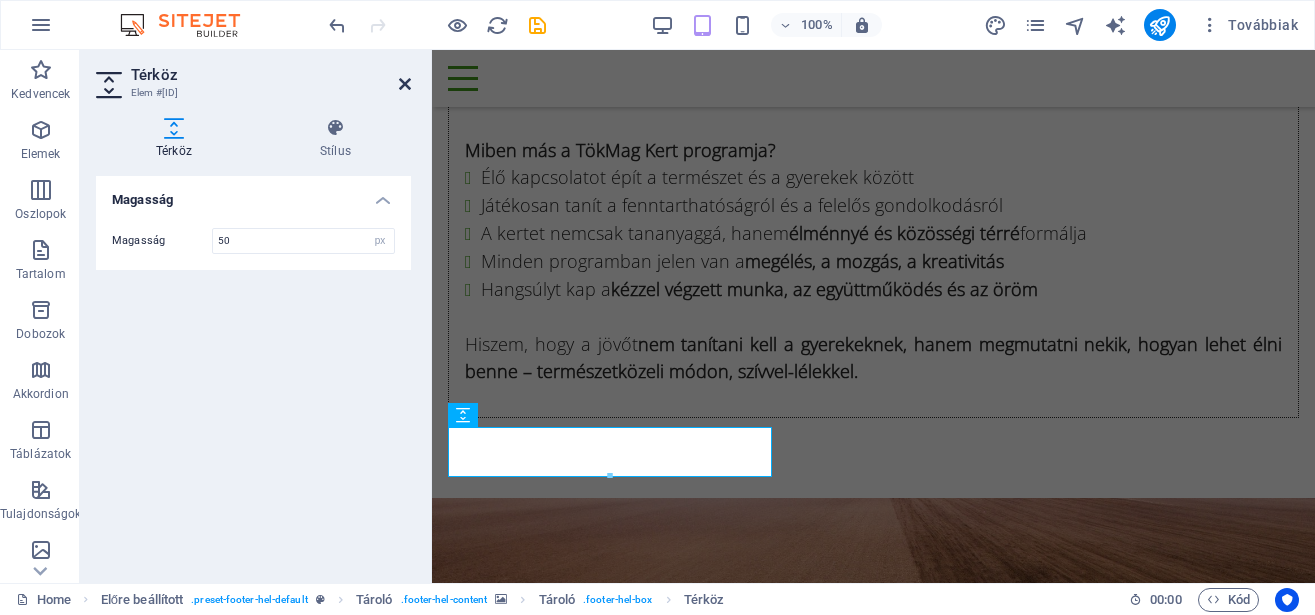 click at bounding box center (405, 84) 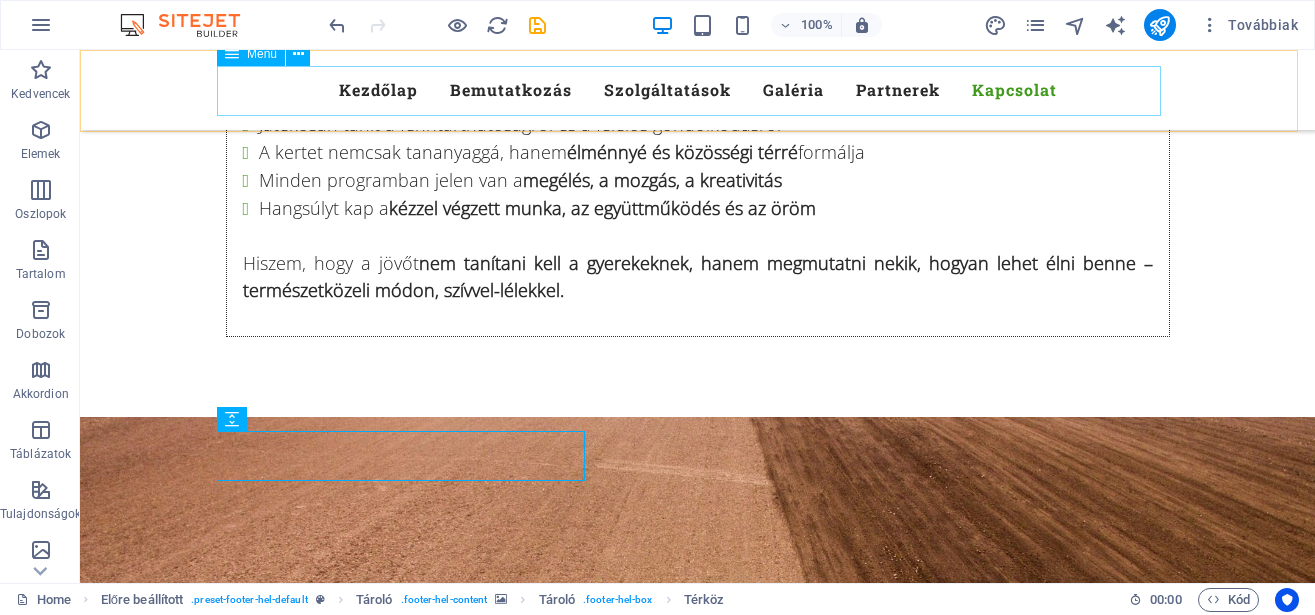 scroll, scrollTop: 13364, scrollLeft: 0, axis: vertical 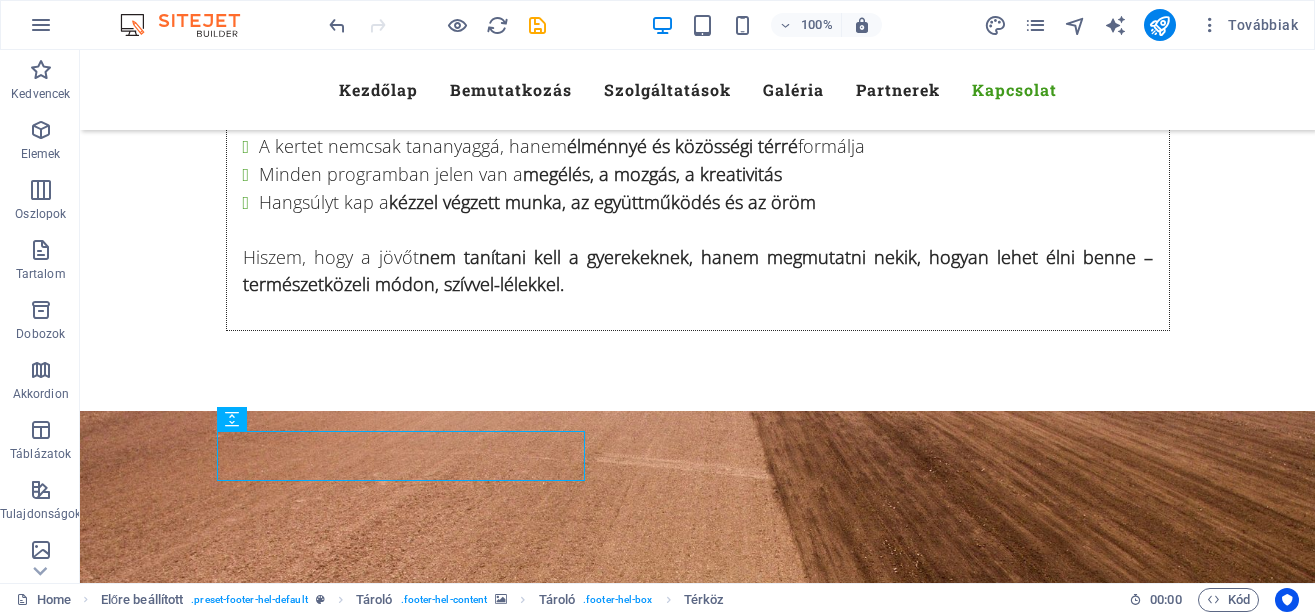 click at bounding box center (697, 5067) 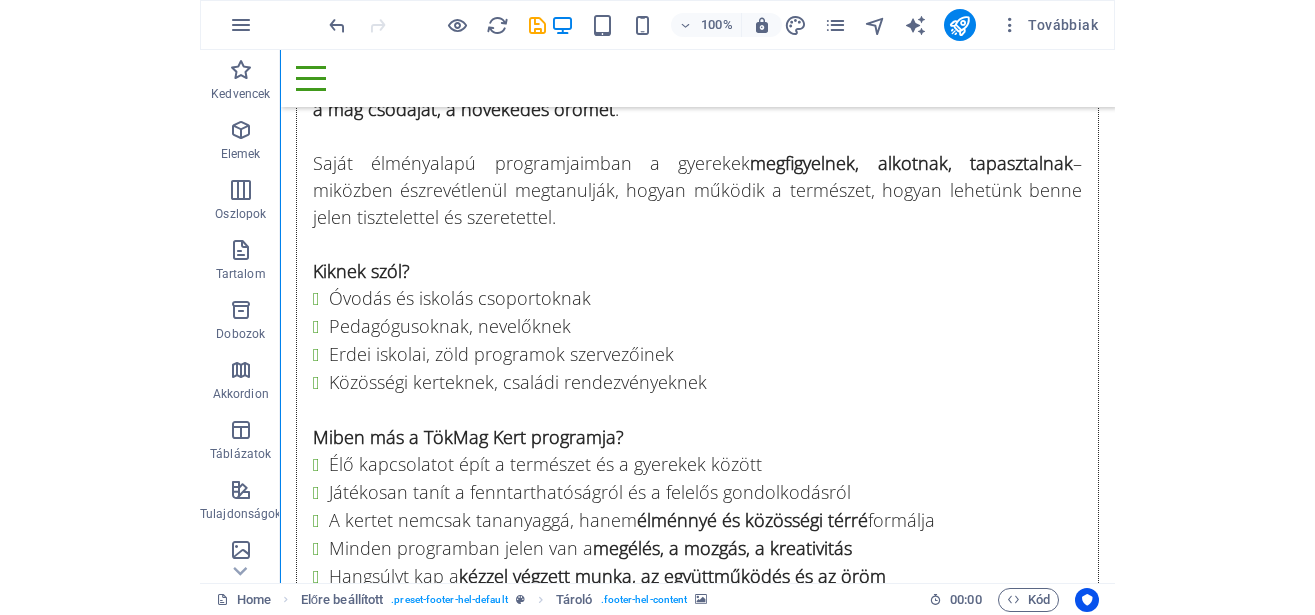 scroll, scrollTop: 13234, scrollLeft: 0, axis: vertical 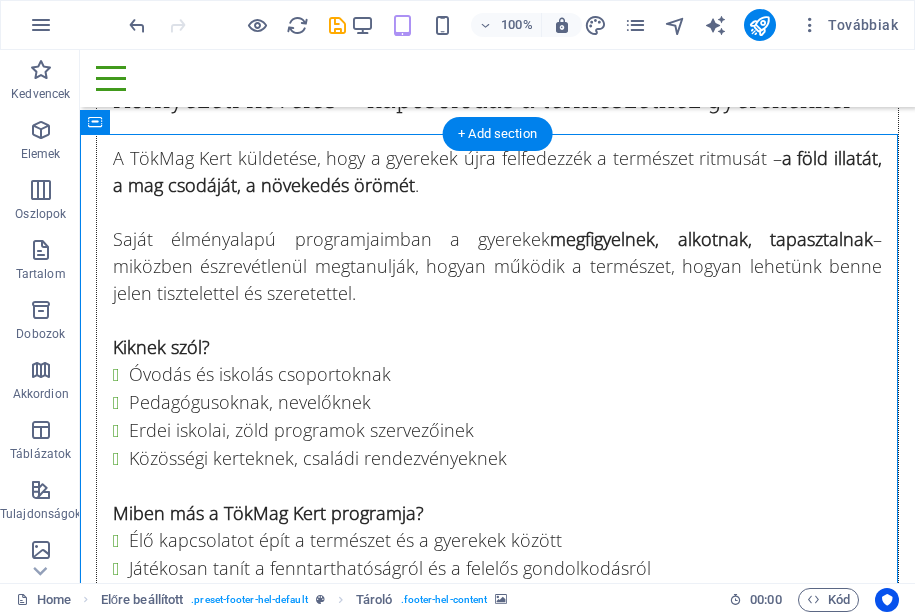 click at bounding box center (497, 5092) 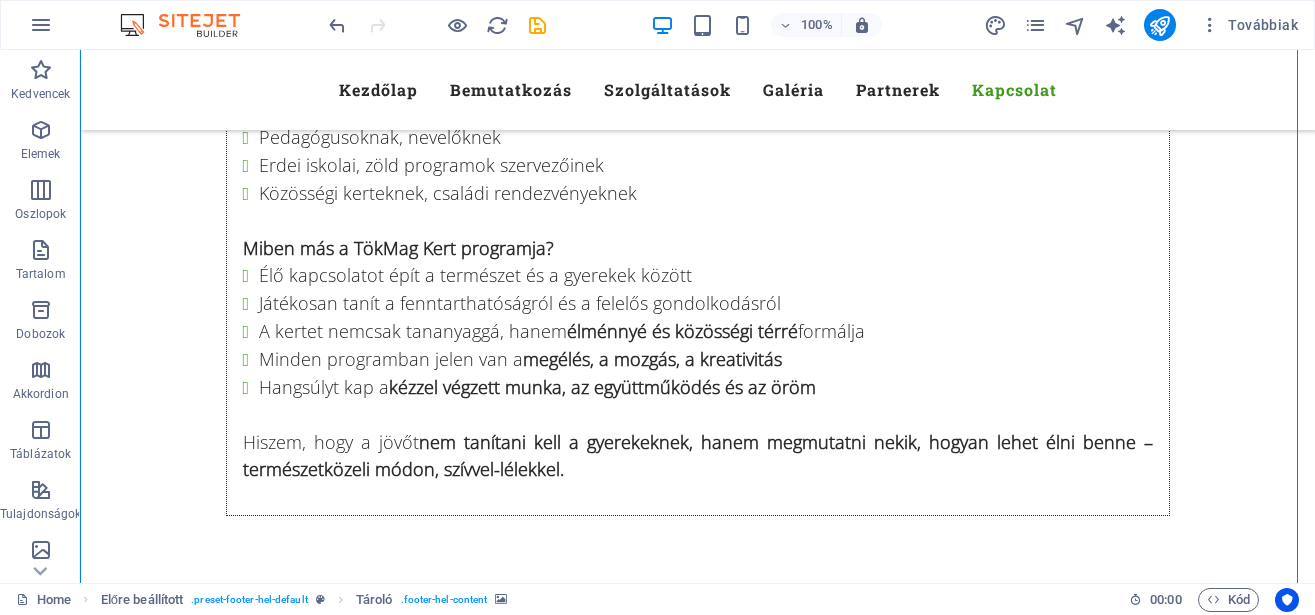 scroll, scrollTop: 13294, scrollLeft: 0, axis: vertical 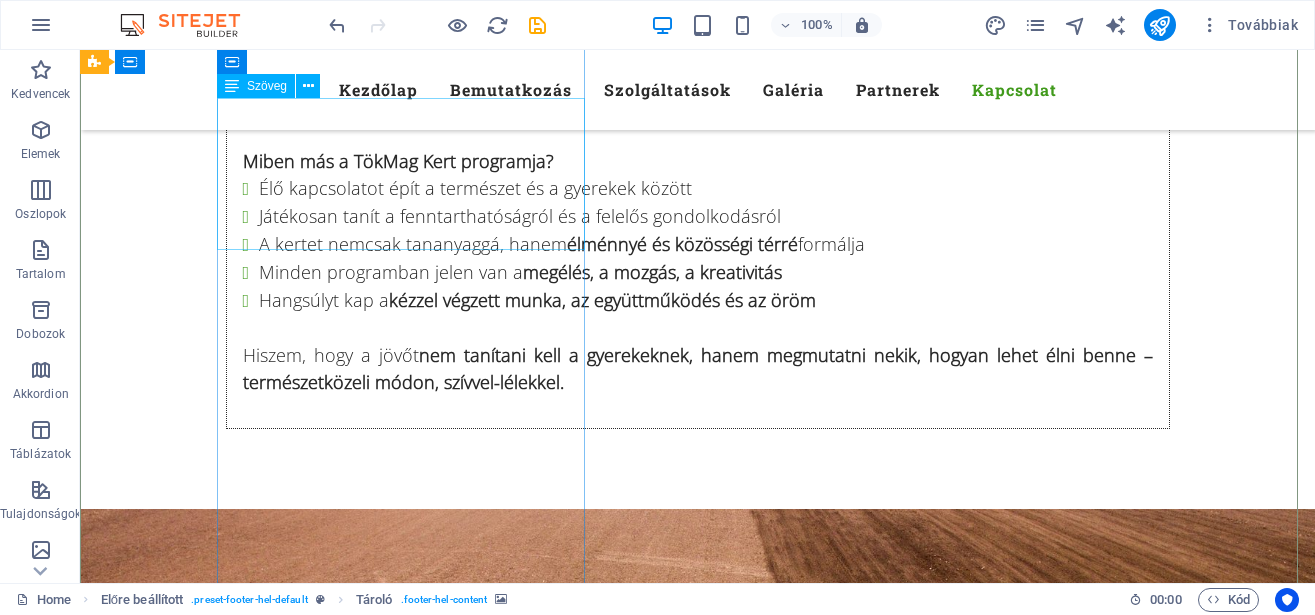 click on "TökMag Kert [LAST] [FIRST] [POSTAL_CODE], [CITY], +36-[PHONE] [EMAIL]" at bounding box center (568, 5789) 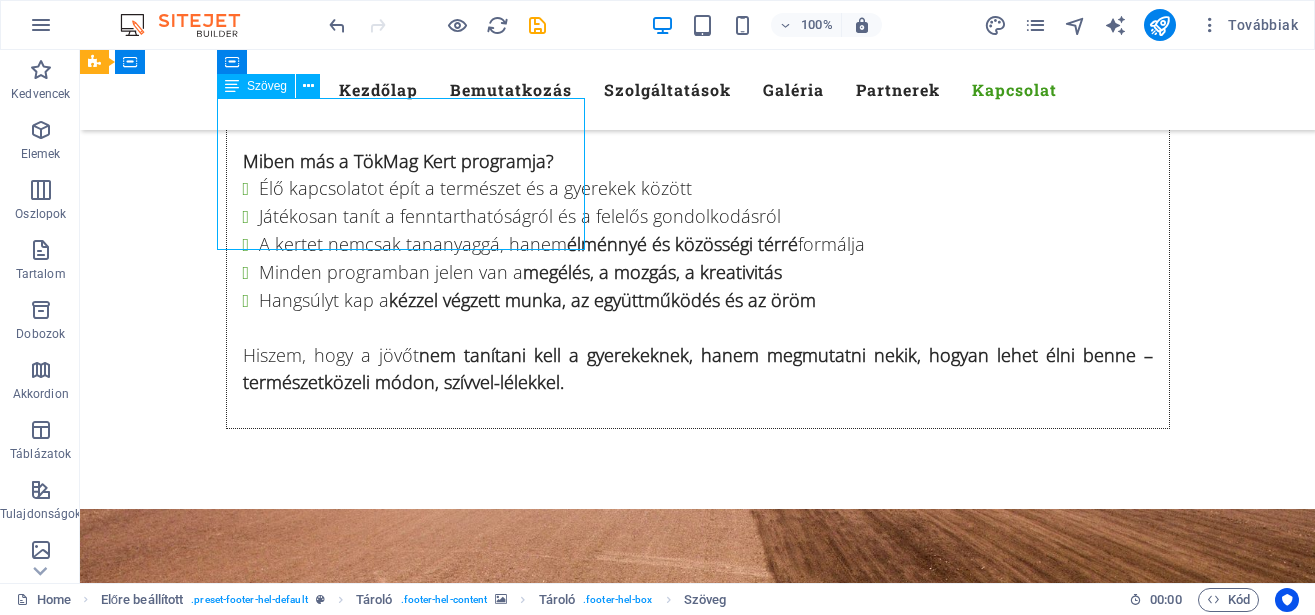 click on "TökMag Kert [LAST] [FIRST] [POSTAL_CODE], [CITY], +36-[PHONE] [EMAIL]" at bounding box center (568, 5789) 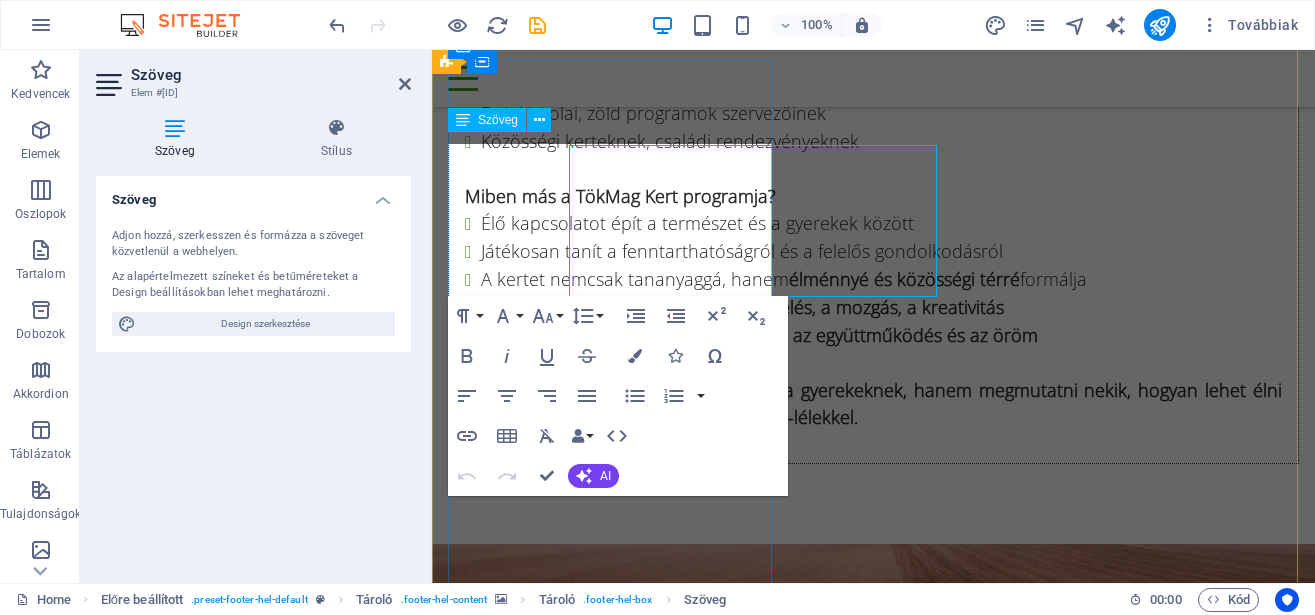 scroll, scrollTop: 13219, scrollLeft: 0, axis: vertical 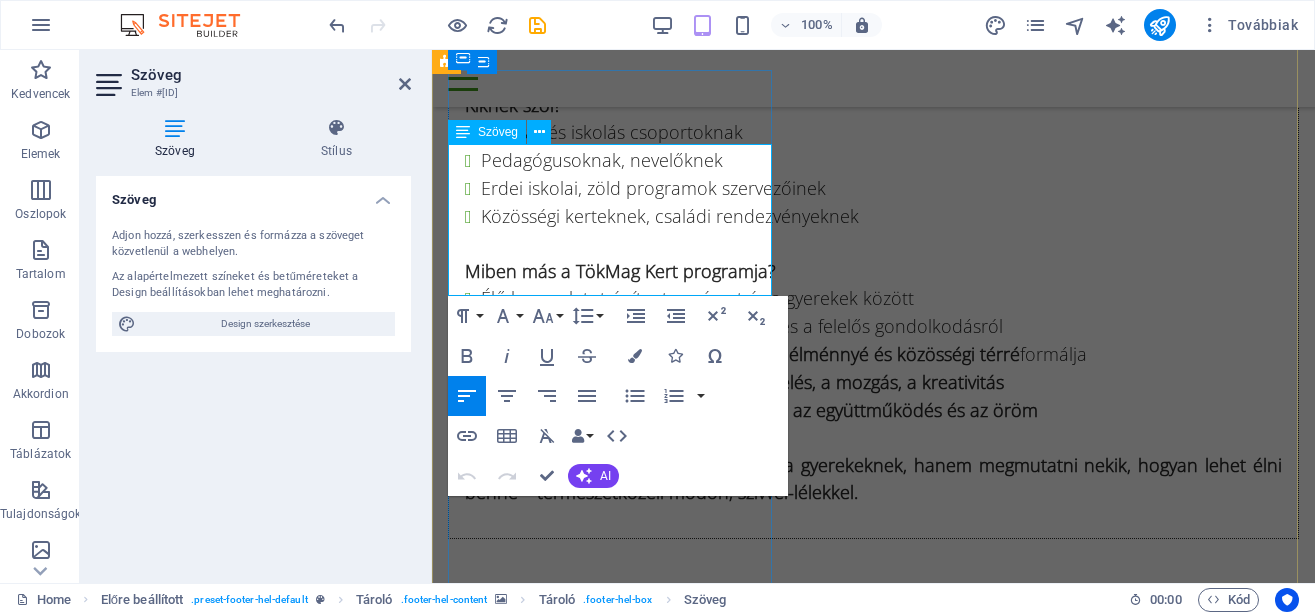 click on "info@example.com" at bounding box center (886, 5465) 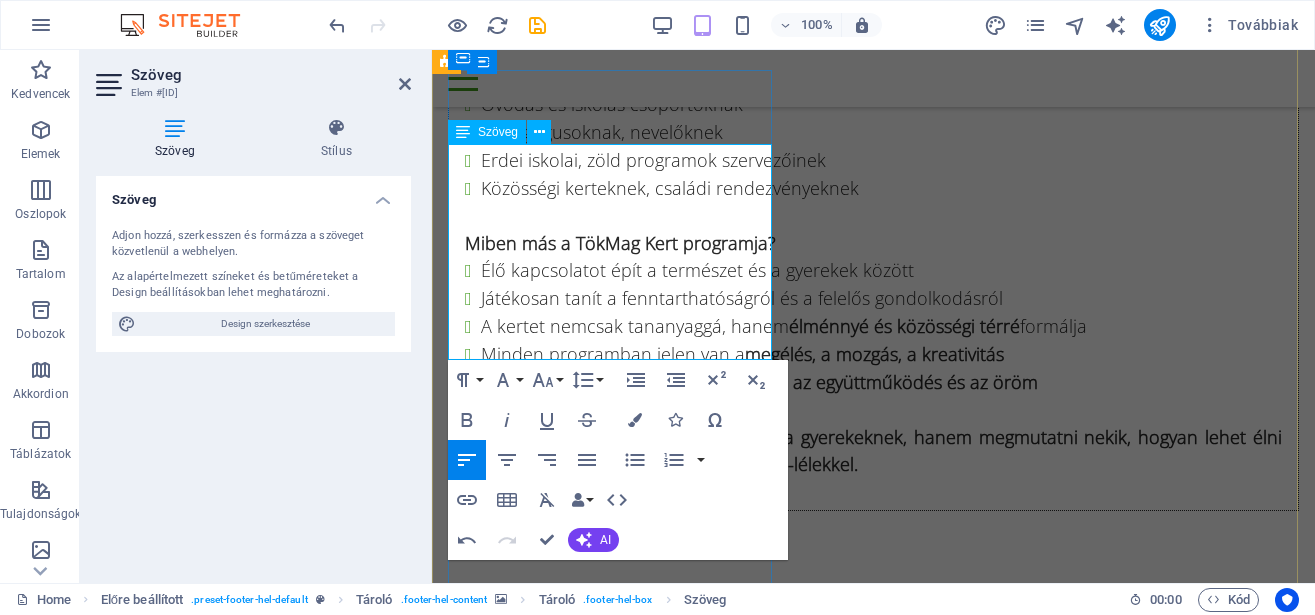 type 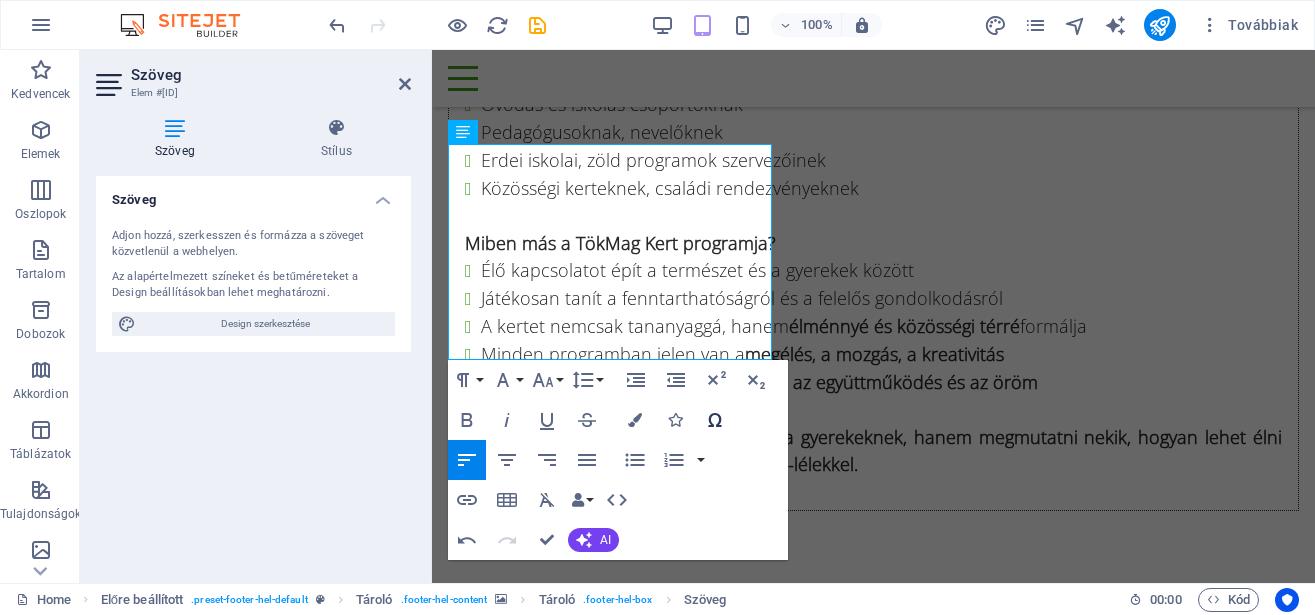 click 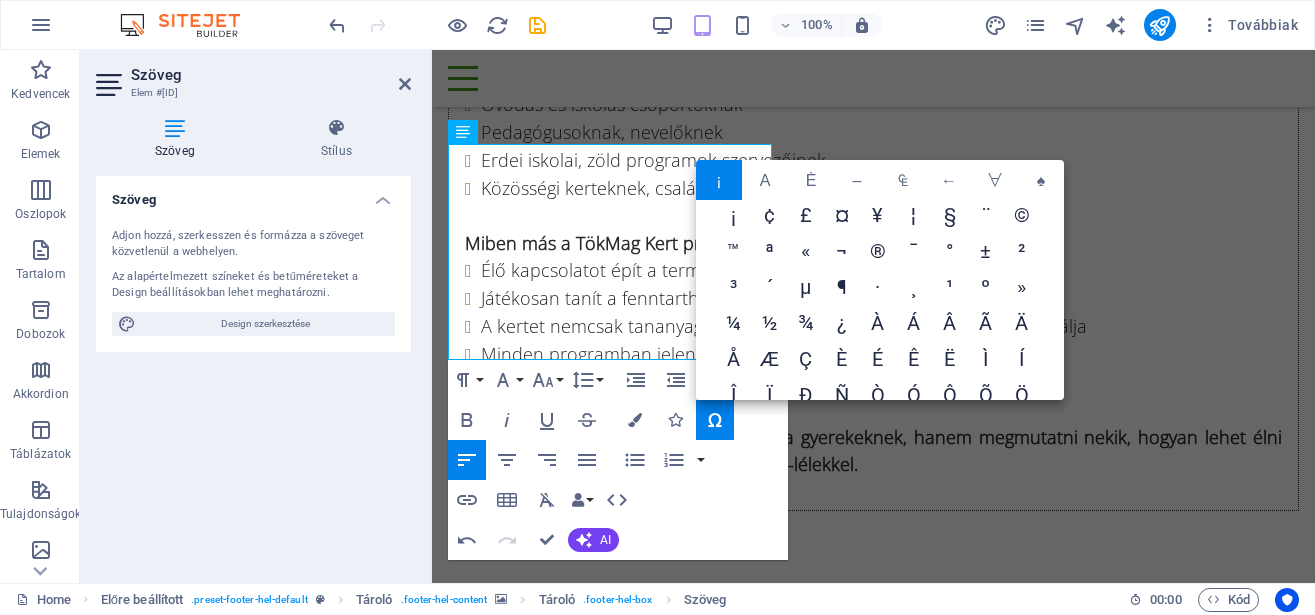 scroll, scrollTop: 0, scrollLeft: 0, axis: both 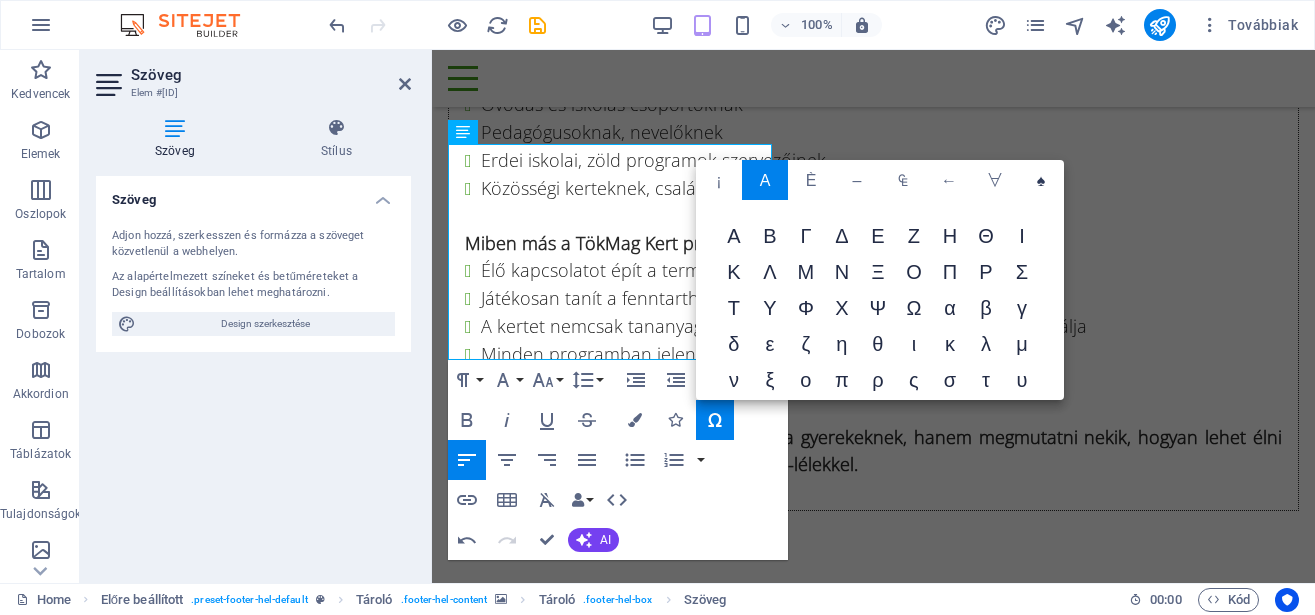 drag, startPoint x: 1038, startPoint y: 180, endPoint x: 601, endPoint y: 130, distance: 439.8511 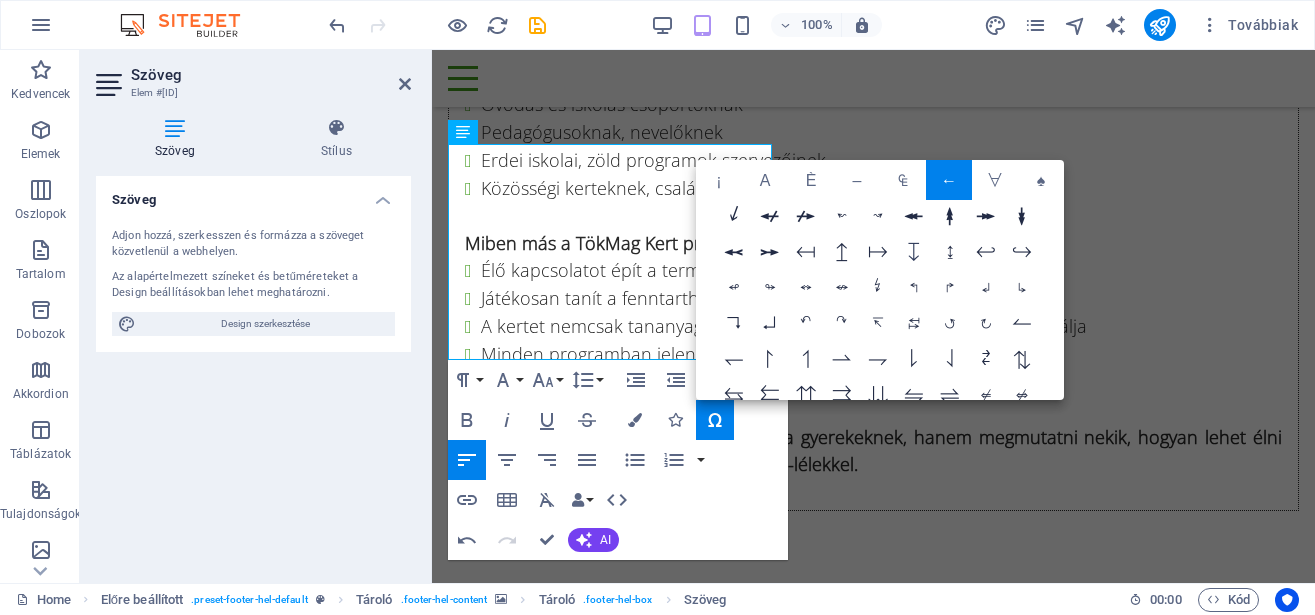 scroll, scrollTop: 90, scrollLeft: 0, axis: vertical 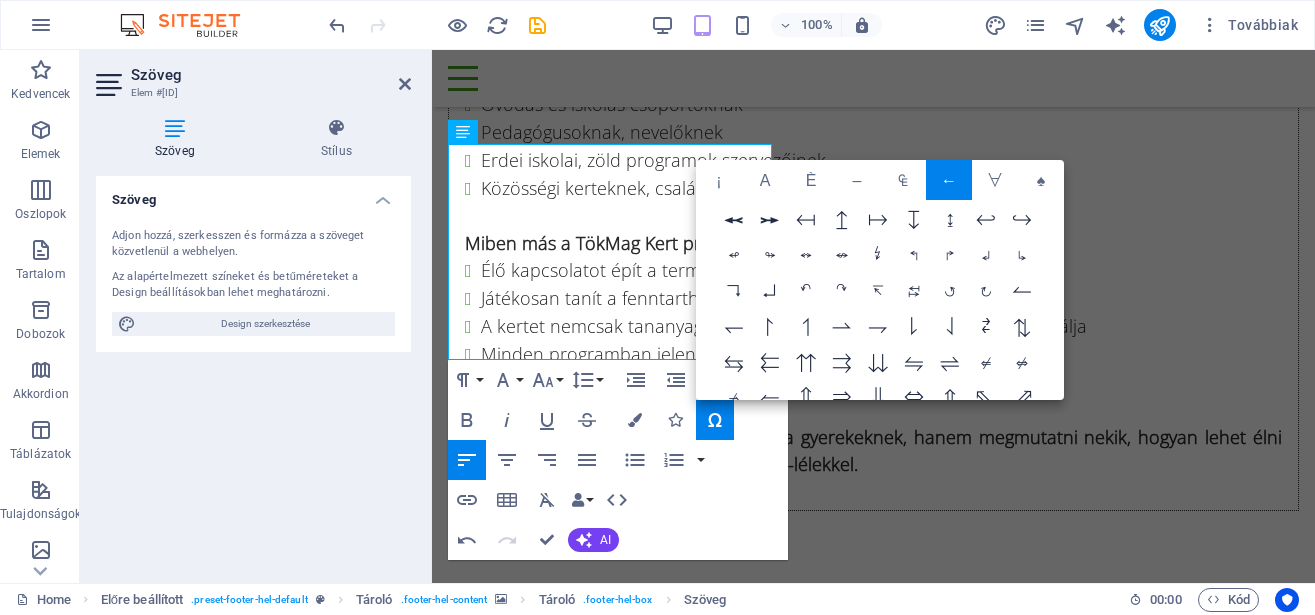 click on "↴" at bounding box center [734, 292] 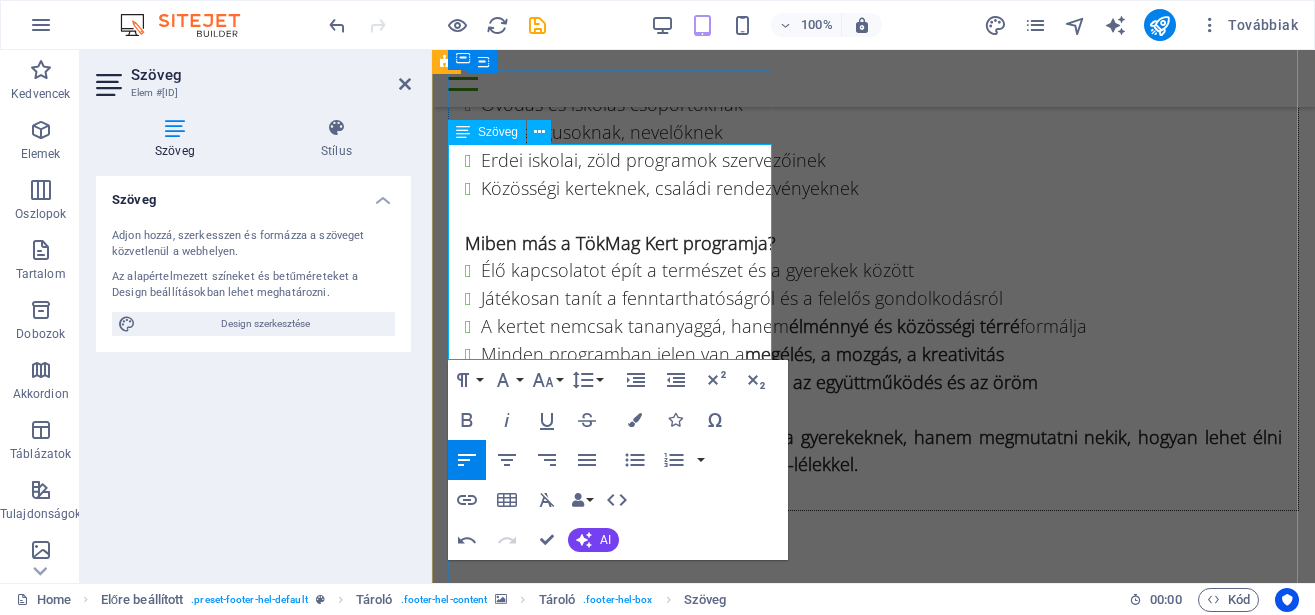 click on "​Olvasd be, és mentsd el a névjegyem!↴" at bounding box center (886, 5717) 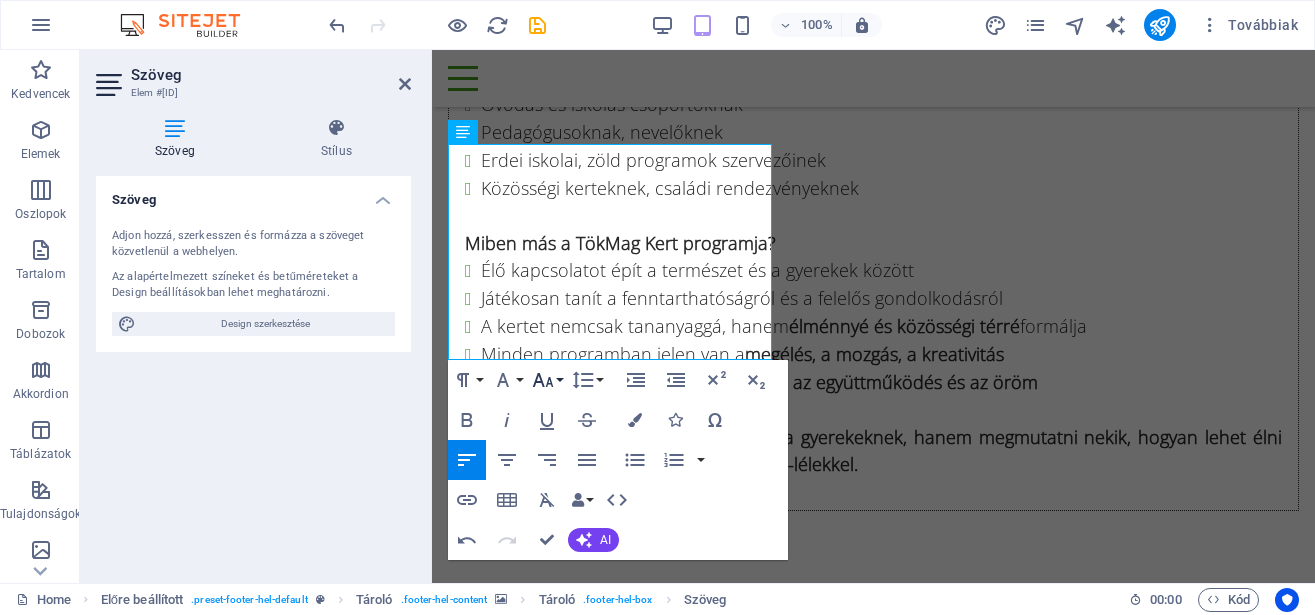 click 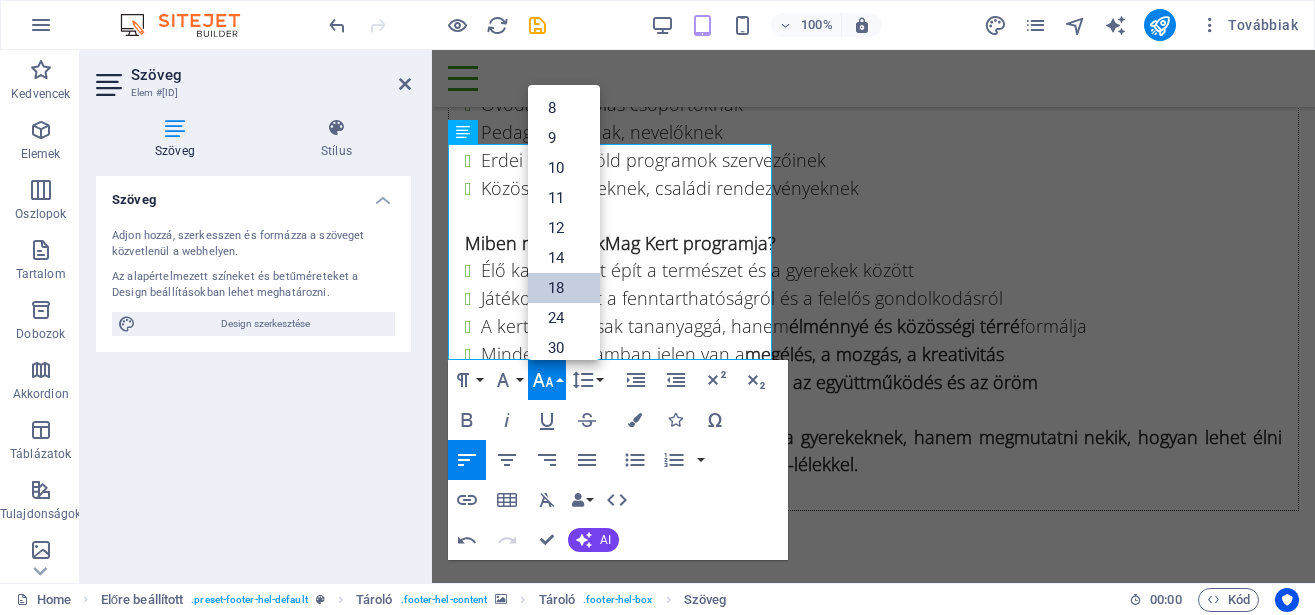 click on "18" at bounding box center [564, 288] 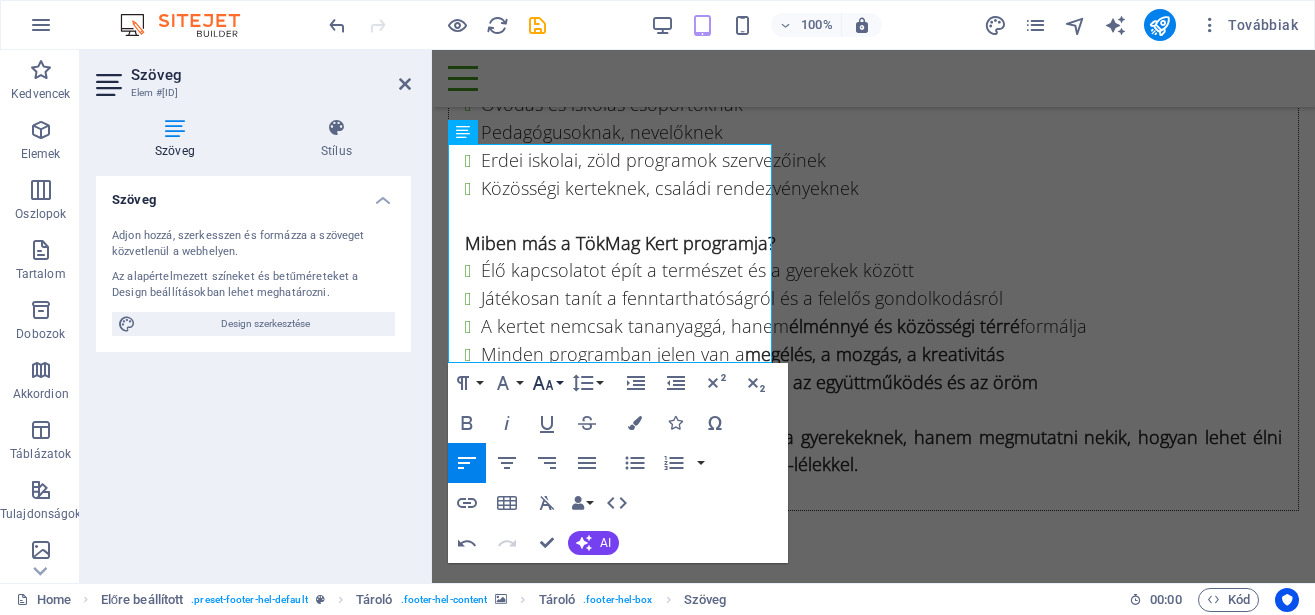 click 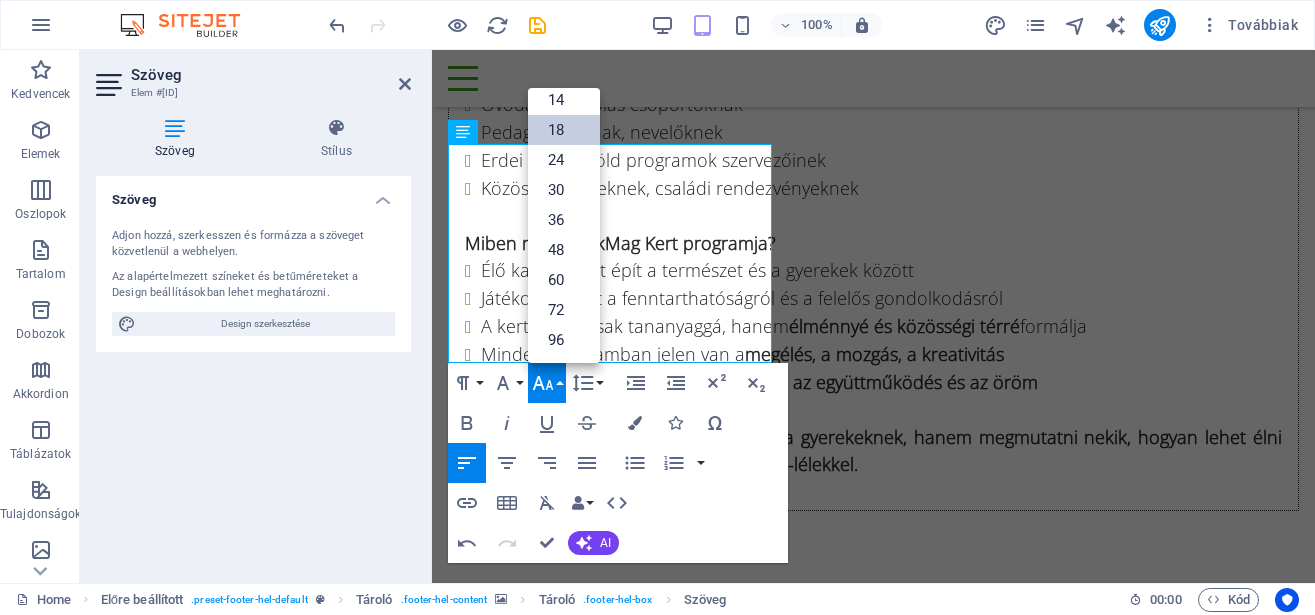 scroll, scrollTop: 161, scrollLeft: 0, axis: vertical 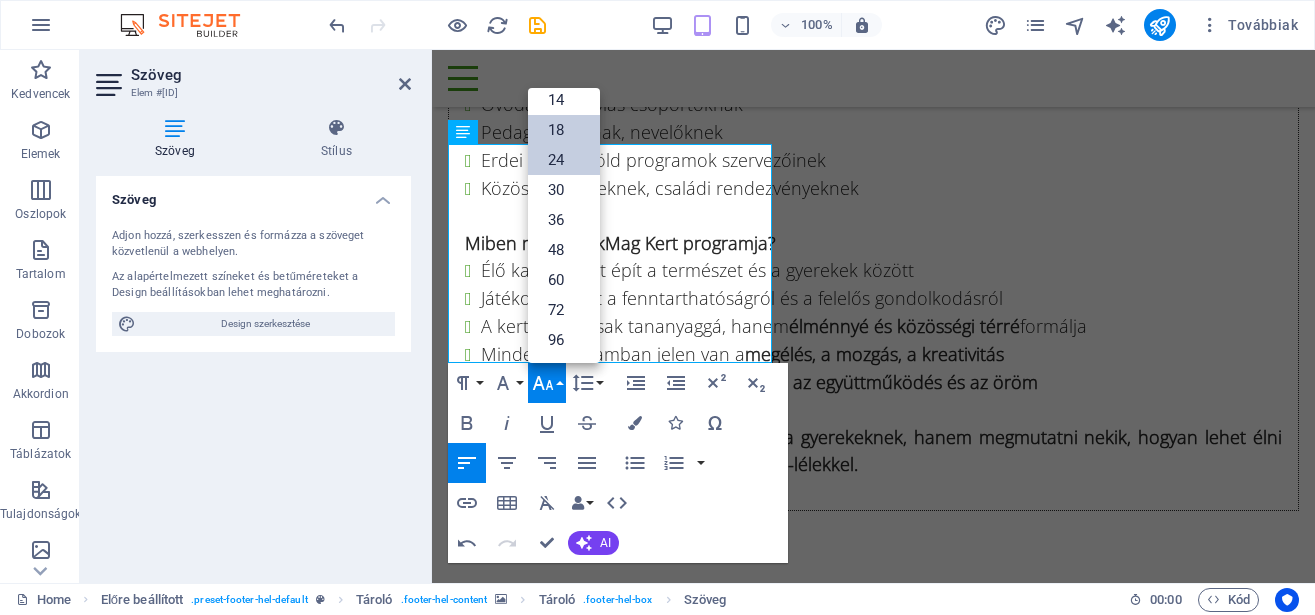 click on "24" at bounding box center (564, 160) 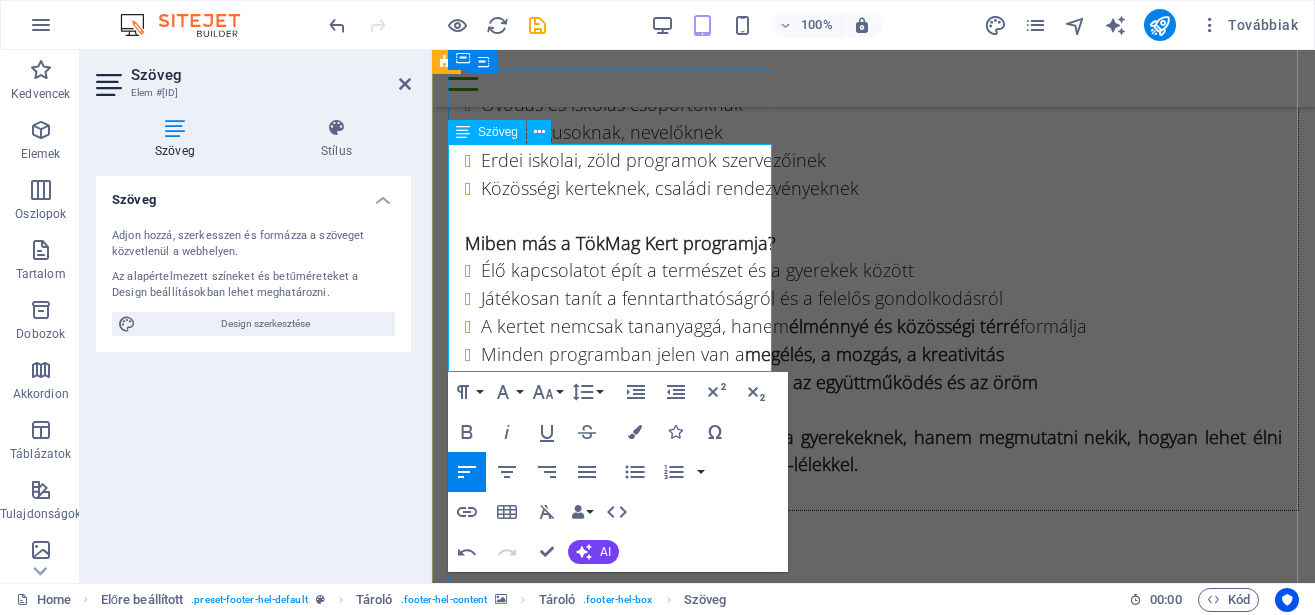 click on "TökMag Kert [LAST] [FIRST] [POSTAL_CODE], [CITY], [COUNTRY], +36-[PHONE] [EMAIL]" at bounding box center [873, 5639] 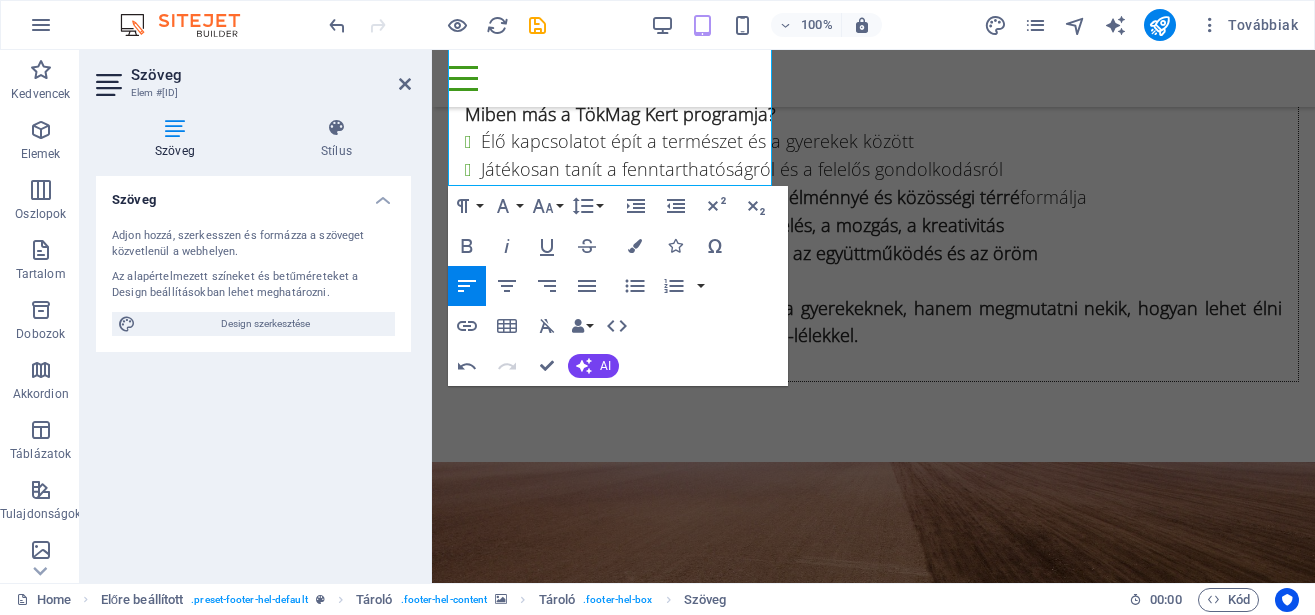 scroll, scrollTop: 13423, scrollLeft: 0, axis: vertical 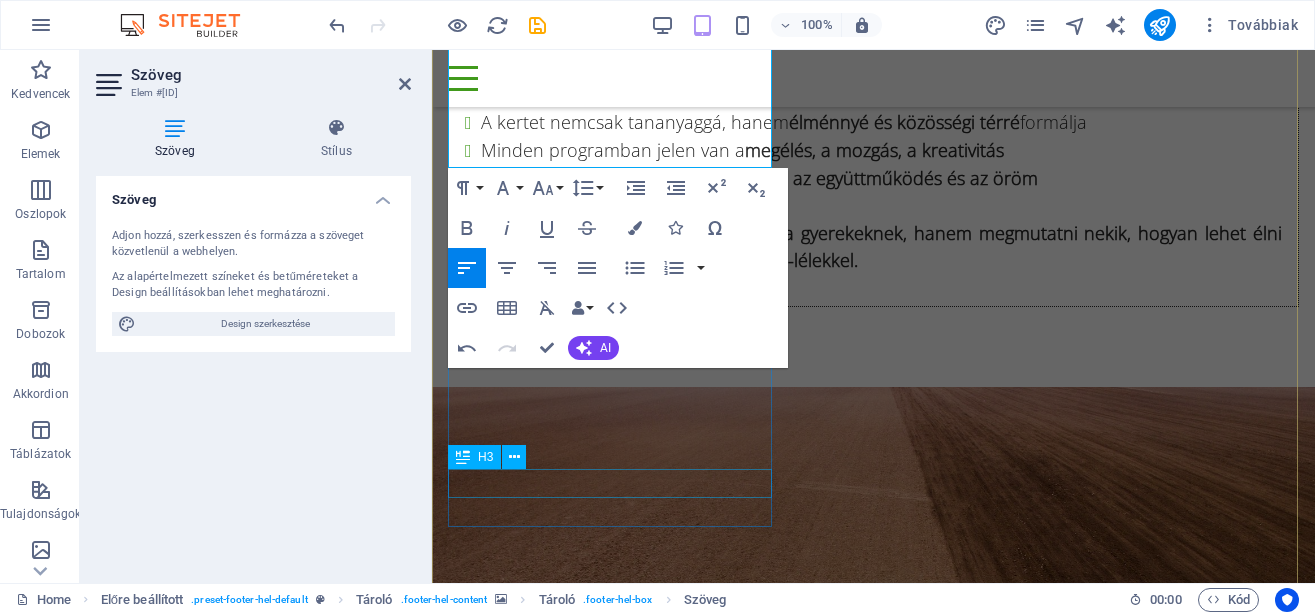 click on "Kövess itt:" at bounding box center [873, 5864] 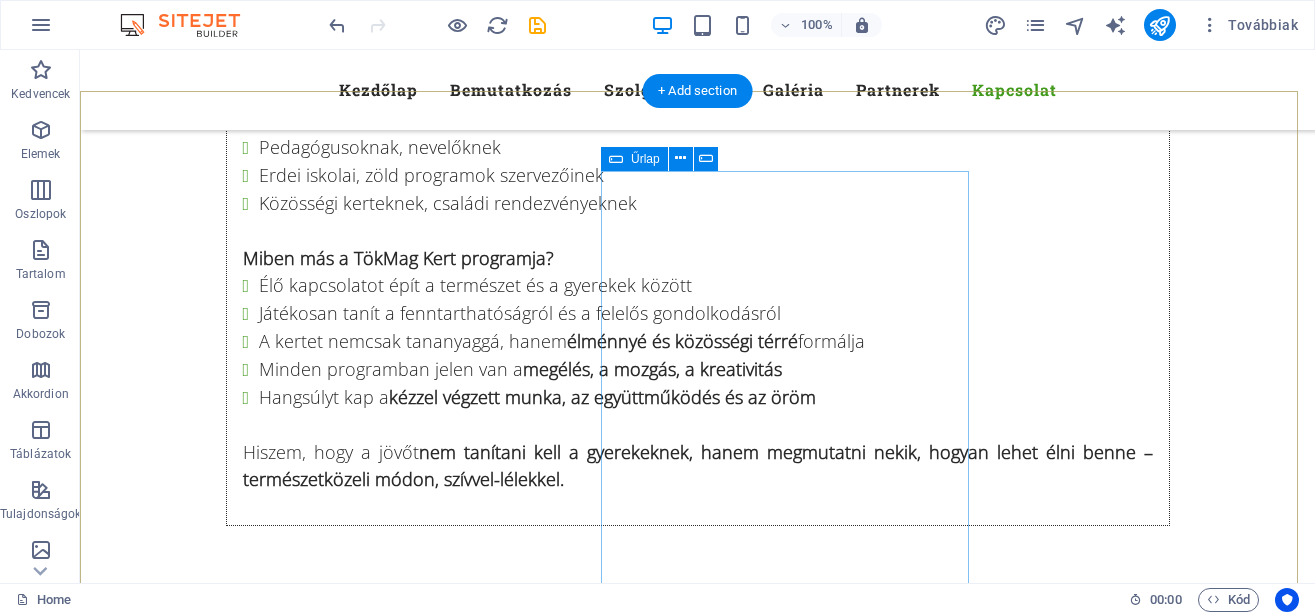 scroll, scrollTop: 13235, scrollLeft: 0, axis: vertical 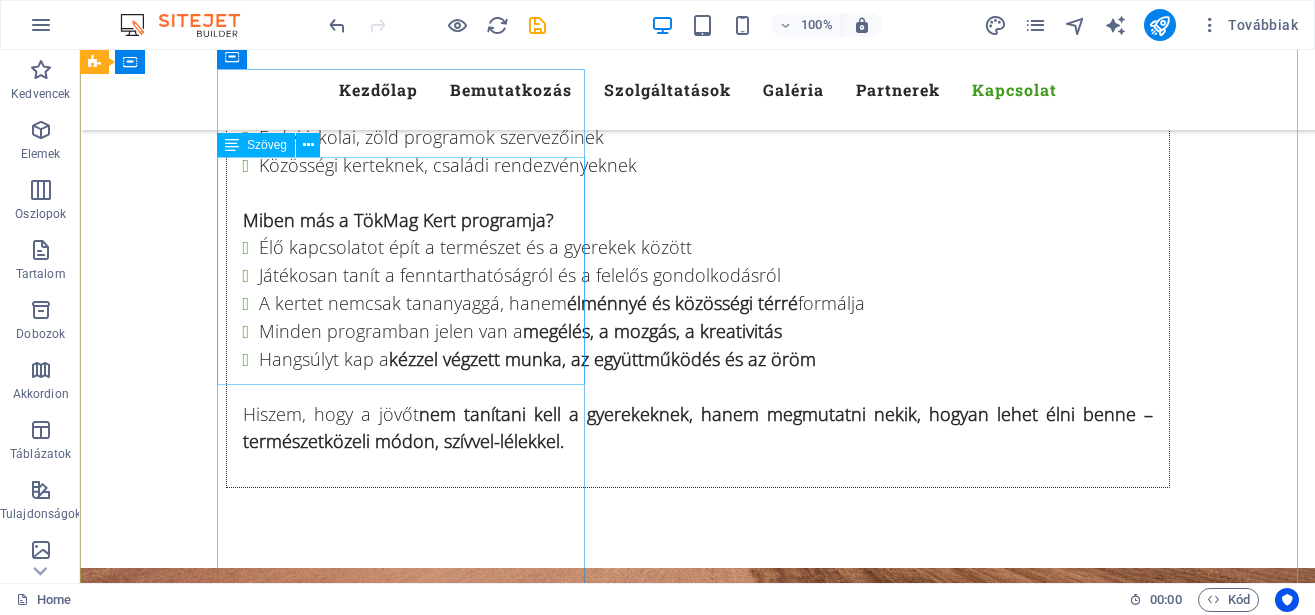 click on "TökMag Kert Helfné Szabó Zsuzsanna [POSTAL_CODE] [CITY], [COUNTRY] +[PHONE] [EMAIL] Olvasd be, és mentsd el a névjegyem! ↴" at bounding box center (568, 5962) 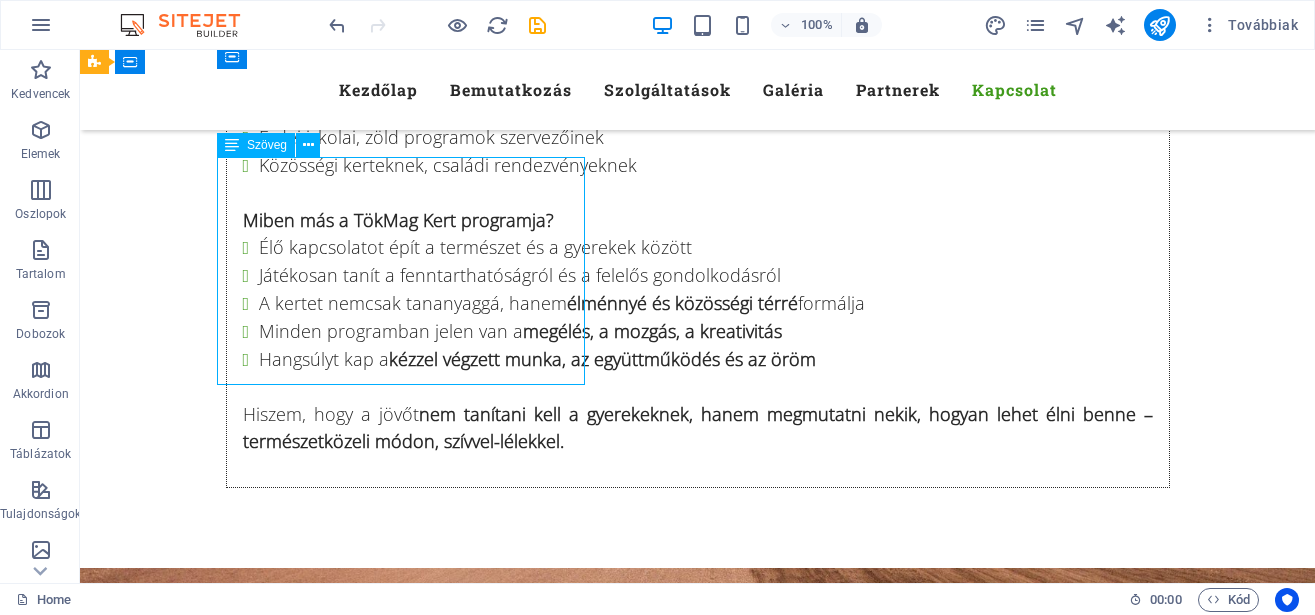 click on "TökMag Kert Helfné Szabó Zsuzsanna [POSTAL_CODE] [CITY], [COUNTRY] +[PHONE] [EMAIL] Olvasd be, és mentsd el a névjegyem! ↴" at bounding box center (568, 5962) 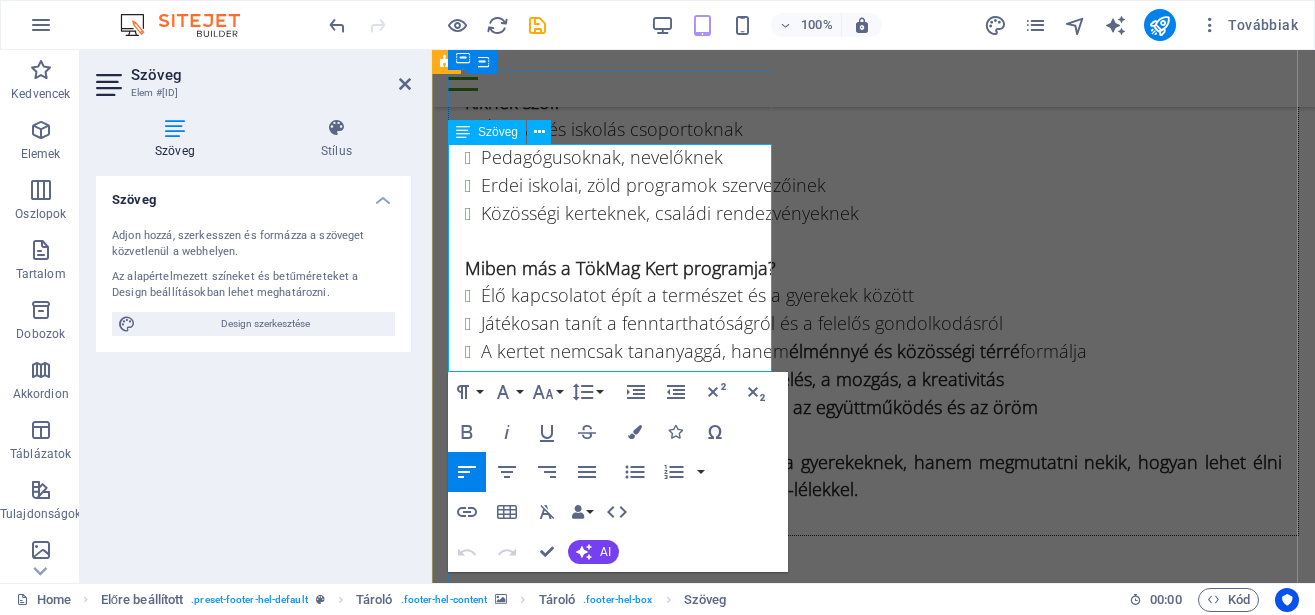scroll, scrollTop: 13219, scrollLeft: 0, axis: vertical 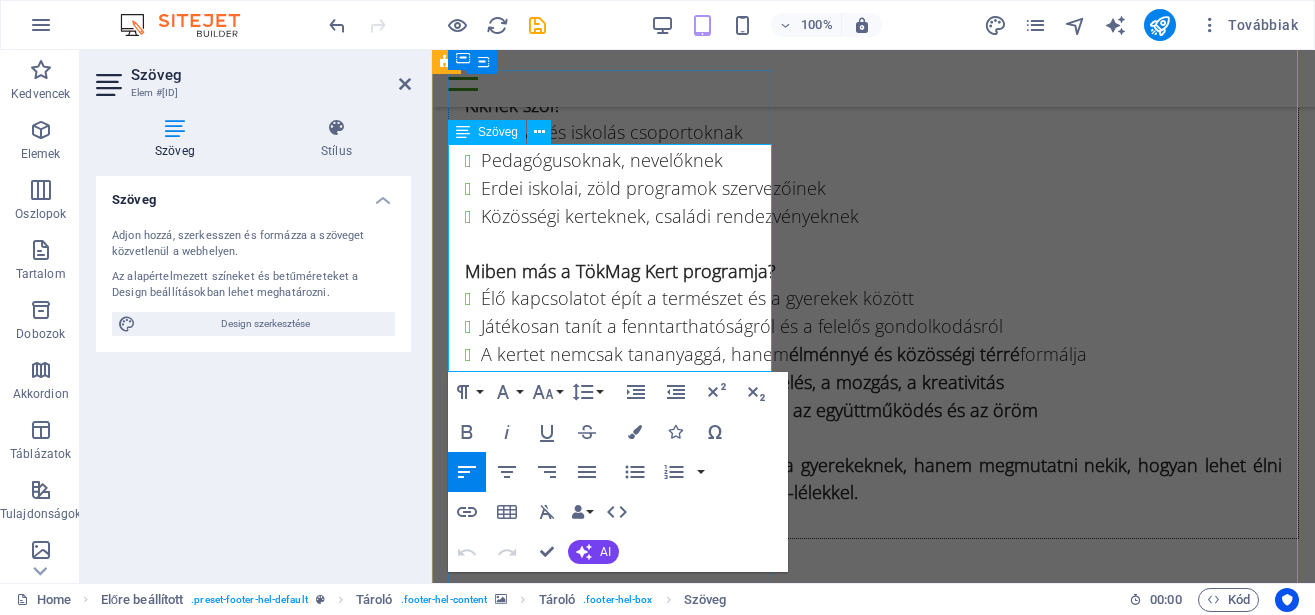 click on "↴" at bounding box center (747, 5534) 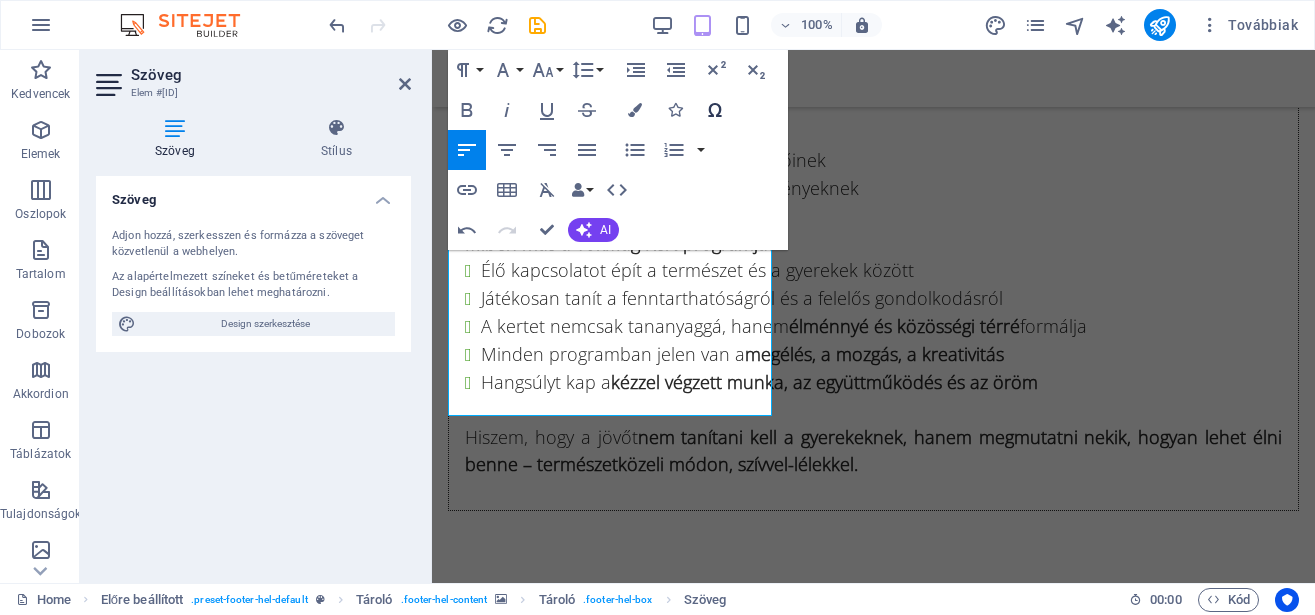 click 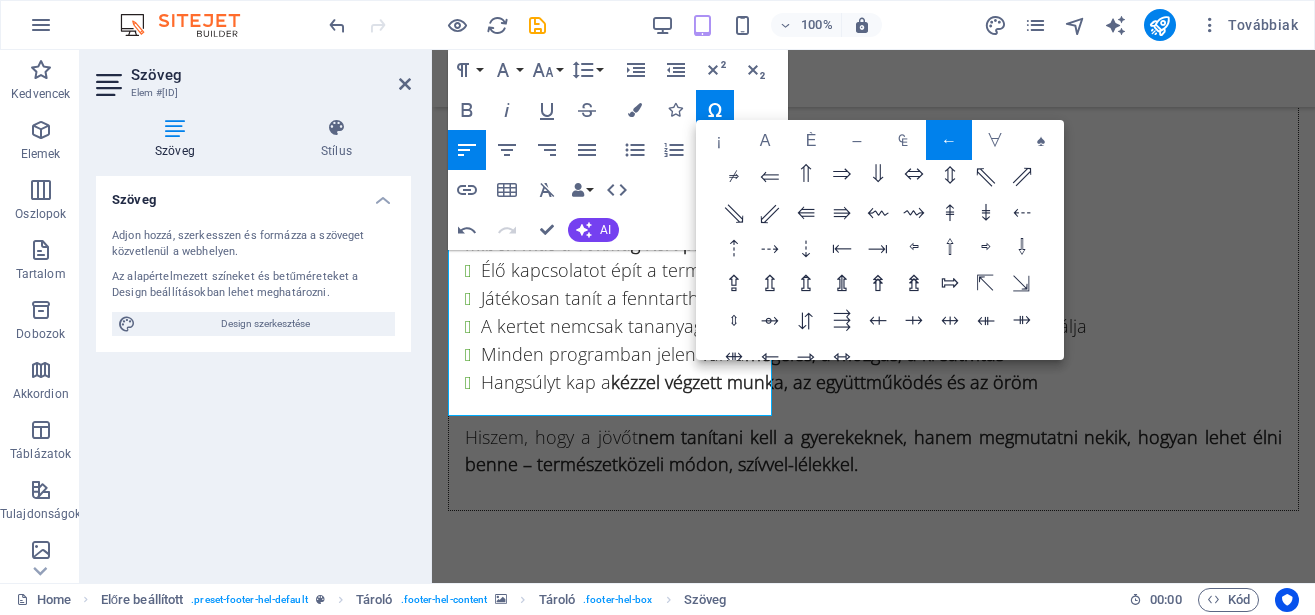 scroll, scrollTop: 254, scrollLeft: 0, axis: vertical 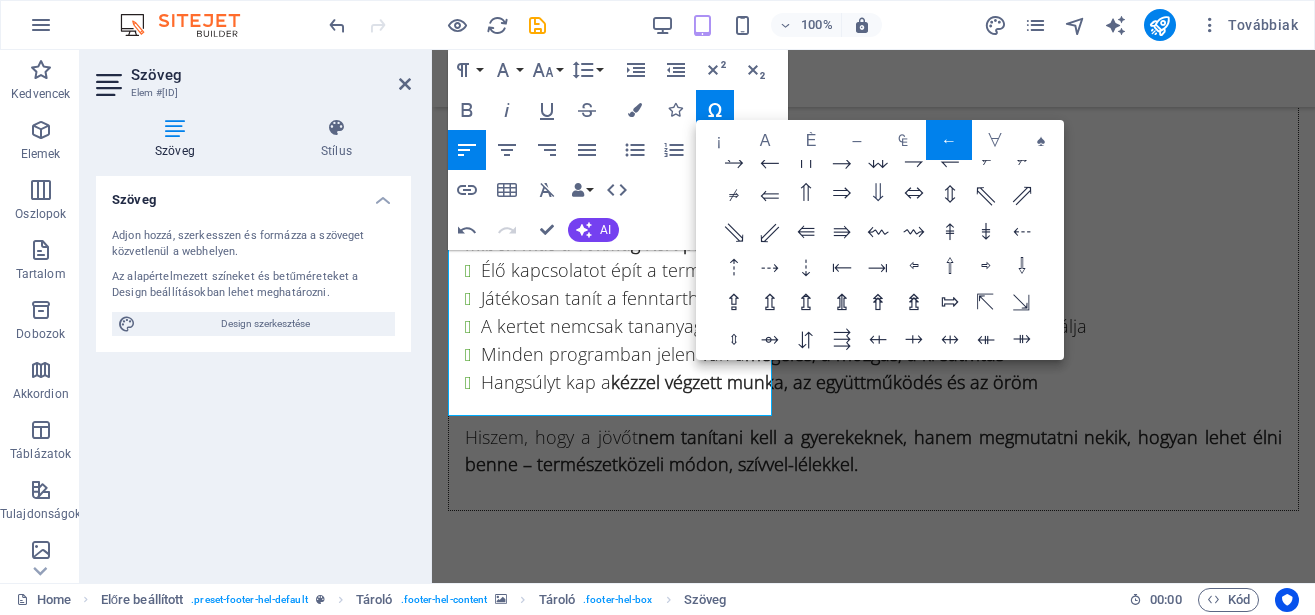 click on "⇓" at bounding box center (878, 196) 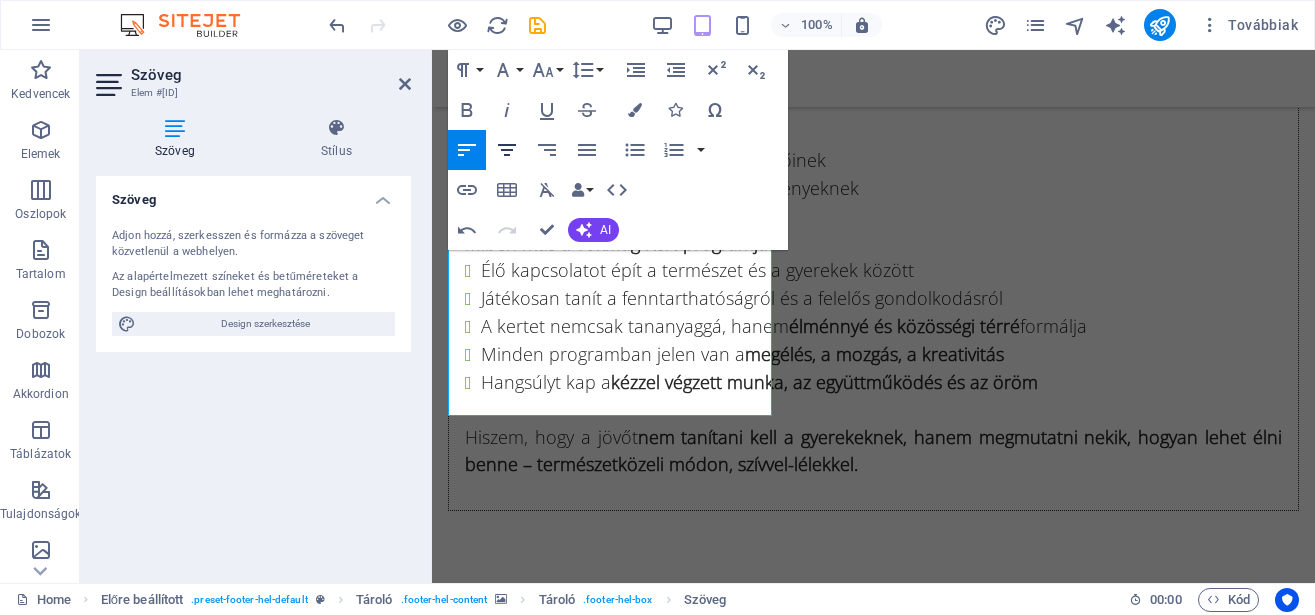 click on "Align Center" at bounding box center [507, 150] 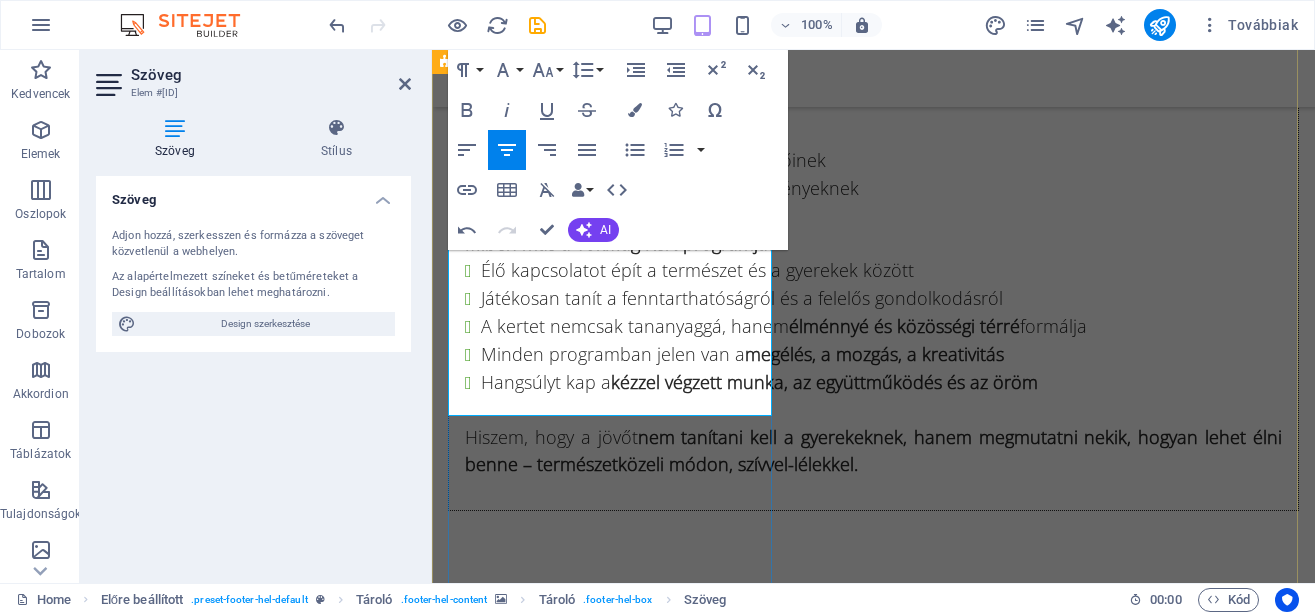 click on "⇓" at bounding box center [886, 5822] 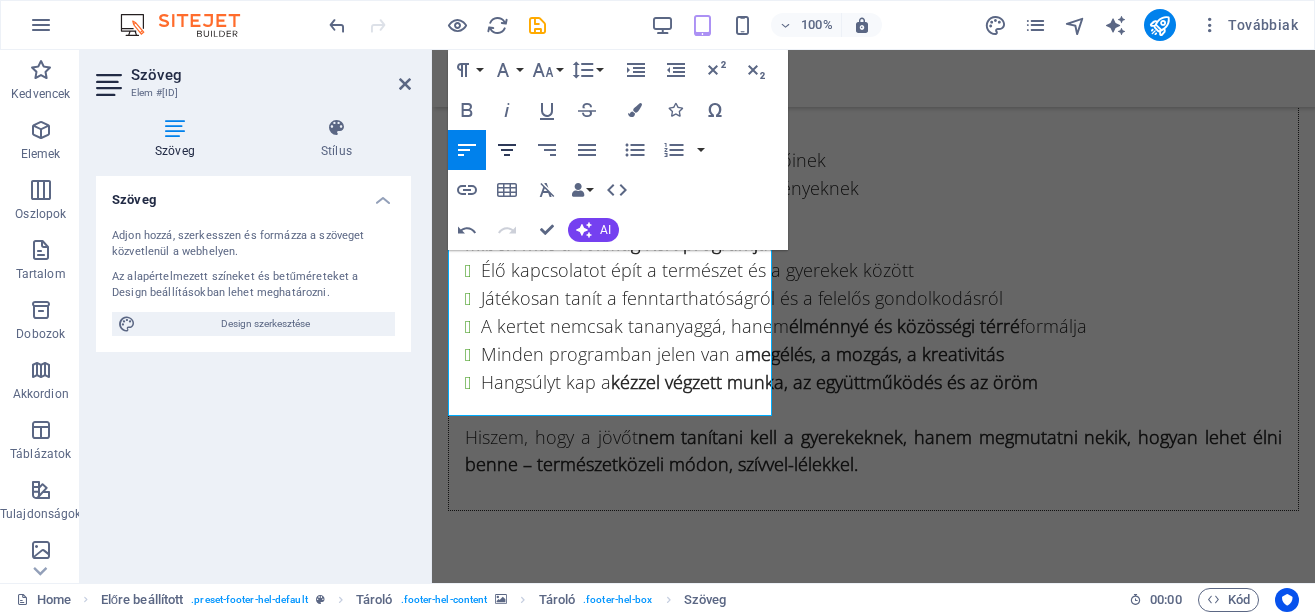 click 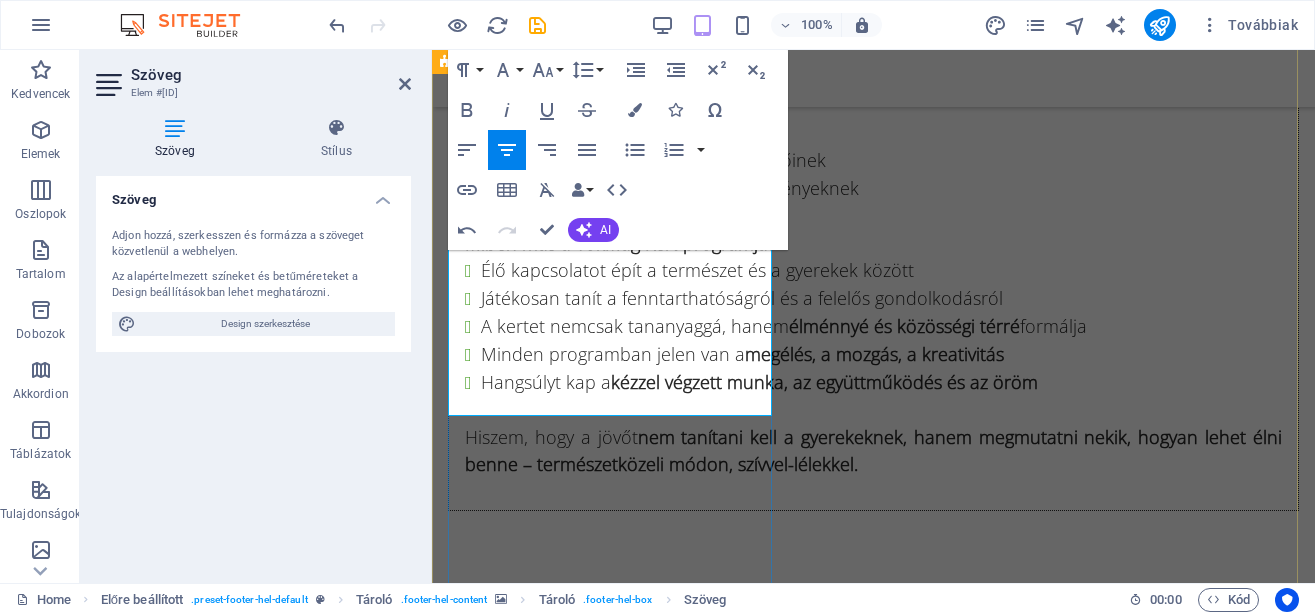 drag, startPoint x: 614, startPoint y: 397, endPoint x: 620, endPoint y: 295, distance: 102.176315 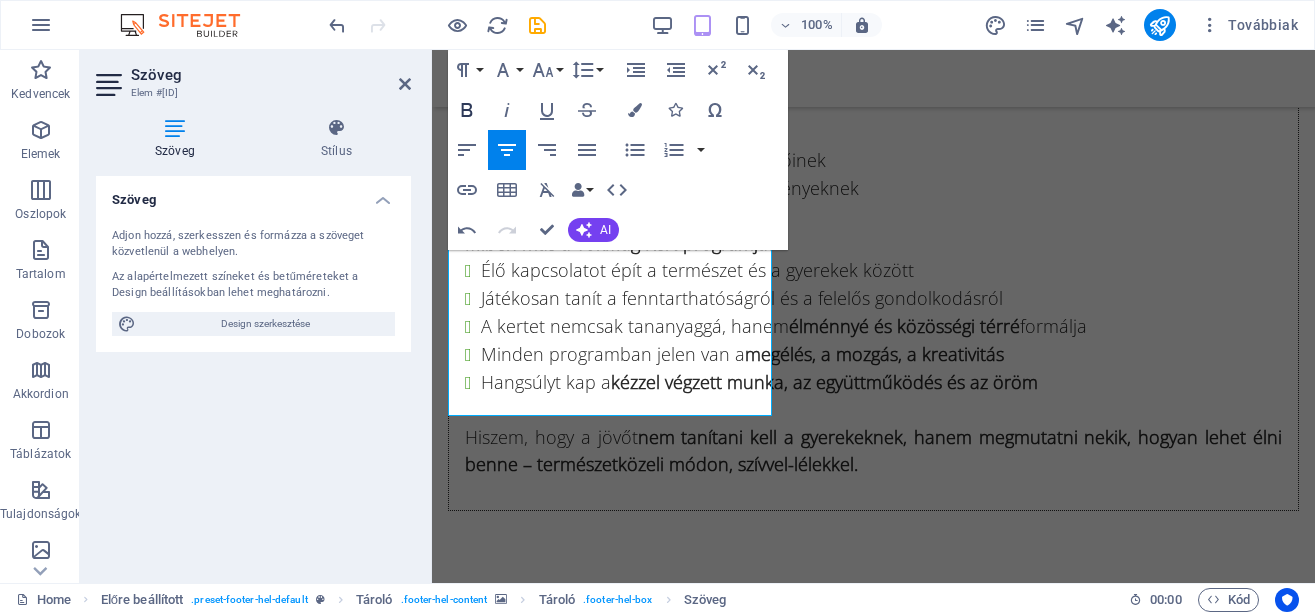 click 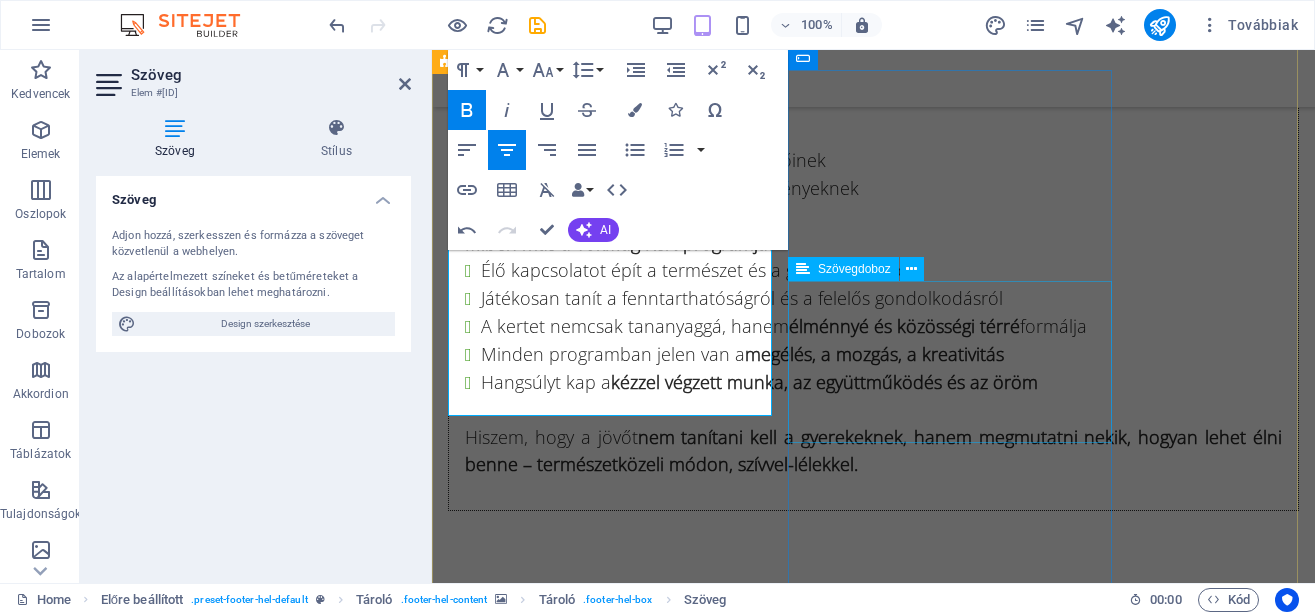 click 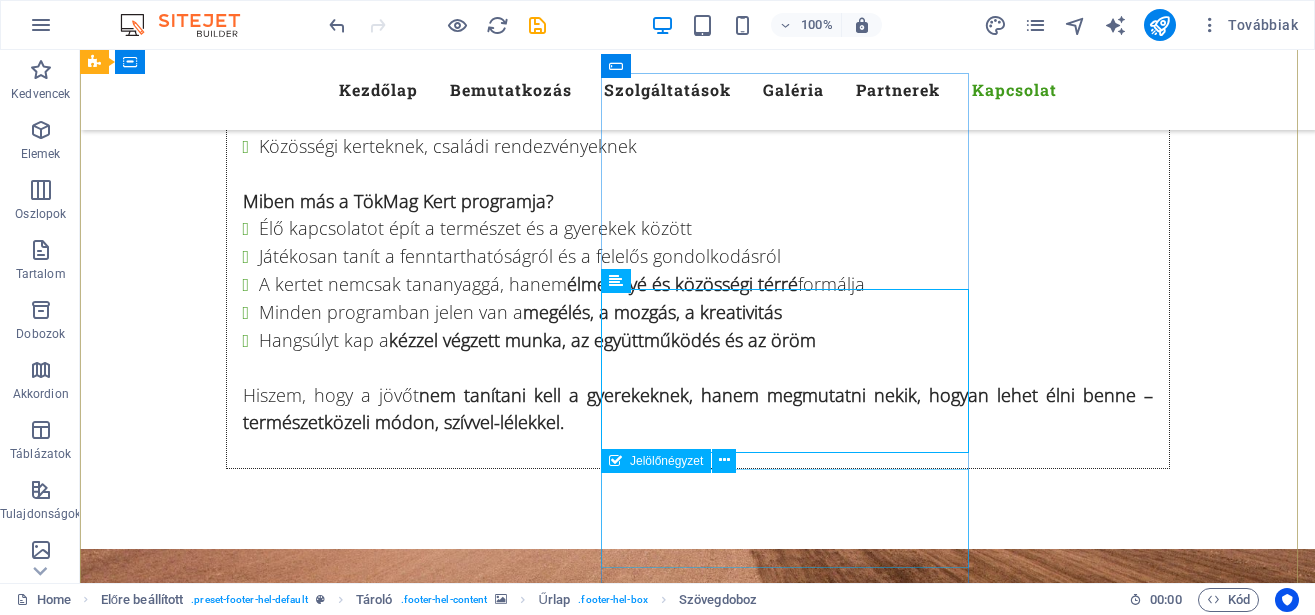 scroll, scrollTop: 13231, scrollLeft: 0, axis: vertical 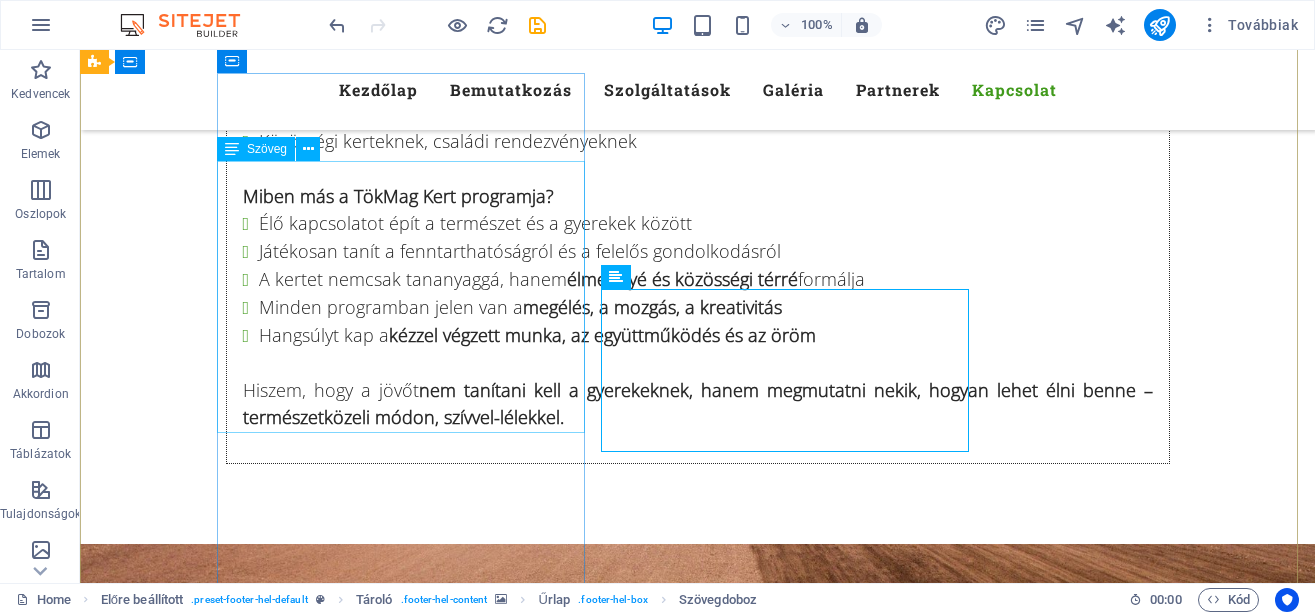 click on "TökMag Kert [LAST] [FIRST] [POSTAL_CODE], [CITY], +36-[PHONE] [EMAIL]" at bounding box center (568, 6004) 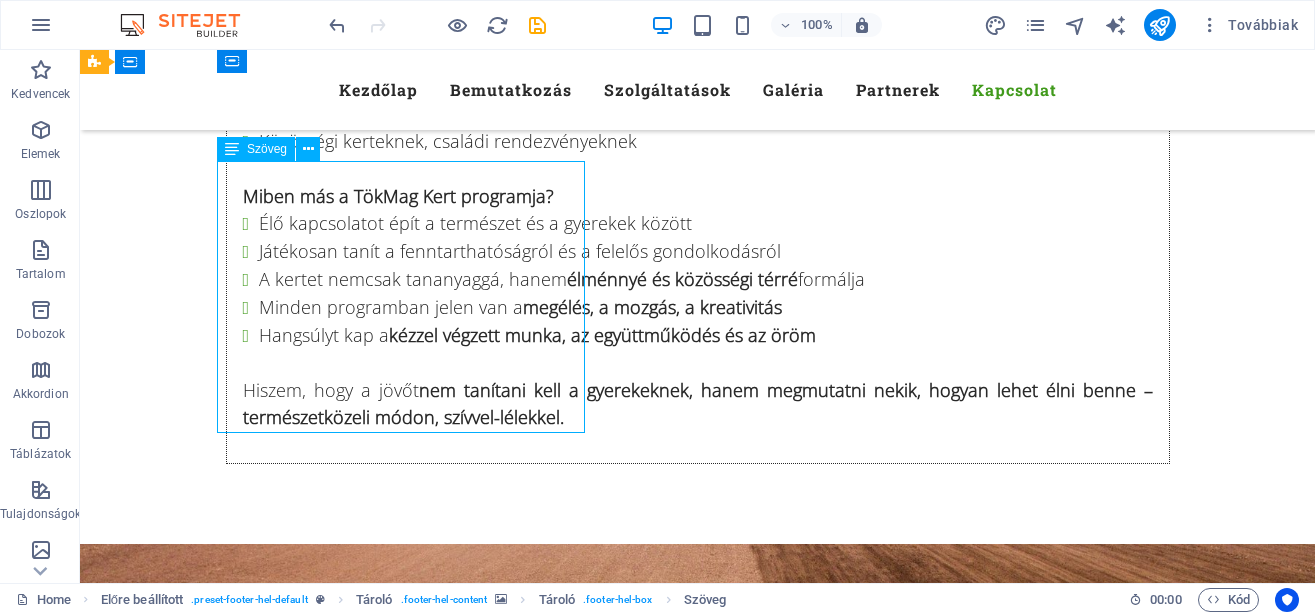click on "TökMag Kert [LAST] [FIRST] [POSTAL_CODE], [CITY], +36-[PHONE] [EMAIL]" at bounding box center [568, 6004] 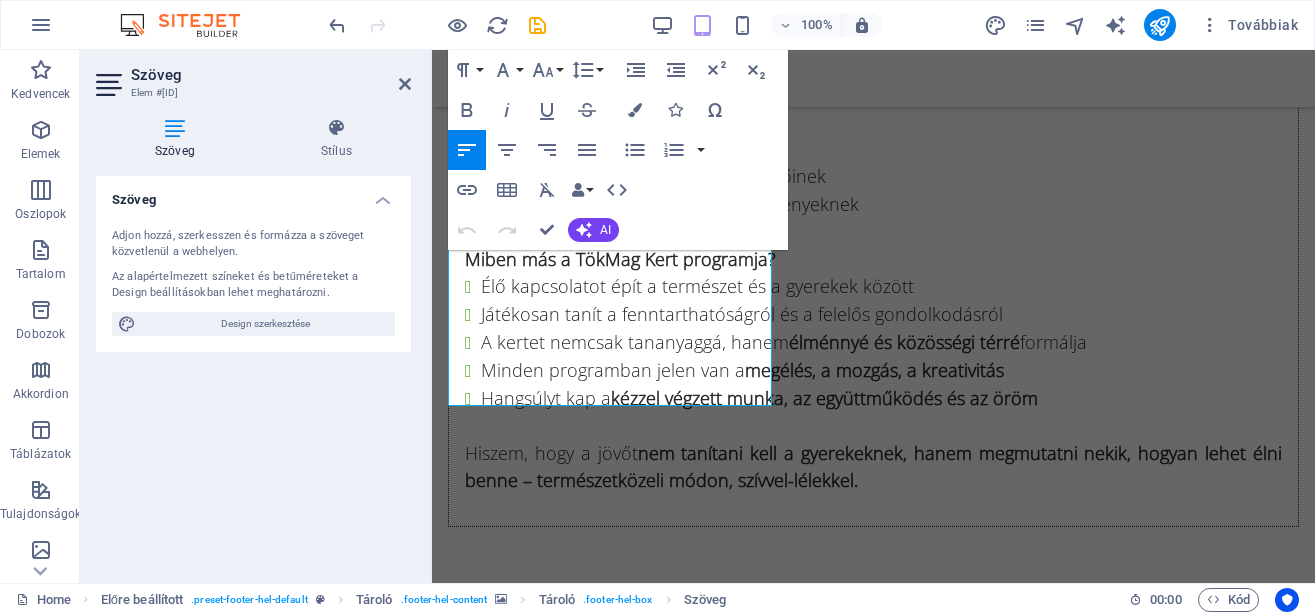 scroll, scrollTop: 13217, scrollLeft: 0, axis: vertical 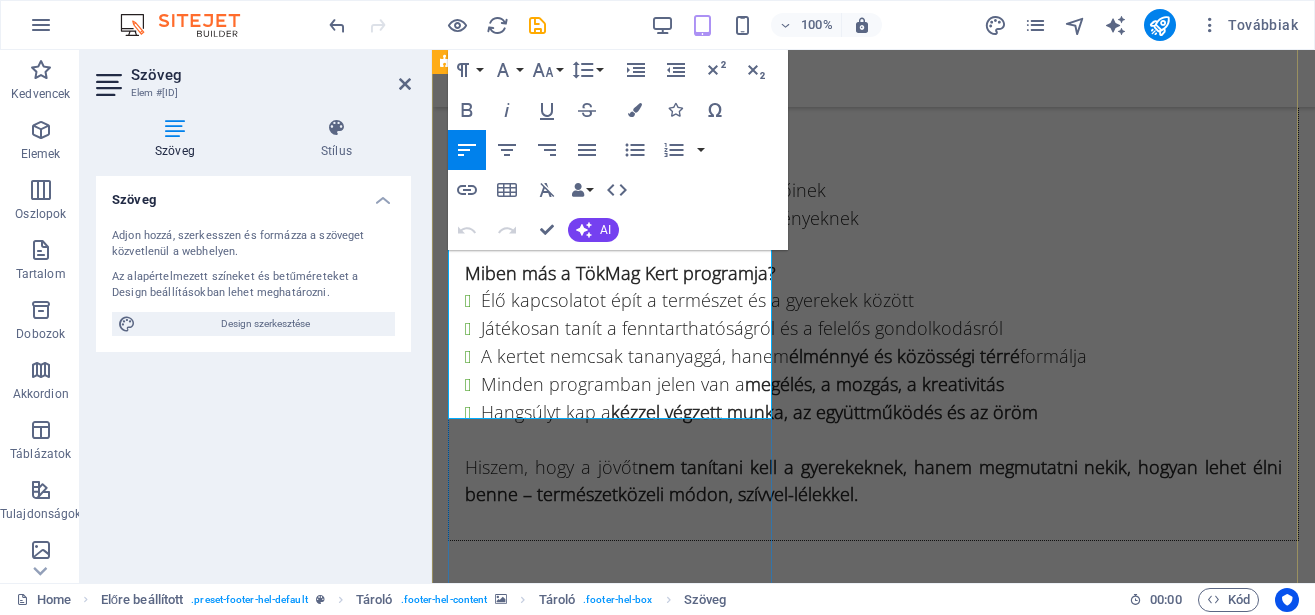 click on "⇓" at bounding box center (886, 5581) 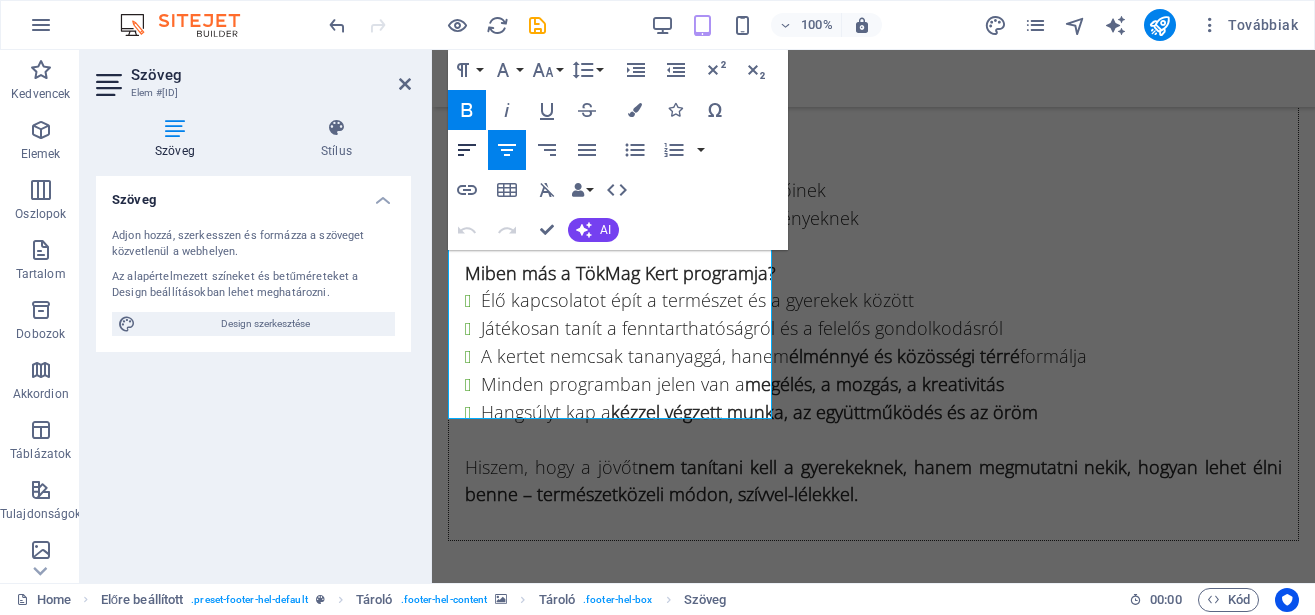 click 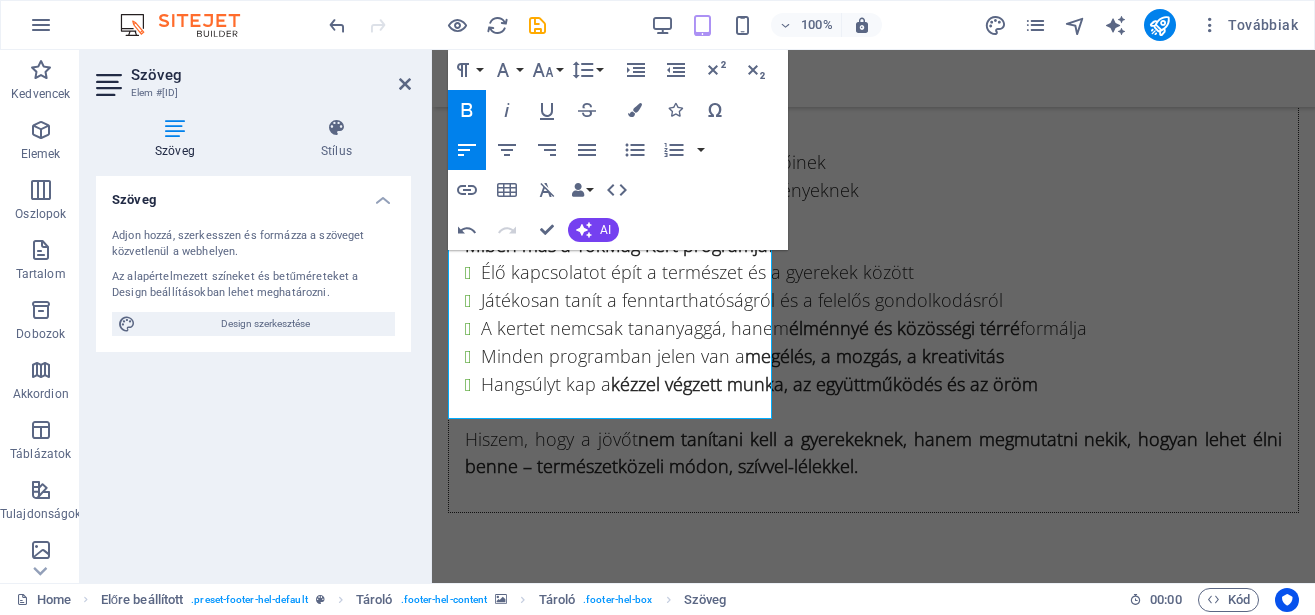 click at bounding box center [873, 4985] 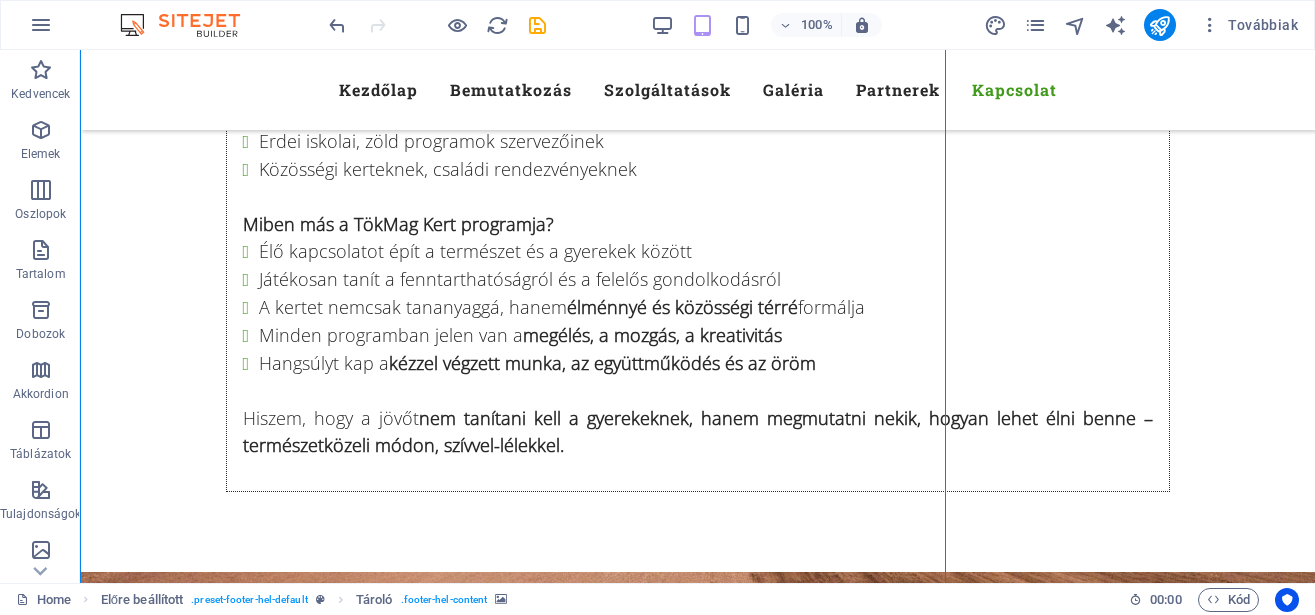 click at bounding box center (697, 5288) 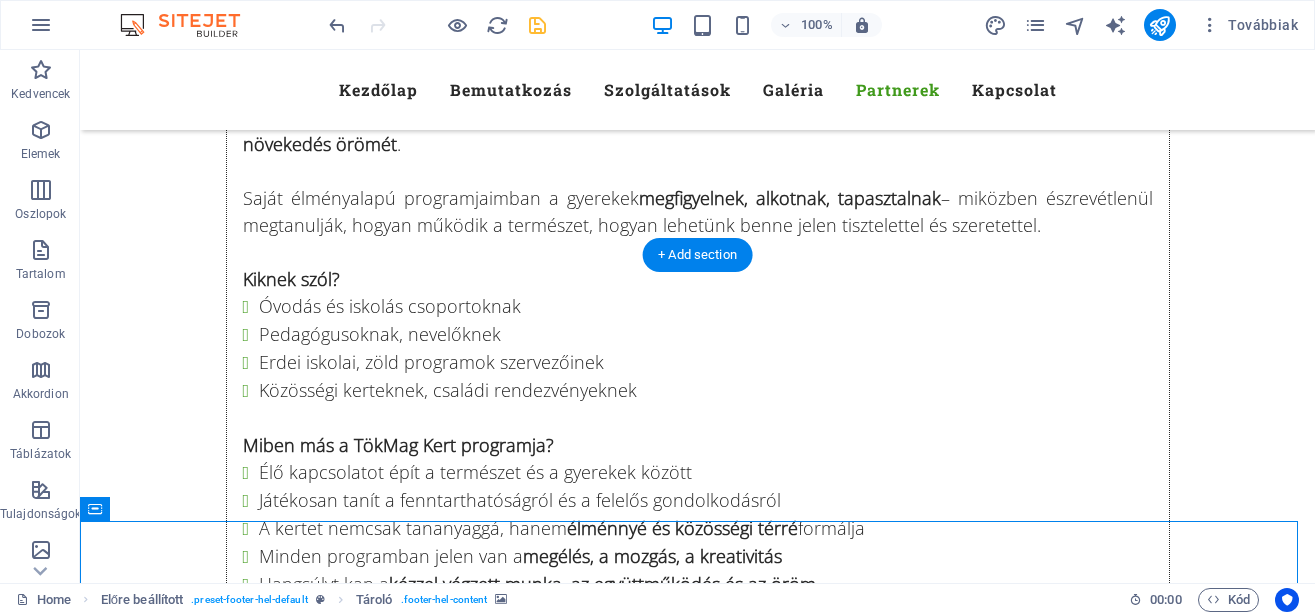 scroll, scrollTop: 12704, scrollLeft: 0, axis: vertical 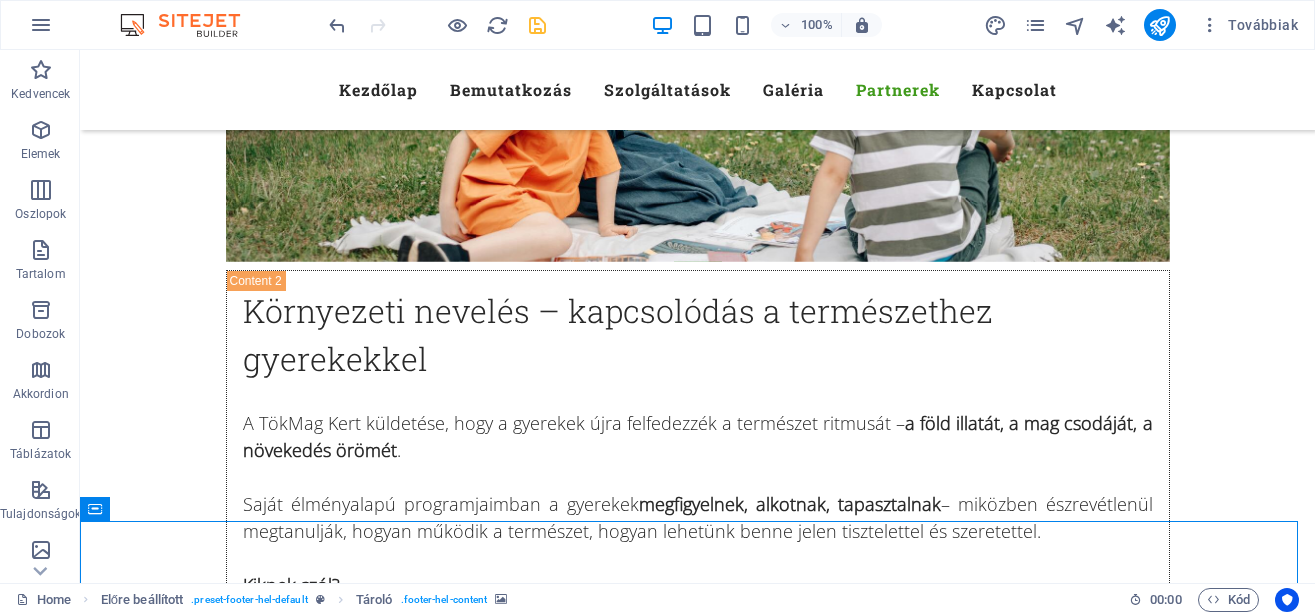 click at bounding box center (537, 25) 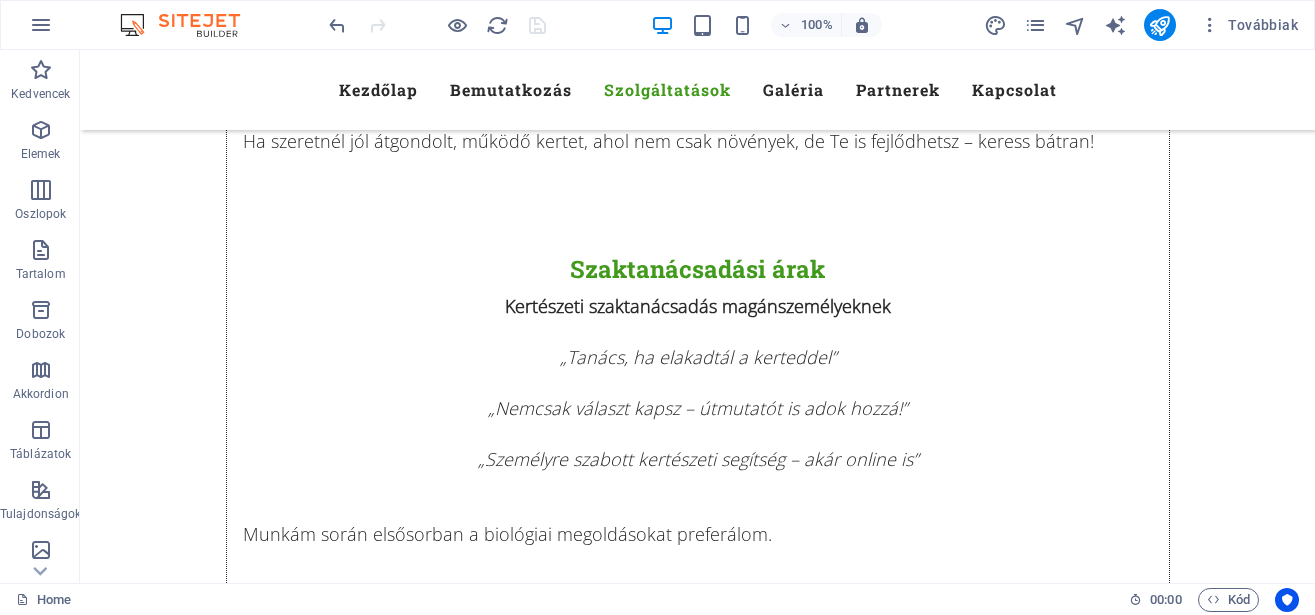 scroll, scrollTop: 7502, scrollLeft: 0, axis: vertical 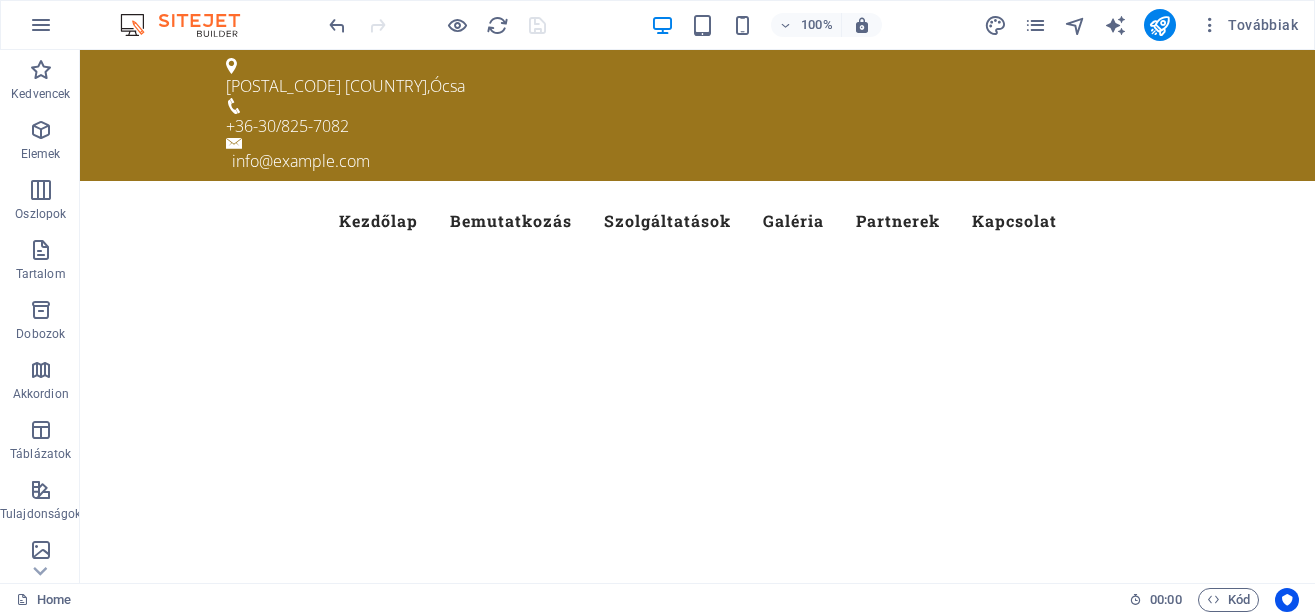 drag, startPoint x: 1311, startPoint y: 338, endPoint x: 1394, endPoint y: 84, distance: 267.21713 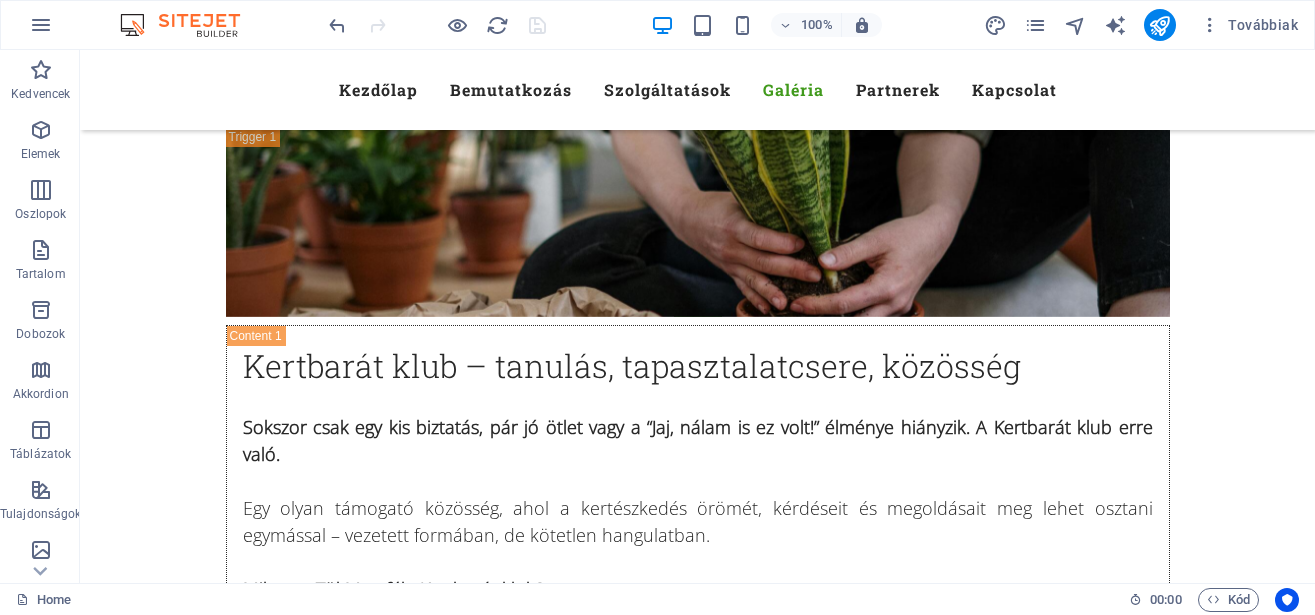 scroll, scrollTop: 11484, scrollLeft: 0, axis: vertical 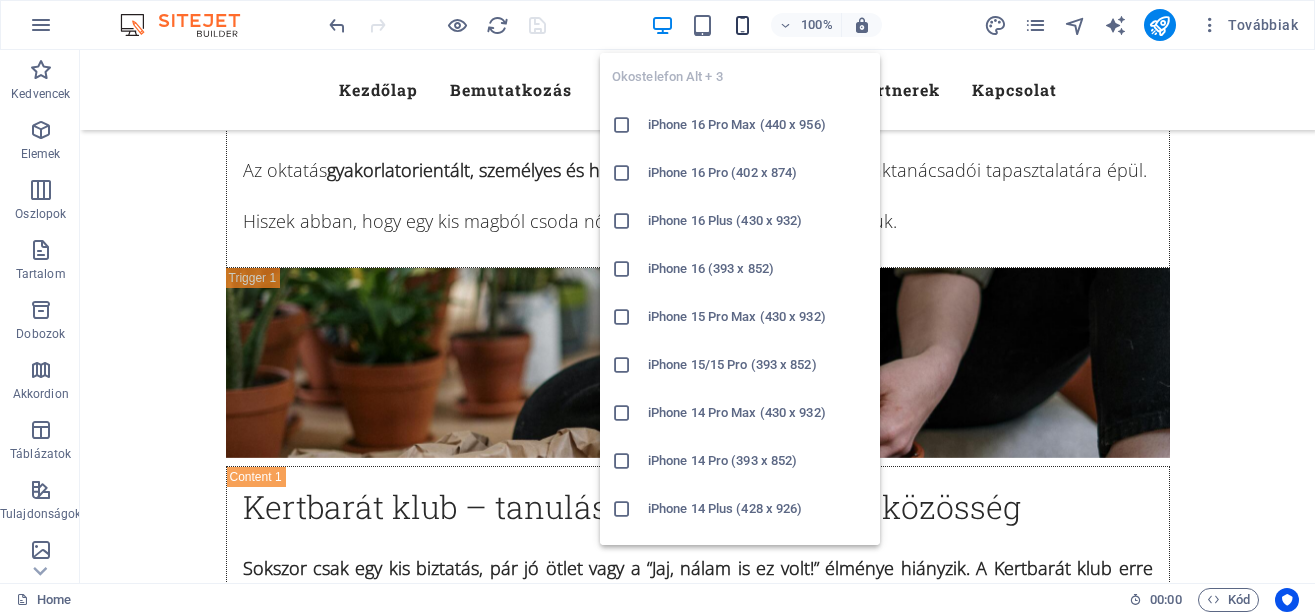 click at bounding box center [742, 25] 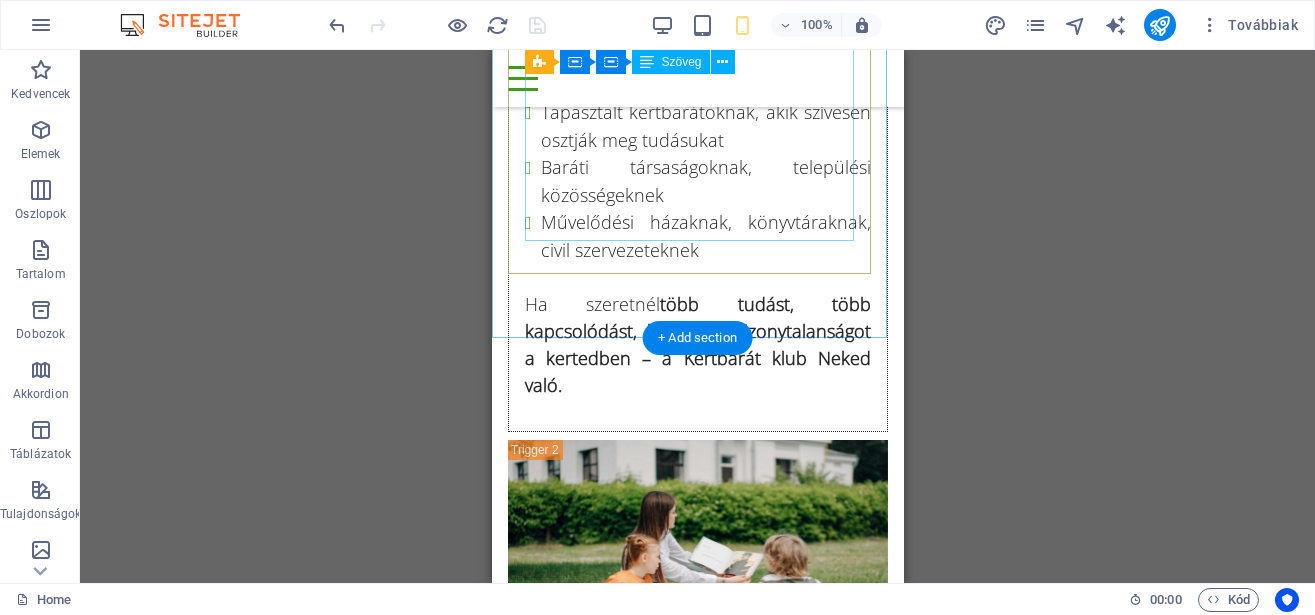 scroll, scrollTop: 17340, scrollLeft: 0, axis: vertical 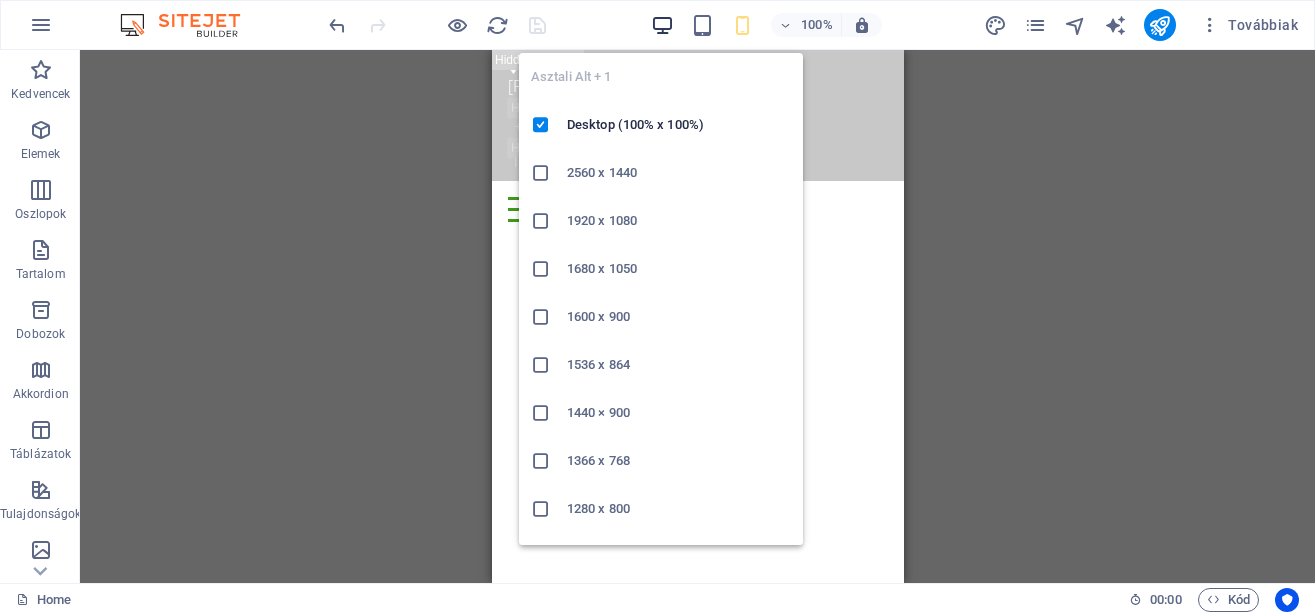click at bounding box center (662, 25) 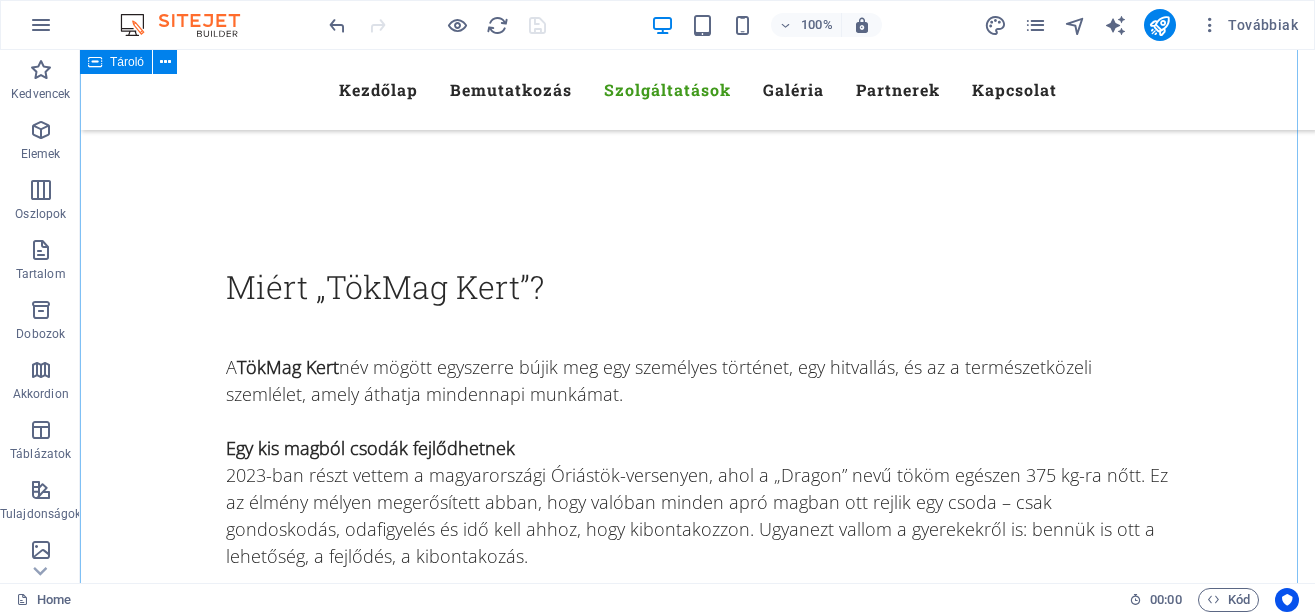 scroll, scrollTop: 4488, scrollLeft: 0, axis: vertical 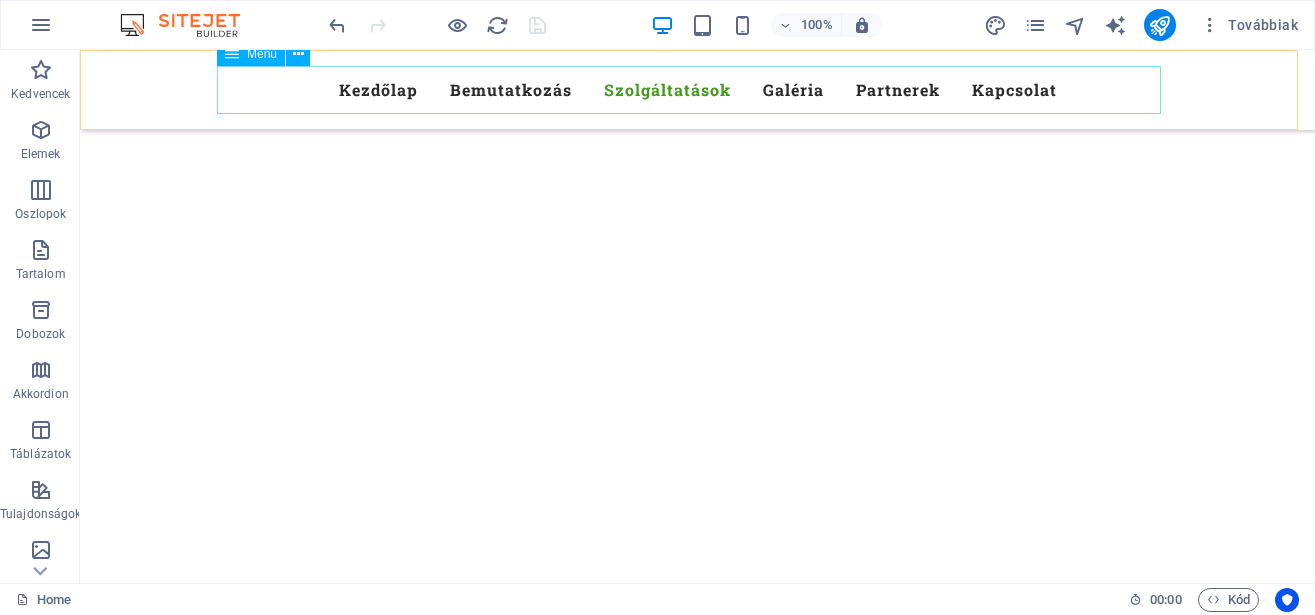 click on "Kezdőlap Bemutatkozás Szolgáltatások Galéria Partnerek Kapcsolat" at bounding box center [698, 90] 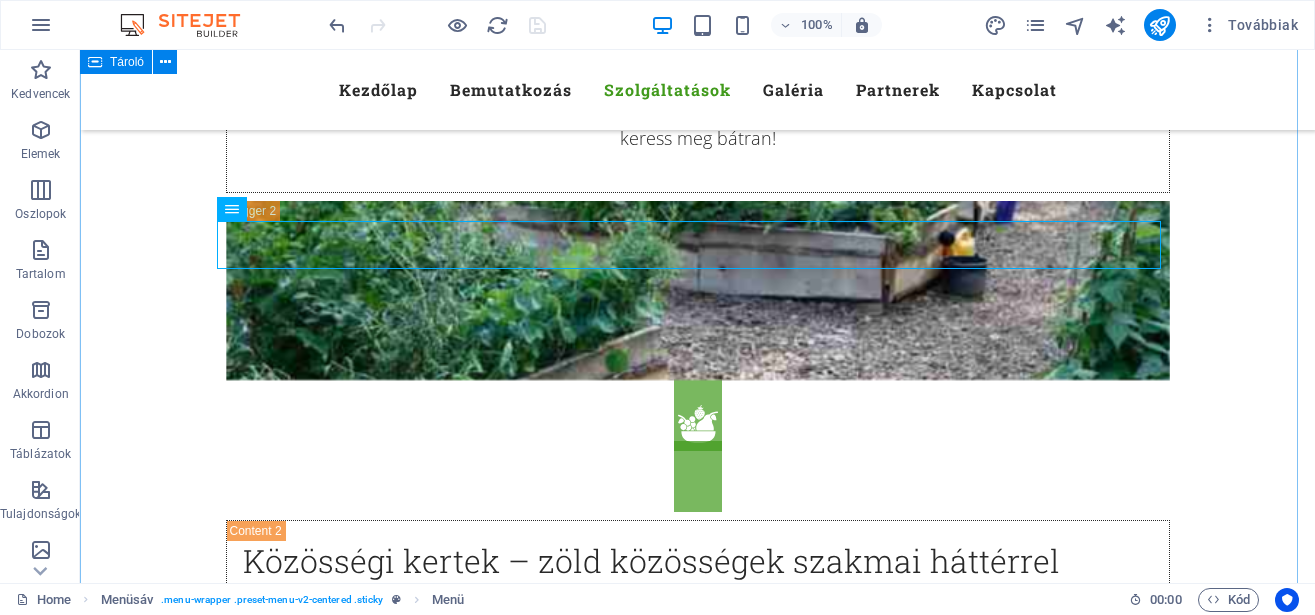 scroll, scrollTop: 9180, scrollLeft: 0, axis: vertical 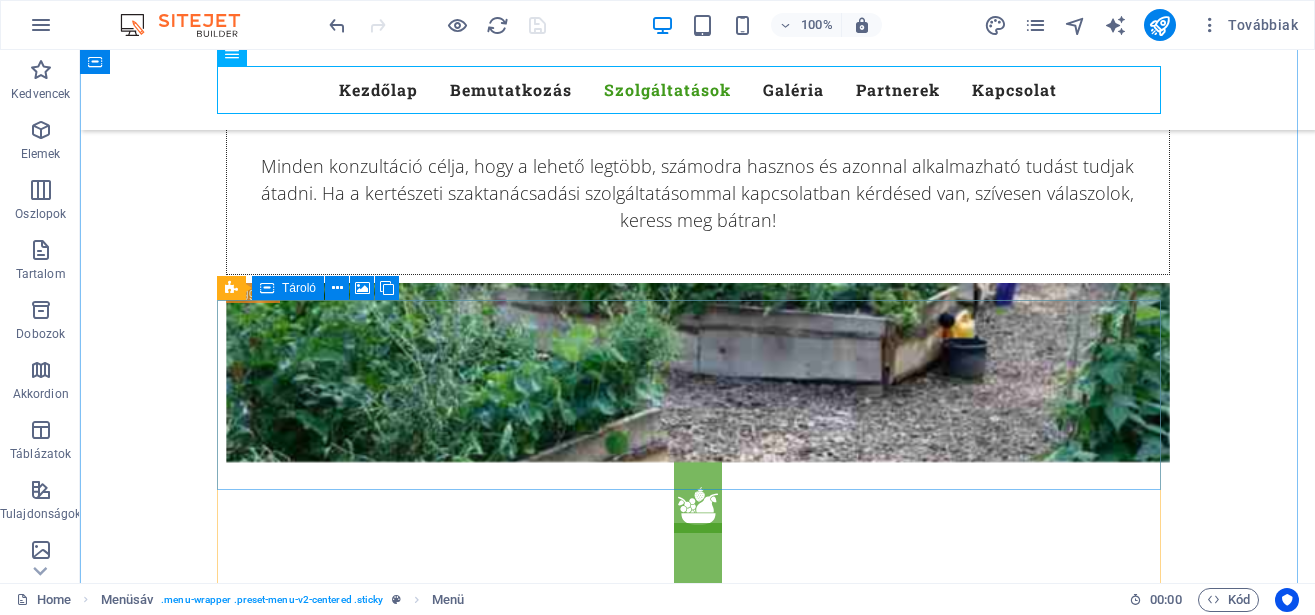 click on "Kertbarát klub" at bounding box center [698, 2832] 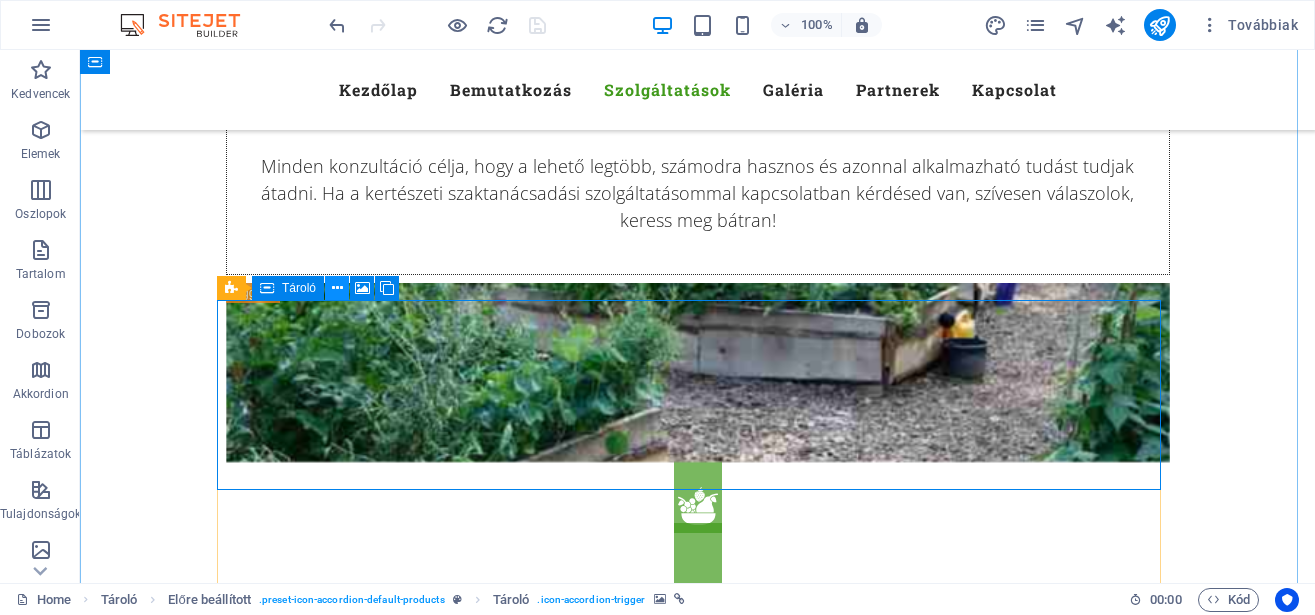 click at bounding box center [337, 288] 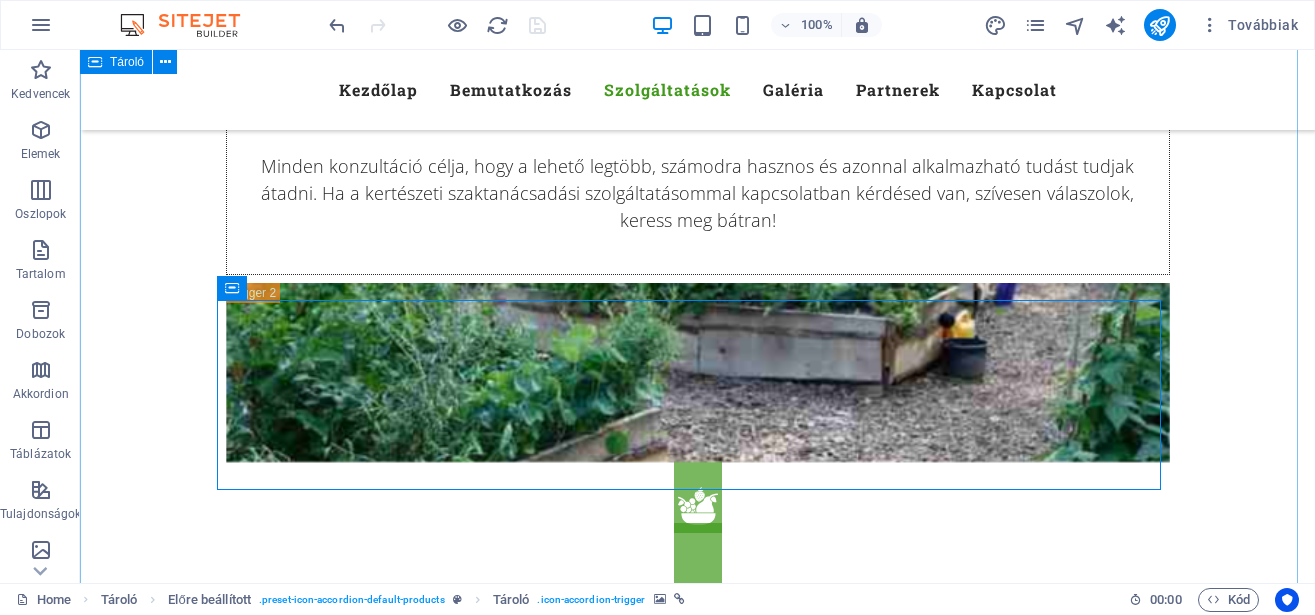 drag, startPoint x: 1238, startPoint y: 236, endPoint x: 1165, endPoint y: 237, distance: 73.00685 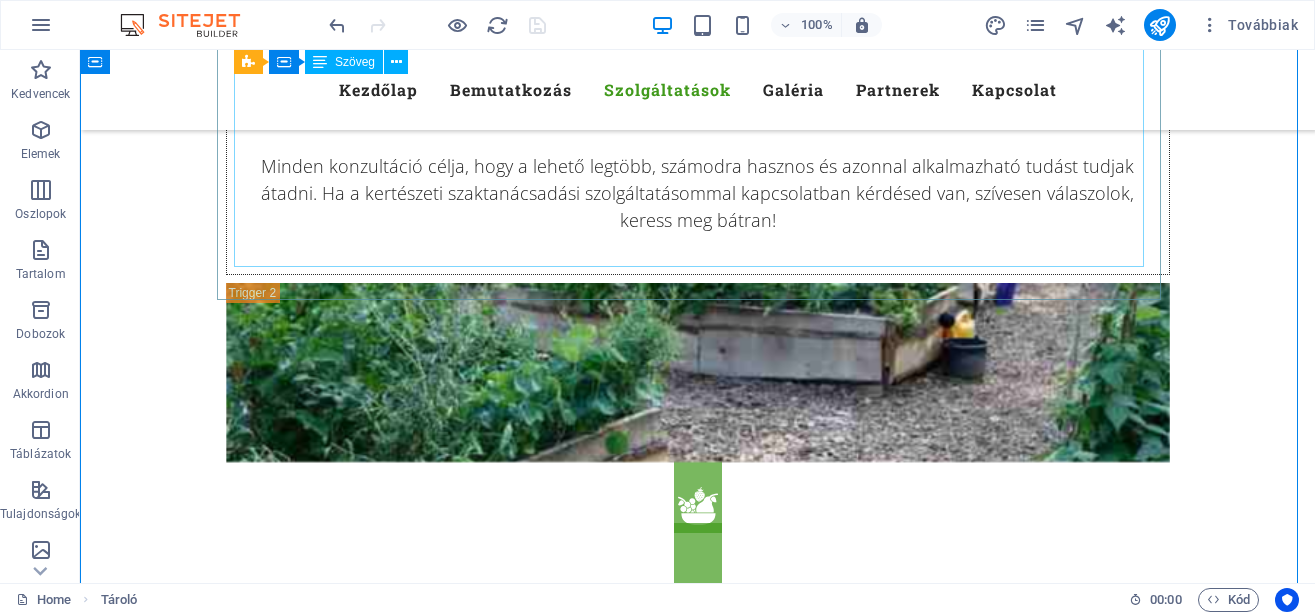 click on "A TökMag Kertnél  gyakorlati, élményszerű kertészeti tudást  adok át – olyan tapasztalatokon alapuló ismereteket, amelyeket azonnal alkalmazni tudsz a saját kertedben, közösségi ágyásodban vagy akár az erkélyeden. Kiknek szól? Kertbarátoknak, kezdő és haladó hobbikertészeknek Közösségi kertészeknek, önkormányzatoknak Tanítóknak, pedagógusoknak, akik zöld programokat szeretnének Vezetőknek, akik közösségi kertekben vállalnak szerepet   Miről tanulhatsz? Talajélet, talajmegújítás, komposztálás Magfogás, vetés, növénytársítás, vetésforgó Ökológiai növényvédelem és természetes tápanyag-utánpótlás Városi kertészkedés lehetőségei Időzítés, öntözés, évszakos munkák Közösségi kert működtetése, kertvezetői tudnivalók Az oktatás  gyakorlatorientált, személyes és hiteles , 25 év saját termesztői és szaktanácsadói tapasztalatára épül. Hiszek abban, hogy egy kis magból csoda nőhet – ha tudjuk, hogyan gondozzuk." at bounding box center [698, 2256] 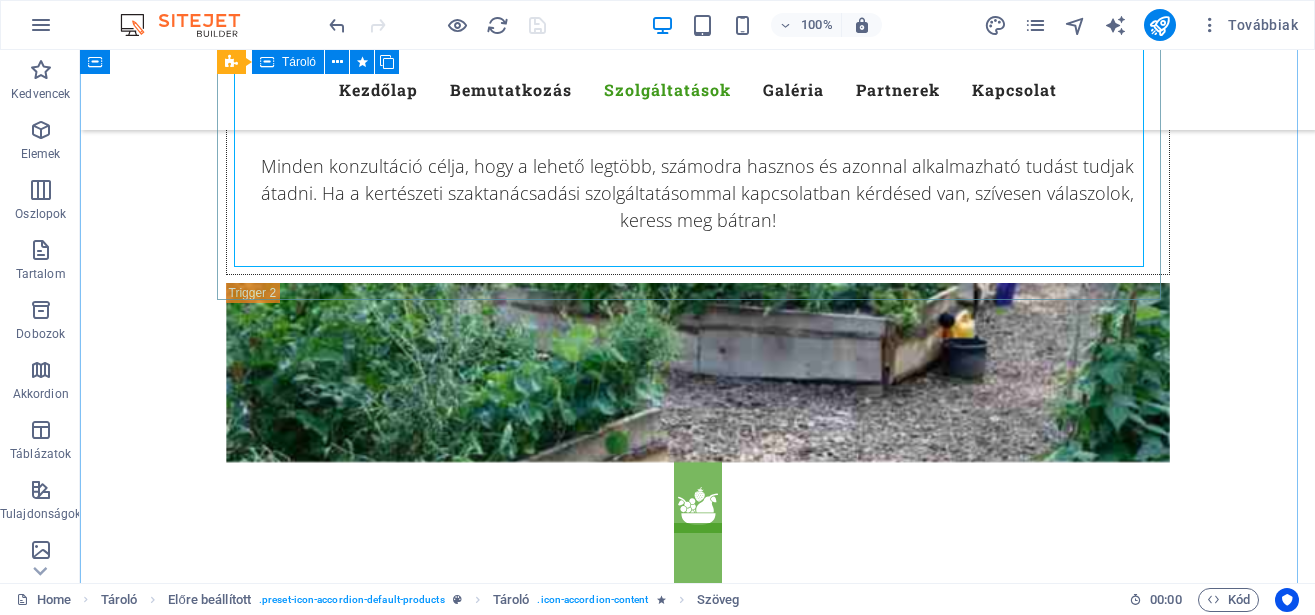 click on "Kertészeti oktatás A TökMag Kertnél  gyakorlati, élményszerű kertészeti tudást  adok át – olyan tapasztalatokon alapuló ismereteket, amelyeket azonnal alkalmazni tudsz a saját kertedben, közösségi ágyásodban vagy akár az erkélyeden. Kiknek szól? Kertbarátoknak, kezdő és haladó hobbikertészeknek Közösségi kertészeknek, önkormányzatoknak Tanítóknak, pedagógusoknak, akik zöld programokat szeretnének Vezetőknek, akik közösségi kertekben vállalnak szerepet   Miről tanulhatsz? Talajélet, talajmegújítás, komposztálás Magfogás, vetés, növénytársítás, vetésforgó Ökológiai növényvédelem és természetes tápanyag-utánpótlás Városi kertészkedés lehetőségei Időzítés, öntözés, évszakos munkák Közösségi kert működtetése, kertvezetői tudnivalók Az oktatás  gyakorlatorientált, személyes és hiteles , 25 év saját termesztői és szaktanácsadói tapasztalatára épül." at bounding box center (698, 2215) 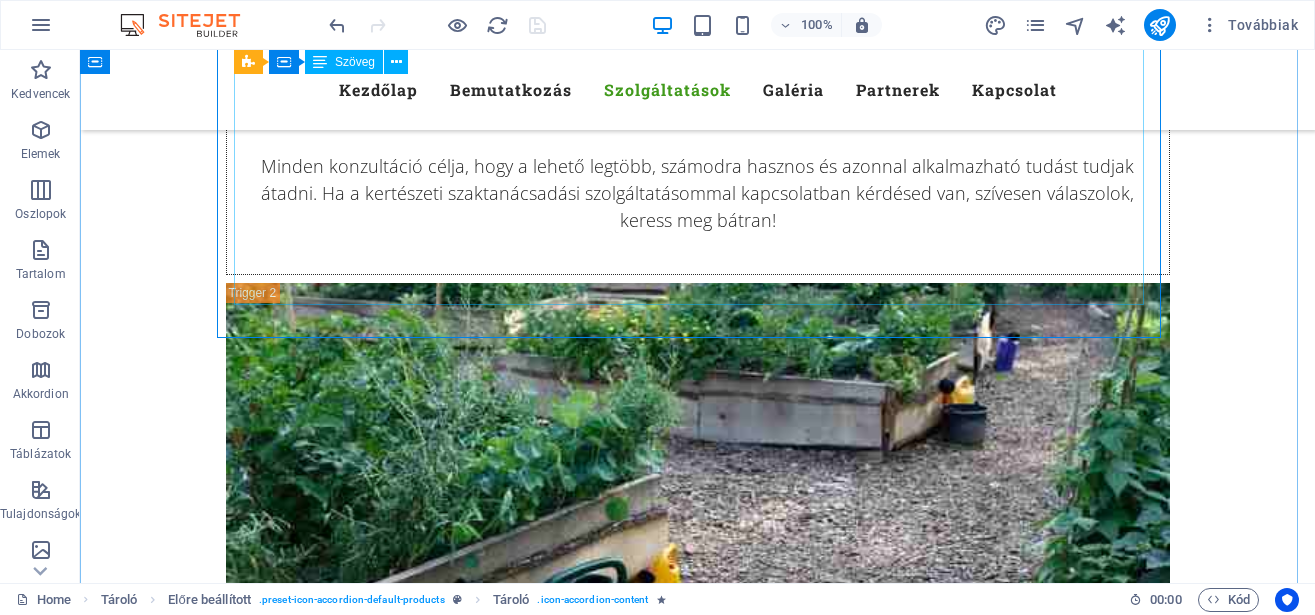 scroll, scrollTop: 9078, scrollLeft: 0, axis: vertical 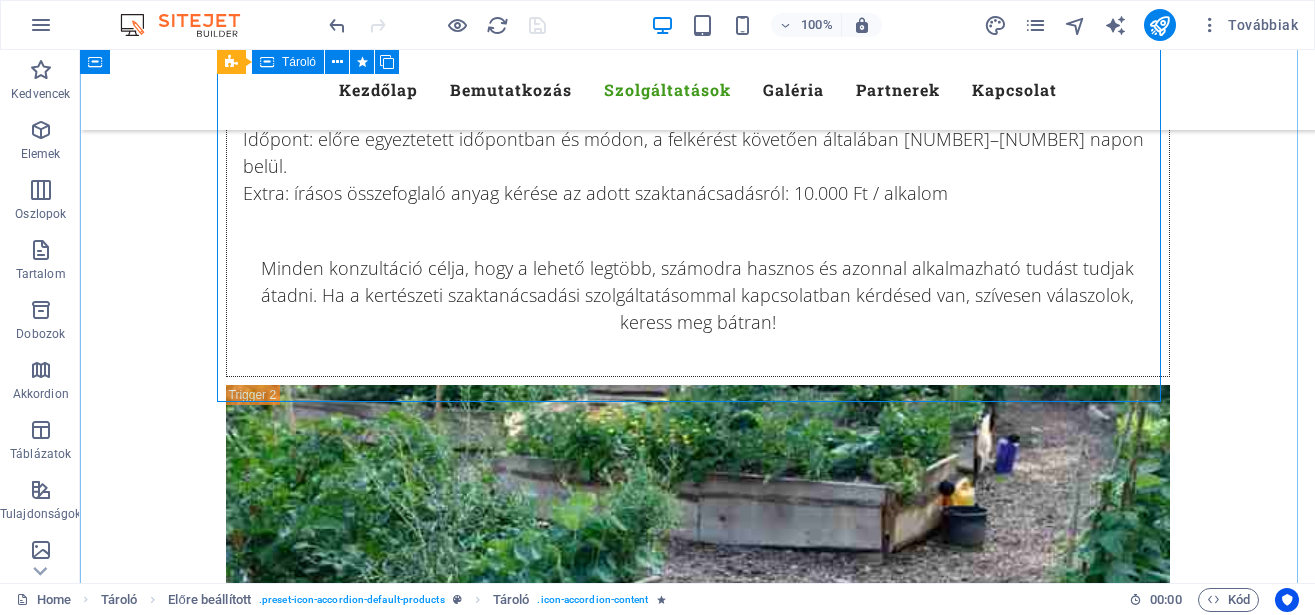 click on "Kertészeti oktatás A TökMag Kertnél  gyakorlati, élményszerű kertészeti tudást  adok át – olyan tapasztalatokon alapuló ismereteket, amelyeket azonnal alkalmazni tudsz a saját kertedben, közösségi ágyásodban vagy akár az erkélyeden. Kiknek szól? Kertbarátoknak, kezdő és haladó hobbikertészeknek Közösségi kertészeknek, önkormányzatoknak Tanítóknak, pedagógusoknak, akik zöld programokat szeretnének Vezetőknek, akik közösségi kertekben vállalnak szerepet   Miről tanulhatsz? Talajélet, talajmegújítás, komposztálás Magfogás, vetés, növénytársítás, vetésforgó Ökológiai növényvédelem és természetes tápanyag-utánpótlás Városi kertészkedés lehetőségei Időzítés, öntözés, évszakos munkák Közösségi kert működtetése, kertvezetői tudnivalók Az oktatás  gyakorlatorientált, személyes és hiteles , 25 év saját termesztői és szaktanácsadói tapasztalatára épül." at bounding box center (698, 2317) 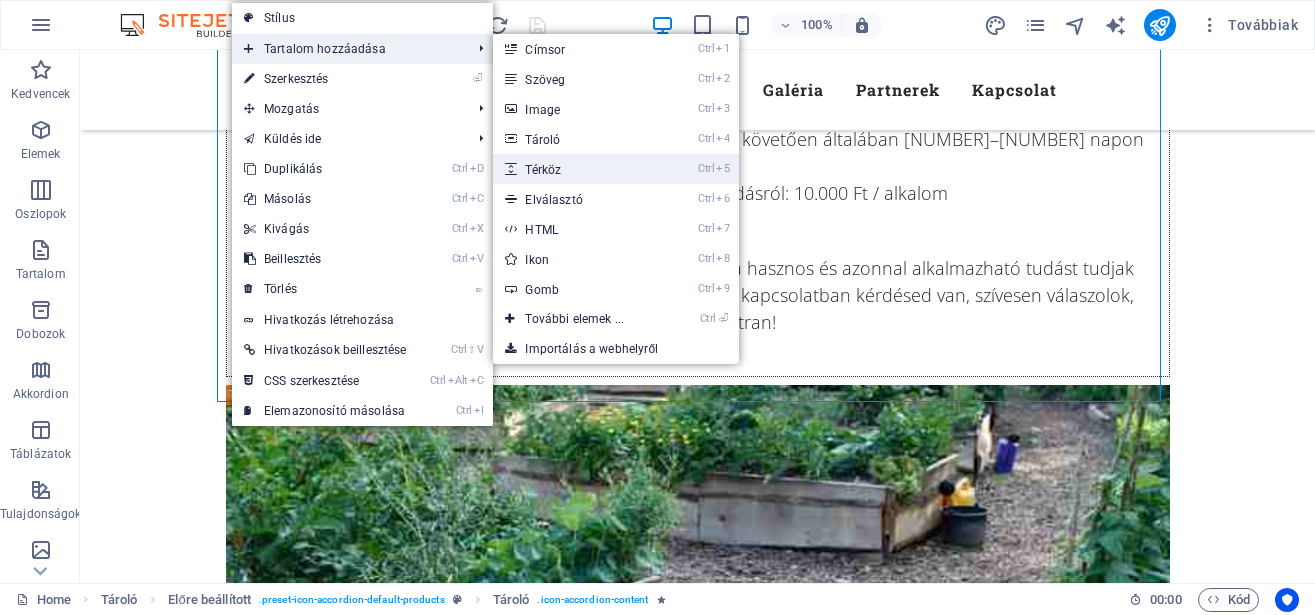 click on "Ctrl 5  Térköz" at bounding box center [578, 169] 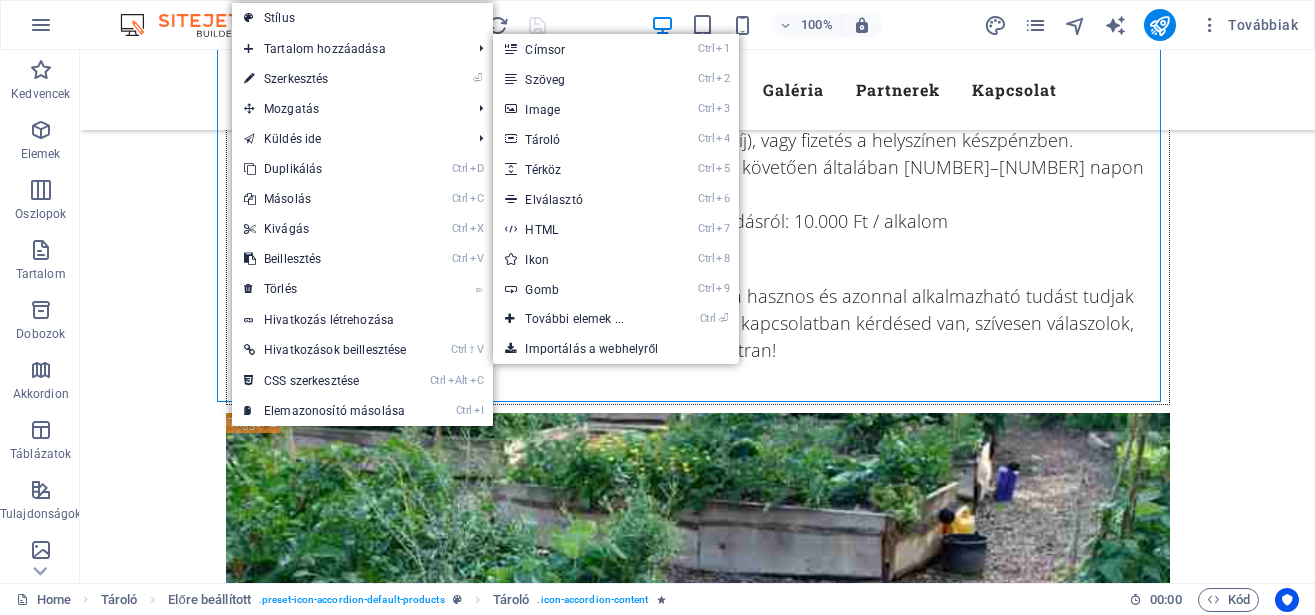 select on "px" 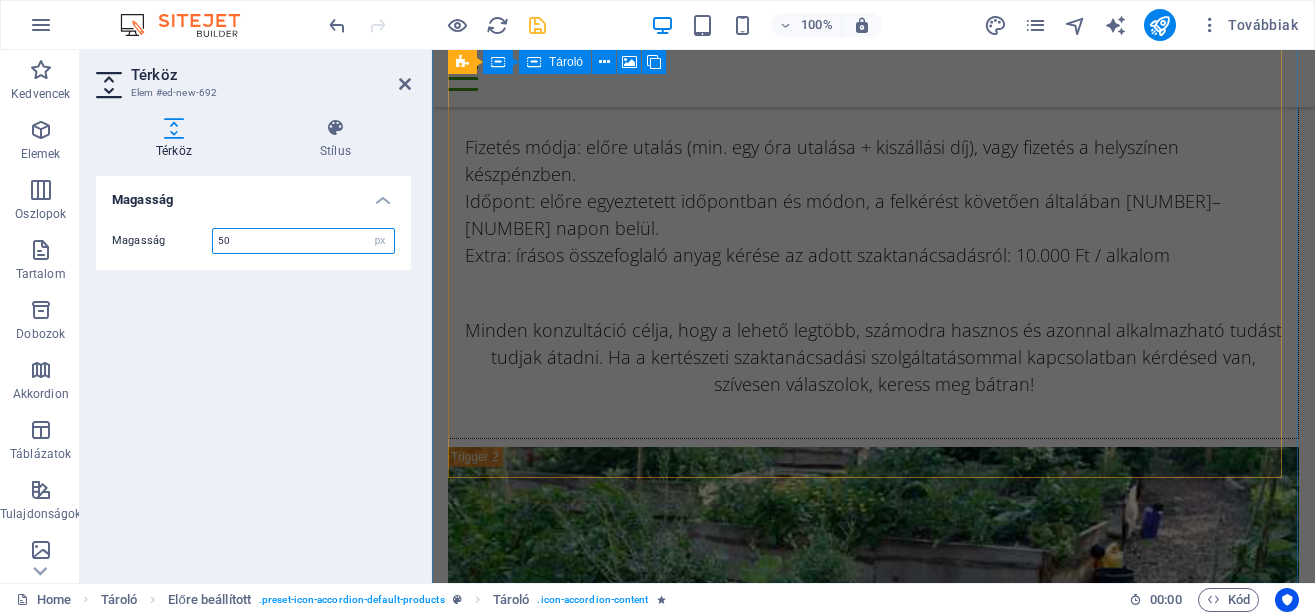 scroll, scrollTop: 8602, scrollLeft: 0, axis: vertical 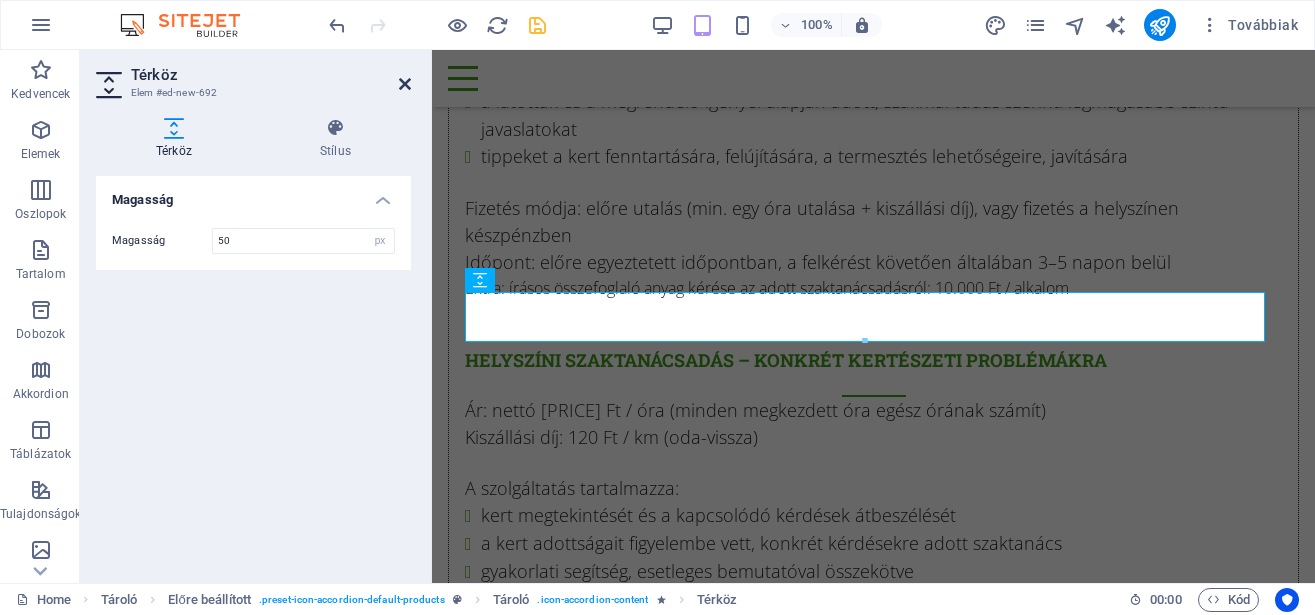 drag, startPoint x: 407, startPoint y: 83, endPoint x: 343, endPoint y: 35, distance: 80 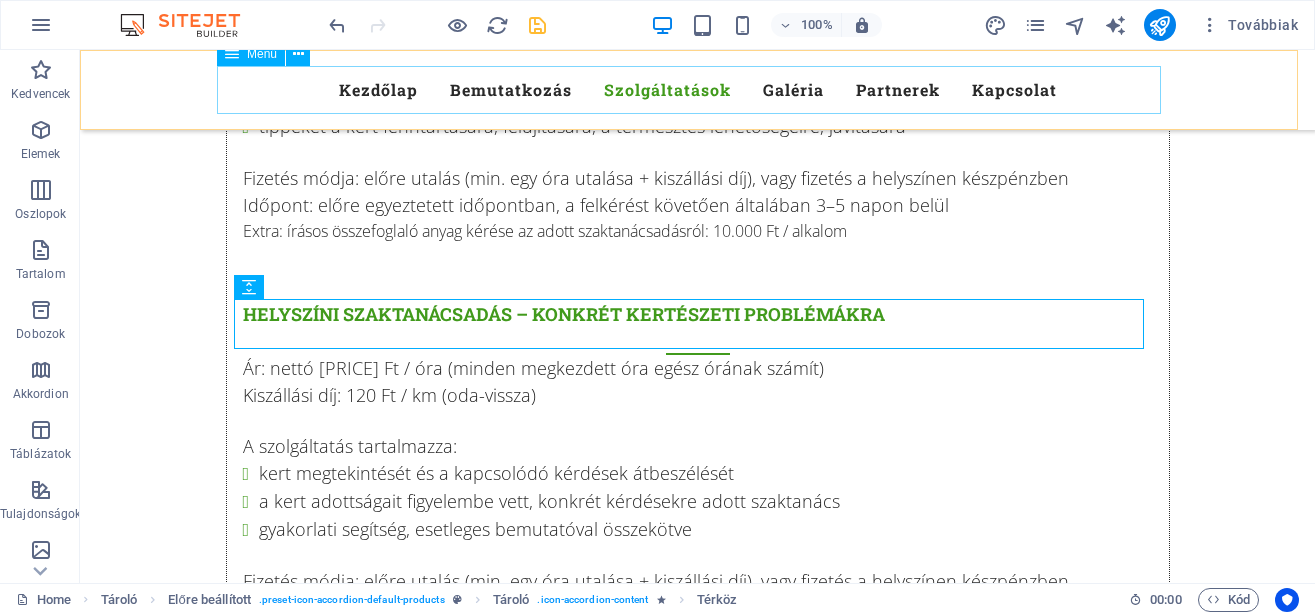 scroll, scrollTop: 8431, scrollLeft: 0, axis: vertical 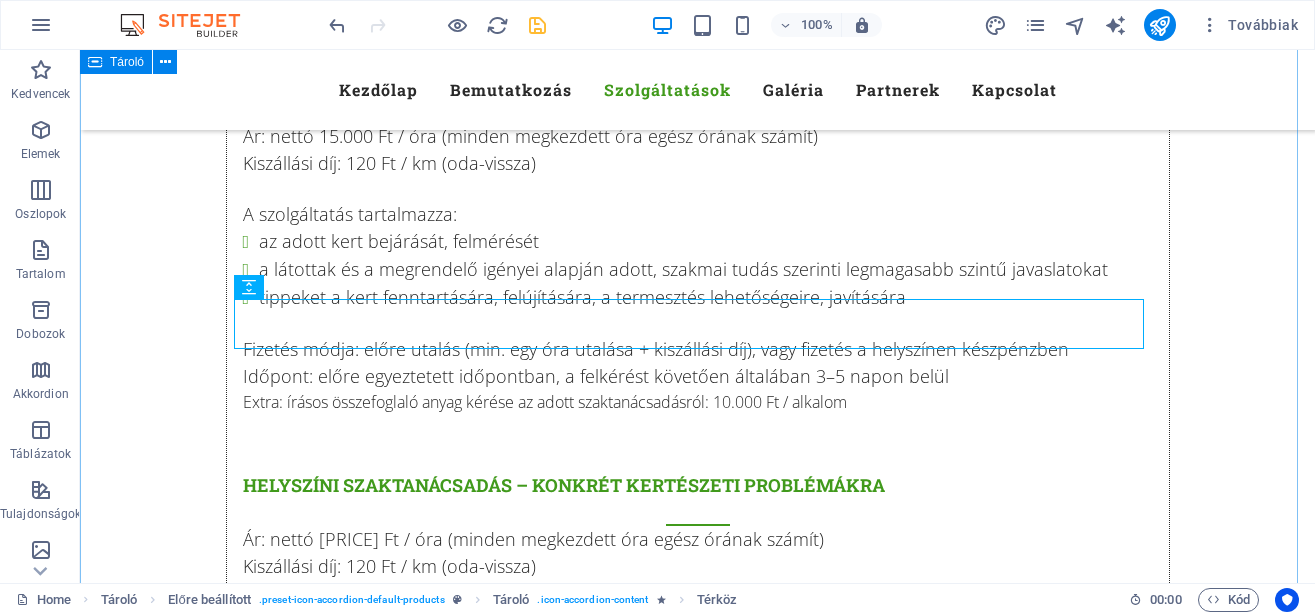 click on "TökMag Kert Szolgáltatások Ezekben a témákban kereshetsz Szaktanácsadás Közösségi kert Kertészeti oktatás Kertbarát klub Környezeti nevelés Szaktanácsadás Szaktanácsadás Szaktanácsadás – gyakorlati tudás a saját kertedhez Elbizonytalanodtál a vetésforgóban? Nem tudod, mivel trágyázz? Évek óta terem a gyümölcsfád, de most gond van? A poloskák mindent tönkretesznek?  A kert olyan, mint az élet – néha elég egy jó kérdés, máskor egy hozzáértő válasz kell, hogy minden a helyére kerüljön. Okleveles kertészmérnökként, több mint 25 év termesztési és tanácsadási tapasztalattal állok rendelkezésedre.  Személyre szabott, gyakorlati segítséget nyújtok, akár kezdő vagy, akár tapasztalt kertbarát vagy gazdálkodó. Miben tudok segíteni? Konyhakert és gyümölcsös tervezése, kialakítása Talajjavítás, trágyázás, tápanyag-utánpótlás Növényvédelem (kíméletes, okszerű módszerek) Ökológiai szemléletű kertművelés  vagy  A" at bounding box center (697, 1538) 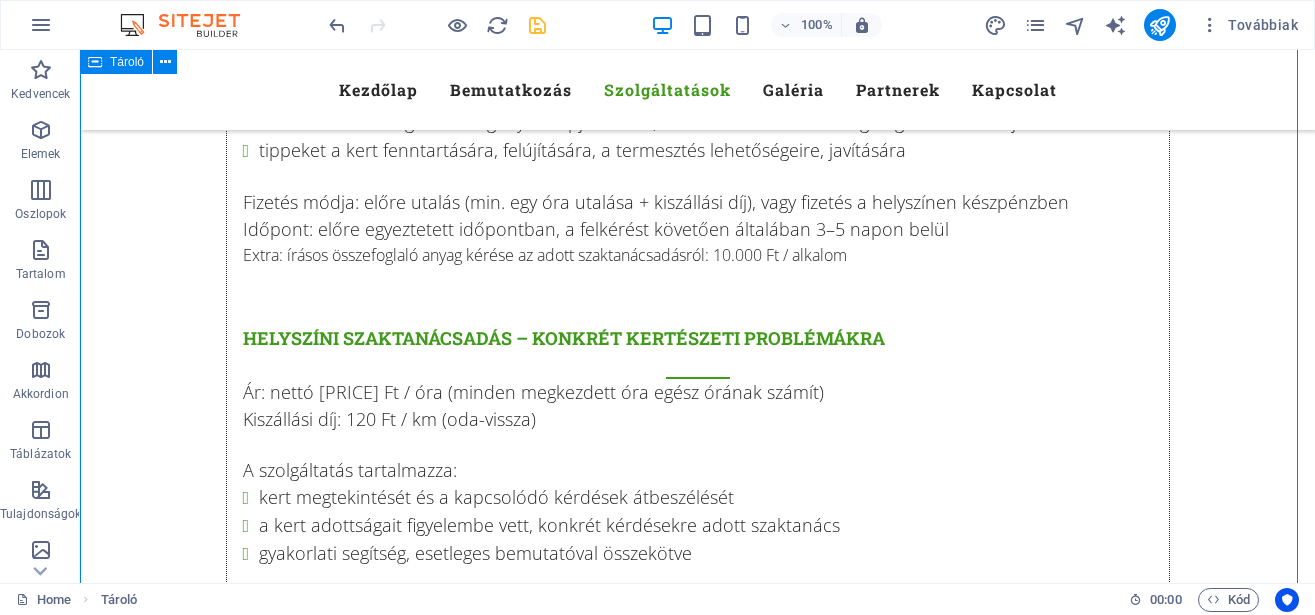 scroll, scrollTop: 8533, scrollLeft: 0, axis: vertical 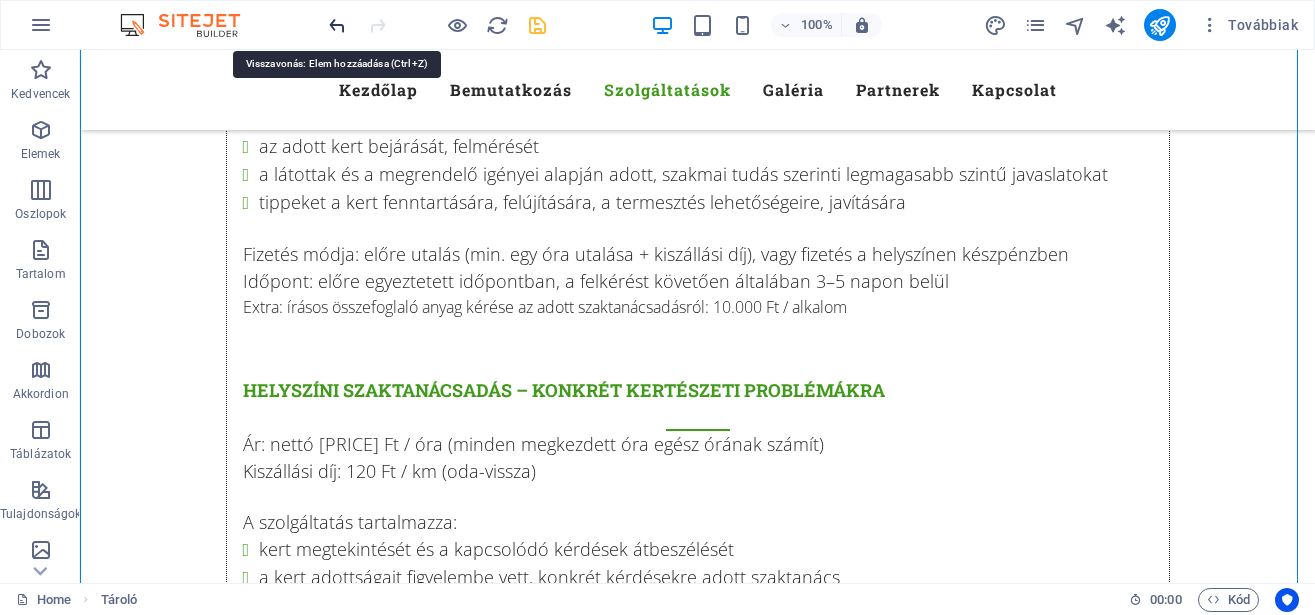 click at bounding box center [337, 25] 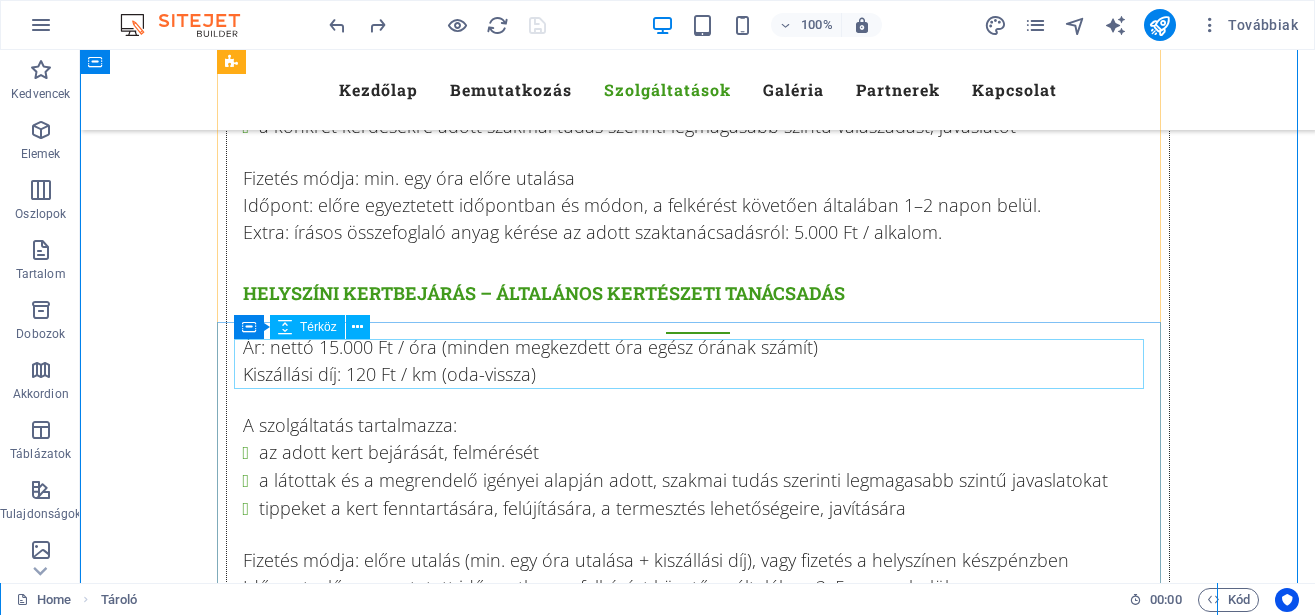 scroll, scrollTop: 8431, scrollLeft: 0, axis: vertical 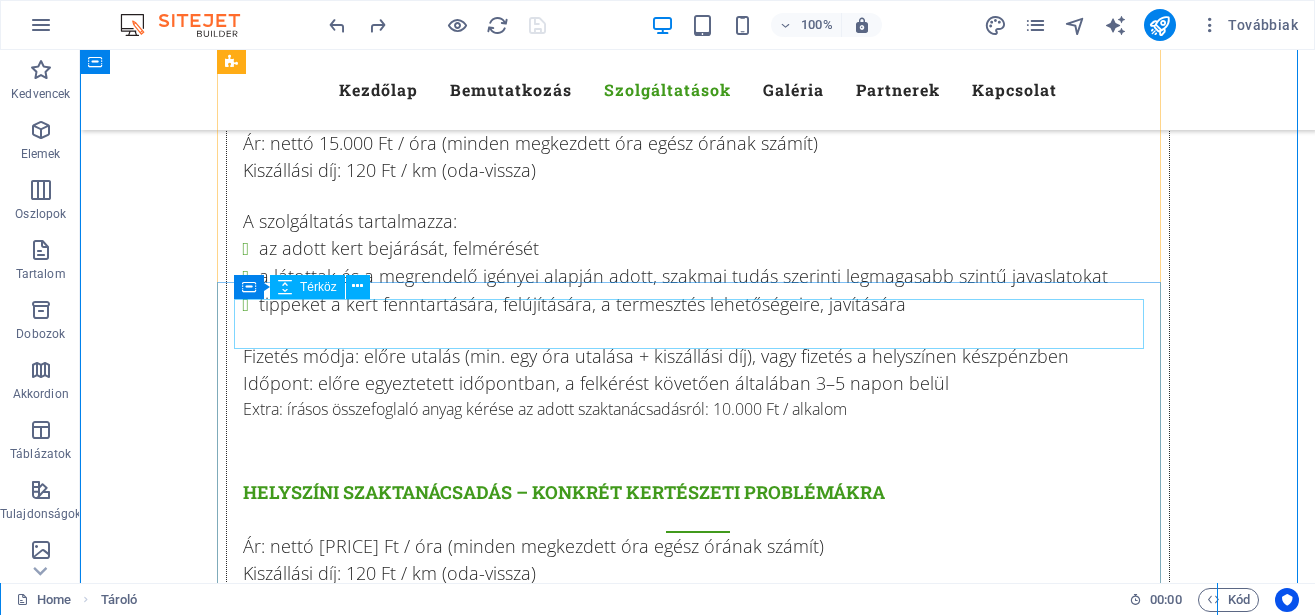 click at bounding box center (698, 2650) 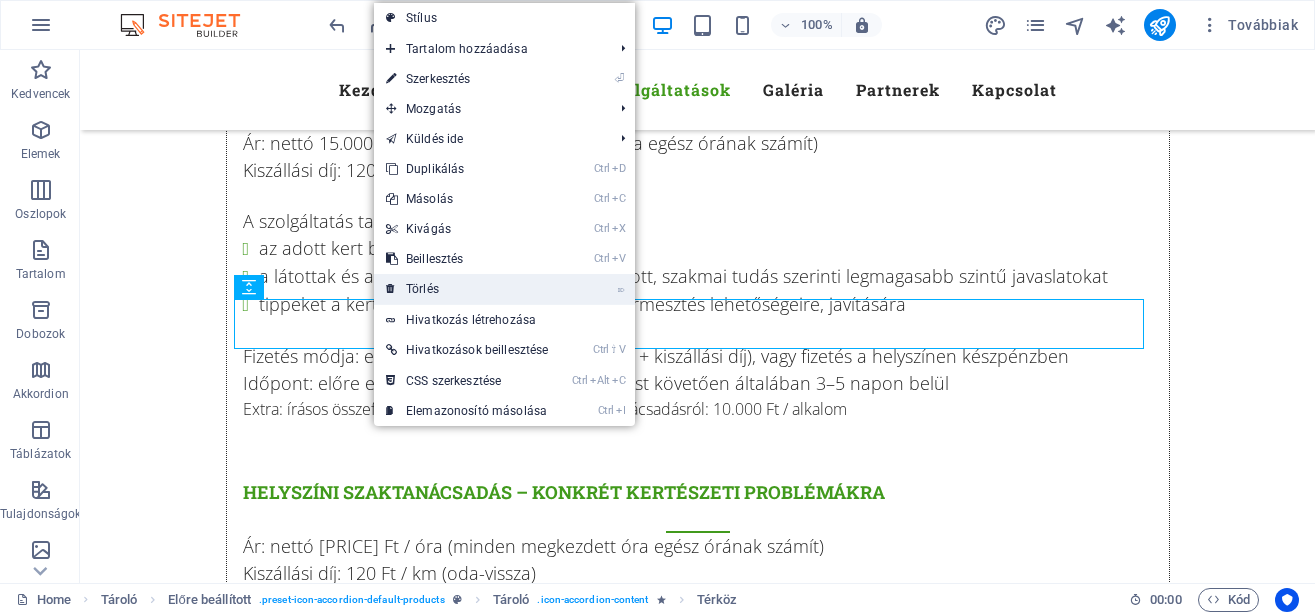 drag, startPoint x: 441, startPoint y: 292, endPoint x: 364, endPoint y: 241, distance: 92.358 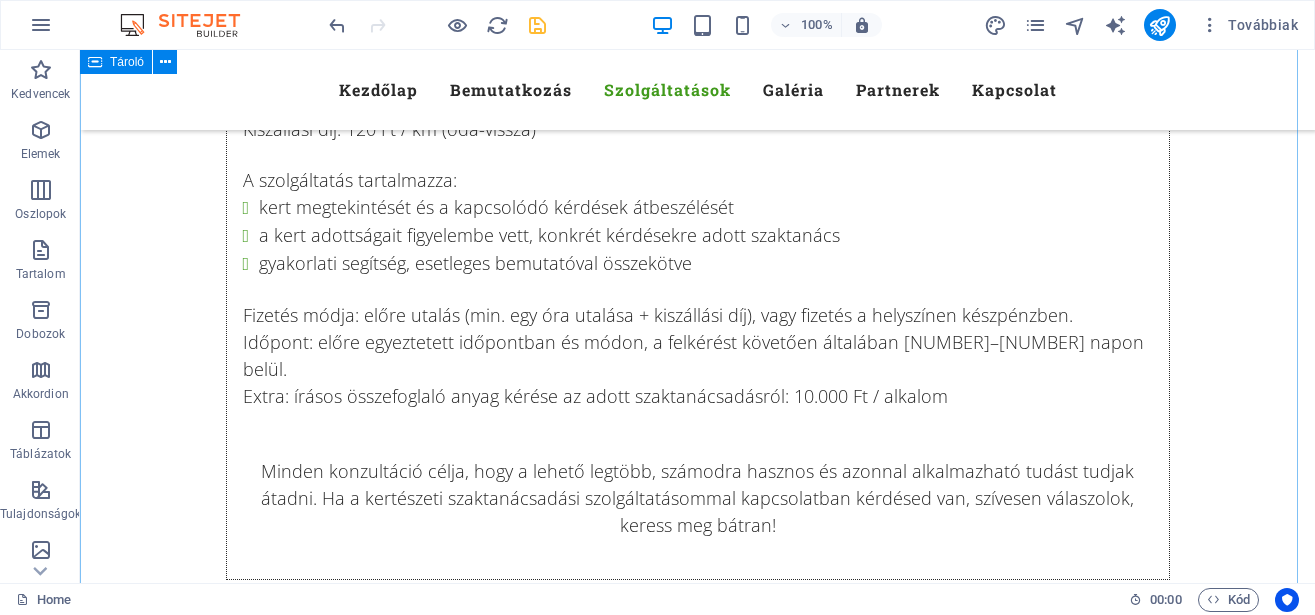 scroll, scrollTop: 9145, scrollLeft: 0, axis: vertical 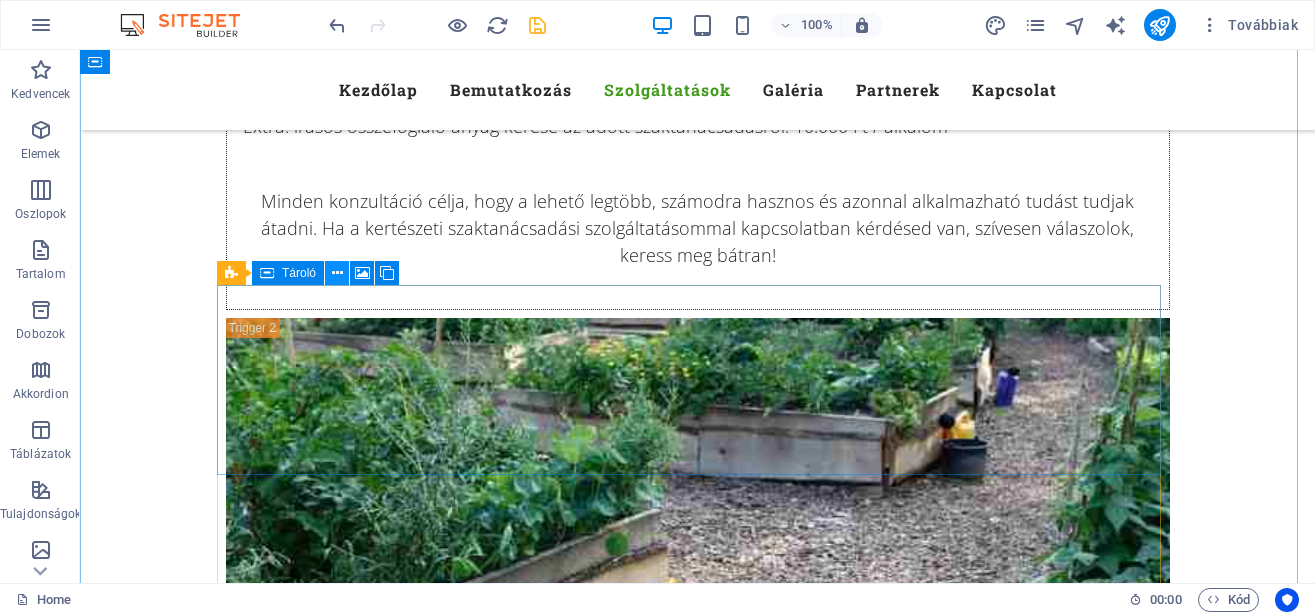 click at bounding box center (337, 273) 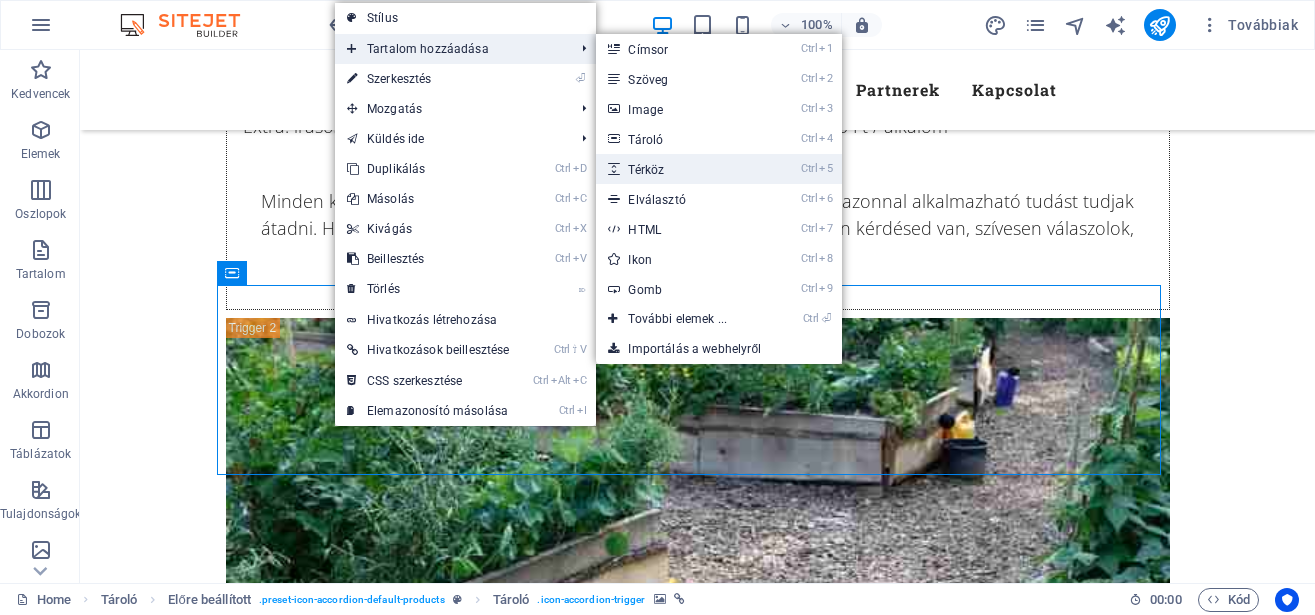 drag, startPoint x: 669, startPoint y: 168, endPoint x: 237, endPoint y: 115, distance: 435.239 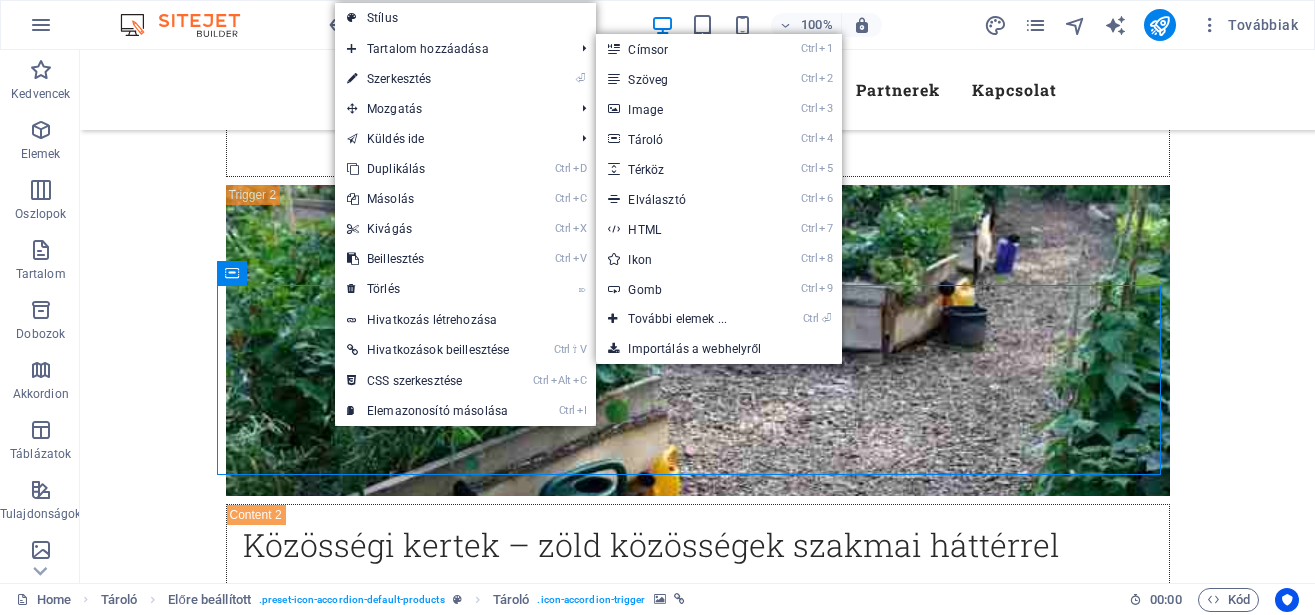select on "px" 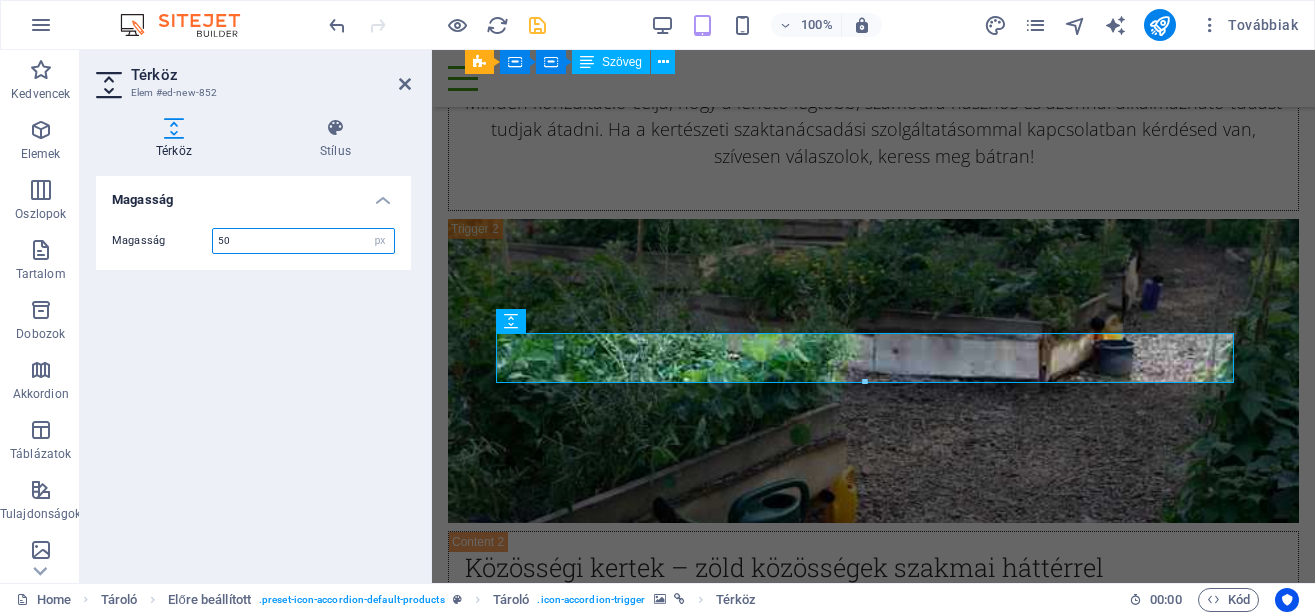 scroll, scrollTop: 9300, scrollLeft: 0, axis: vertical 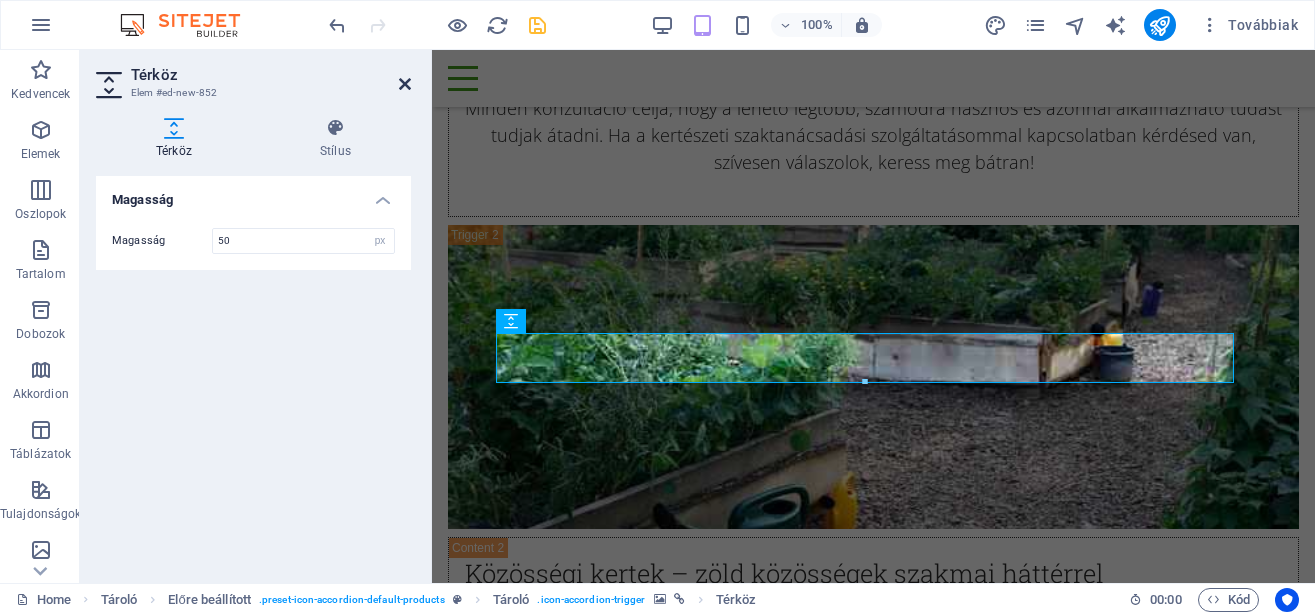 click at bounding box center (405, 84) 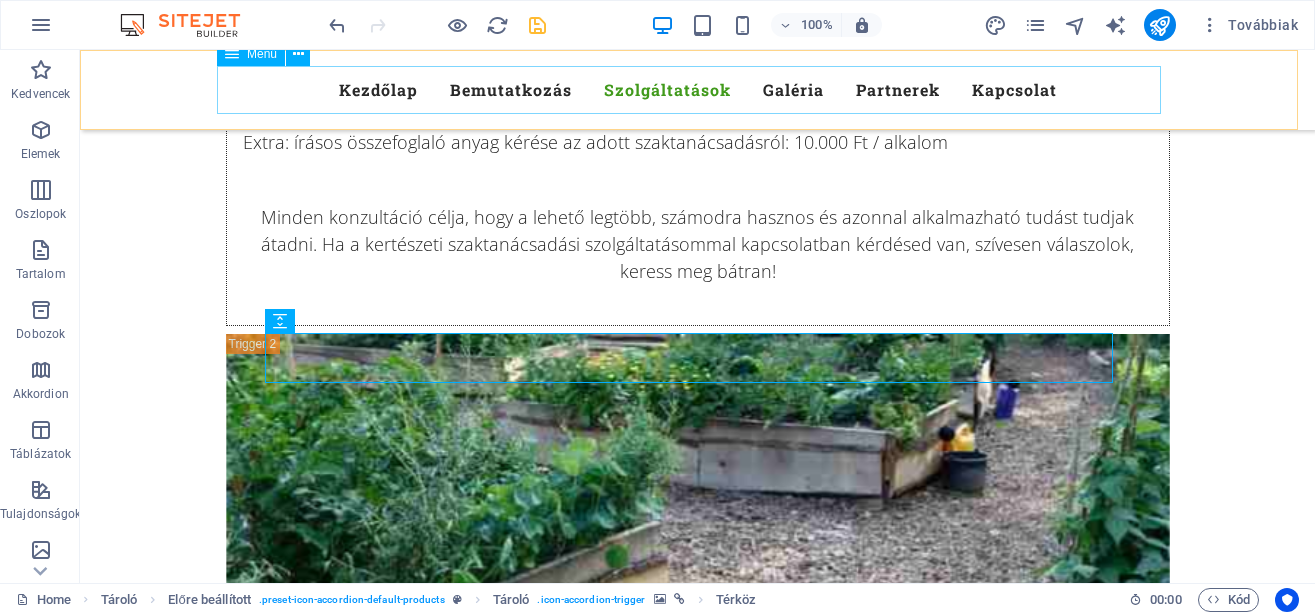 scroll, scrollTop: 9145, scrollLeft: 0, axis: vertical 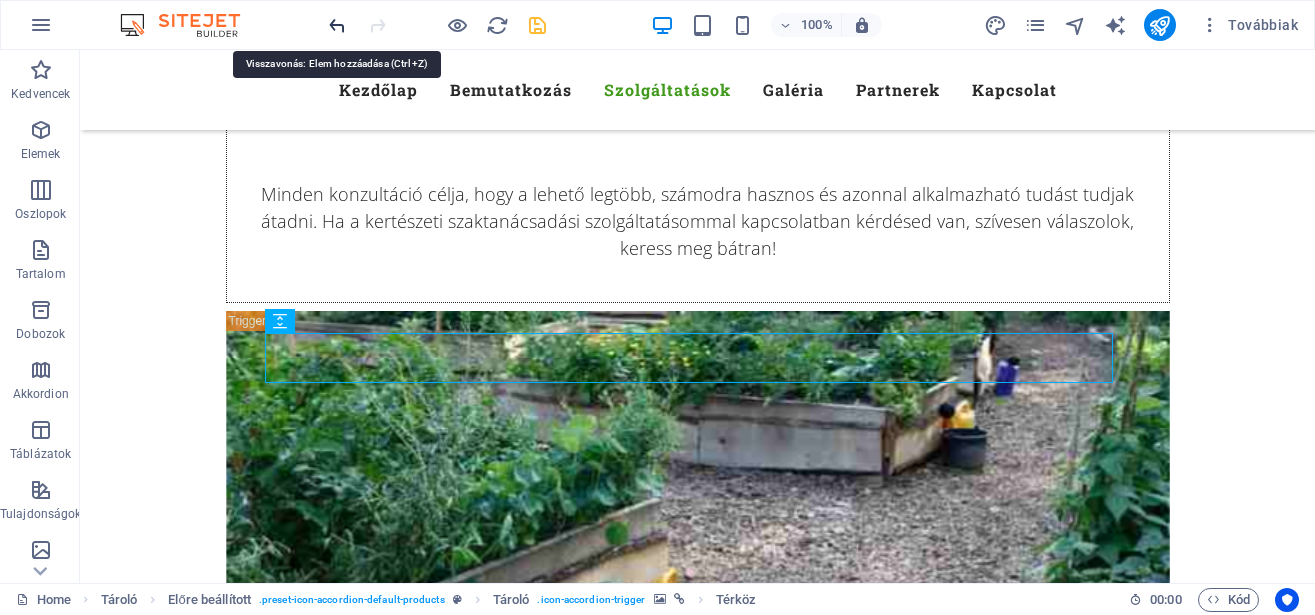 click at bounding box center [337, 25] 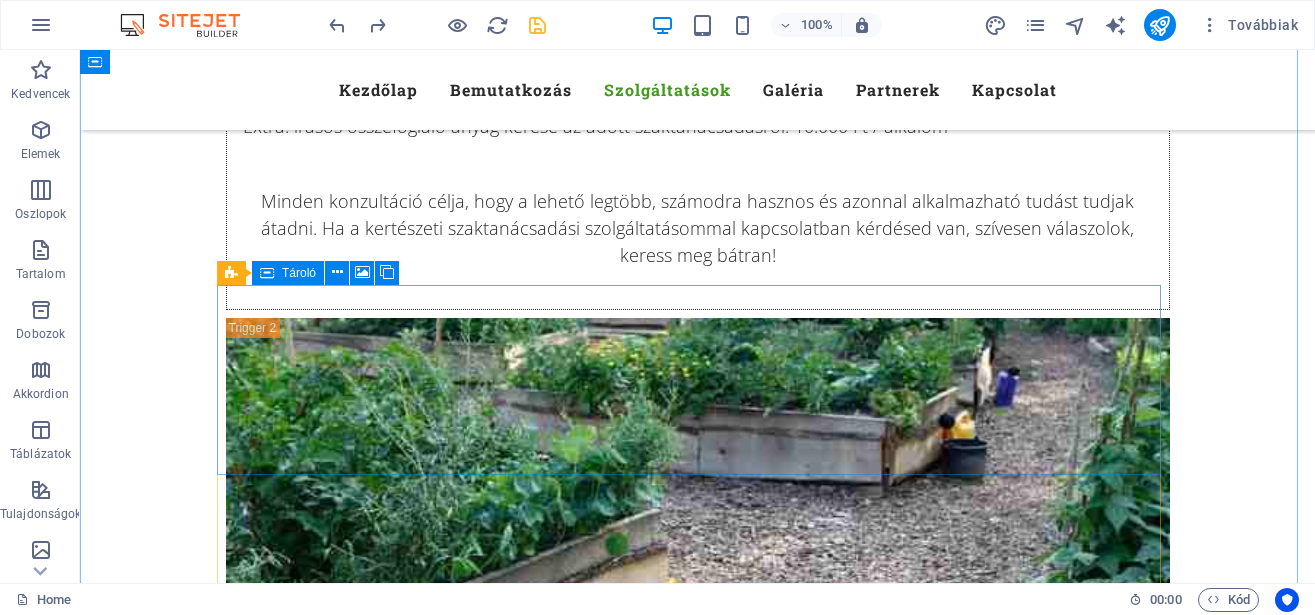 click on "Kertbarát klub" at bounding box center (698, 2817) 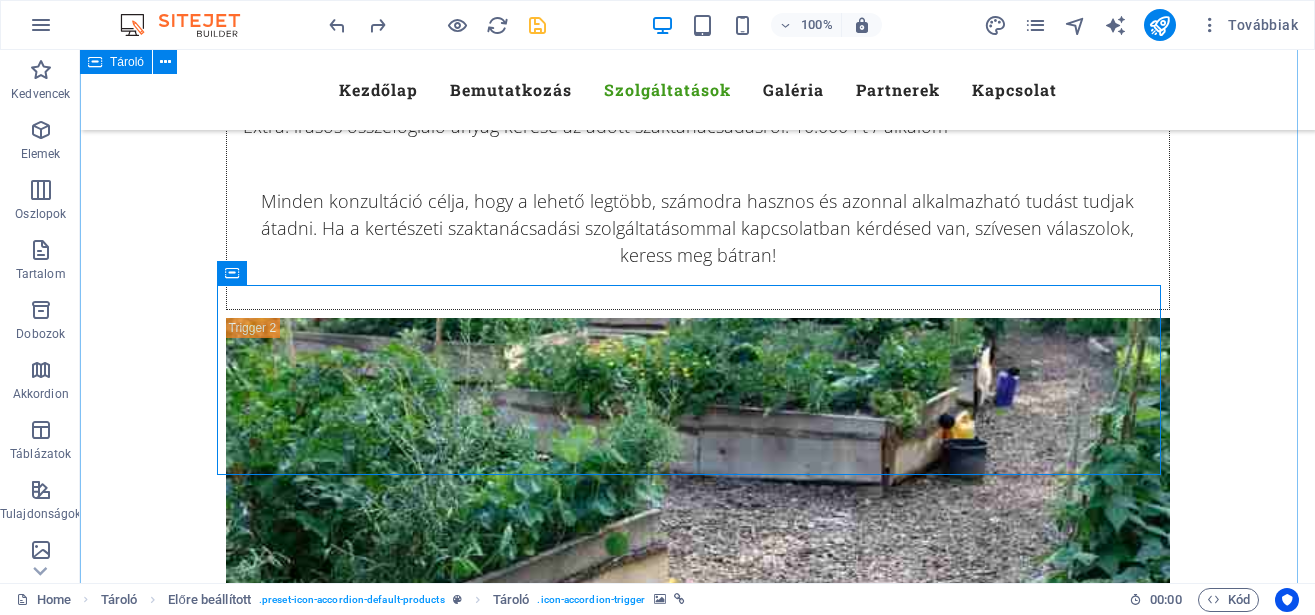 click on "TökMag Kert Szolgáltatások Ezekben a témákban kereshetsz Szaktanácsadás Közösségi kert Kertészeti oktatás Kertbarát klub Környezeti nevelés Szaktanácsadás Szaktanácsadás Szaktanácsadás – gyakorlati tudás a saját kertedhez Elbizonytalanodtál a vetésforgóban? Nem tudod, mivel trágyázz? Évek óta terem a gyümölcsfád, de most gond van? A poloskák mindent tönkretesznek?  A kert olyan, mint az élet – néha elég egy jó kérdés, máskor egy hozzáértő válasz kell, hogy minden a helyére kerüljön. Okleveles kertészmérnökként, több mint 25 év termesztési és tanácsadási tapasztalattal állok rendelkezésedre.  Személyre szabott, gyakorlati segítséget nyújtok, akár kezdő vagy, akár tapasztalt kertbarát vagy gazdálkodó. Miben tudok segíteni? Konyhakert és gyümölcsös tervezése, kialakítása Talajjavítás, trágyázás, tápanyag-utánpótlás Növényvédelem (kíméletes, okszerű módszerek) Ökológiai szemléletű kertművelés  vagy  A" at bounding box center [697, 788] 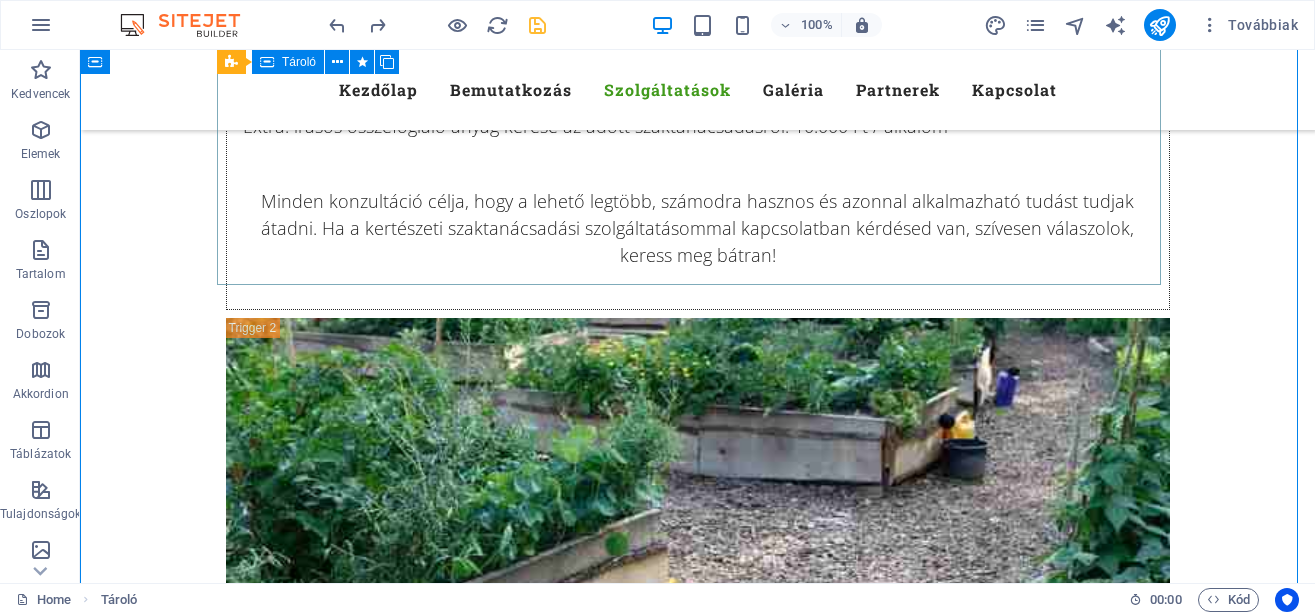 click on "Kertészeti oktatás A TökMag Kertnél  gyakorlati, élményszerű kertészeti tudást  adok át – olyan tapasztalatokon alapuló ismereteket, amelyeket azonnal alkalmazni tudsz a saját kertedben, közösségi ágyásodban vagy akár az erkélyeden. Kiknek szól? Kertbarátoknak, kezdő és haladó hobbikertészeknek Közösségi kertészeknek, önkormányzatoknak Tanítóknak, pedagógusoknak, akik zöld programokat szeretnének Vezetőknek, akik közösségi kertekben vállalnak szerepet   Miről tanulhatsz? Talajélet, talajmegújítás, komposztálás Magfogás, vetés, növénytársítás, vetésforgó Ökológiai növényvédelem és természetes tápanyag-utánpótlás Városi kertészkedés lehetőségei Időzítés, öntözés, évszakos munkák Közösségi kert működtetése, kertvezetői tudnivalók Az oktatás  gyakorlatorientált, személyes és hiteles , 25 év saját termesztői és szaktanácsadói tapasztalatára épül." at bounding box center [698, 2225] 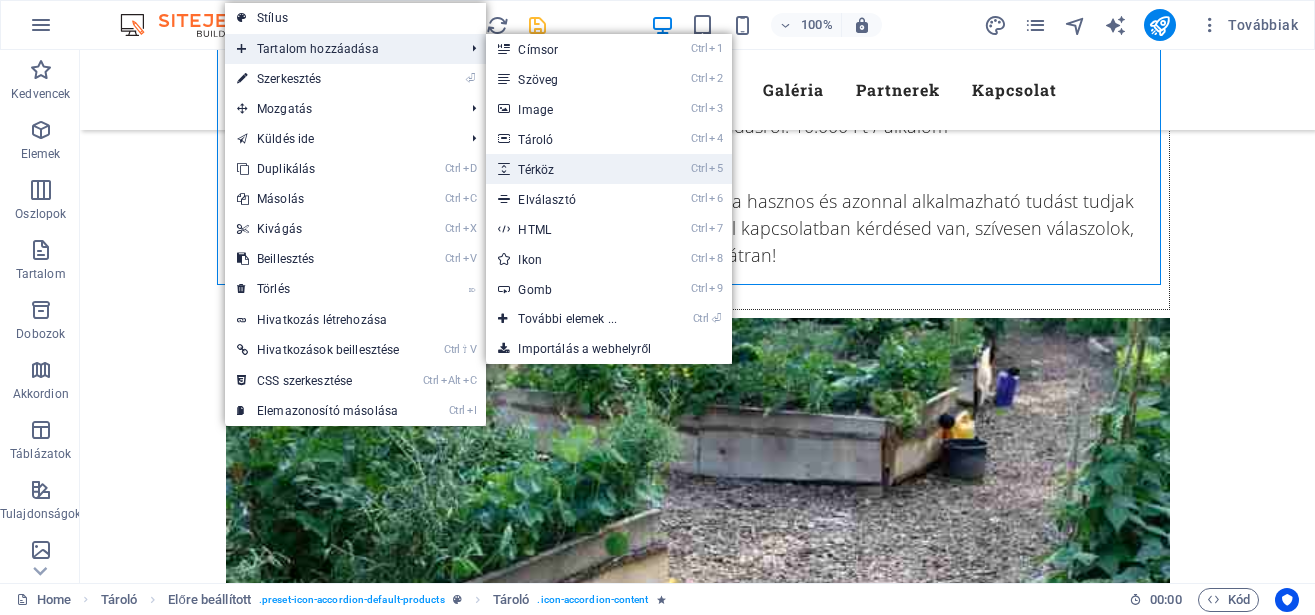 click on "Ctrl 5  Térköz" at bounding box center [571, 169] 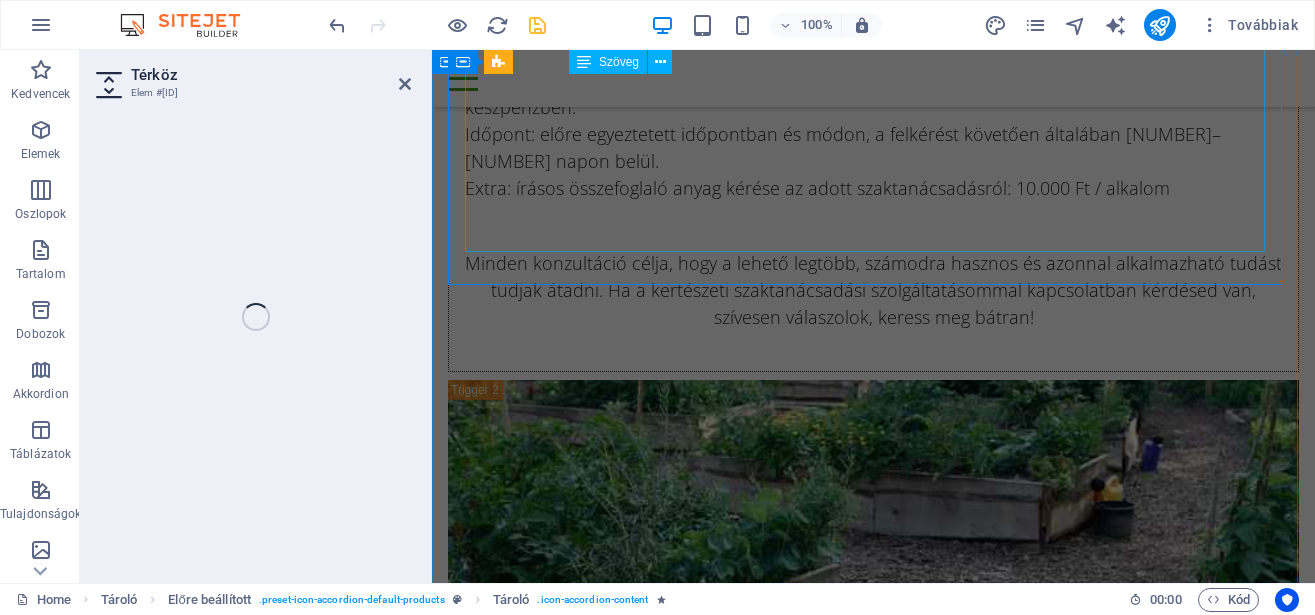scroll, scrollTop: 8603, scrollLeft: 0, axis: vertical 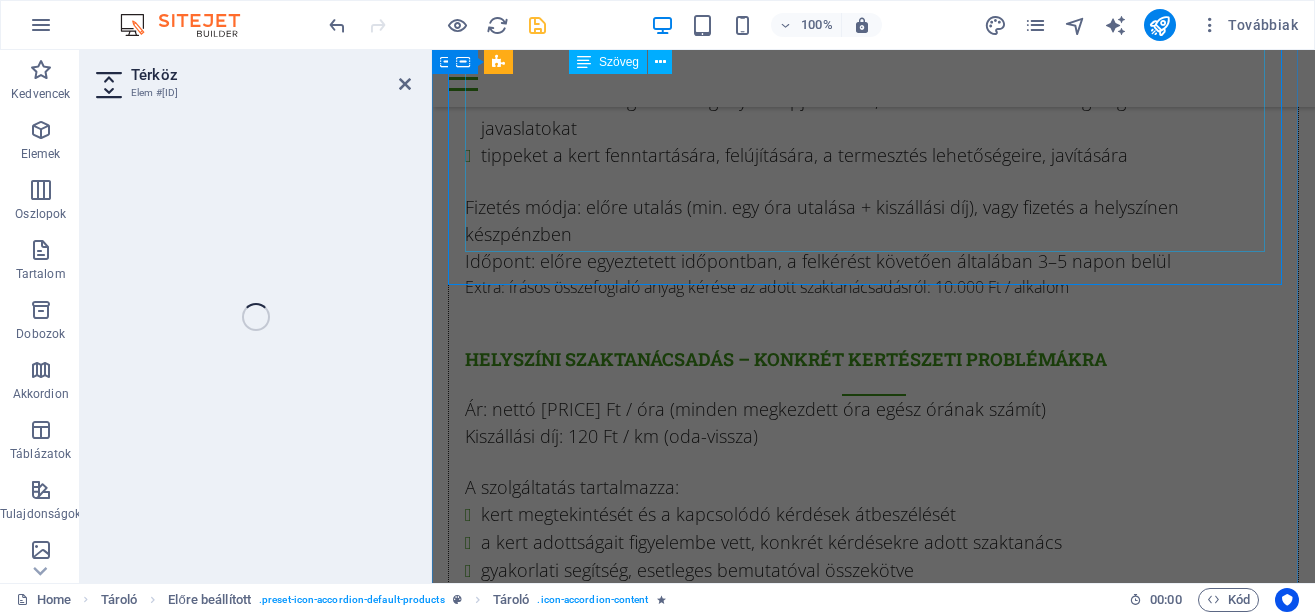 select on "px" 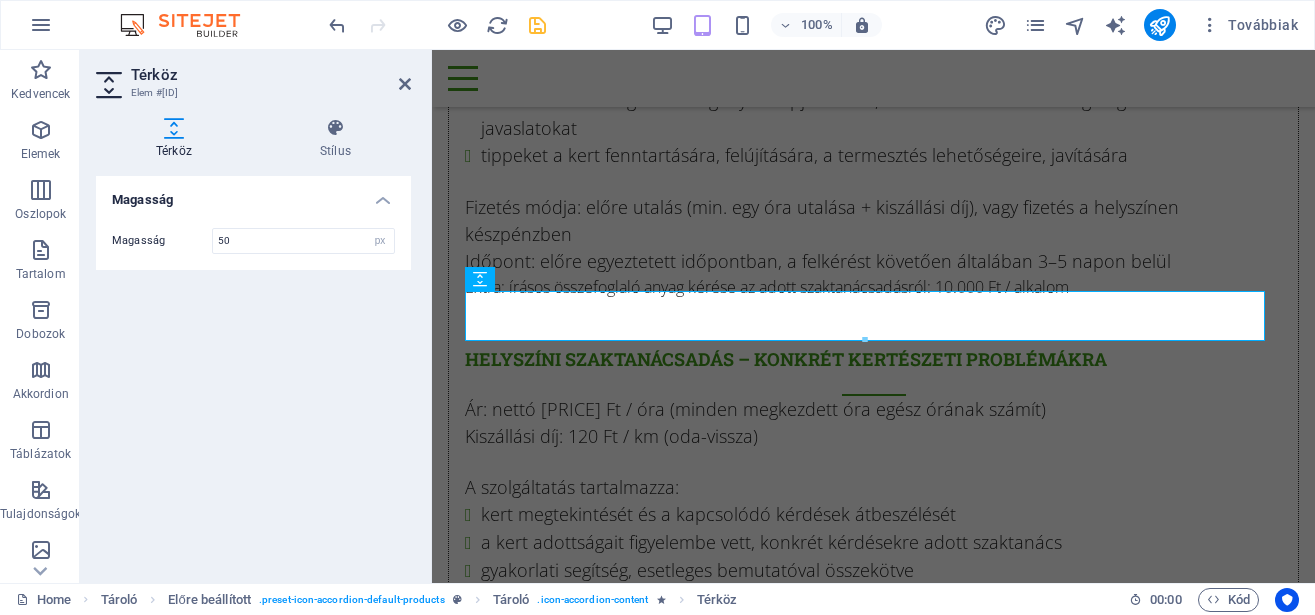 click on "Térköz Elem #[ID] Térköz Stílus Magasság Magasság 50 px rem vh vw Előre beállított Element Elrendezés Hogyan terjed ki ez az elem a elrendezésen belül (Flexbox). Méret Alapértelmezett automatikus px % 1/1 1/2 1/3 1/4 1/5 1/6 1/7 1/8 1/9 1/10 Növekedés Összehúzás Sorrend Konténer elrendezés Láthatóság Láthatóság Átlátszatlanság 100 % Túlcsordulás Térköz Margó Alapértelmezett automatikus px % rem vw vh Egyedi Egyedi automatikus px % rem vw vh automatikus px % rem vw vh automatikus px % rem vw vh automatikus px % rem vw vh Töltés Alapértelmezett px rem % vh vw Egyedi Egyedi px rem % vh vw px rem % vh vw px rem % vh vw px rem % vh vw Keret Stílus              - Szélesség 1 automatikus px rem % vh vw Egyedi Egyedi 1 automatikus px rem % vh vw 1 automatikus px rem % vh vw 1 automatikus px rem % vh vw 1 automatikus px rem % vh vw  - Szín Kerek sarkok Alapértelmezett px rem % vh vw Egyedi Egyedi px rem % vh vw px rem % vh vw px rem % vh vw px rem % vh vw 0" at bounding box center (256, 316) 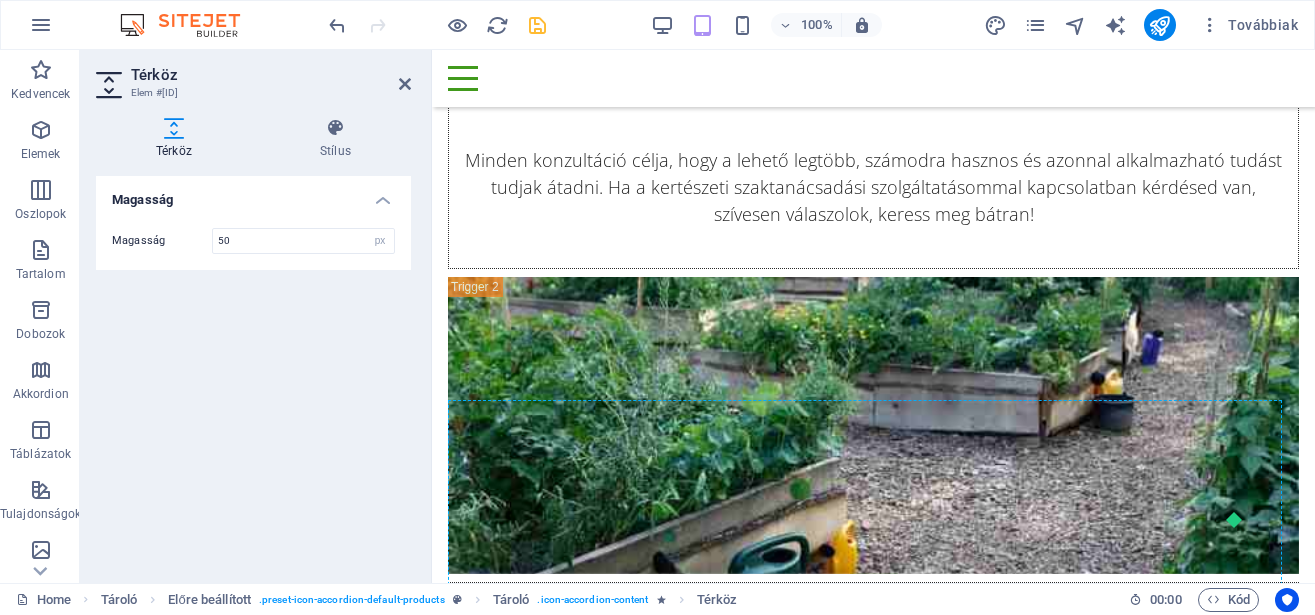 scroll, scrollTop: 9259, scrollLeft: 0, axis: vertical 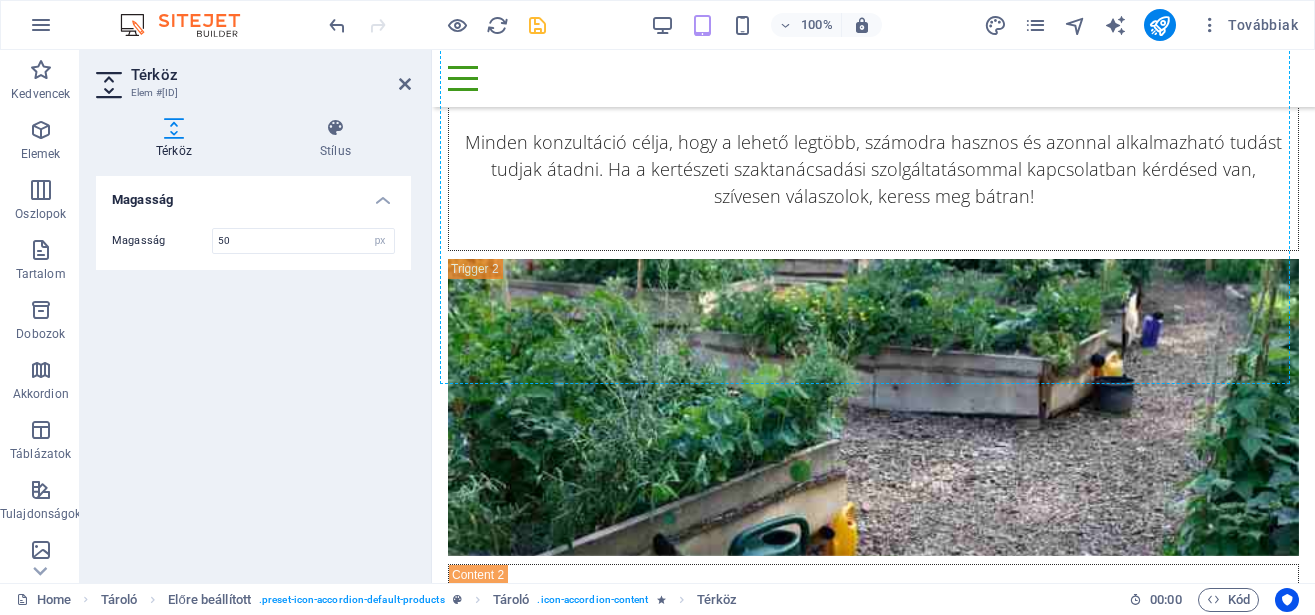 drag, startPoint x: 567, startPoint y: 309, endPoint x: 559, endPoint y: 362, distance: 53.600372 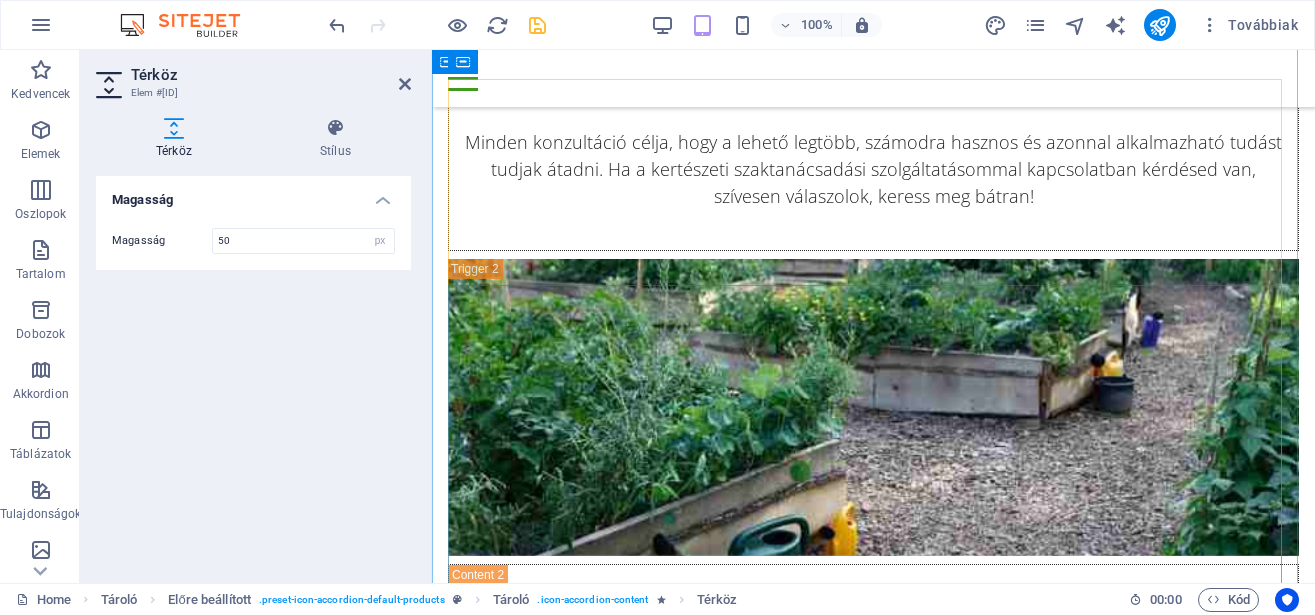 scroll, scrollTop: 11190, scrollLeft: 0, axis: vertical 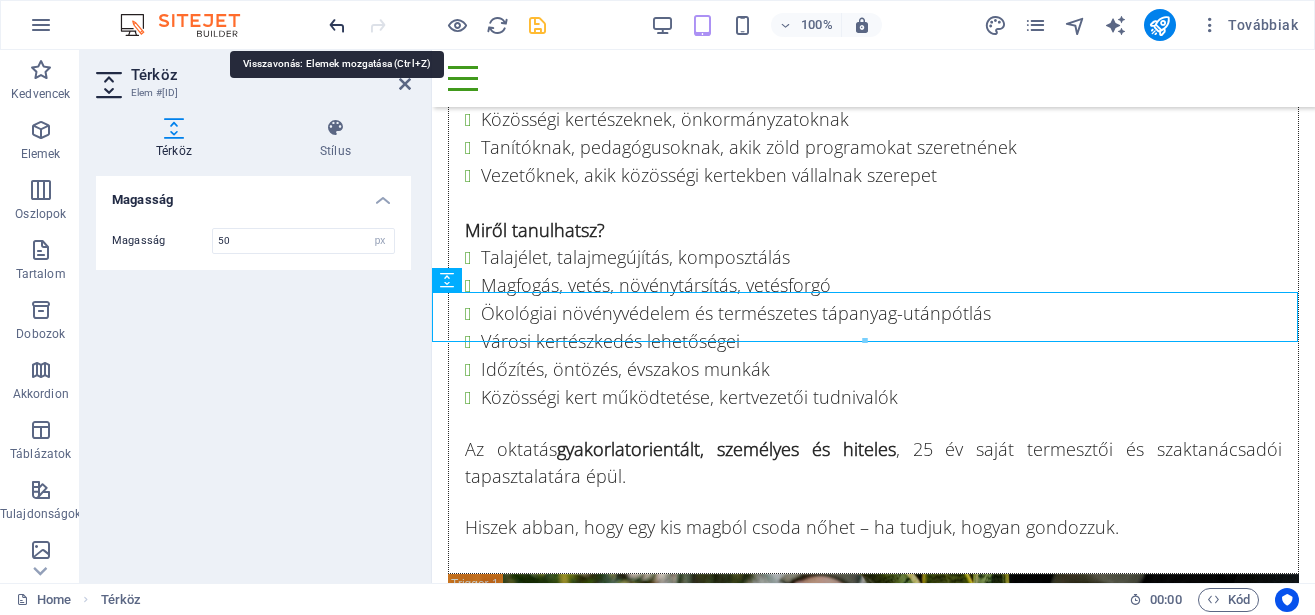 click at bounding box center (337, 25) 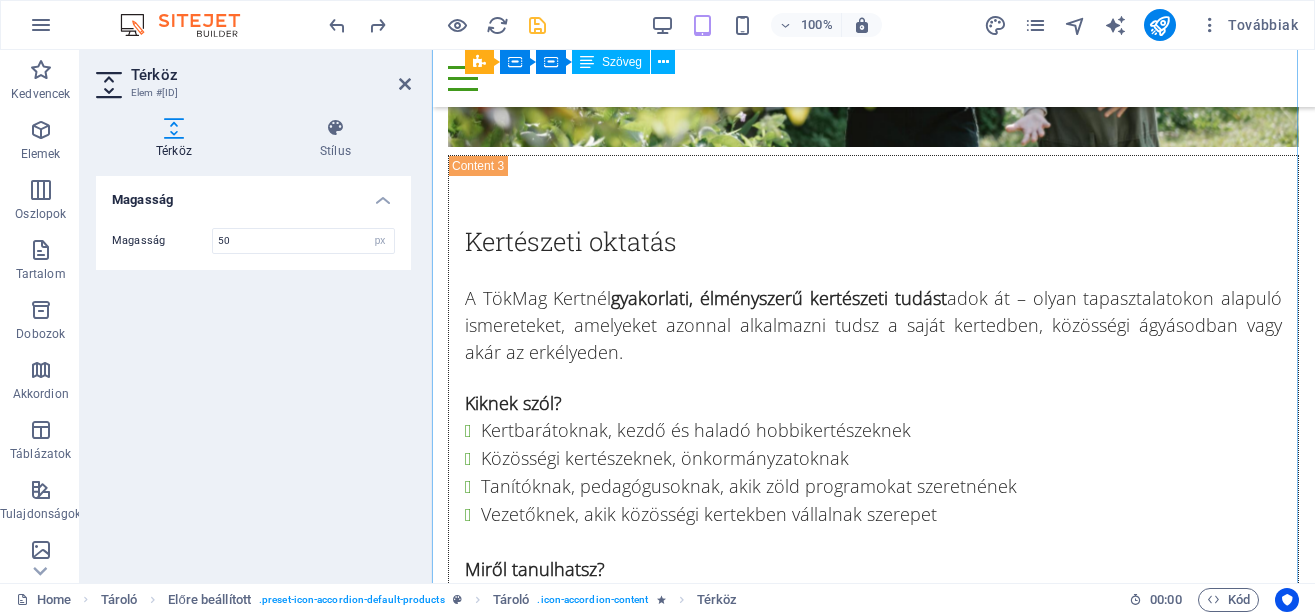 scroll, scrollTop: 8603, scrollLeft: 0, axis: vertical 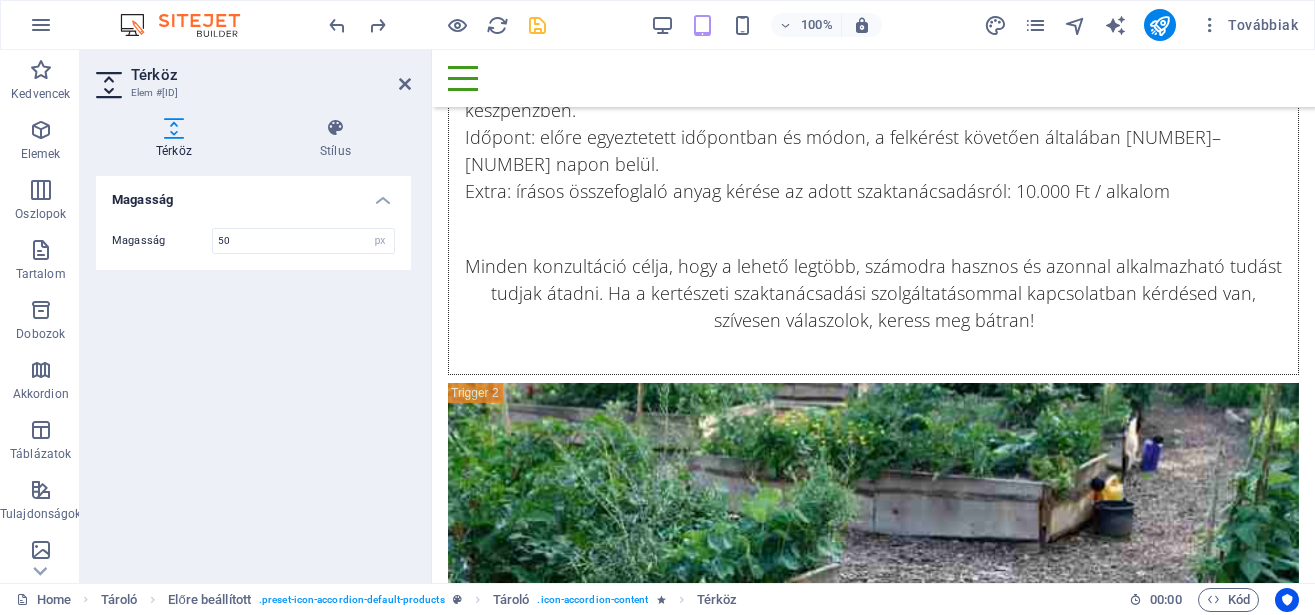 drag, startPoint x: 948, startPoint y: 328, endPoint x: 515, endPoint y: 436, distance: 446.26562 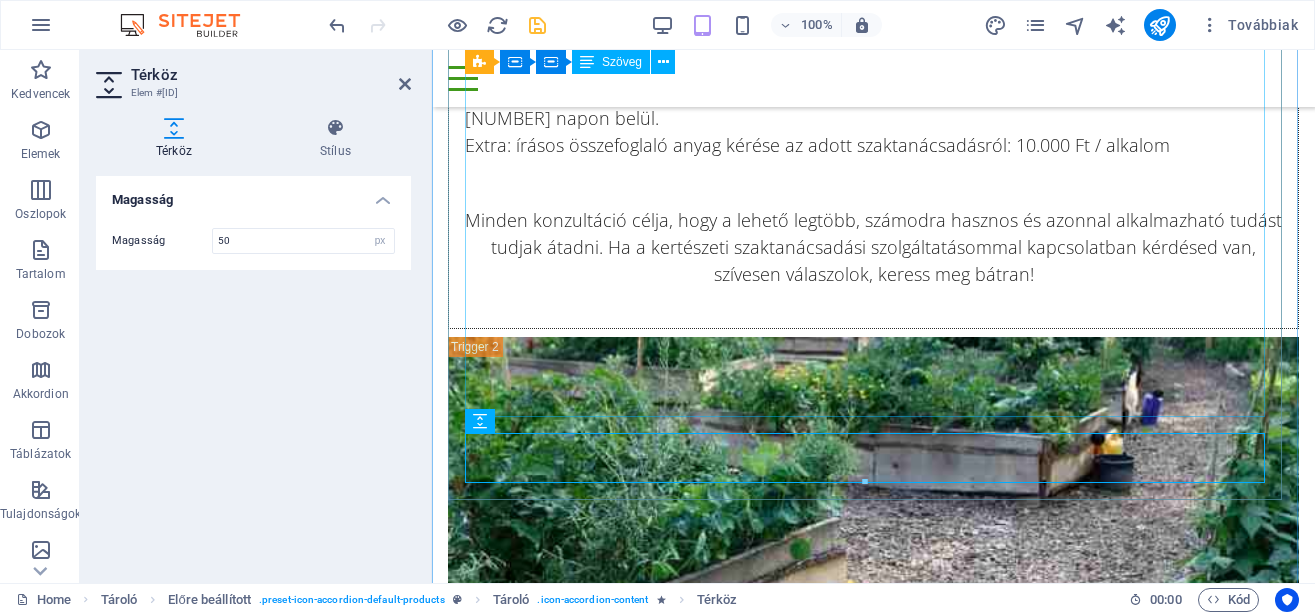 scroll, scrollTop: 9237, scrollLeft: 0, axis: vertical 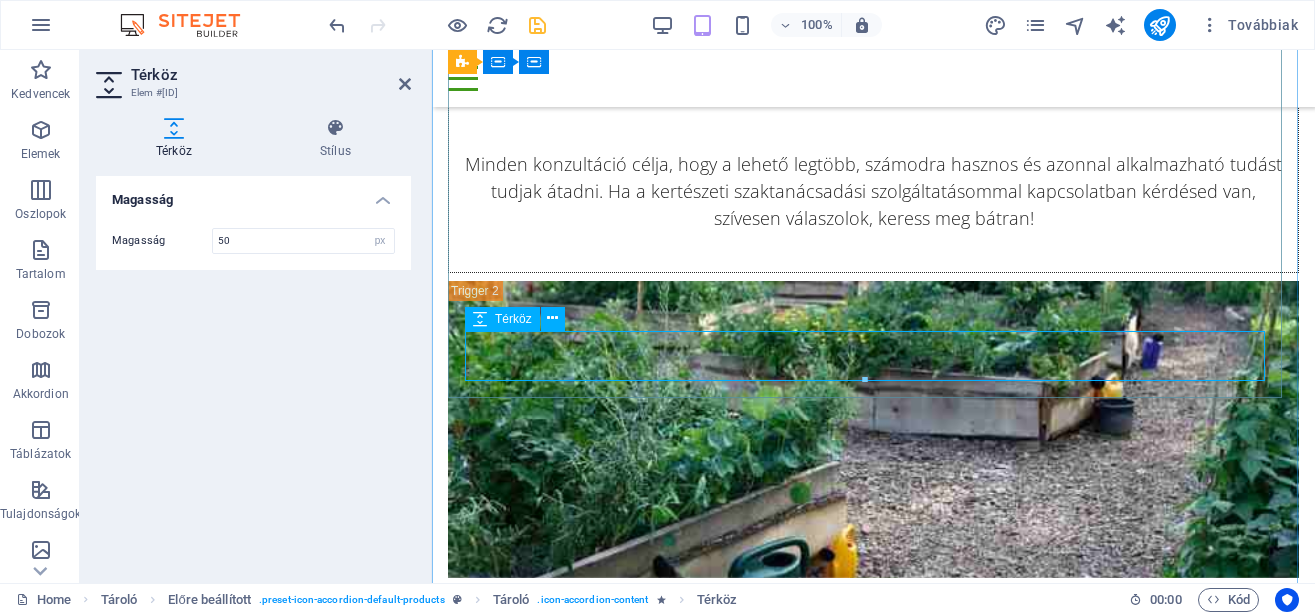 click at bounding box center (873, 2535) 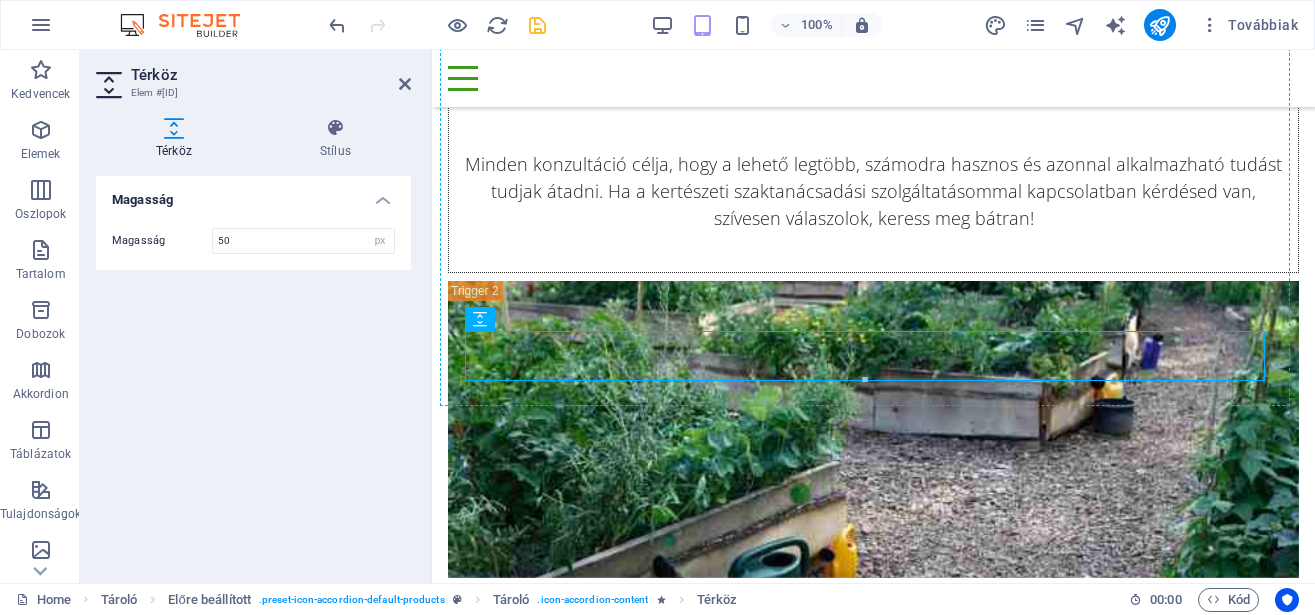 drag, startPoint x: 482, startPoint y: 334, endPoint x: 465, endPoint y: 390, distance: 58.5235 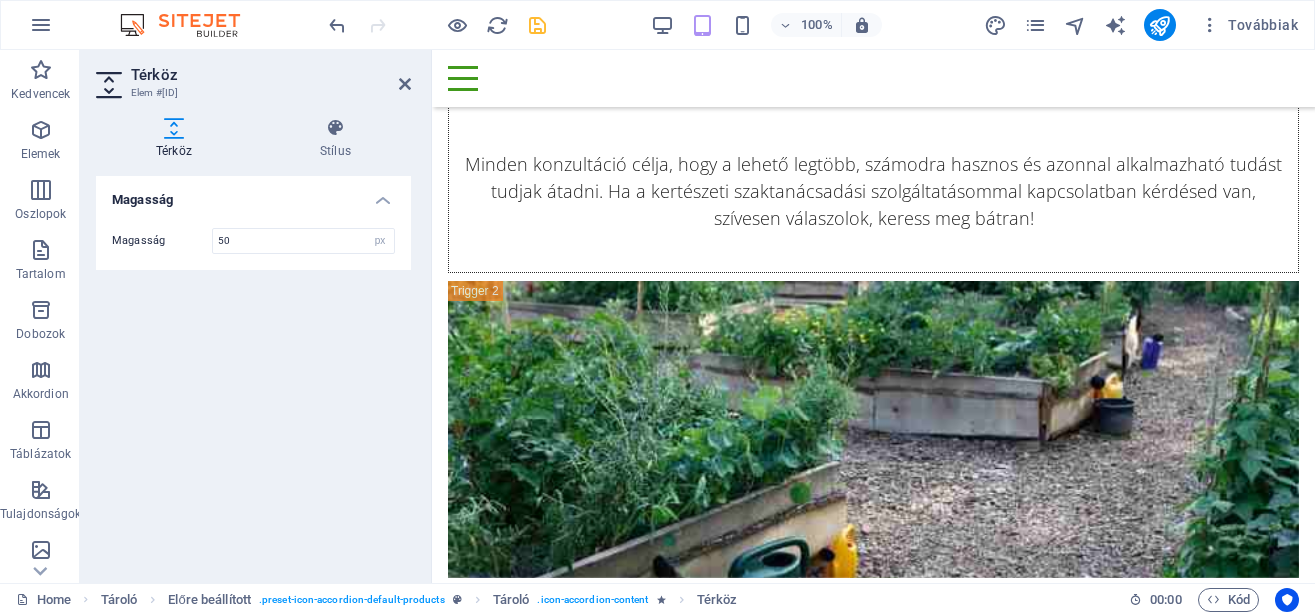 scroll, scrollTop: 11190, scrollLeft: 0, axis: vertical 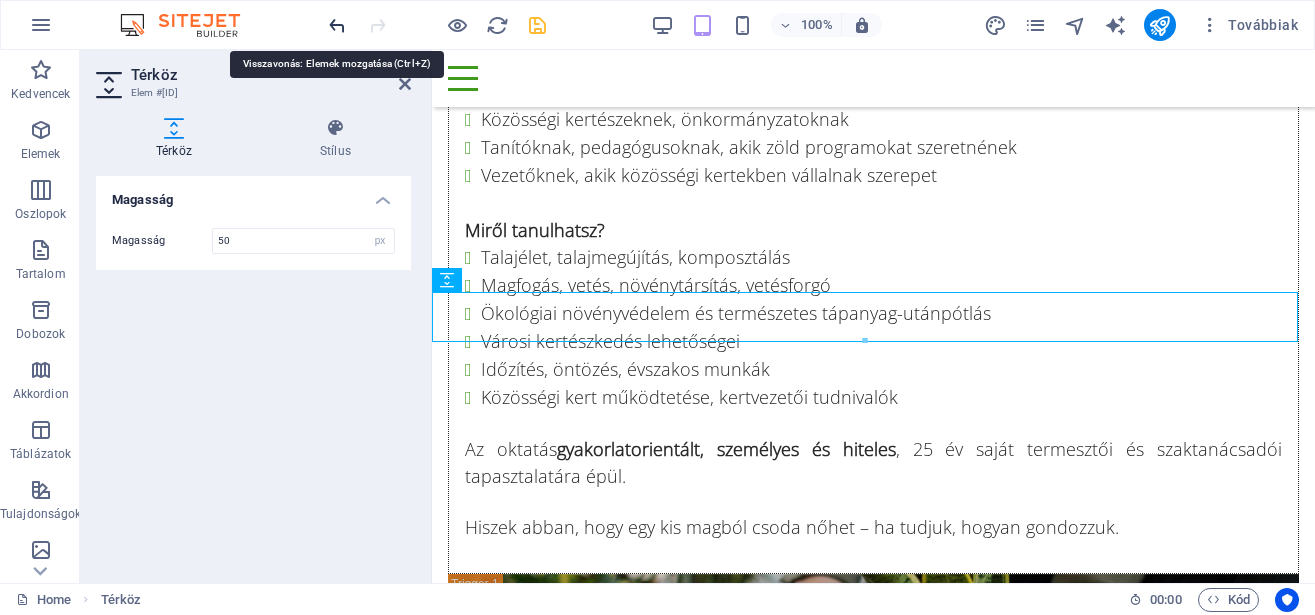 click at bounding box center (337, 25) 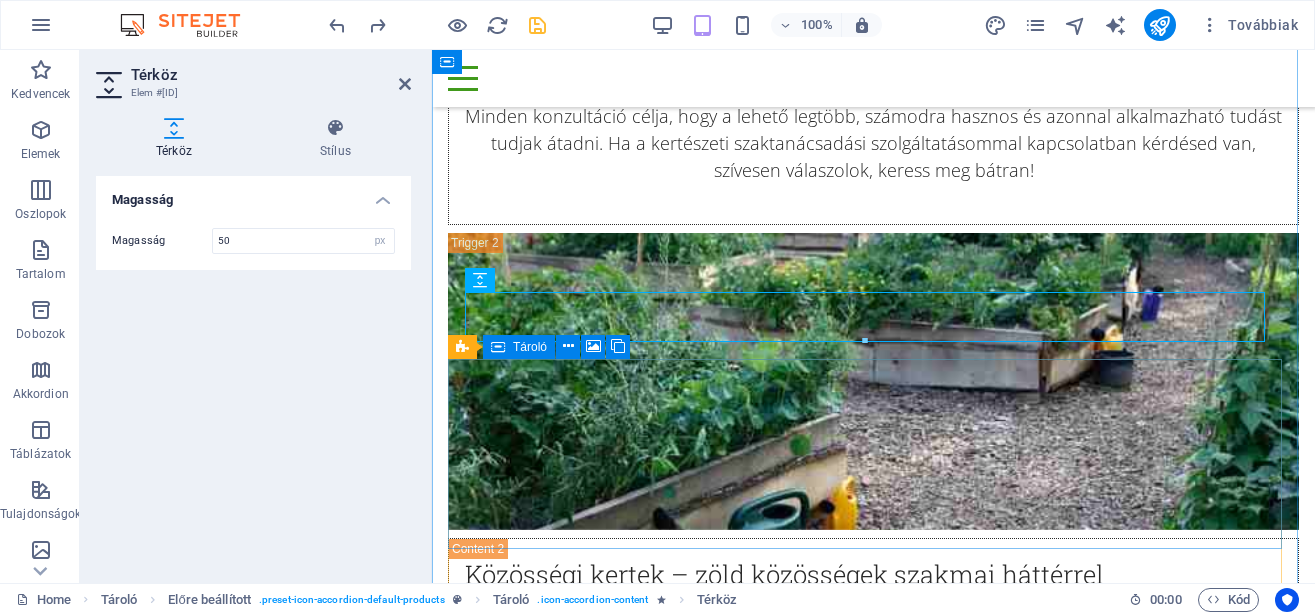 scroll, scrollTop: 9276, scrollLeft: 0, axis: vertical 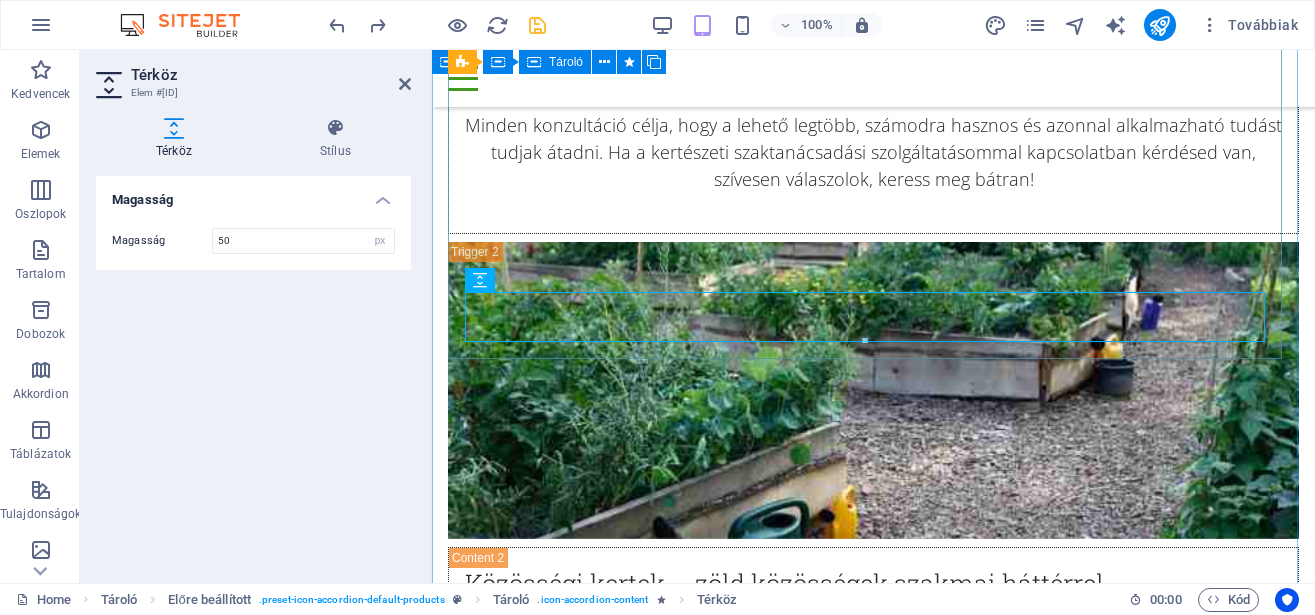 click on "Kertészeti oktatás A TökMag Kertnél  gyakorlati, élményszerű kertészeti tudást  adok át – olyan tapasztalatokon alapuló ismereteket, amelyeket azonnal alkalmazni tudsz a saját kertedben, közösségi ágyásodban vagy akár az erkélyeden. Kiknek szól? Kertbarátoknak, kezdő és haladó hobbikertészeknek Közösségi kertészeknek, önkormányzatoknak Tanítóknak, pedagógusoknak, akik zöld programokat szeretnének Vezetőknek, akik közösségi kertekben vállalnak szerepet   Miről tanulhatsz? Talajélet, talajmegújítás, komposztálás Magfogás, vetés, növénytársítás, vetésforgó Ökológiai növényvédelem és természetes tápanyag-utánpótlás Városi kertészkedés lehetőségei Időzítés, öntözés, évszakos munkák Közösségi kert működtetése, kertvezetői tudnivalók Az oktatás  gyakorlatorientált, személyes és hiteles , 25 év saját termesztői és szaktanácsadói tapasztalatára épül." at bounding box center (873, 2158) 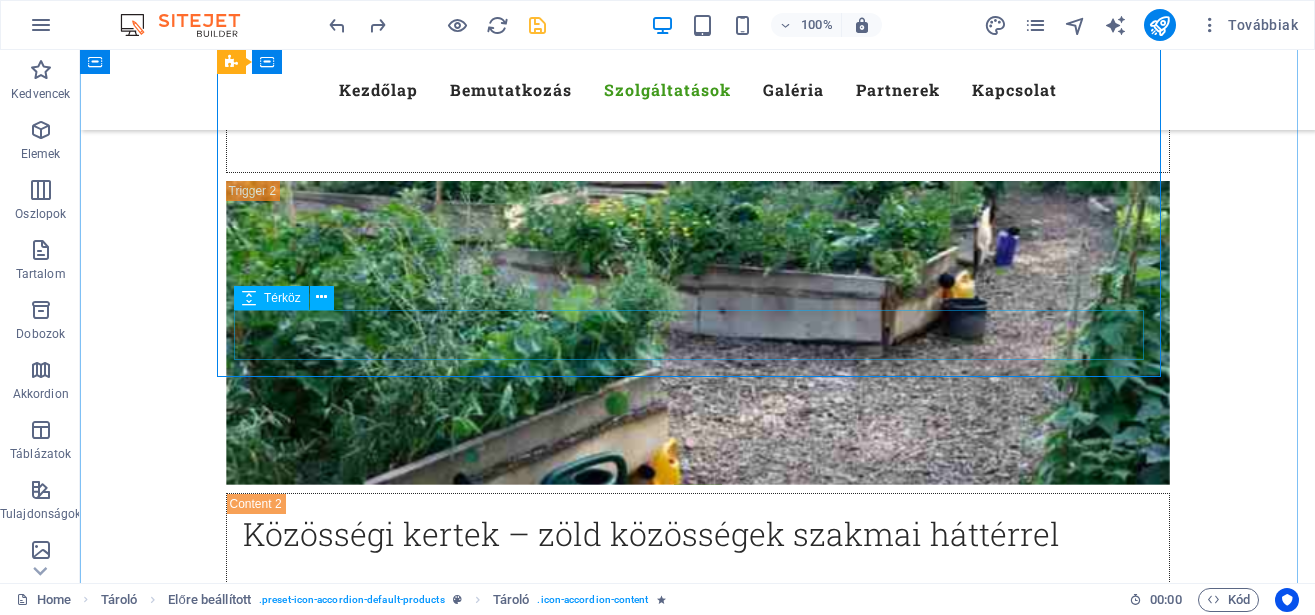 scroll, scrollTop: 9121, scrollLeft: 0, axis: vertical 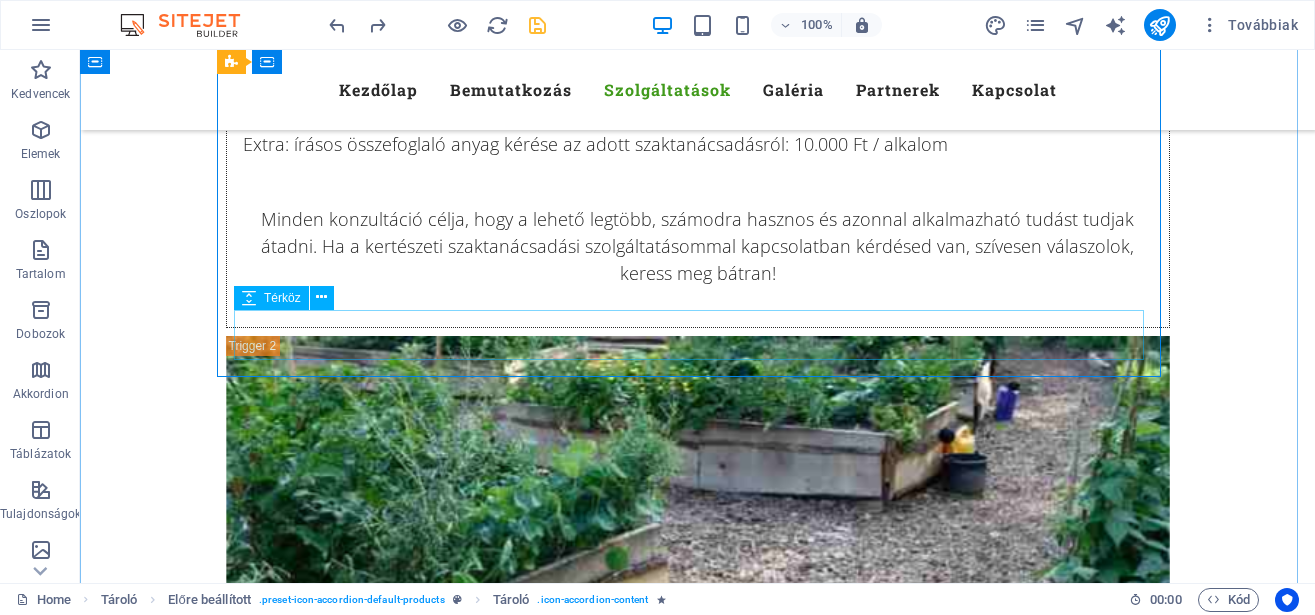 click at bounding box center (698, 2569) 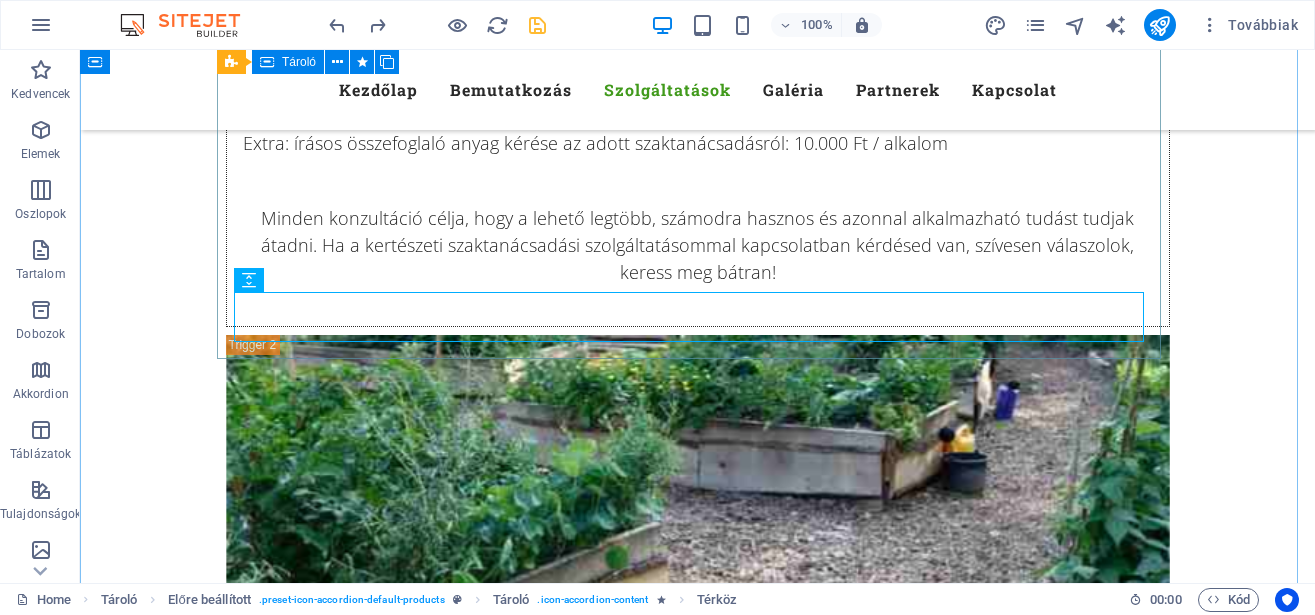 click on "Kertészeti oktatás A TökMag Kertnél  gyakorlati, élményszerű kertészeti tudást  adok át – olyan tapasztalatokon alapuló ismereteket, amelyeket azonnal alkalmazni tudsz a saját kertedben, közösségi ágyásodban vagy akár az erkélyeden. Kiknek szól? Kertbarátoknak, kezdő és haladó hobbikertészeknek Közösségi kertészeknek, önkormányzatoknak Tanítóknak, pedagógusoknak, akik zöld programokat szeretnének Vezetőknek, akik közösségi kertekben vállalnak szerepet   Miről tanulhatsz? Talajélet, talajmegújítás, komposztálás Magfogás, vetés, növénytársítás, vetésforgó Ökológiai növényvédelem és természetes tápanyag-utánpótlás Városi kertészkedés lehetőségei Időzítés, öntözés, évszakos munkák Közösségi kert működtetése, kertvezetői tudnivalók Az oktatás  gyakorlatorientált, személyes és hiteles , 25 év saját termesztői és szaktanácsadói tapasztalatára épül." at bounding box center (698, 2253) 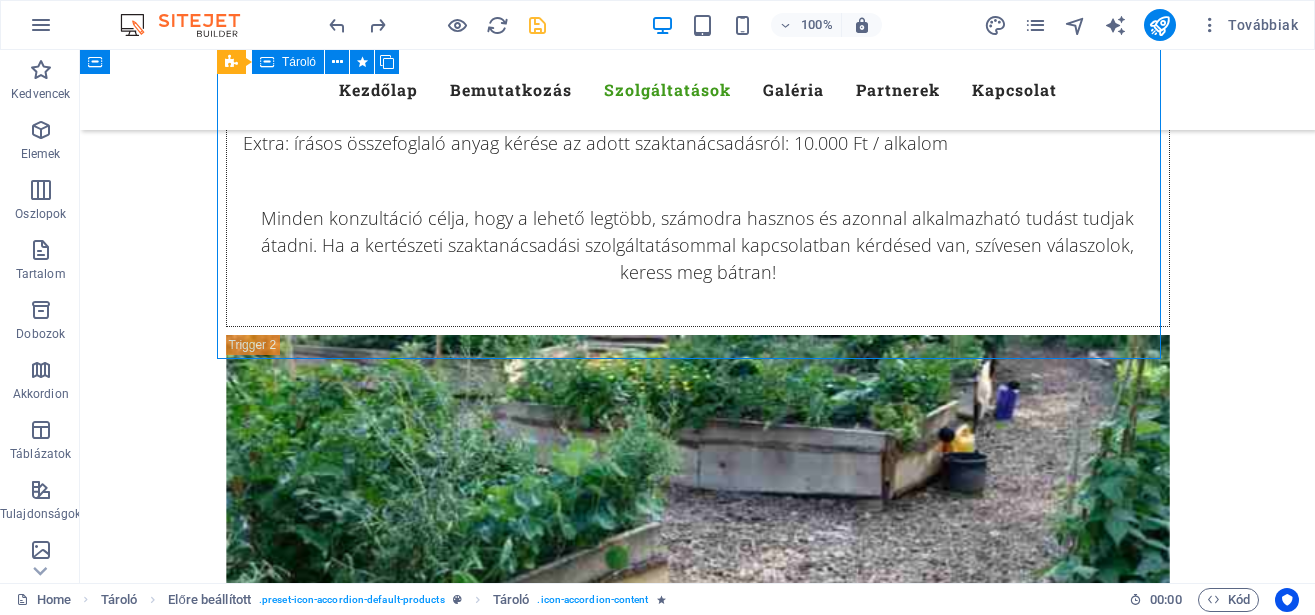 click on "Kertészeti oktatás A TökMag Kertnél  gyakorlati, élményszerű kertészeti tudást  adok át – olyan tapasztalatokon alapuló ismereteket, amelyeket azonnal alkalmazni tudsz a saját kertedben, közösségi ágyásodban vagy akár az erkélyeden. Kiknek szól? Kertbarátoknak, kezdő és haladó hobbikertészeknek Közösségi kertészeknek, önkormányzatoknak Tanítóknak, pedagógusoknak, akik zöld programokat szeretnének Vezetőknek, akik közösségi kertekben vállalnak szerepet   Miről tanulhatsz? Talajélet, talajmegújítás, komposztálás Magfogás, vetés, növénytársítás, vetésforgó Ökológiai növényvédelem és természetes tápanyag-utánpótlás Városi kertészkedés lehetőségei Időzítés, öntözés, évszakos munkák Közösségi kert működtetése, kertvezetői tudnivalók Az oktatás  gyakorlatorientált, személyes és hiteles , 25 év saját termesztői és szaktanácsadói tapasztalatára épül." at bounding box center [698, 2253] 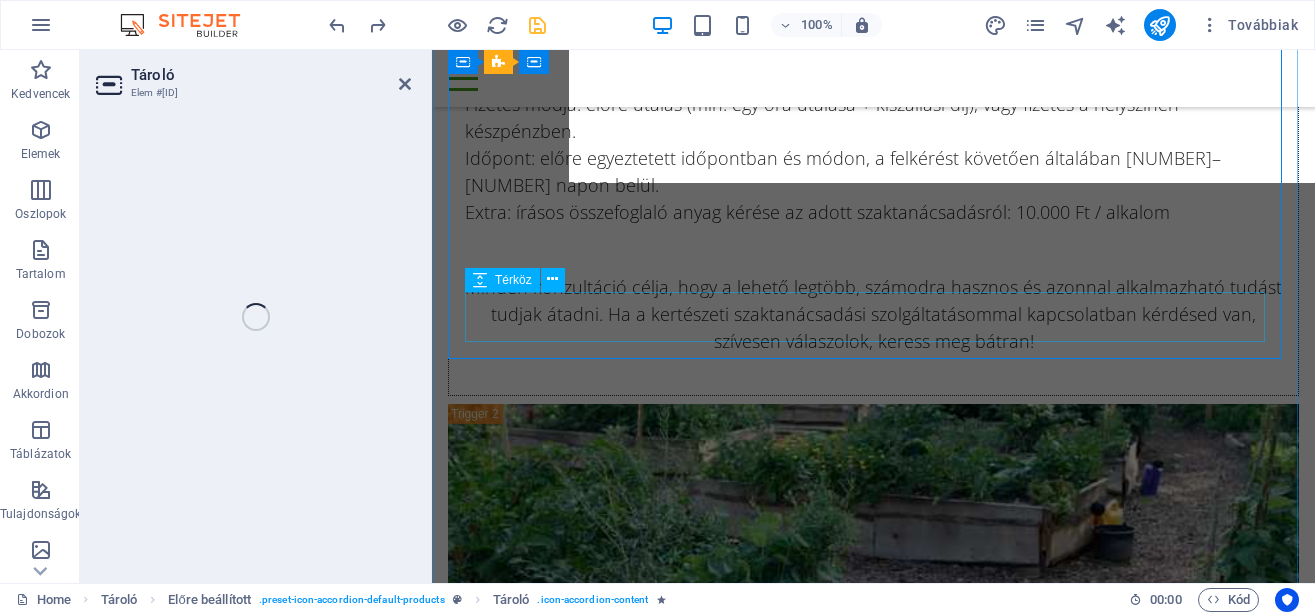 scroll, scrollTop: 9276, scrollLeft: 0, axis: vertical 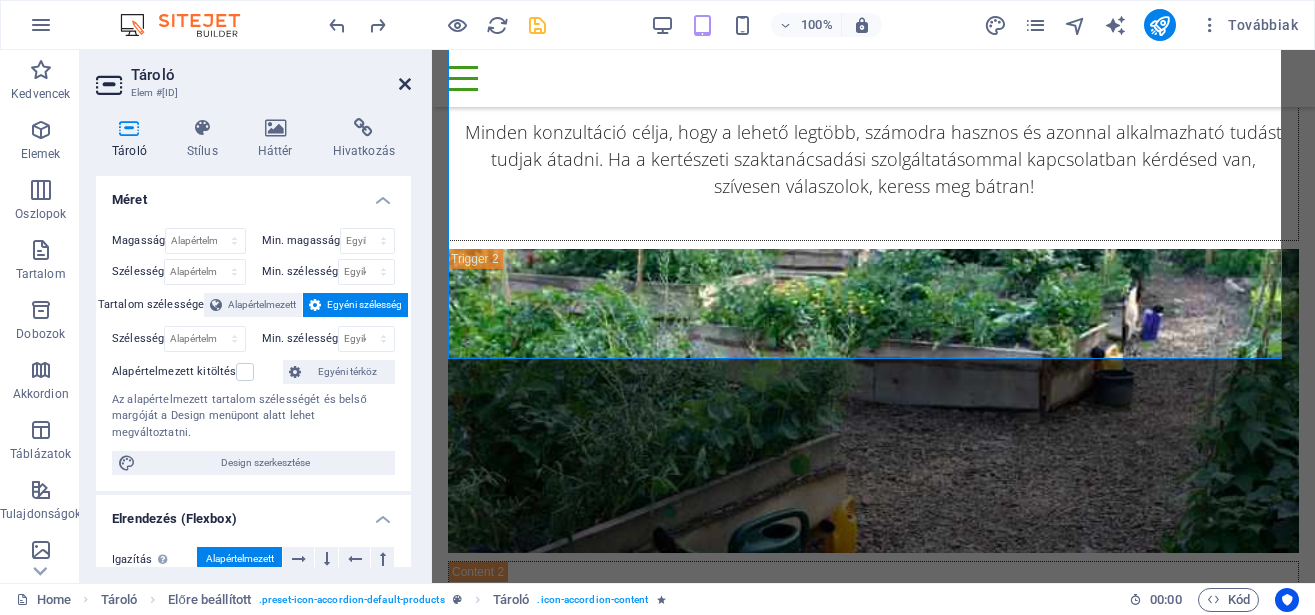 click at bounding box center [405, 84] 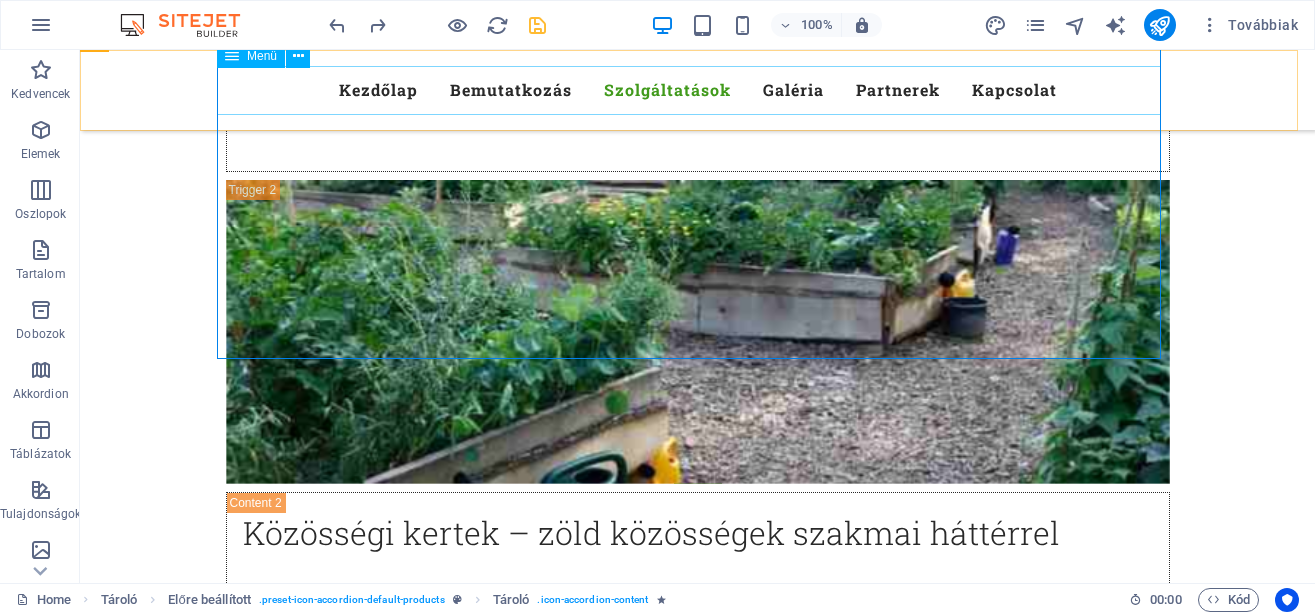 scroll, scrollTop: 9121, scrollLeft: 0, axis: vertical 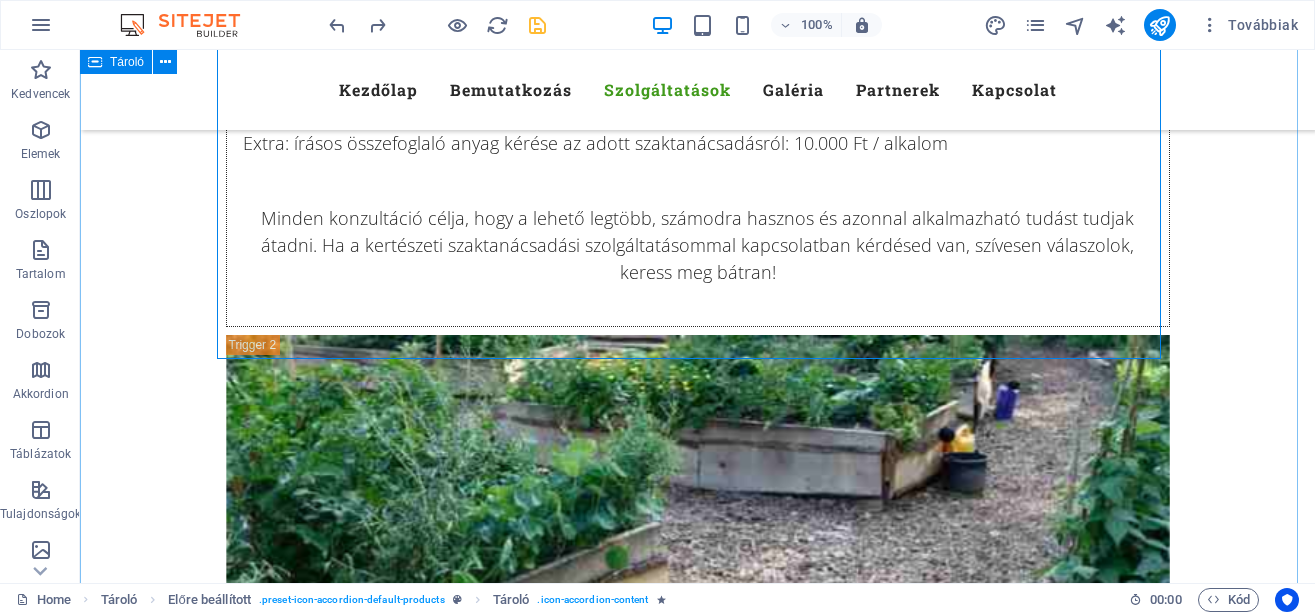 click on "TökMag Kert Szolgáltatások Ezekben a témákban kereshetsz Szaktanácsadás Közösségi kert Kertészeti oktatás Kertbarát klub Környezeti nevelés Szaktanácsadás Szaktanácsadás Szaktanácsadás – gyakorlati tudás a saját kertedhez Elbizonytalanodtál a vetésforgóban? Nem tudod, mivel trágyázz? Évek óta terem a gyümölcsfád, de most gond van? A poloskák mindent tönkretesznek?  A kert olyan, mint az élet – néha elég egy jó kérdés, máskor egy hozzáértő válasz kell, hogy minden a helyére kerüljön. Okleveles kertészmérnökként, több mint 25 év termesztési és tanácsadási tapasztalattal állok rendelkezésedre.  Személyre szabott, gyakorlati segítséget nyújtok, akár kezdő vagy, akár tapasztalt kertbarát vagy gazdálkodó. Miben tudok segíteni? Konyhakert és gyümölcsös tervezése, kialakítása Talajjavítás, trágyázás, tápanyag-utánpótlás Növényvédelem (kíméletes, okszerű módszerek) Ökológiai szemléletű kertművelés  vagy  A" at bounding box center [697, 823] 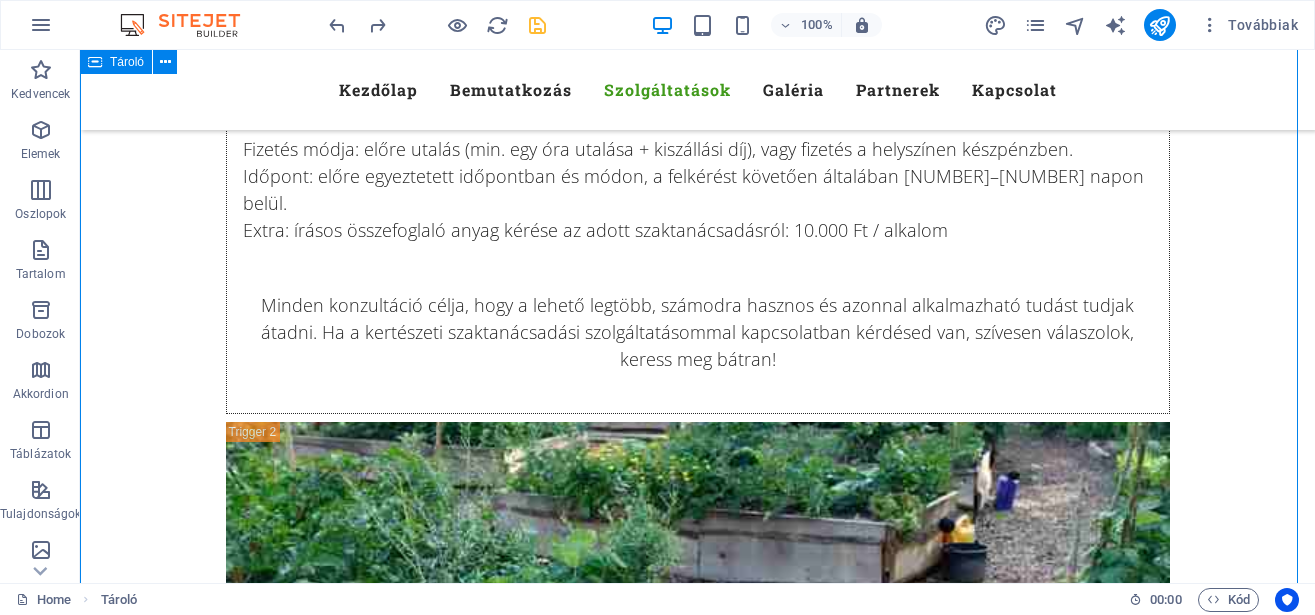 scroll, scrollTop: 9019, scrollLeft: 0, axis: vertical 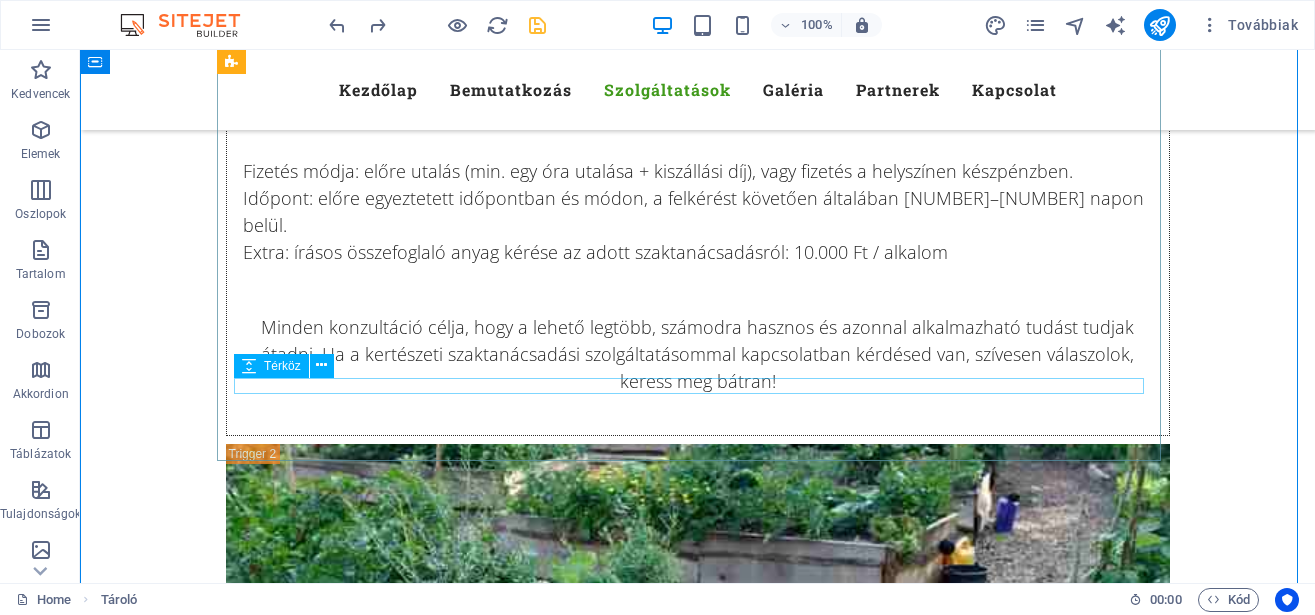 click at bounding box center (698, 2691) 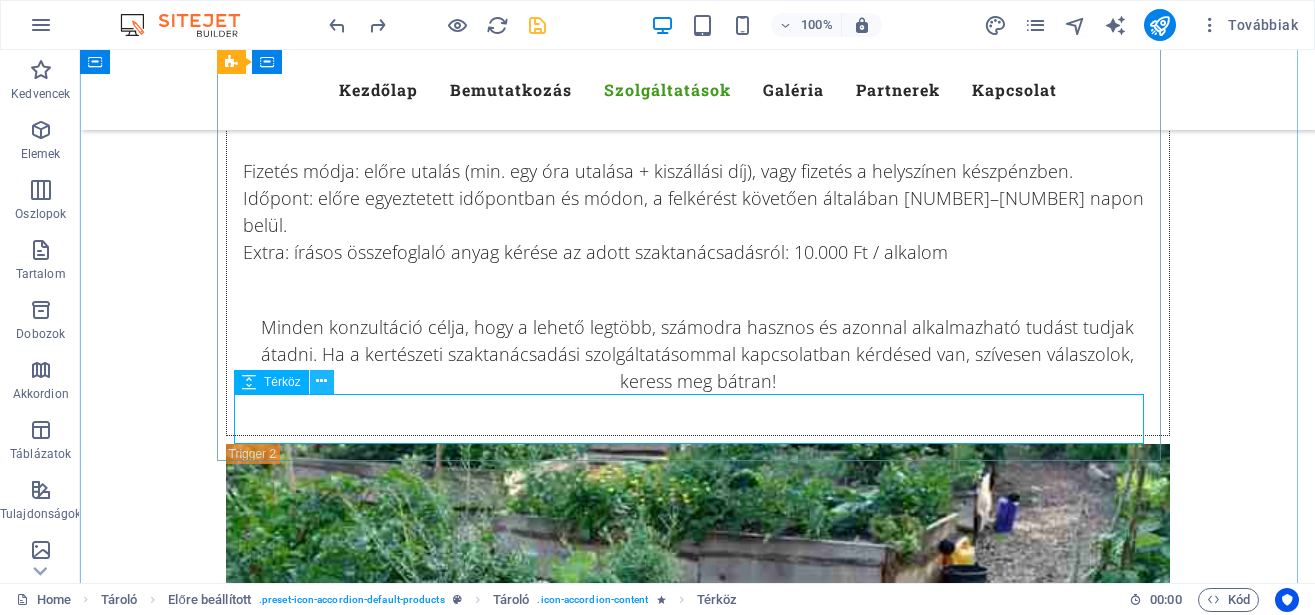 click at bounding box center (322, 382) 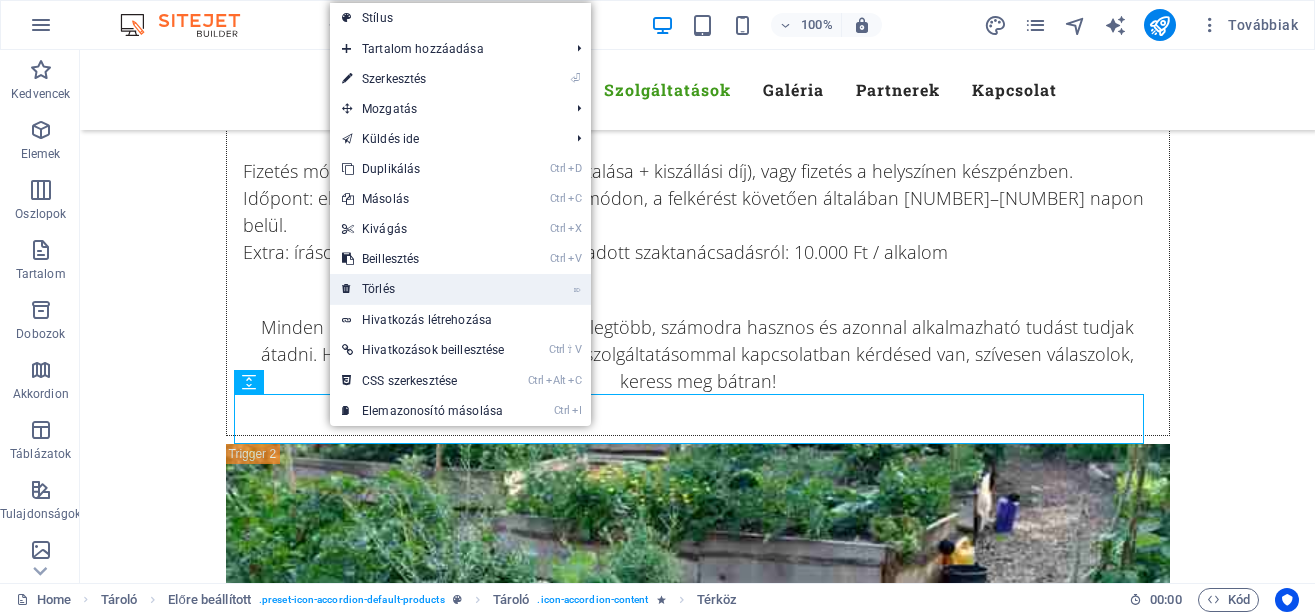 click on "⌦  Törlés" at bounding box center [423, 289] 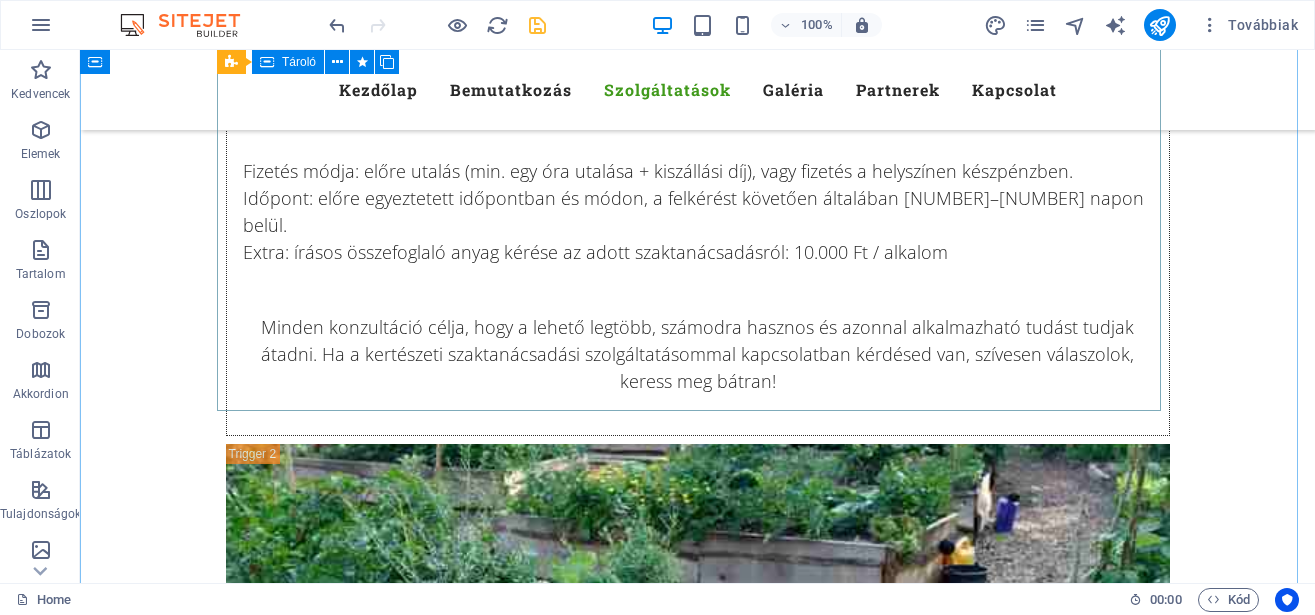 click on "Kertészeti oktatás A TökMag Kertnél  gyakorlati, élményszerű kertészeti tudást  adok át – olyan tapasztalatokon alapuló ismereteket, amelyeket azonnal alkalmazni tudsz a saját kertedben, közösségi ágyásodban vagy akár az erkélyeden. Kiknek szól? Kertbarátoknak, kezdő és haladó hobbikertészeknek Közösségi kertészeknek, önkormányzatoknak Tanítóknak, pedagógusoknak, akik zöld programokat szeretnének Vezetőknek, akik közösségi kertekben vállalnak szerepet   Miről tanulhatsz? Talajélet, talajmegújítás, komposztálás Magfogás, vetés, növénytársítás, vetésforgó Ökológiai növényvédelem és természetes tápanyag-utánpótlás Városi kertészkedés lehetőségei Időzítés, öntözés, évszakos munkák Közösségi kert működtetése, kertvezetői tudnivalók Az oktatás  gyakorlatorientált, személyes és hiteles , 25 év saját termesztői és szaktanácsadói tapasztalatára épül." at bounding box center [698, 2351] 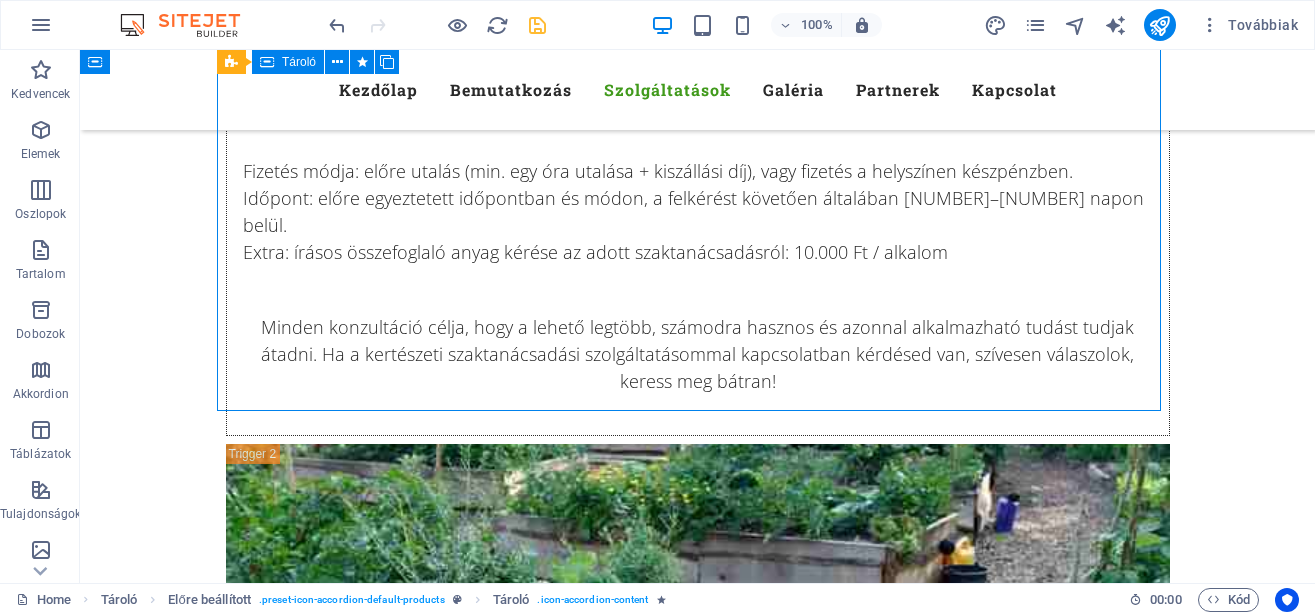 click on "Kertészeti oktatás A TökMag Kertnél  gyakorlati, élményszerű kertészeti tudást  adok át – olyan tapasztalatokon alapuló ismereteket, amelyeket azonnal alkalmazni tudsz a saját kertedben, közösségi ágyásodban vagy akár az erkélyeden. Kiknek szól? Kertbarátoknak, kezdő és haladó hobbikertészeknek Közösségi kertészeknek, önkormányzatoknak Tanítóknak, pedagógusoknak, akik zöld programokat szeretnének Vezetőknek, akik közösségi kertekben vállalnak szerepet   Miről tanulhatsz? Talajélet, talajmegújítás, komposztálás Magfogás, vetés, növénytársítás, vetésforgó Ökológiai növényvédelem és természetes tápanyag-utánpótlás Városi kertészkedés lehetőségei Időzítés, öntözés, évszakos munkák Közösségi kert működtetése, kertvezetői tudnivalók Az oktatás  gyakorlatorientált, személyes és hiteles , 25 év saját termesztői és szaktanácsadói tapasztalatára épül." at bounding box center (698, 2351) 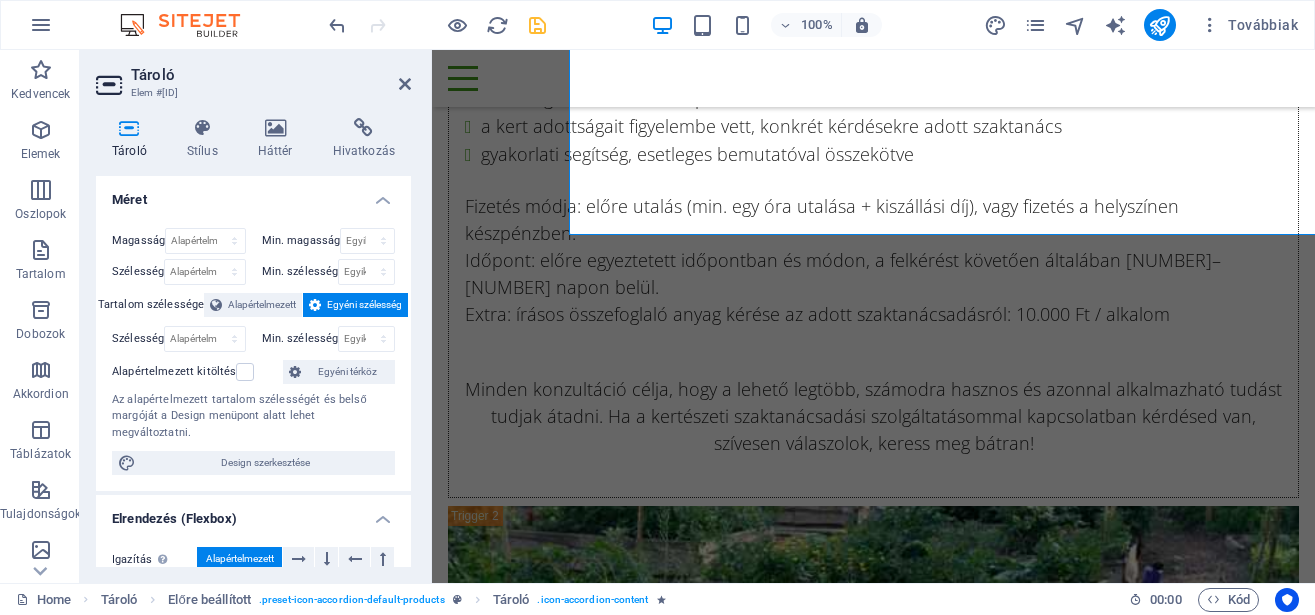 scroll, scrollTop: 9174, scrollLeft: 0, axis: vertical 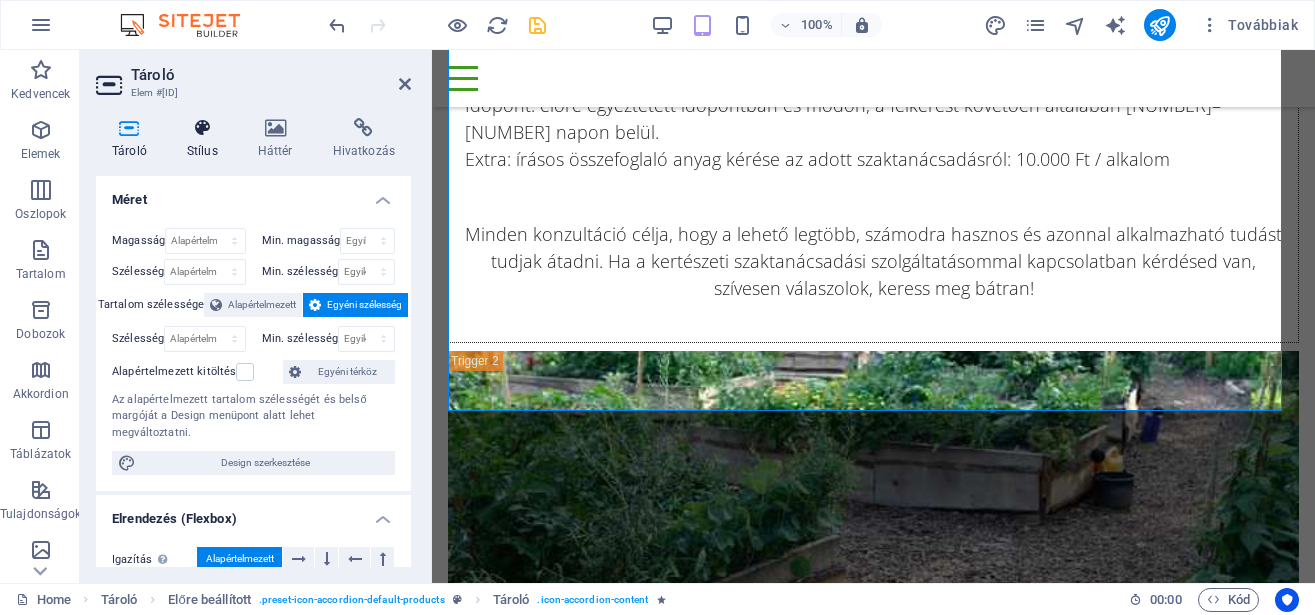 click at bounding box center [202, 128] 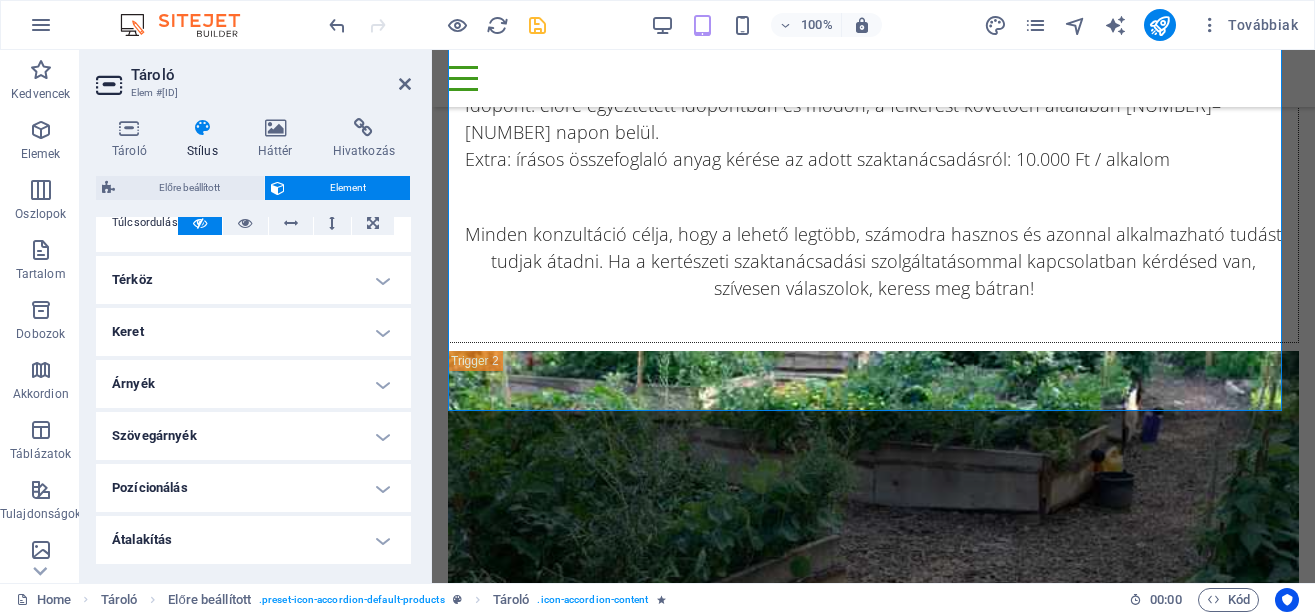 scroll, scrollTop: 360, scrollLeft: 0, axis: vertical 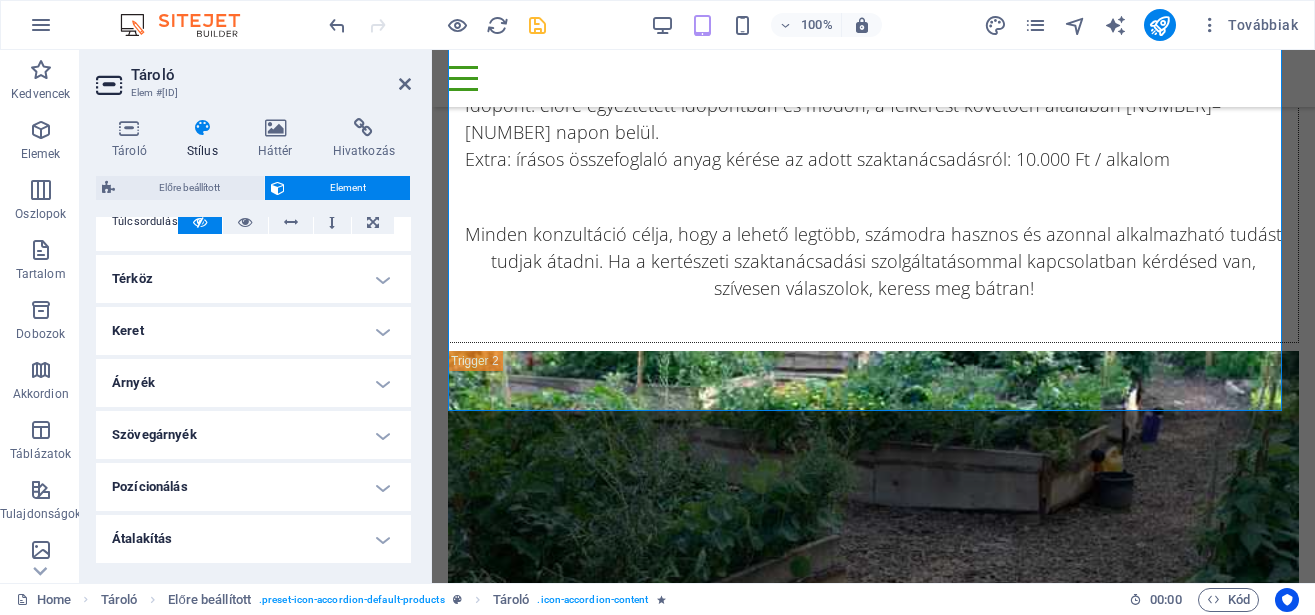 click on "Keret" at bounding box center [253, 331] 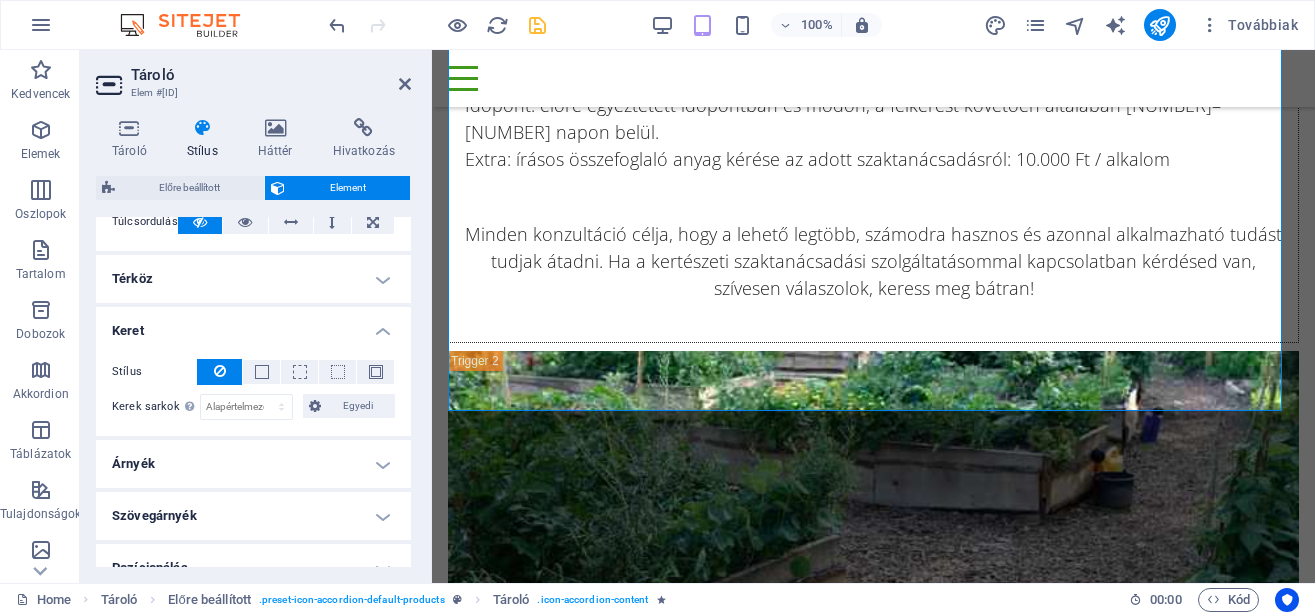 click on "Keret" at bounding box center [253, 325] 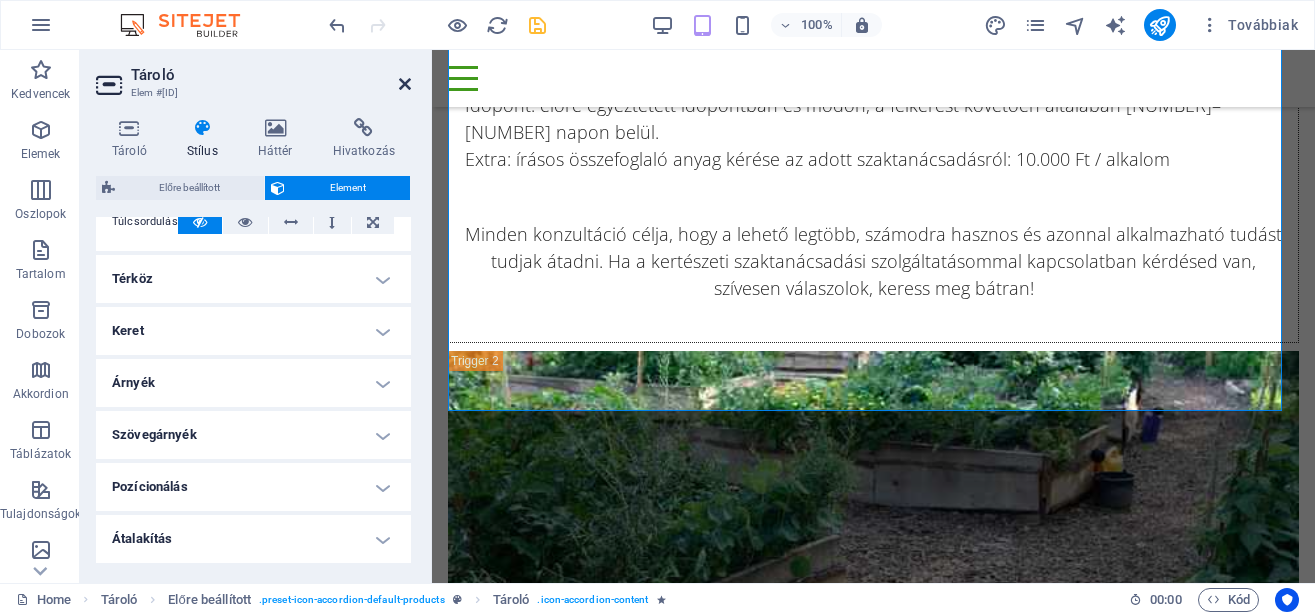 click at bounding box center [405, 84] 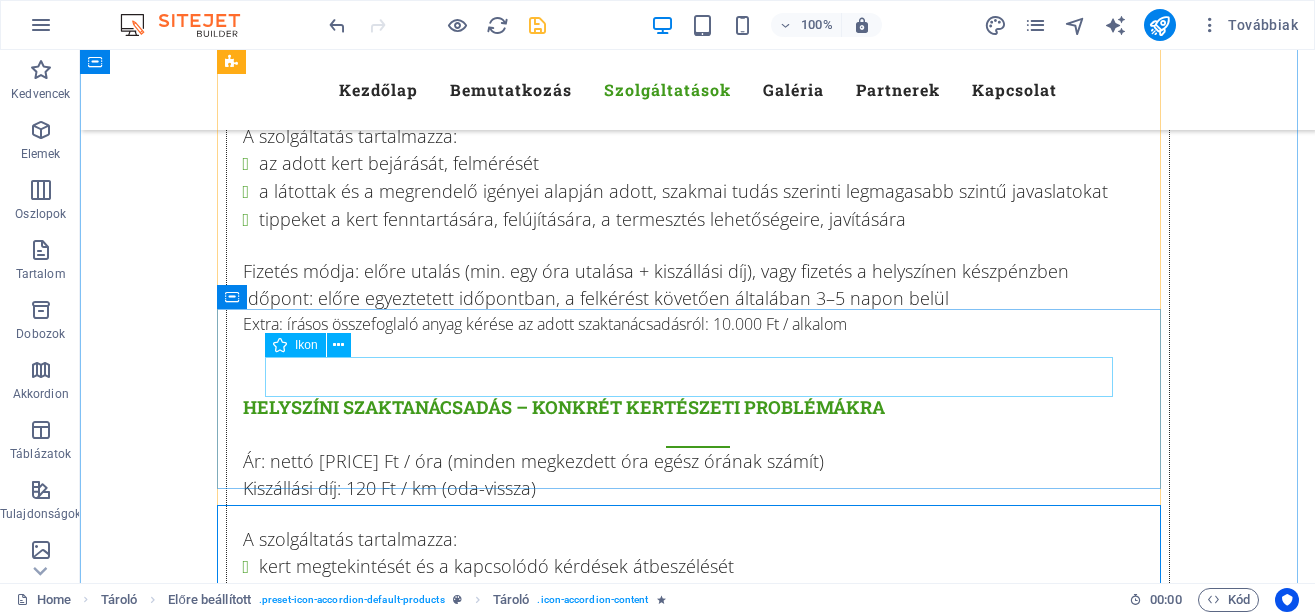 scroll, scrollTop: 8203, scrollLeft: 0, axis: vertical 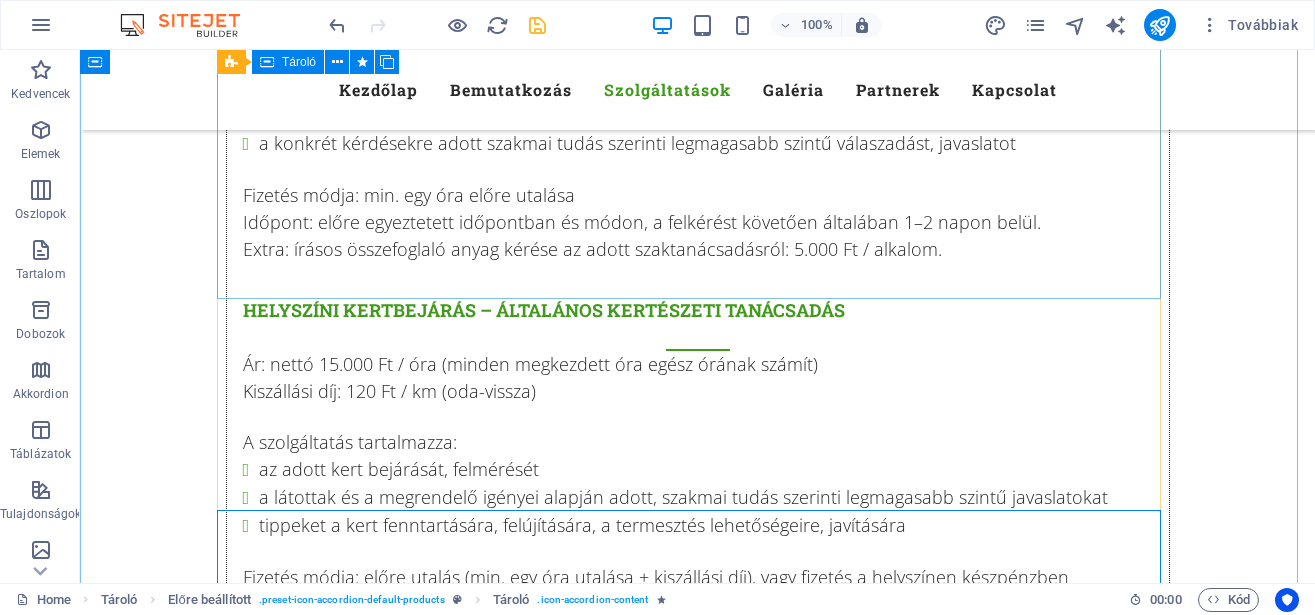 click on "Minden lépést szorosan egyeztetve [NAME]-val , a Kft. alapítójával és vezetőjével." at bounding box center (698, 2030) 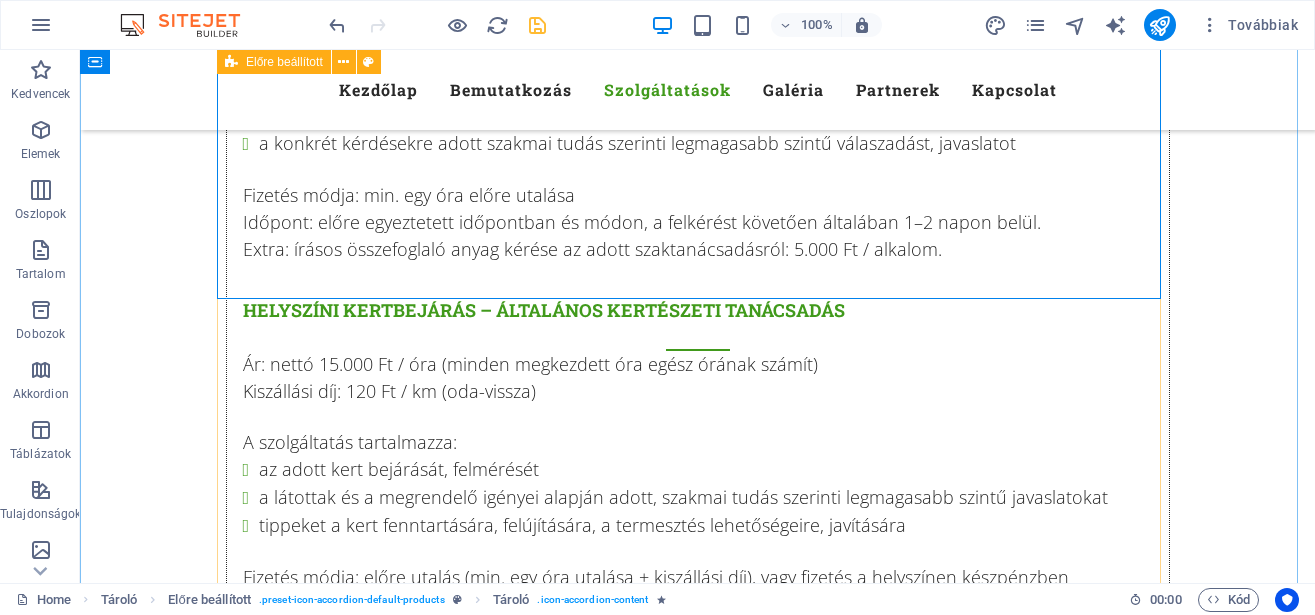 click on "Szaktanácsadás Szaktanácsadás Szaktanácsadás – gyakorlati tudás a saját kertedhez Elbizonytalanodtál a vetésforgóban? Nem tudod, mivel trágyázz? Évek óta terem a gyümölcsfád, de most gond van? A poloskák mindent tönkretesznek?  A kert olyan, mint az élet – néha elég egy jó kérdés, máskor egy hozzáértő válasz kell, hogy minden a helyére kerüljön. Okleveles kertészmérnökként, több mint 25 év termesztési és tanácsadási tapasztalattal állok rendelkezésedre.  Személyre szabott, gyakorlati segítséget nyújtok, akár kezdő vagy, akár tapasztalt kertbarát vagy gazdálkodó. Miben tudok segíteni? Konyhakert és gyümölcsös tervezése, kialakítása Talajjavítás, trágyázás, tápanyag-utánpótlás Növényvédelem (kíméletes, okszerű módszerek) Vetésforgó, fajtaválasztás, fenntartható technikák Ökológiai szemléletű kertművelés Agrártámogatások értelmezése (AÖP, AKG, PIH stb.) Hogyan zajlik? Online vagy személyes tanácsadás A" at bounding box center [698, 956] 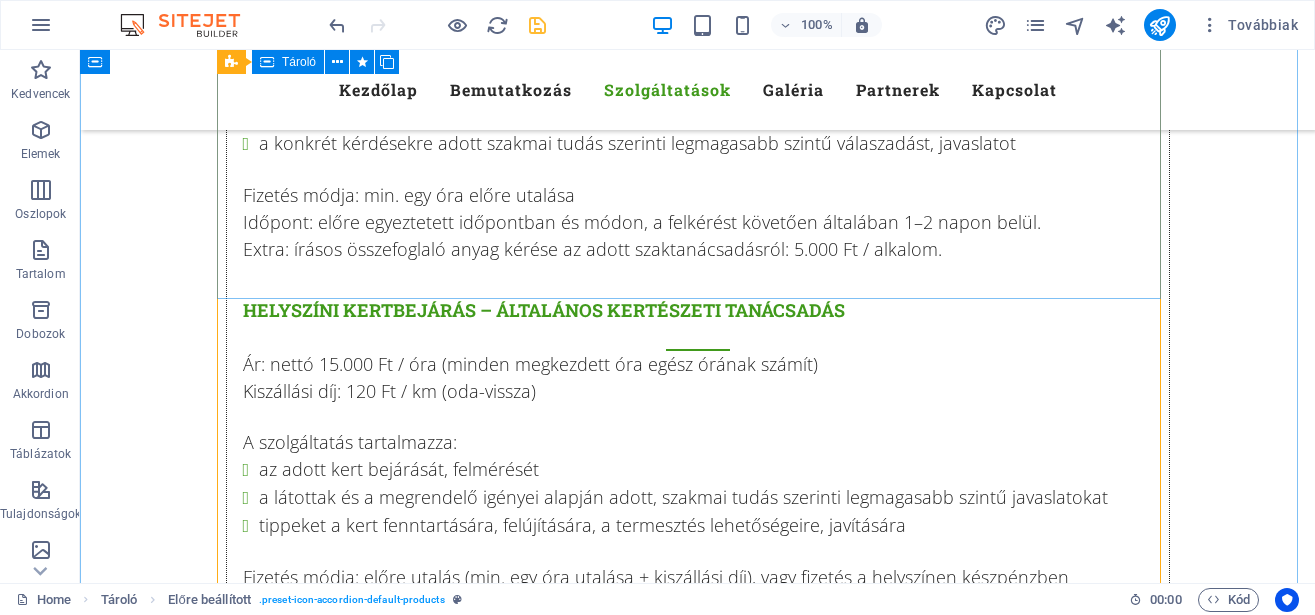 click on "Minden lépést szorosan egyeztetve [NAME]-val , a Kft. alapítójával és vezetőjével." at bounding box center (698, 2030) 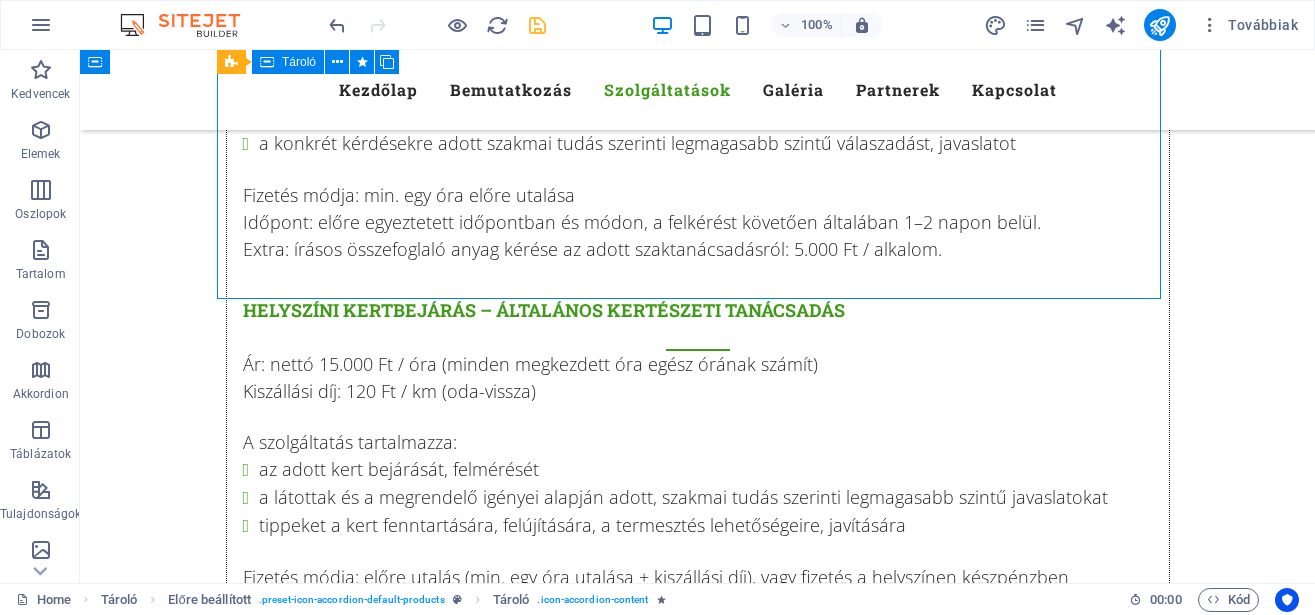 click on "Minden lépést szorosan egyeztetve [NAME]-val , a Kft. alapítójával és vezetőjével." at bounding box center (698, 2030) 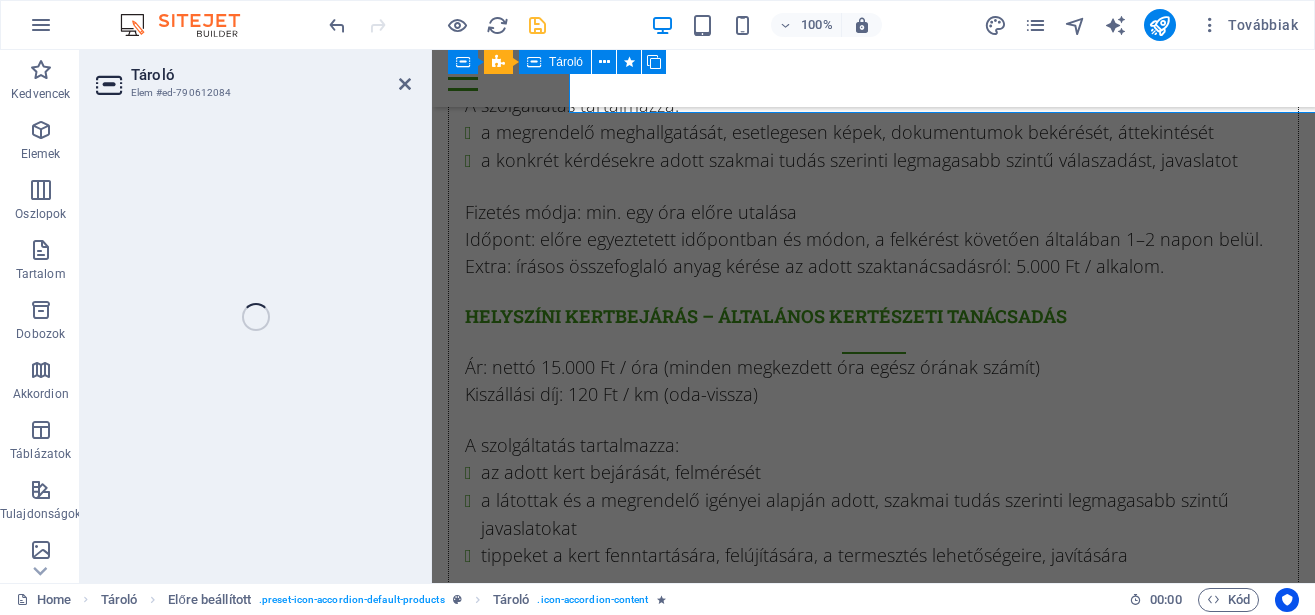 scroll, scrollTop: 8375, scrollLeft: 0, axis: vertical 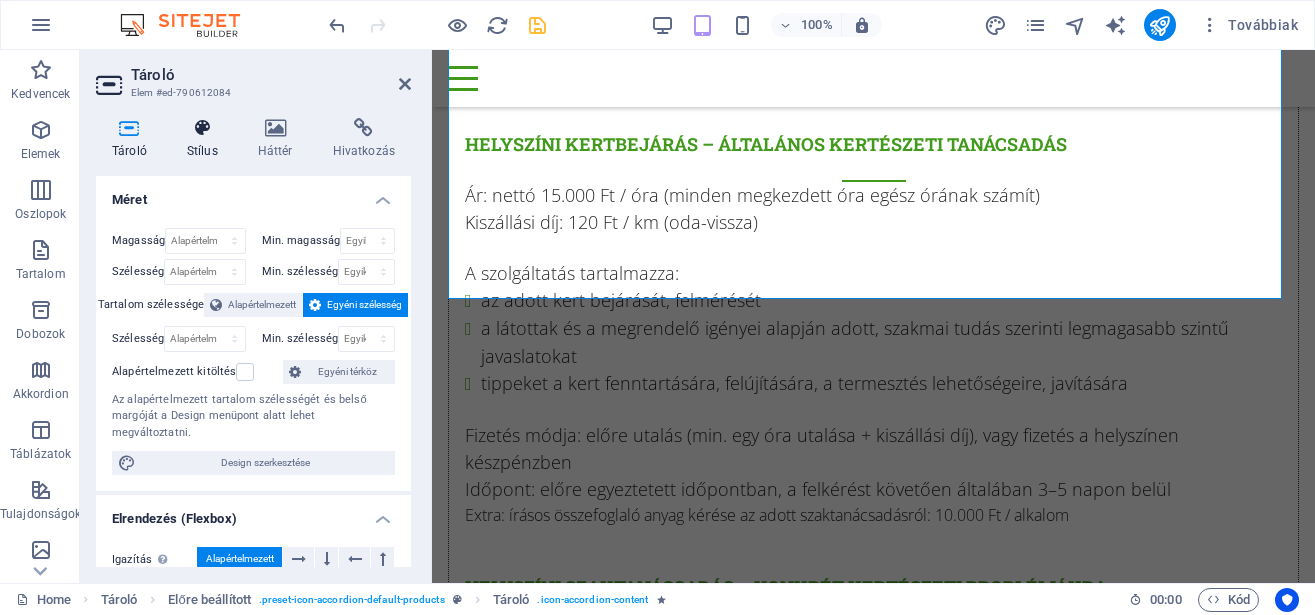 click at bounding box center [202, 128] 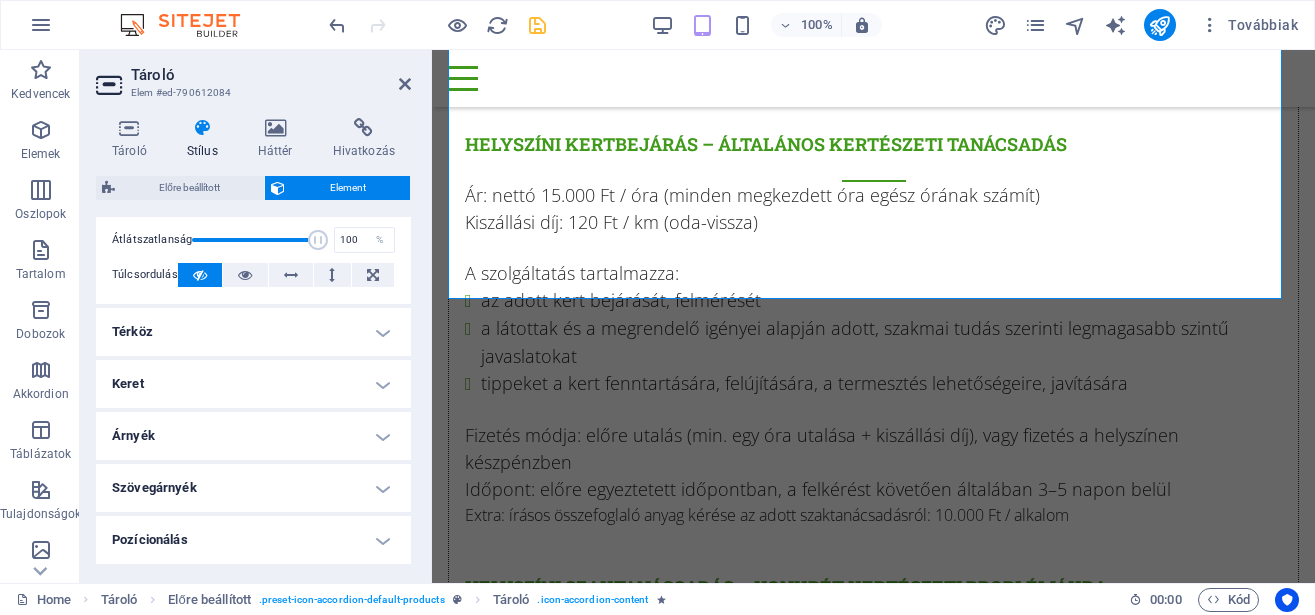 scroll, scrollTop: 360, scrollLeft: 0, axis: vertical 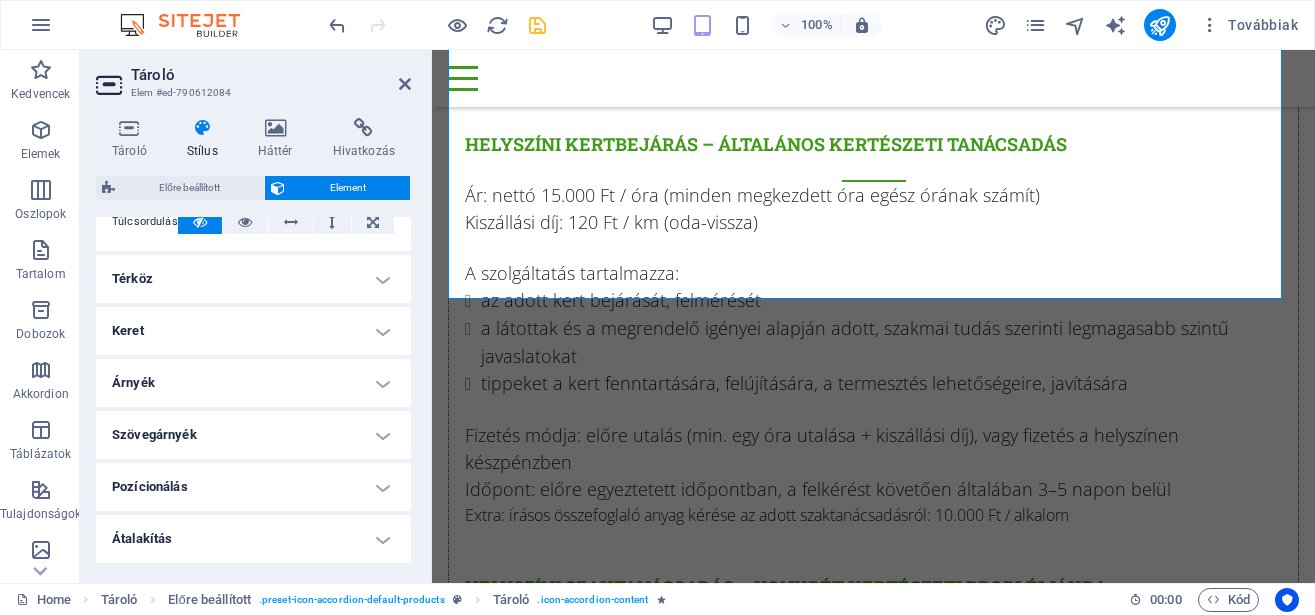 click on "Térköz" at bounding box center (253, 279) 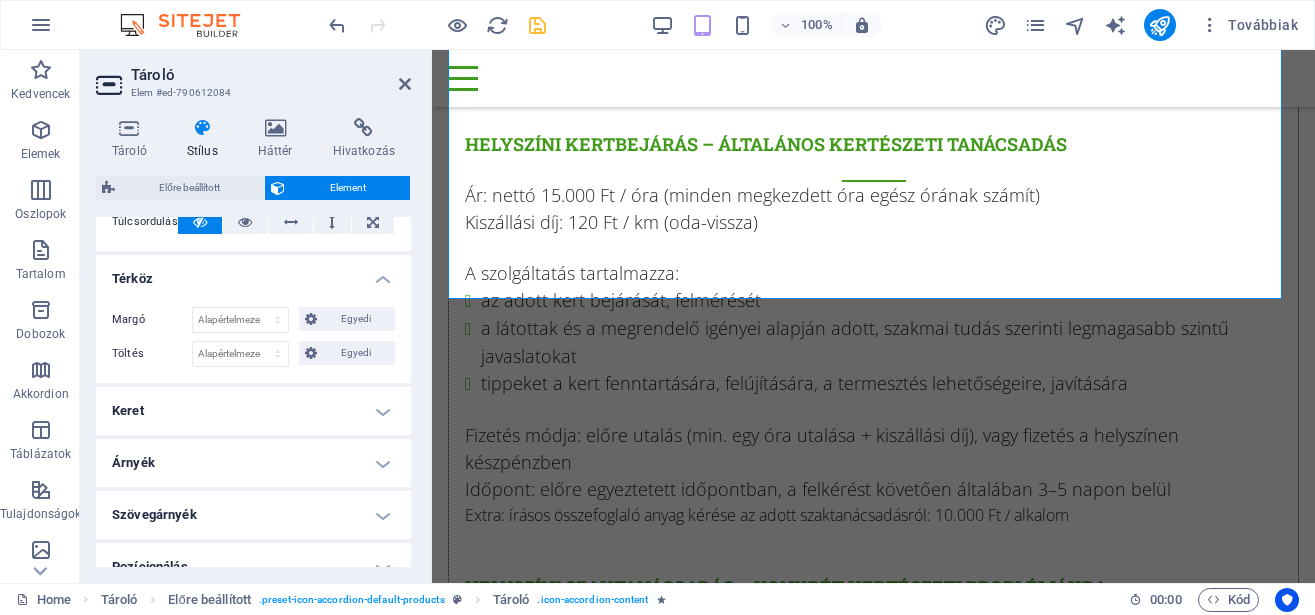 scroll, scrollTop: 450, scrollLeft: 0, axis: vertical 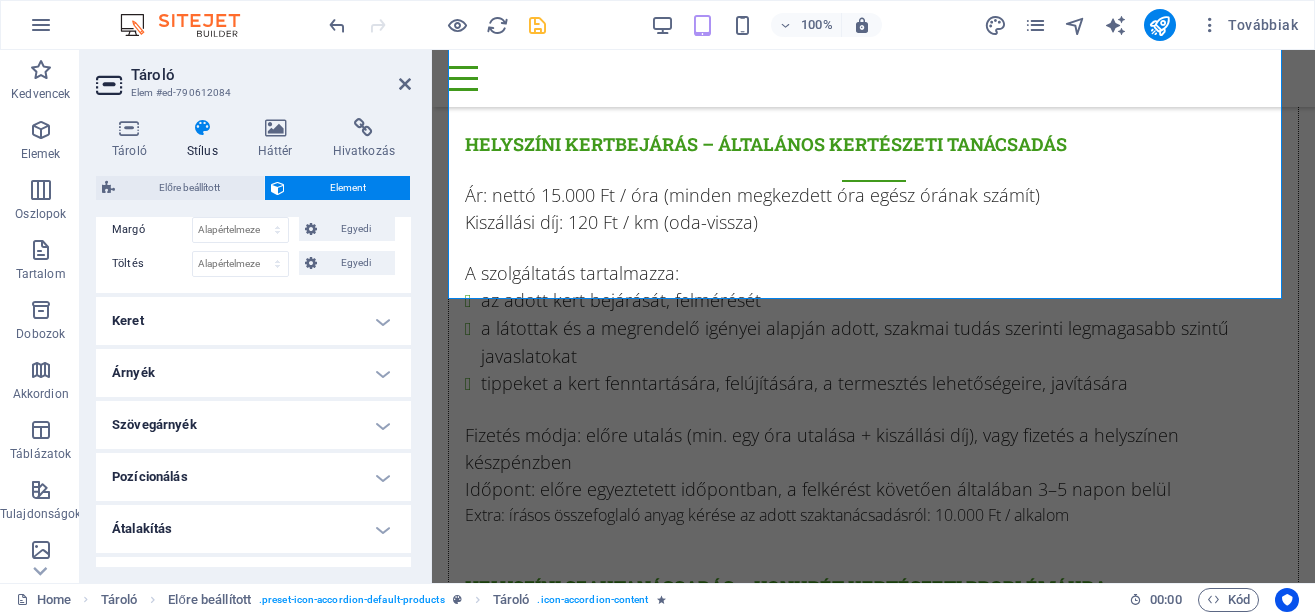 click on "Keret" at bounding box center [253, 321] 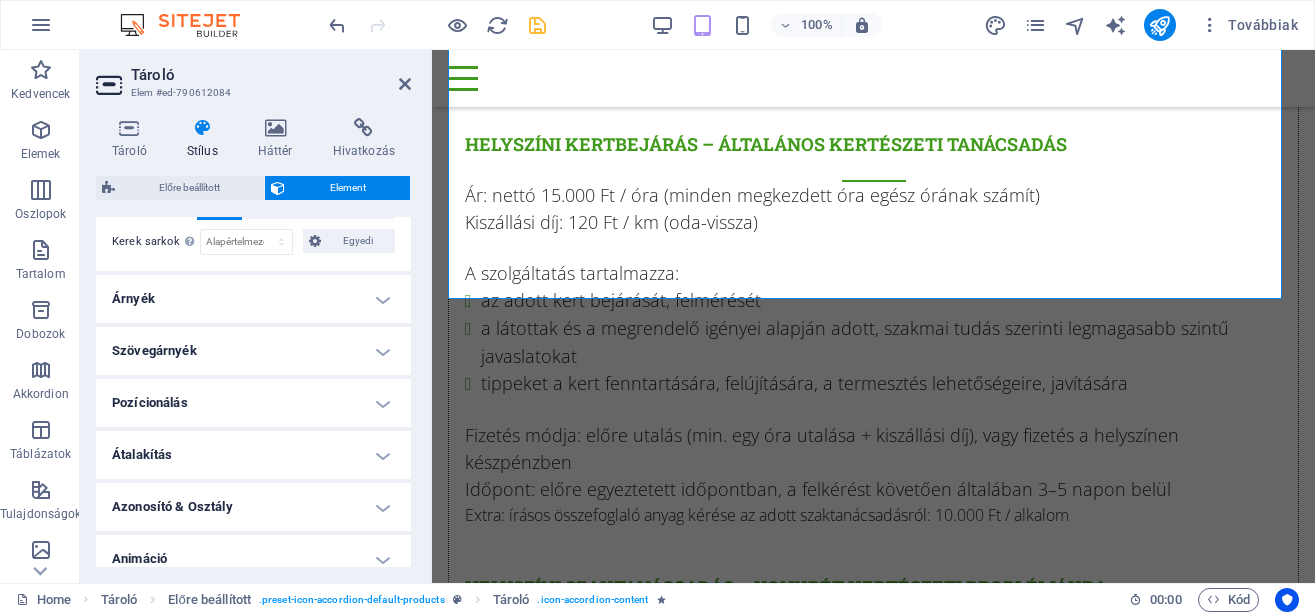 scroll, scrollTop: 630, scrollLeft: 0, axis: vertical 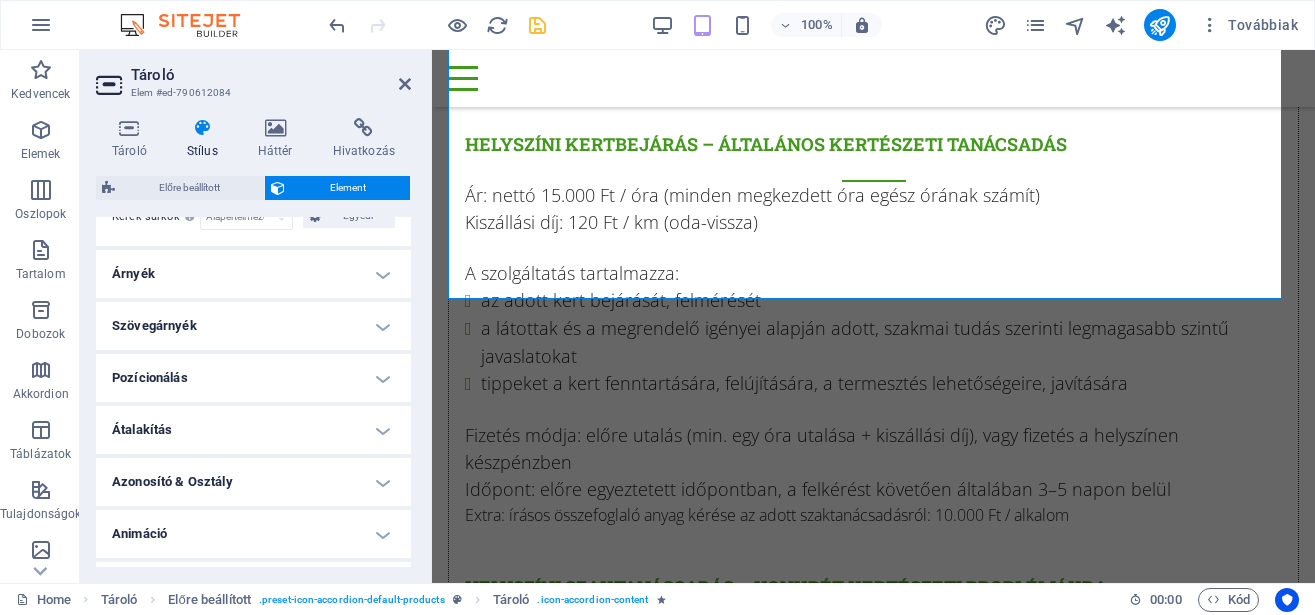 click on "Pozícionálás" at bounding box center [253, 378] 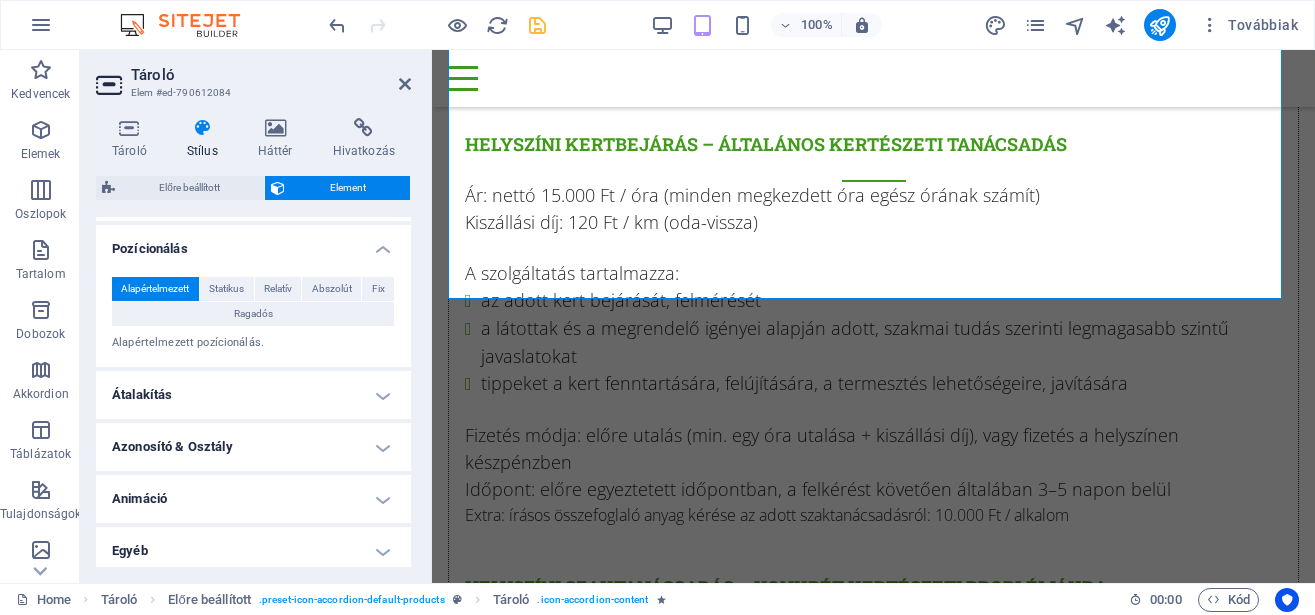 scroll, scrollTop: 767, scrollLeft: 0, axis: vertical 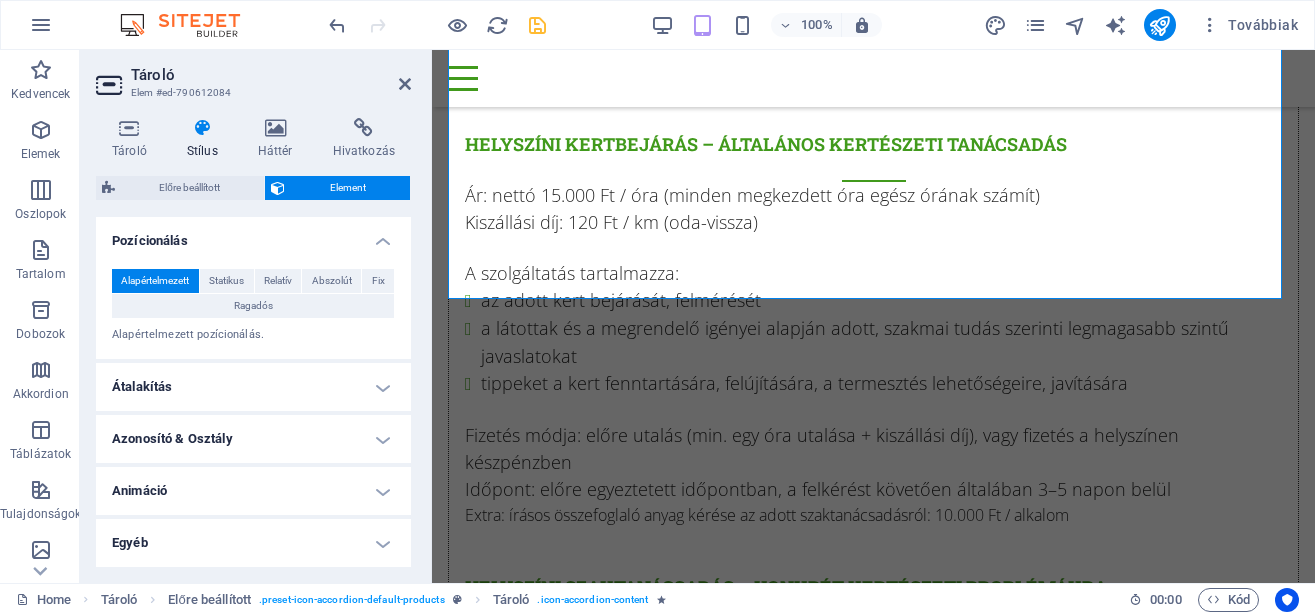 click on "Egyéb" at bounding box center (253, 543) 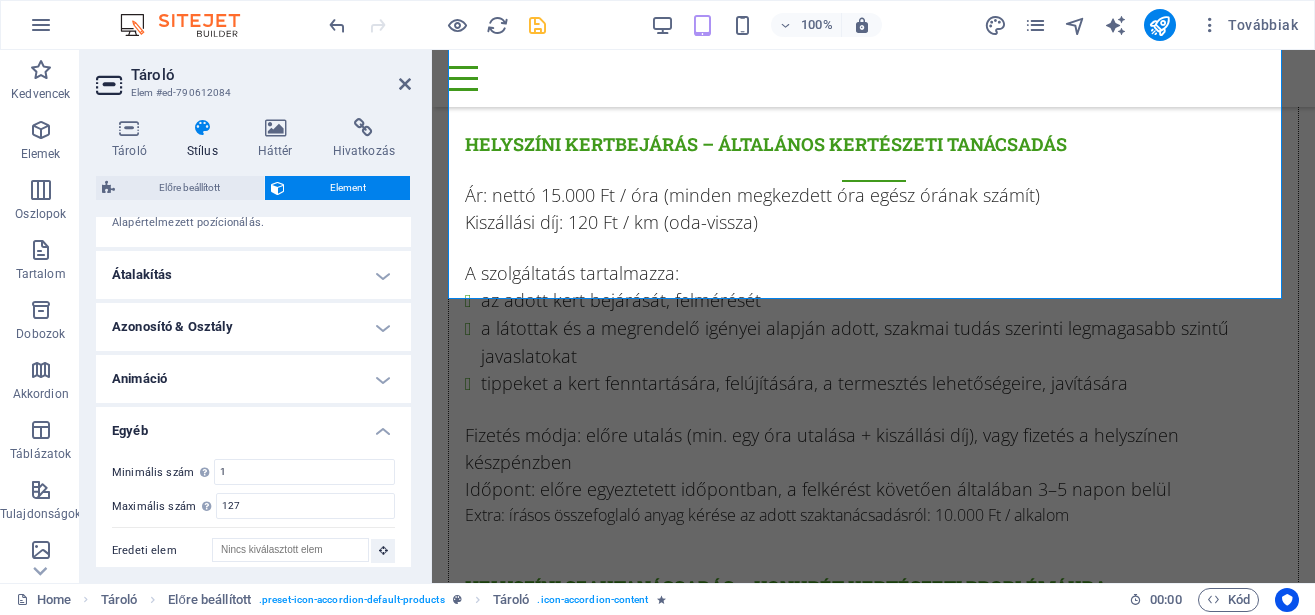 scroll, scrollTop: 891, scrollLeft: 0, axis: vertical 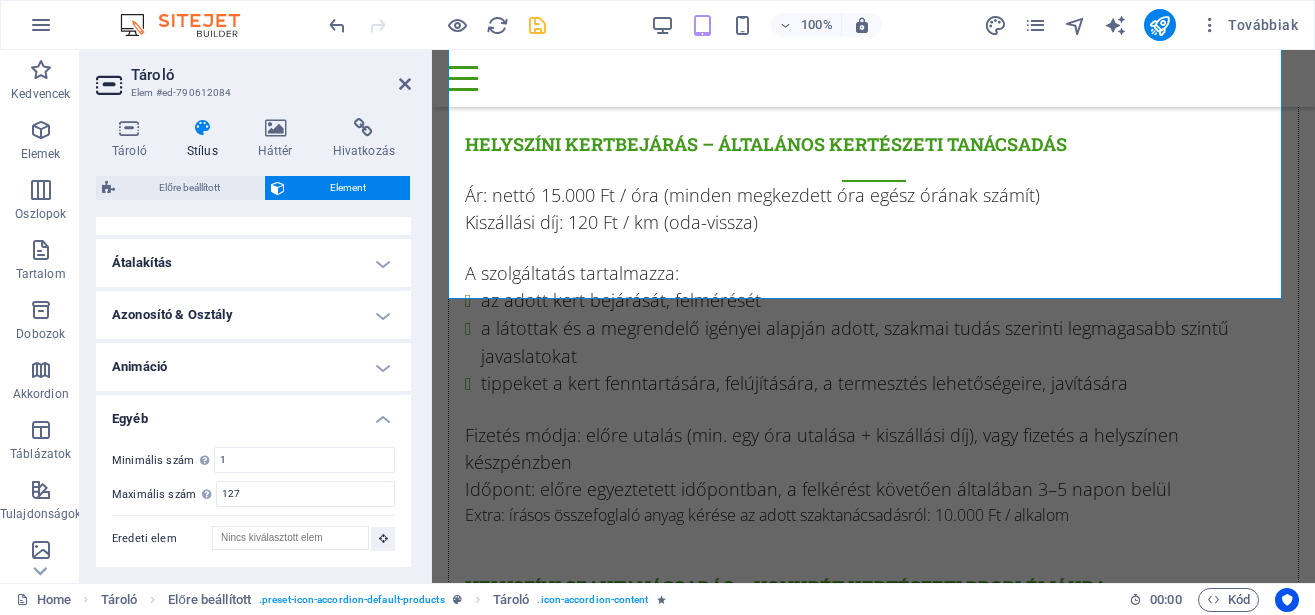click on "Animáció" at bounding box center [253, 367] 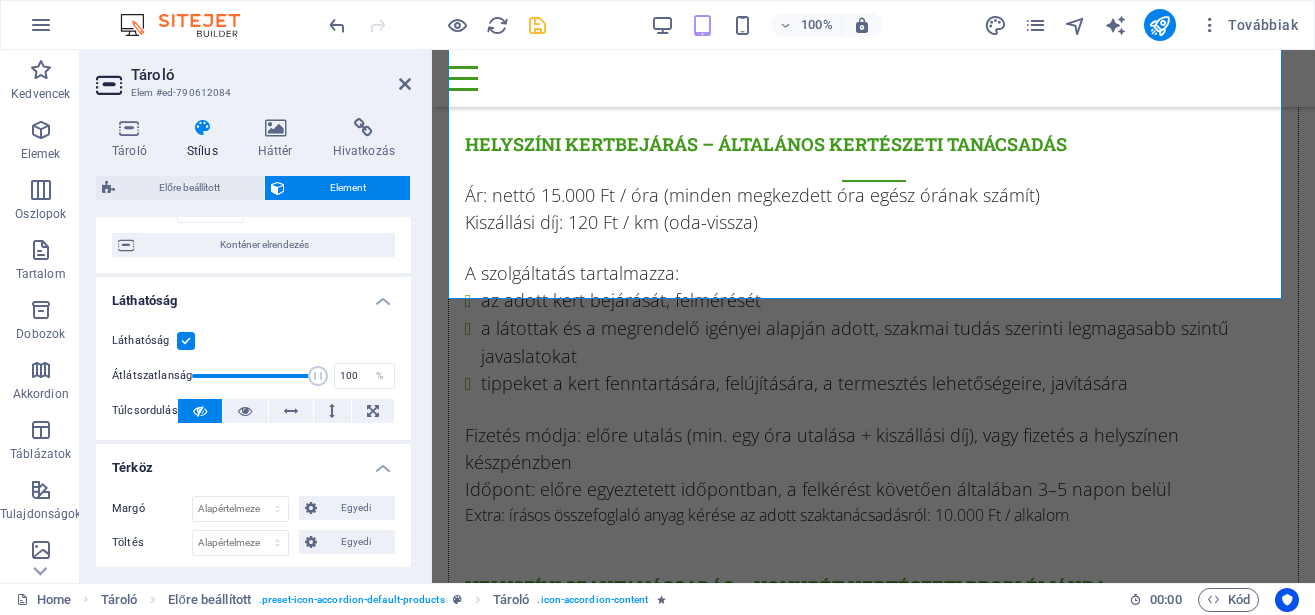 scroll, scrollTop: 0, scrollLeft: 0, axis: both 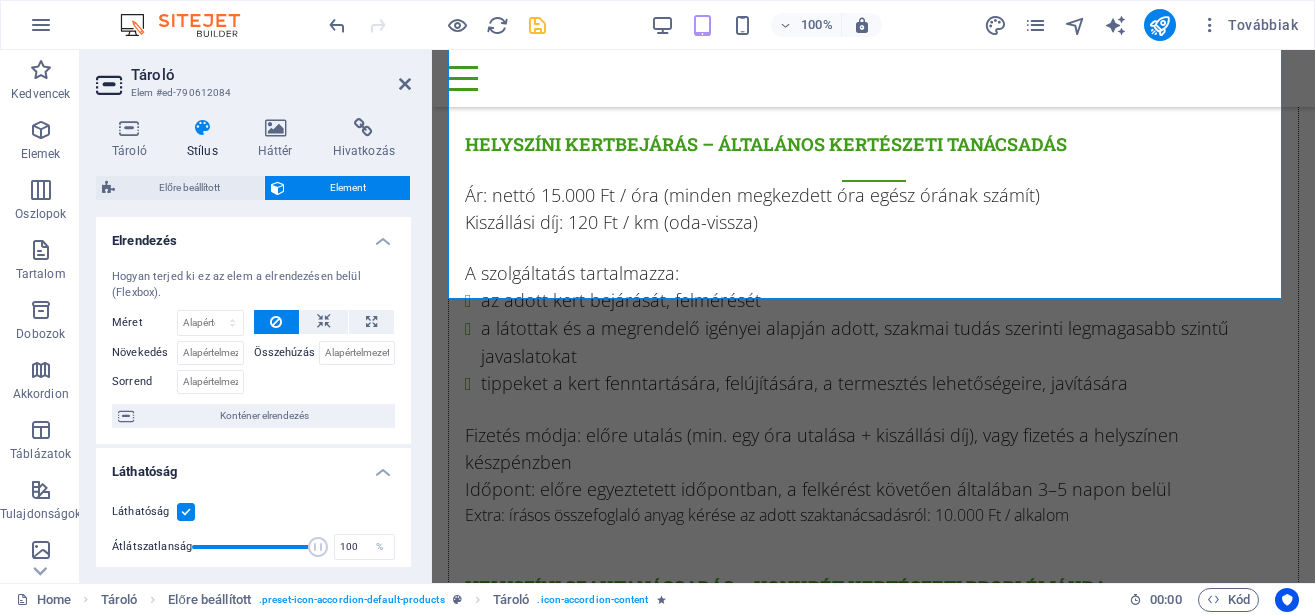 click on "Elrendezés" at bounding box center [253, 235] 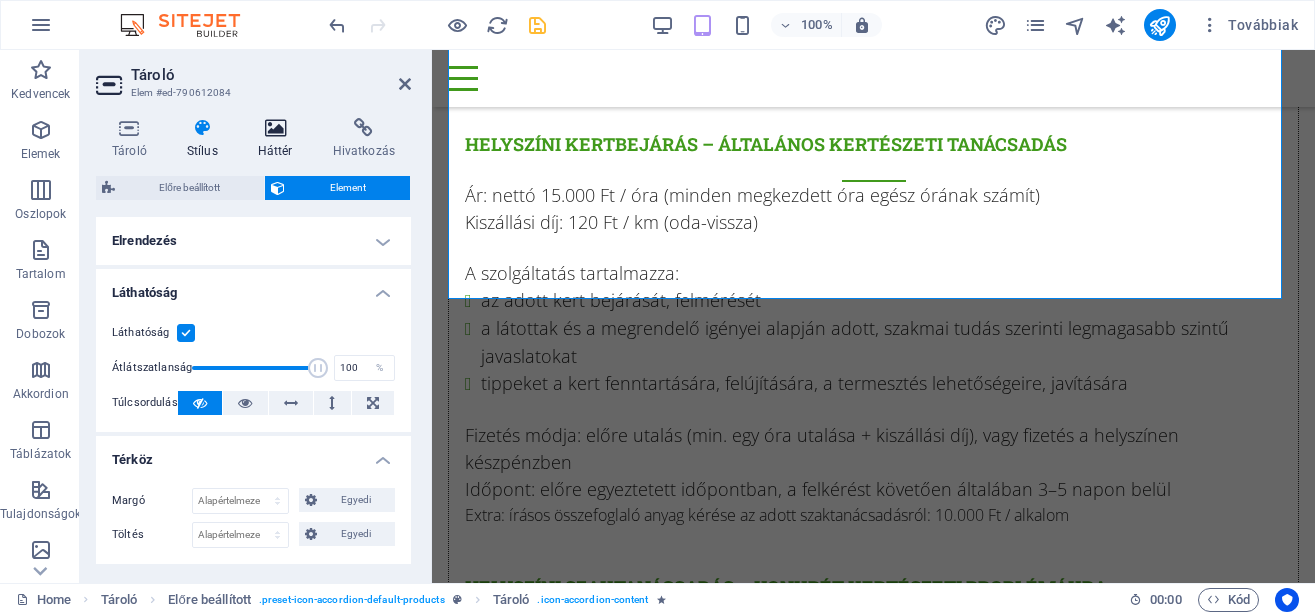 click at bounding box center [275, 128] 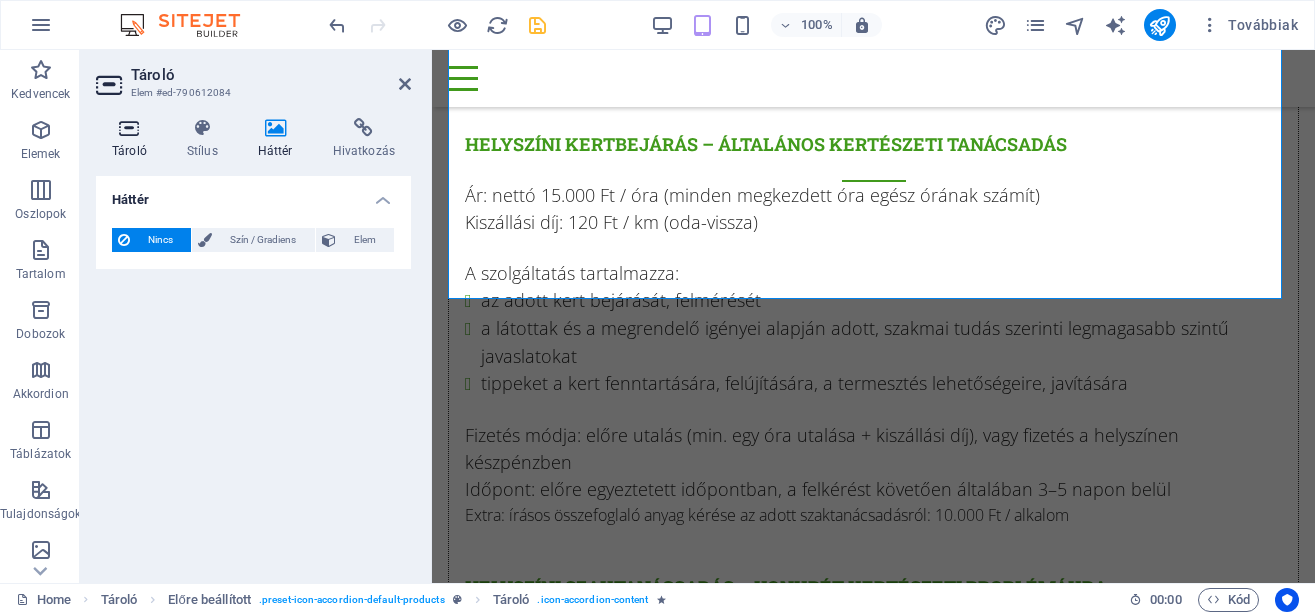 click at bounding box center [129, 128] 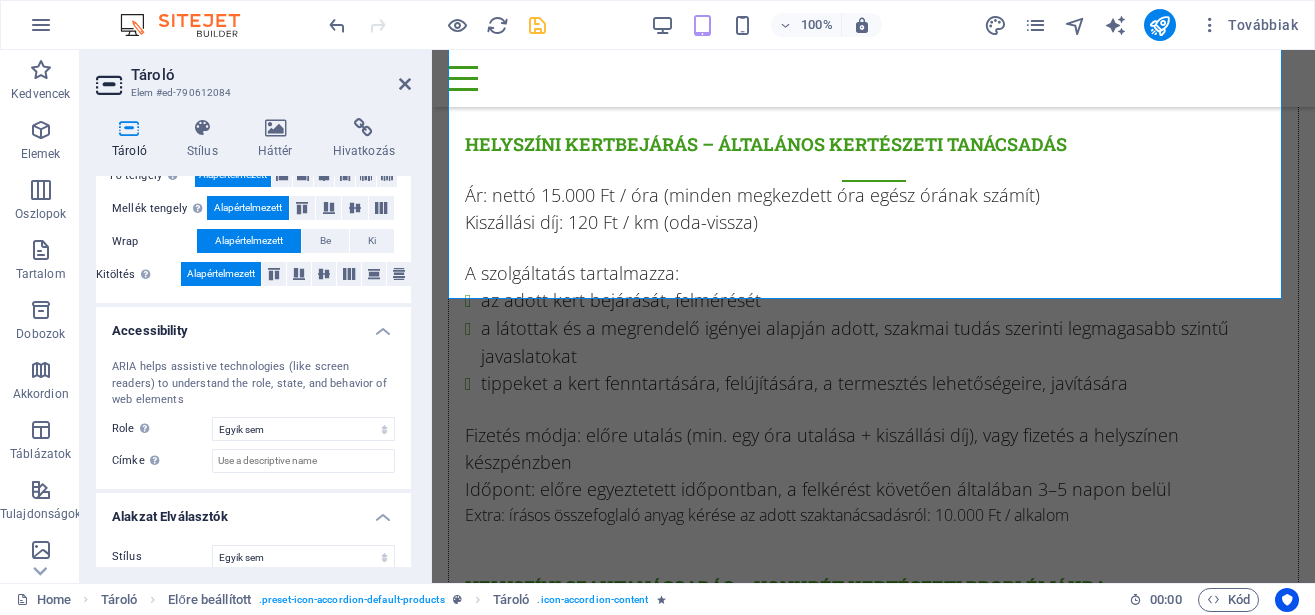 scroll, scrollTop: 435, scrollLeft: 0, axis: vertical 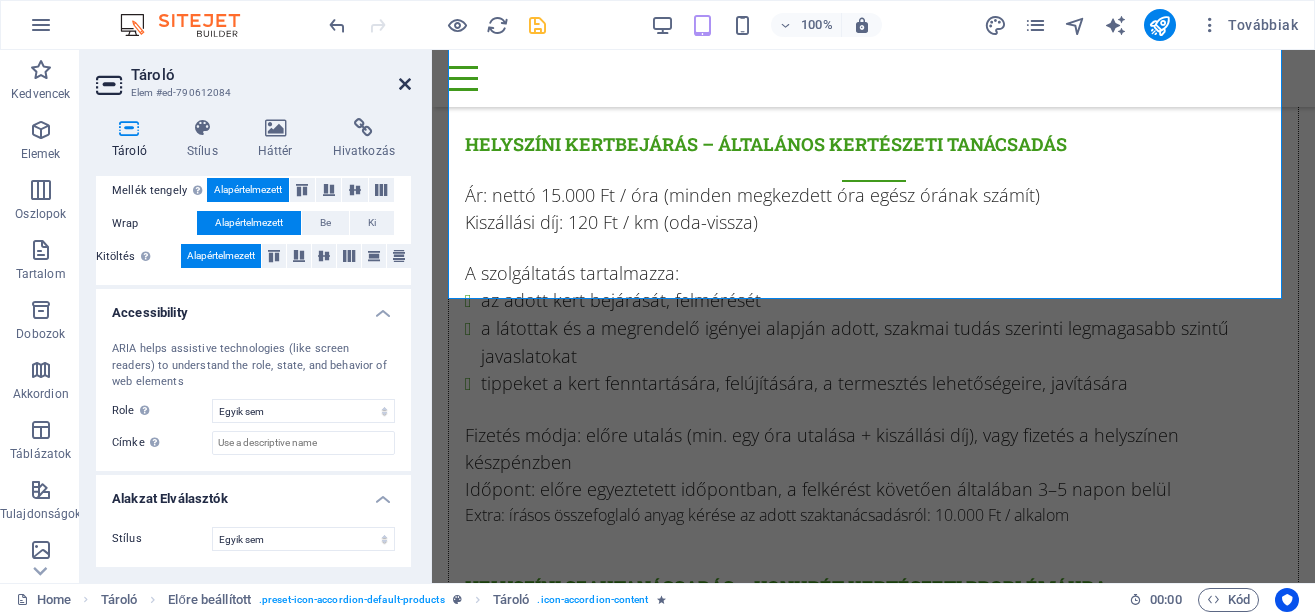click at bounding box center [405, 84] 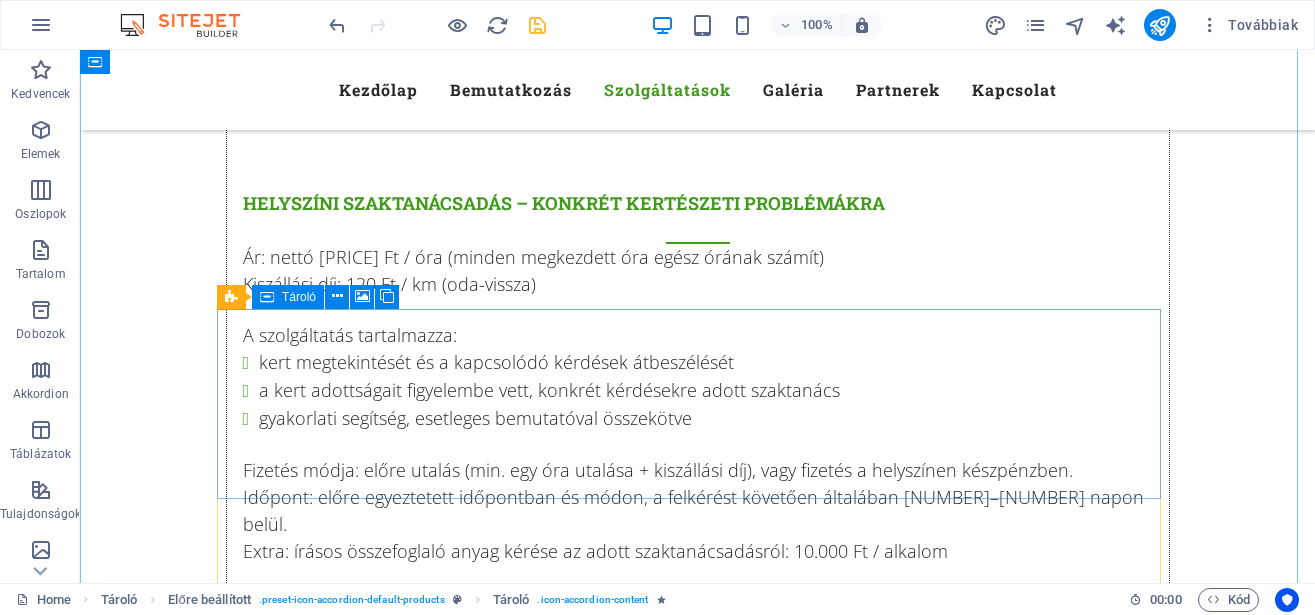 scroll, scrollTop: 9121, scrollLeft: 0, axis: vertical 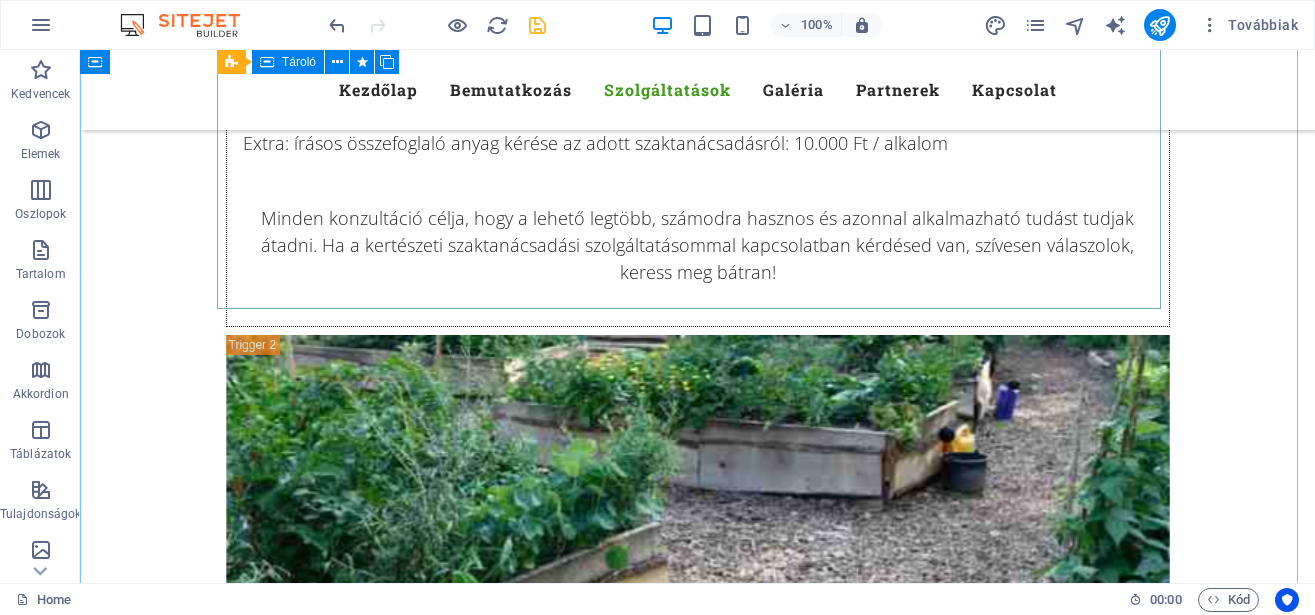 click on "Kertészeti oktatás A TökMag Kertnél  gyakorlati, élményszerű kertészeti tudást  adok át – olyan tapasztalatokon alapuló ismereteket, amelyeket azonnal alkalmazni tudsz a saját kertedben, közösségi ágyásodban vagy akár az erkélyeden. Kiknek szól? Kertbarátoknak, kezdő és haladó hobbikertészeknek Közösségi kertészeknek, önkormányzatoknak Tanítóknak, pedagógusoknak, akik zöld programokat szeretnének Vezetőknek, akik közösségi kertekben vállalnak szerepet   Miről tanulhatsz? Talajélet, talajmegújítás, komposztálás Magfogás, vetés, növénytársítás, vetésforgó Ökológiai növényvédelem és természetes tápanyag-utánpótlás Városi kertészkedés lehetőségei Időzítés, öntözés, évszakos munkák Közösségi kert működtetése, kertvezetői tudnivalók Az oktatás  gyakorlatorientált, személyes és hiteles , 25 év saját termesztői és szaktanácsadói tapasztalatára épül." at bounding box center [698, 2228] 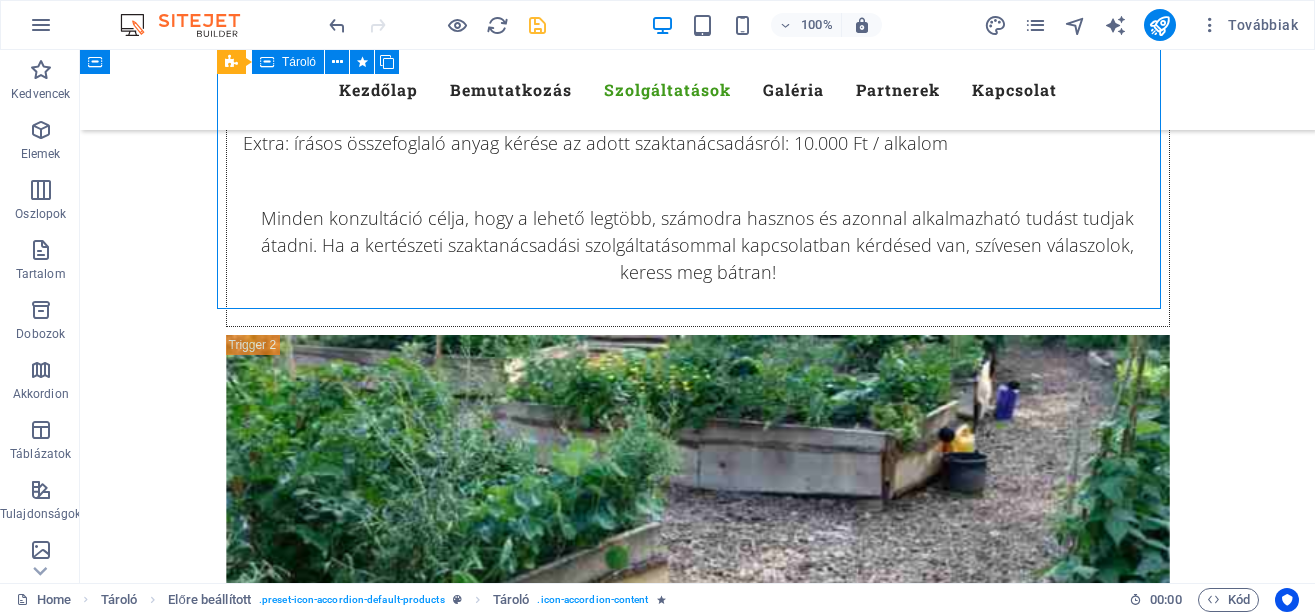 click on "Kertészeti oktatás A TökMag Kertnél  gyakorlati, élményszerű kertészeti tudást  adok át – olyan tapasztalatokon alapuló ismereteket, amelyeket azonnal alkalmazni tudsz a saját kertedben, közösségi ágyásodban vagy akár az erkélyeden. Kiknek szól? Kertbarátoknak, kezdő és haladó hobbikertészeknek Közösségi kertészeknek, önkormányzatoknak Tanítóknak, pedagógusoknak, akik zöld programokat szeretnének Vezetőknek, akik közösségi kertekben vállalnak szerepet   Miről tanulhatsz? Talajélet, talajmegújítás, komposztálás Magfogás, vetés, növénytársítás, vetésforgó Ökológiai növényvédelem és természetes tápanyag-utánpótlás Városi kertészkedés lehetőségei Időzítés, öntözés, évszakos munkák Közösségi kert működtetése, kertvezetői tudnivalók Az oktatás  gyakorlatorientált, személyes és hiteles , 25 év saját termesztői és szaktanácsadói tapasztalatára épül." at bounding box center (698, 2228) 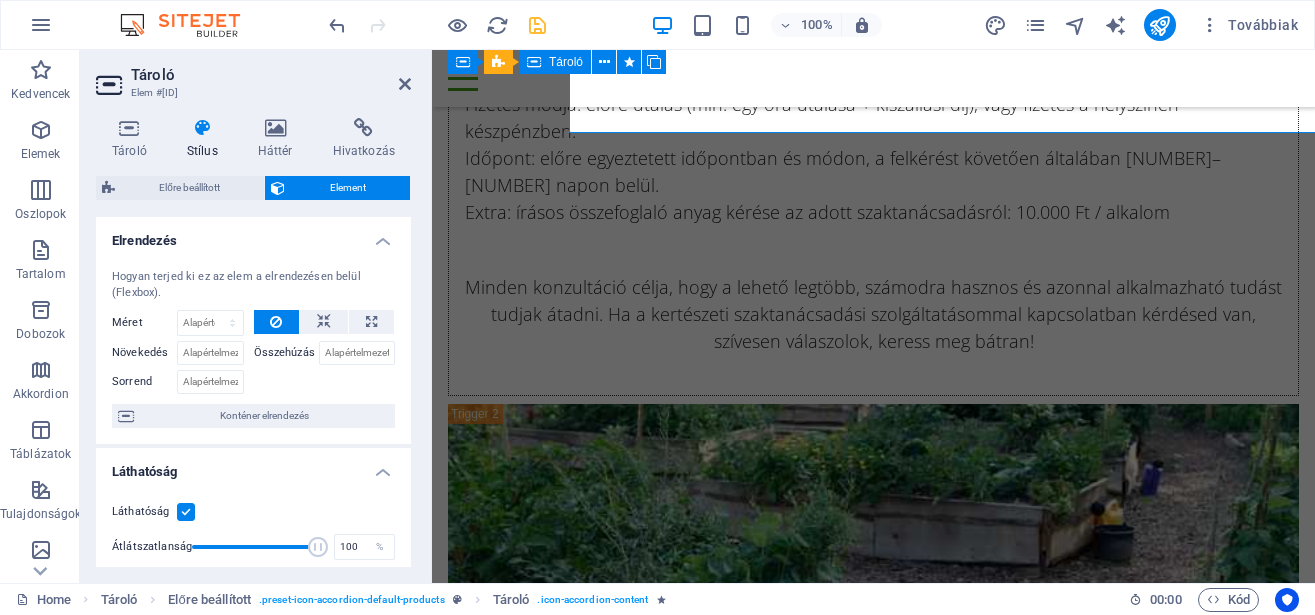scroll, scrollTop: 9276, scrollLeft: 0, axis: vertical 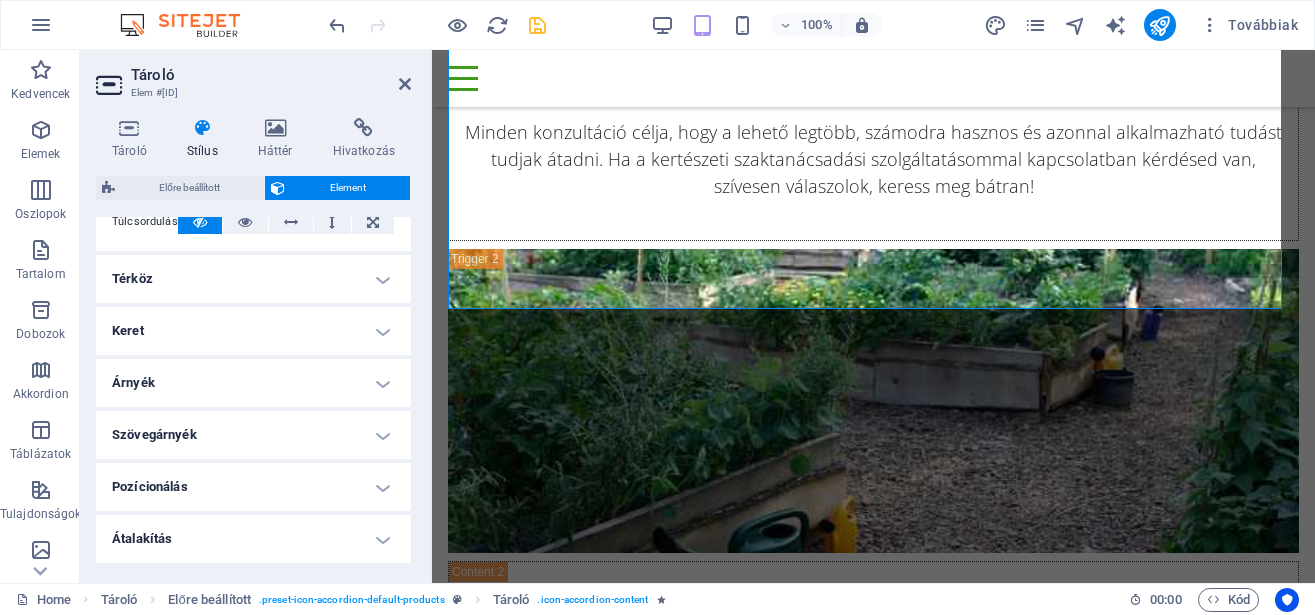click on "Térköz" at bounding box center [253, 279] 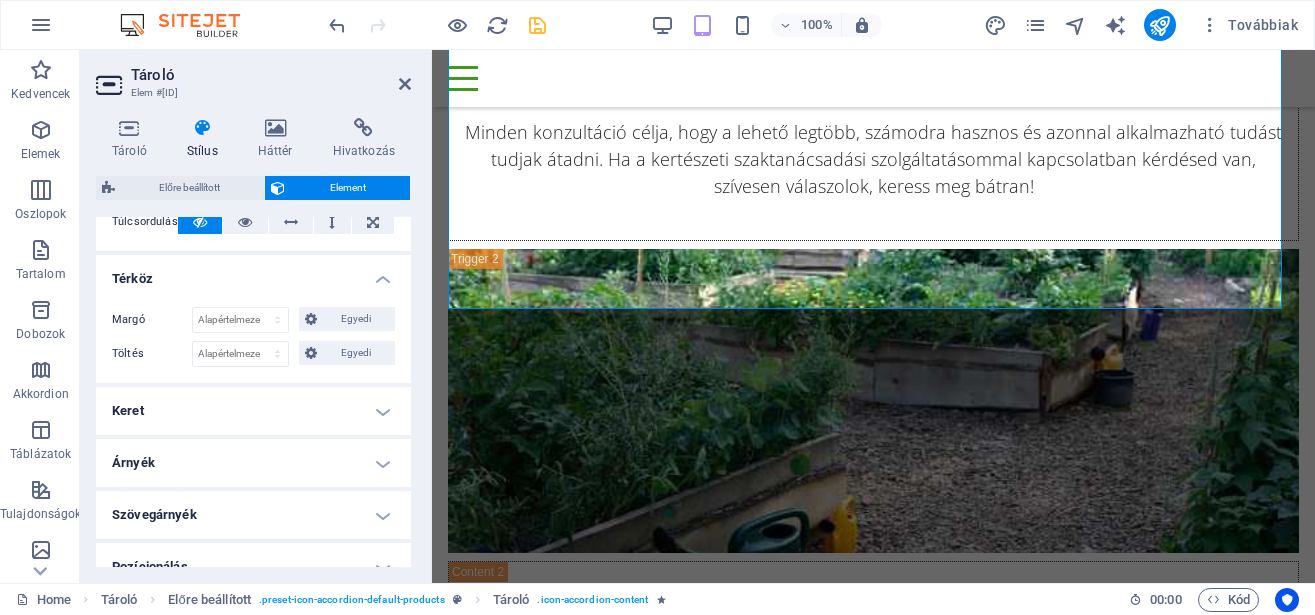 click on "Keret" at bounding box center [253, 411] 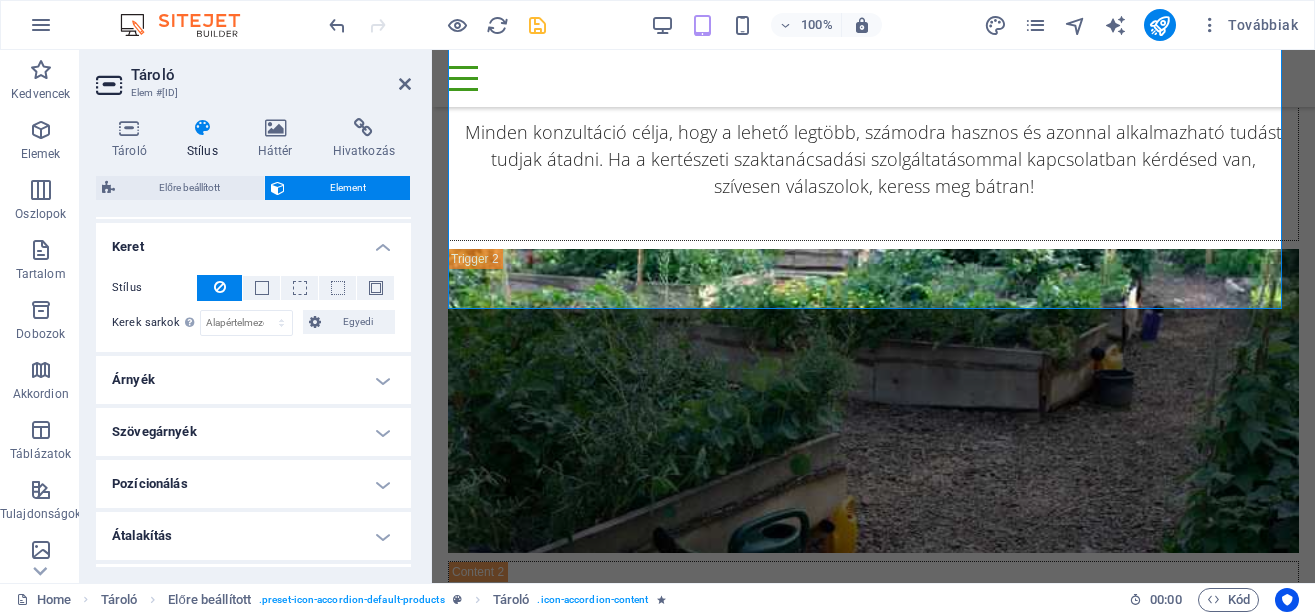 scroll, scrollTop: 540, scrollLeft: 0, axis: vertical 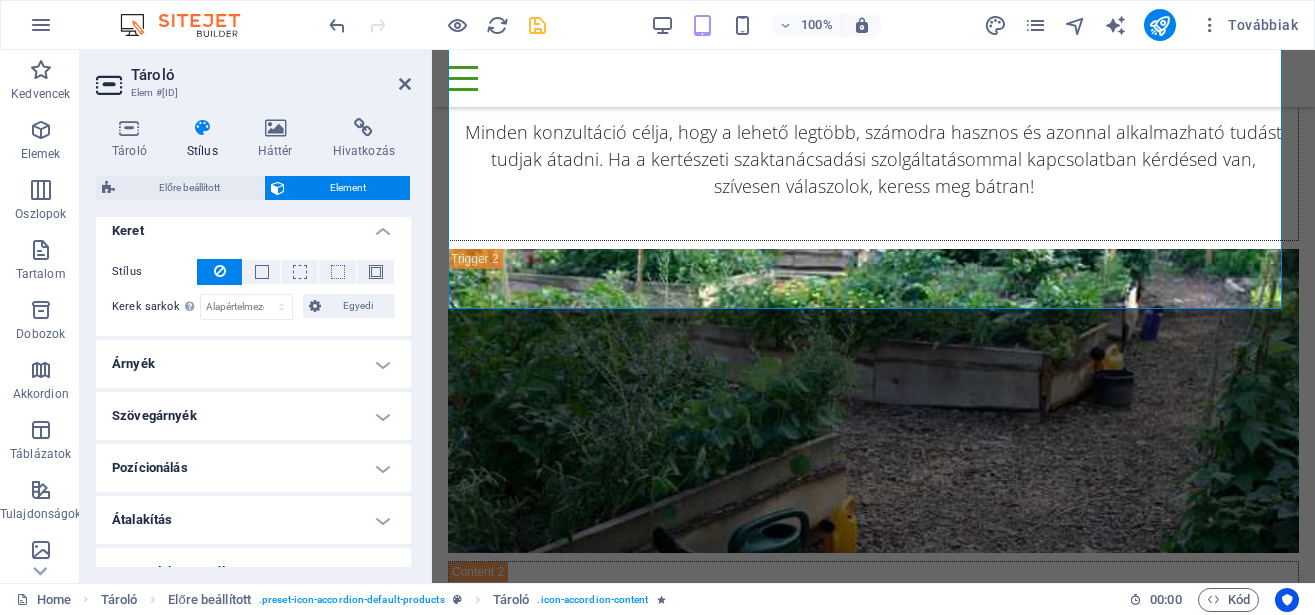 click on "Árnyék" at bounding box center [253, 364] 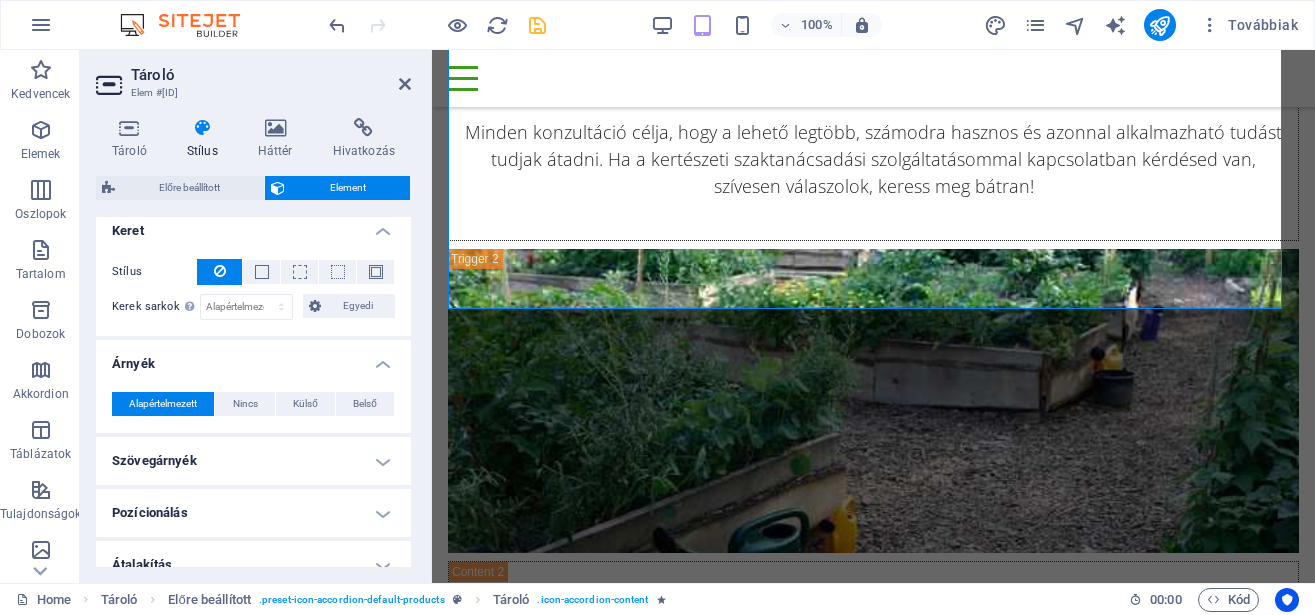 click on "Szövegárnyék" at bounding box center [253, 461] 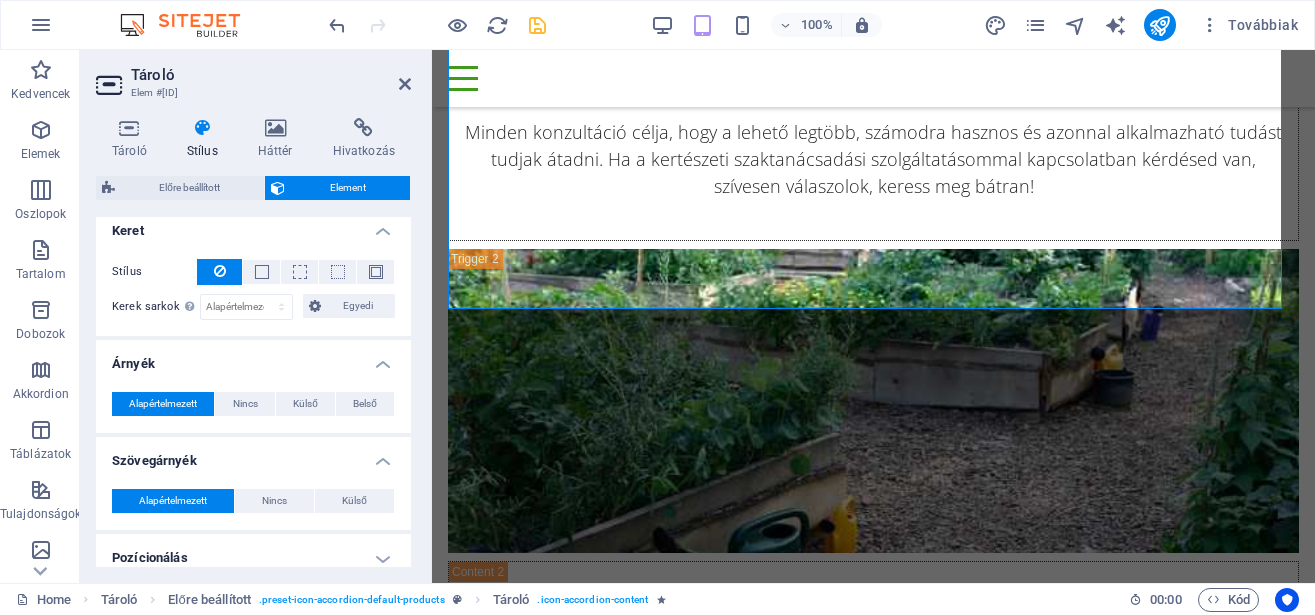 click on "Tartalom szélessége Alapértelmezett Egyéni szélesség Szélesség Alapértelmezett px rem % em vh vw Min. szélesség Egyik sem px rem % vh vw Alapértelmezett kitöltés Egyéni térköz Az alapértelmezett tartalom szélességét és belső margóját a Design menüpont alatt lehet megváltoztatni. Design szerkesztése Elrendezés (Flexbox) Igazítás Meghatározza a flex irányát. Alapértelmezett Fő tengely Meghatározza, hogy az elemek hogyan viselkedjenek a fő tengely mentén ebben a tartályban (tartalom igazítása). Alapértelmezett Mellék tengely Irányítsa az elemek függőleges irányát a tartályon belül (elemek igazítása). Alapértelmezett Wrap Alapértelmezett Be Ki Kitöltés Alapértelmezett Accessibility Role Egyik sem Alert Article Banner Comment %" at bounding box center (253, 342) 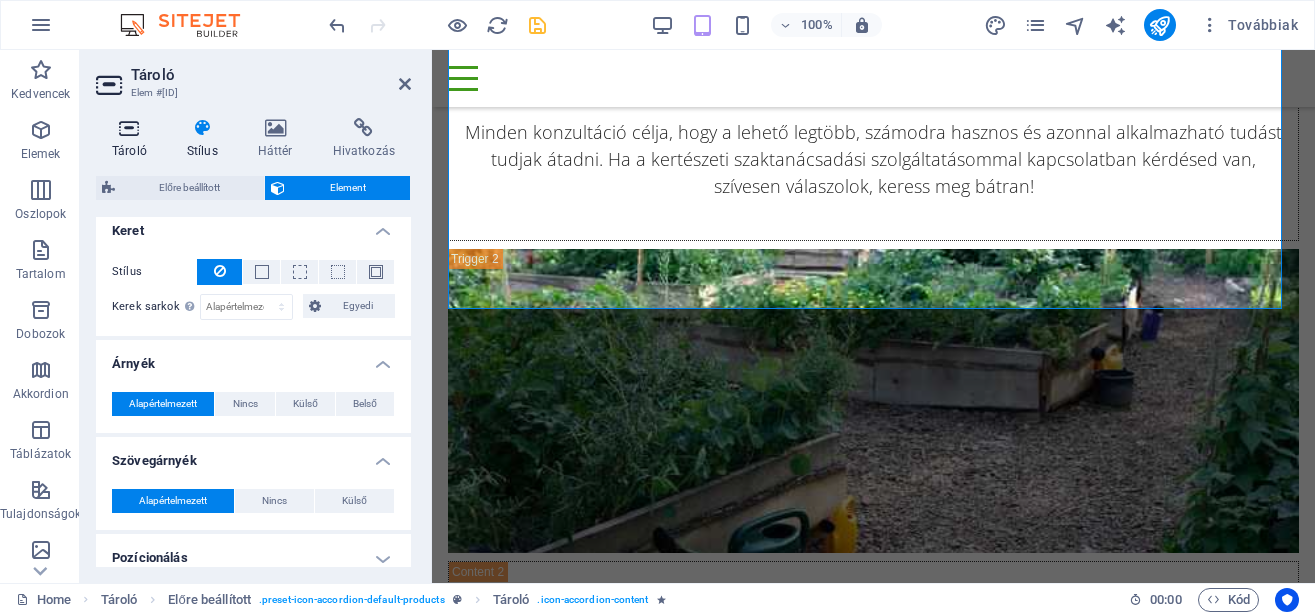 click at bounding box center (129, 128) 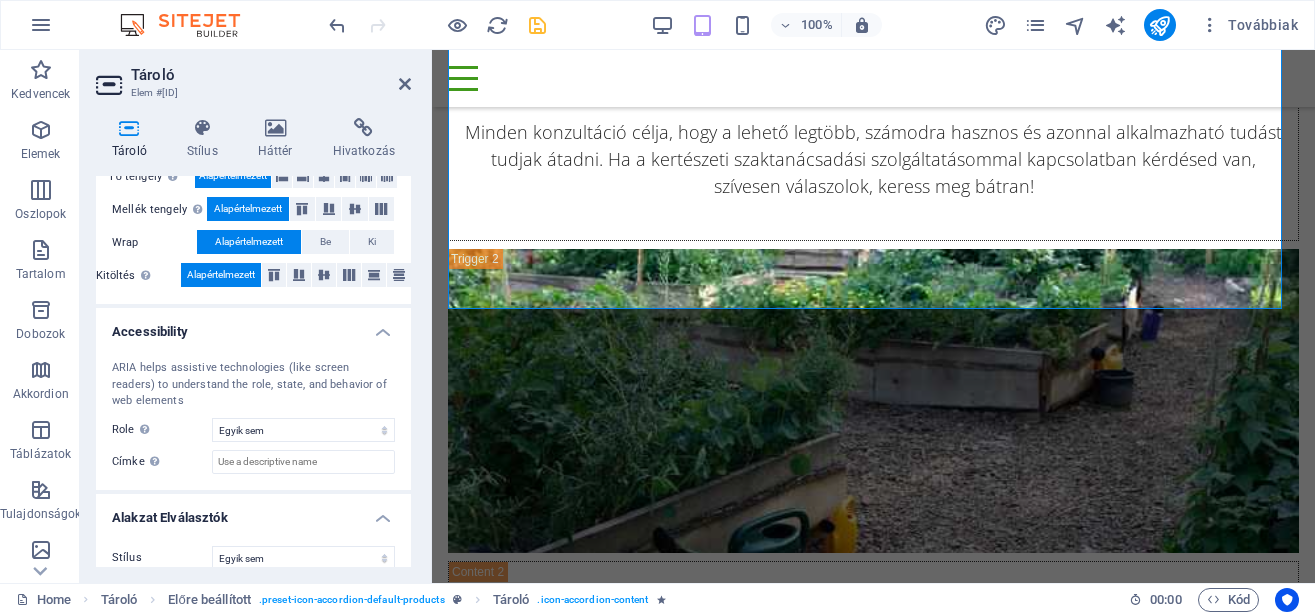 scroll, scrollTop: 435, scrollLeft: 0, axis: vertical 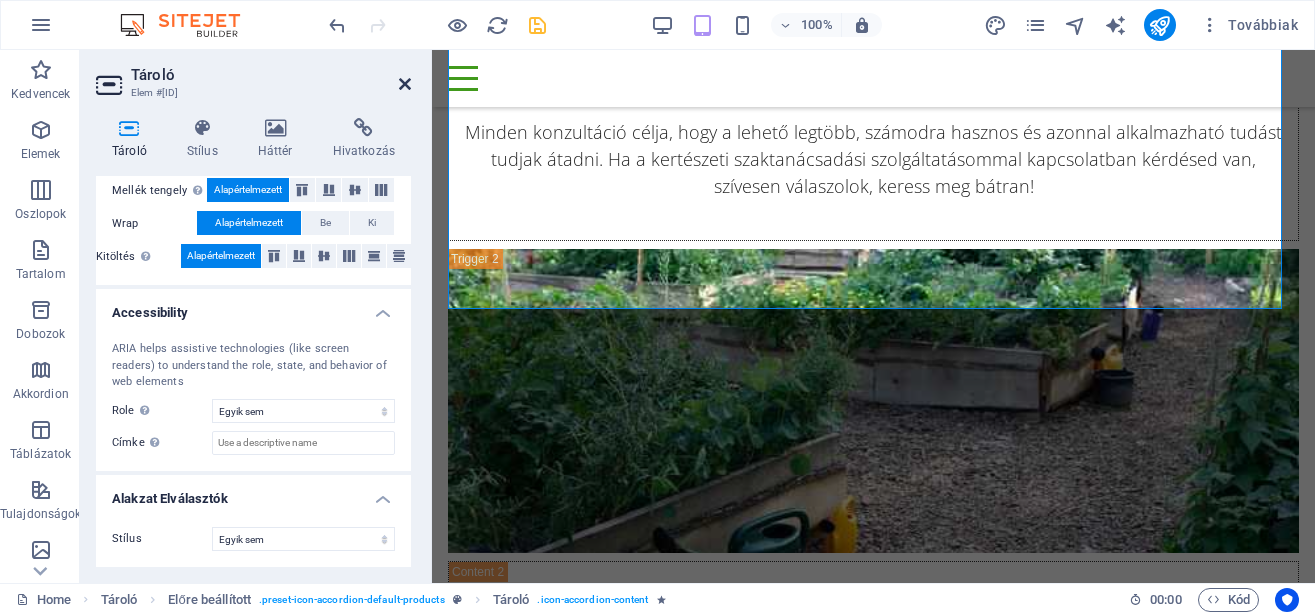 drag, startPoint x: 403, startPoint y: 73, endPoint x: 402, endPoint y: 87, distance: 14.035668 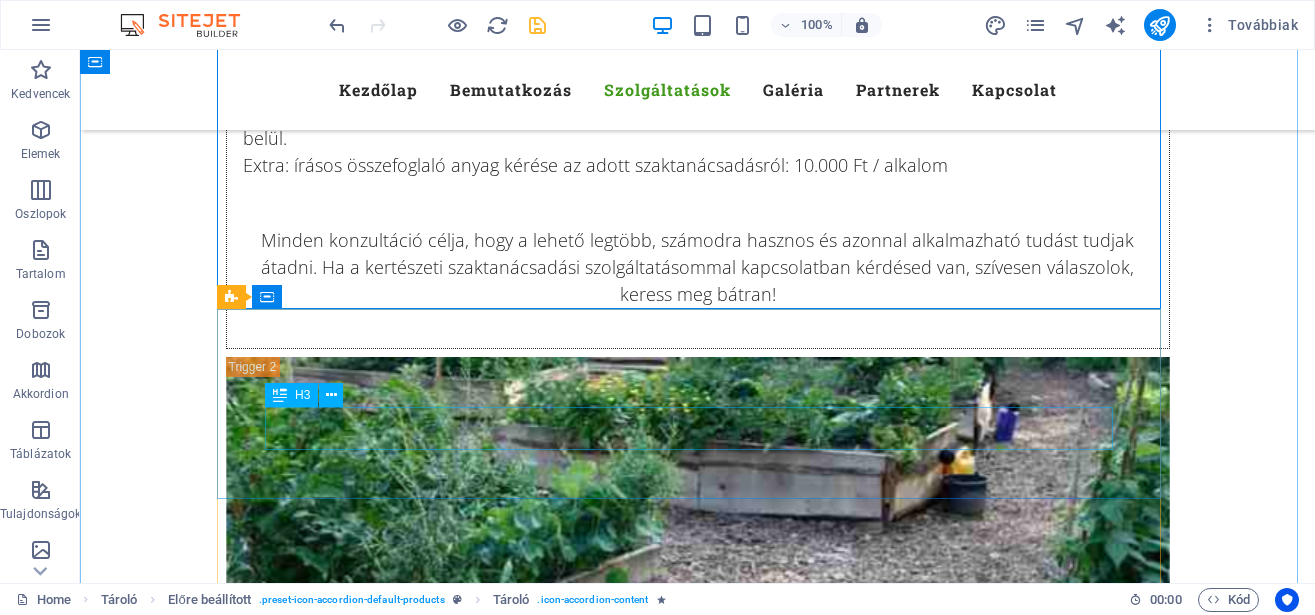scroll, scrollTop: 9121, scrollLeft: 0, axis: vertical 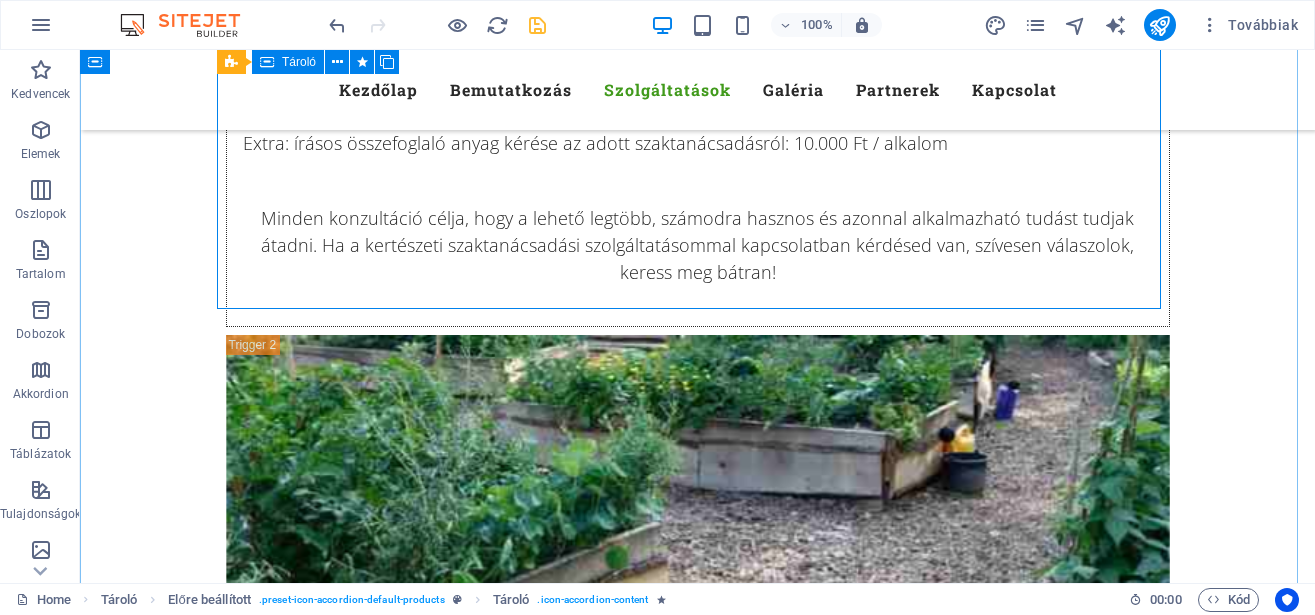 click on "Kertészeti oktatás A TökMag Kertnél  gyakorlati, élményszerű kertészeti tudást  adok át – olyan tapasztalatokon alapuló ismereteket, amelyeket azonnal alkalmazni tudsz a saját kertedben, közösségi ágyásodban vagy akár az erkélyeden. Kiknek szól? Kertbarátoknak, kezdő és haladó hobbikertészeknek Közösségi kertészeknek, önkormányzatoknak Tanítóknak, pedagógusoknak, akik zöld programokat szeretnének Vezetőknek, akik közösségi kertekben vállalnak szerepet   Miről tanulhatsz? Talajélet, talajmegújítás, komposztálás Magfogás, vetés, növénytársítás, vetésforgó Ökológiai növényvédelem és természetes tápanyag-utánpótlás Városi kertészkedés lehetőségei Időzítés, öntözés, évszakos munkák Közösségi kert működtetése, kertvezetői tudnivalók Az oktatás  gyakorlatorientált, személyes és hiteles , 25 év saját termesztői és szaktanácsadói tapasztalatára épül." at bounding box center (698, 2228) 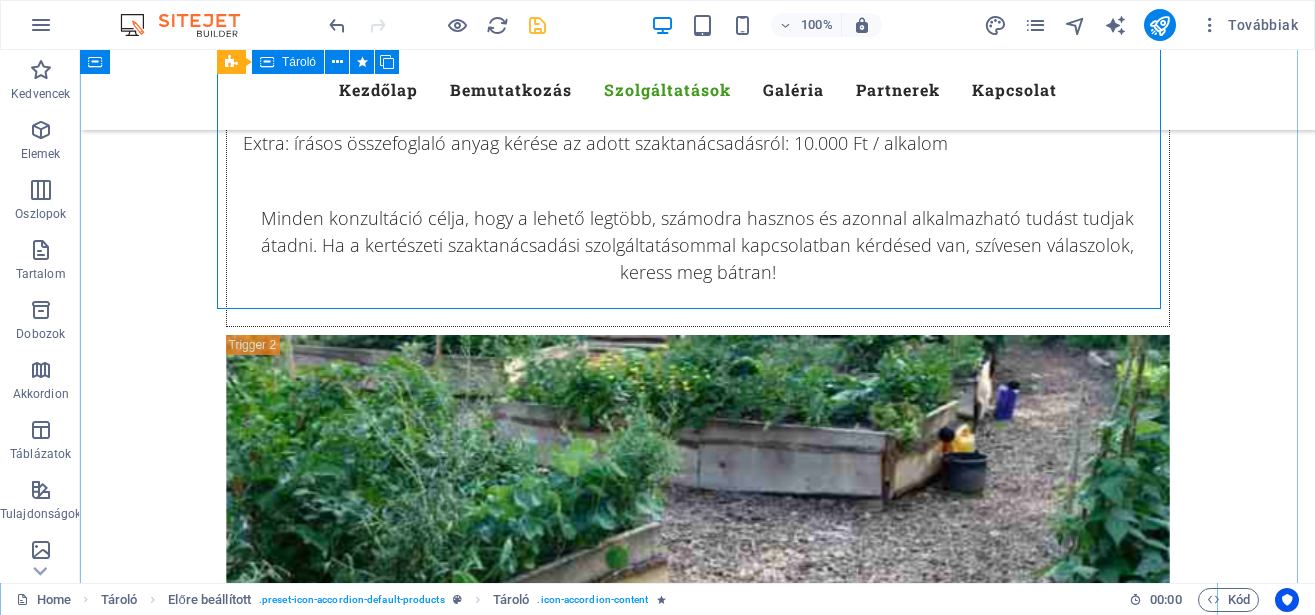 click on "Kertészeti oktatás A TökMag Kertnél  gyakorlati, élményszerű kertészeti tudást  adok át – olyan tapasztalatokon alapuló ismereteket, amelyeket azonnal alkalmazni tudsz a saját kertedben, közösségi ágyásodban vagy akár az erkélyeden. Kiknek szól? Kertbarátoknak, kezdő és haladó hobbikertészeknek Közösségi kertészeknek, önkormányzatoknak Tanítóknak, pedagógusoknak, akik zöld programokat szeretnének Vezetőknek, akik közösségi kertekben vállalnak szerepet   Miről tanulhatsz? Talajélet, talajmegújítás, komposztálás Magfogás, vetés, növénytársítás, vetésforgó Ökológiai növényvédelem és természetes tápanyag-utánpótlás Városi kertészkedés lehetőségei Időzítés, öntözés, évszakos munkák Közösségi kert működtetése, kertvezetői tudnivalók Az oktatás  gyakorlatorientált, személyes és hiteles , 25 év saját termesztői és szaktanácsadói tapasztalatára épül." at bounding box center (698, 2228) 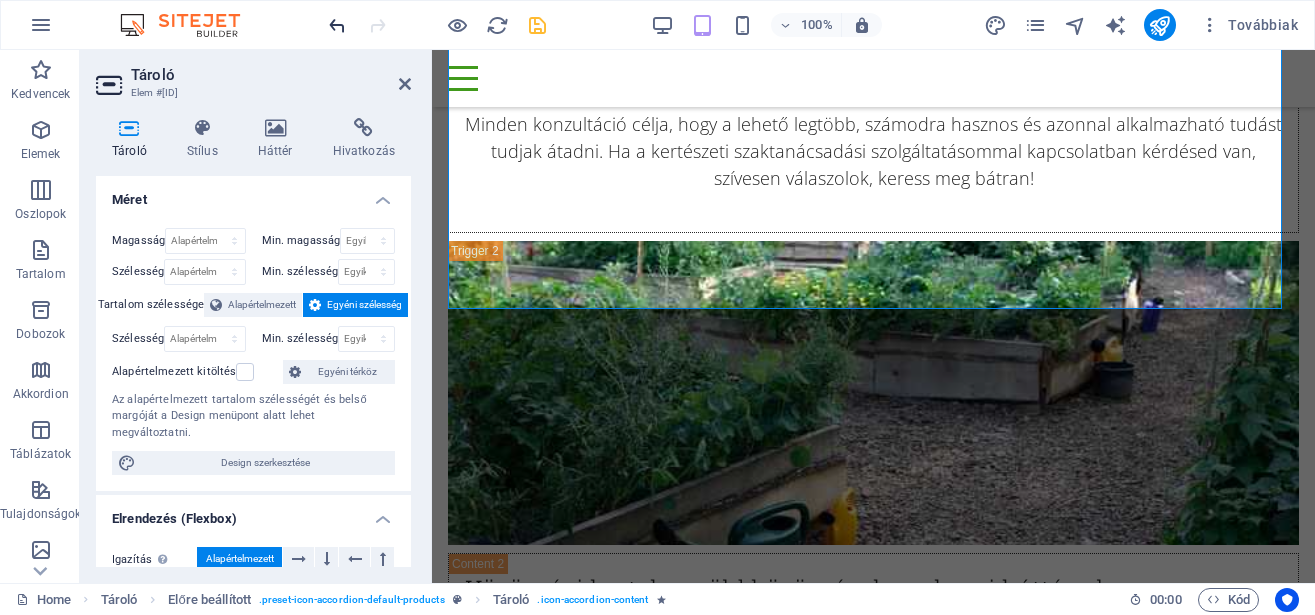 scroll, scrollTop: 9276, scrollLeft: 0, axis: vertical 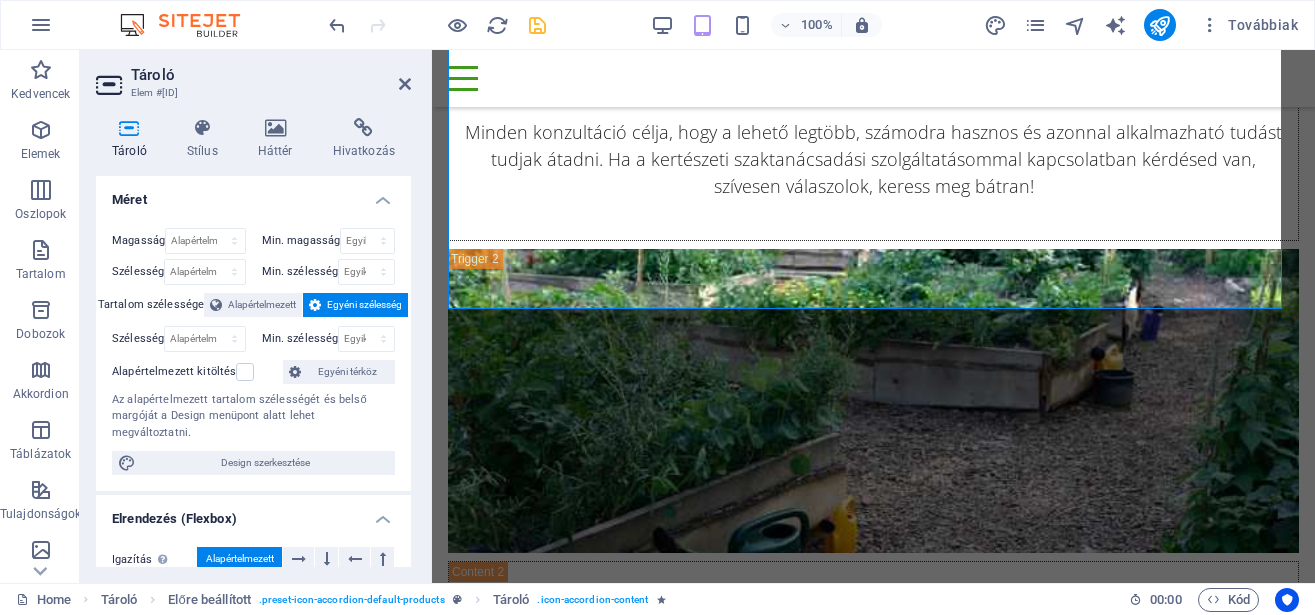 click on "Tartalom szélessége Alapértelmezett Egyéni szélesség Szélesség Alapértelmezett px rem % em vh vw Min. szélesség Egyik sem px rem % vh vw Alapértelmezett kitöltés Egyéni térköz Az alapértelmezett tartalom szélességét és belső margóját a Design menüpont alatt lehet megváltoztatni. Design szerkesztése Elrendezés (Flexbox) Igazítás Meghatározza a flex irányát. Alapértelmezett Fő tengely Meghatározza, hogy az elemek hogyan viselkedjenek a fő tengely mentén ebben a tartályban (tartalom igazítása). Alapértelmezett Mellék tengely Irányítsa az elemek függőleges irányát a tartályon belül (elemek igazítása). Alapértelmezett Wrap Alapértelmezett Be Ki Kitöltés Alapértelmezett Accessibility Role Egyik sem %" at bounding box center [256, 316] 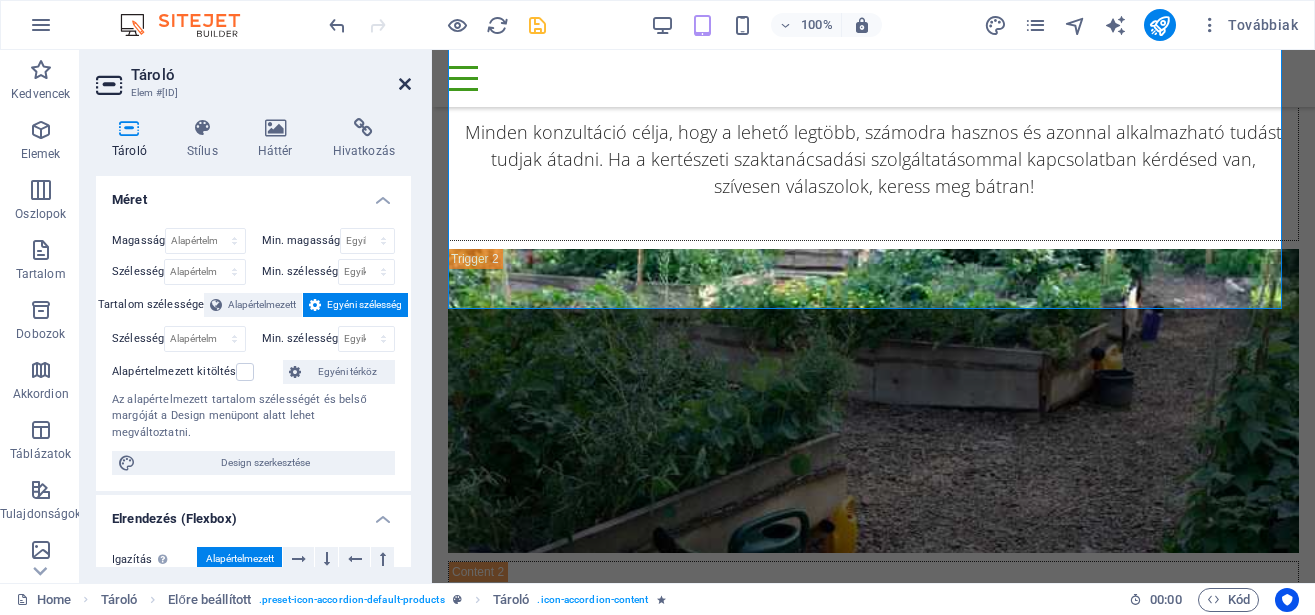 click at bounding box center [405, 84] 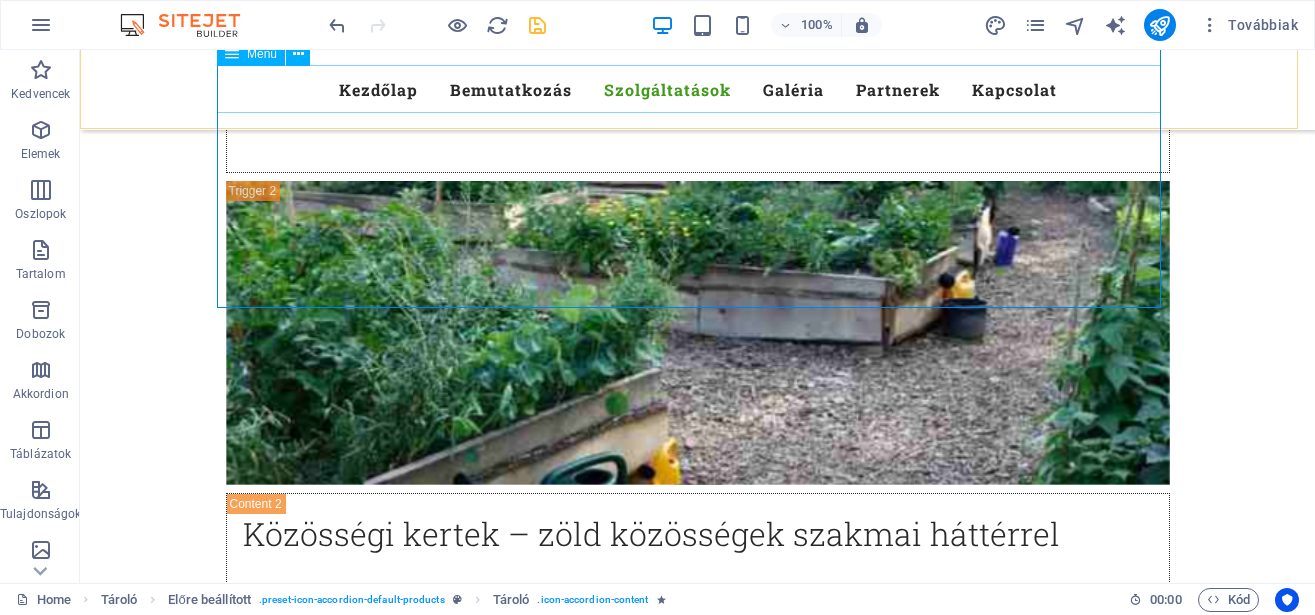 scroll, scrollTop: 9121, scrollLeft: 0, axis: vertical 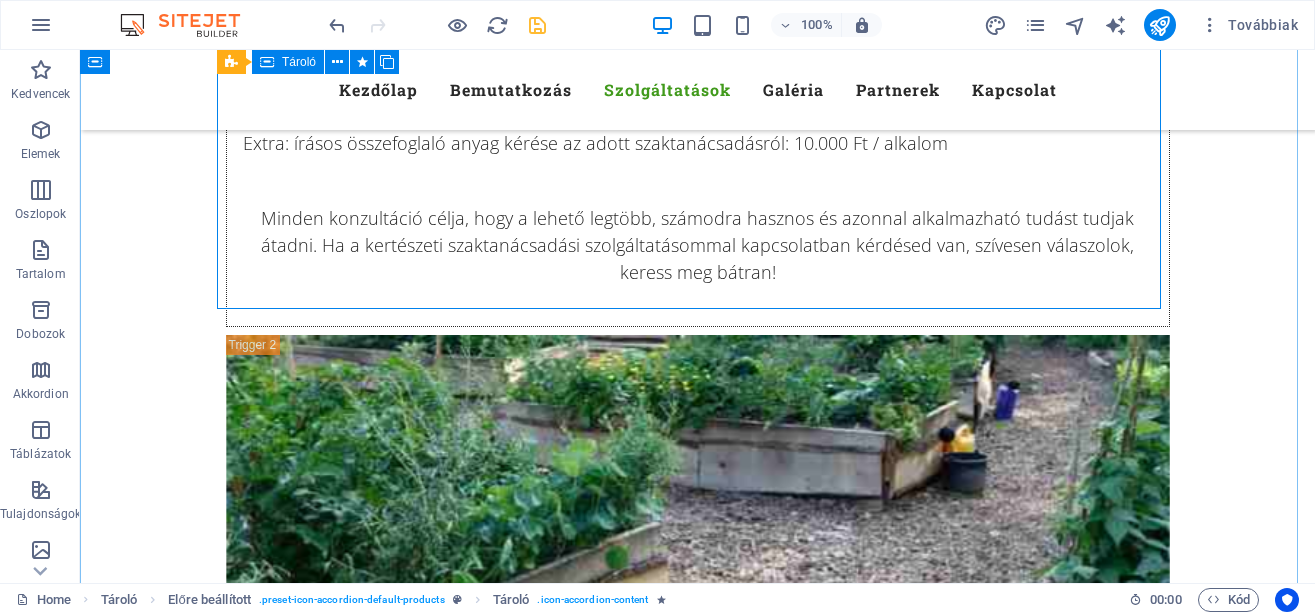 click on "Kertészeti oktatás A TökMag Kertnél  gyakorlati, élményszerű kertészeti tudást  adok át – olyan tapasztalatokon alapuló ismereteket, amelyeket azonnal alkalmazni tudsz a saját kertedben, közösségi ágyásodban vagy akár az erkélyeden. Kiknek szól? Kertbarátoknak, kezdő és haladó hobbikertészeknek Közösségi kertészeknek, önkormányzatoknak Tanítóknak, pedagógusoknak, akik zöld programokat szeretnének Vezetőknek, akik közösségi kertekben vállalnak szerepet   Miről tanulhatsz? Talajélet, talajmegújítás, komposztálás Magfogás, vetés, növénytársítás, vetésforgó Ökológiai növényvédelem és természetes tápanyag-utánpótlás Városi kertészkedés lehetőségei Időzítés, öntözés, évszakos munkák Közösségi kert működtetése, kertvezetői tudnivalók Az oktatás  gyakorlatorientált, személyes és hiteles , 25 év saját termesztői és szaktanácsadói tapasztalatára épül." at bounding box center [698, 2228] 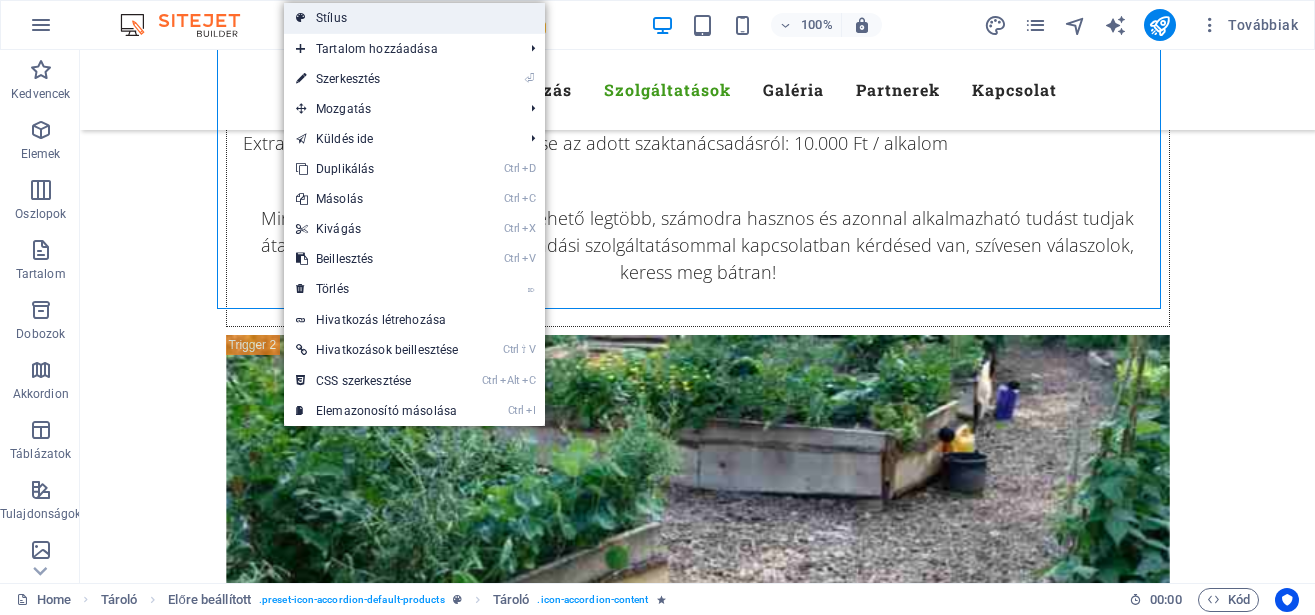 click on "Stílus" at bounding box center (414, 18) 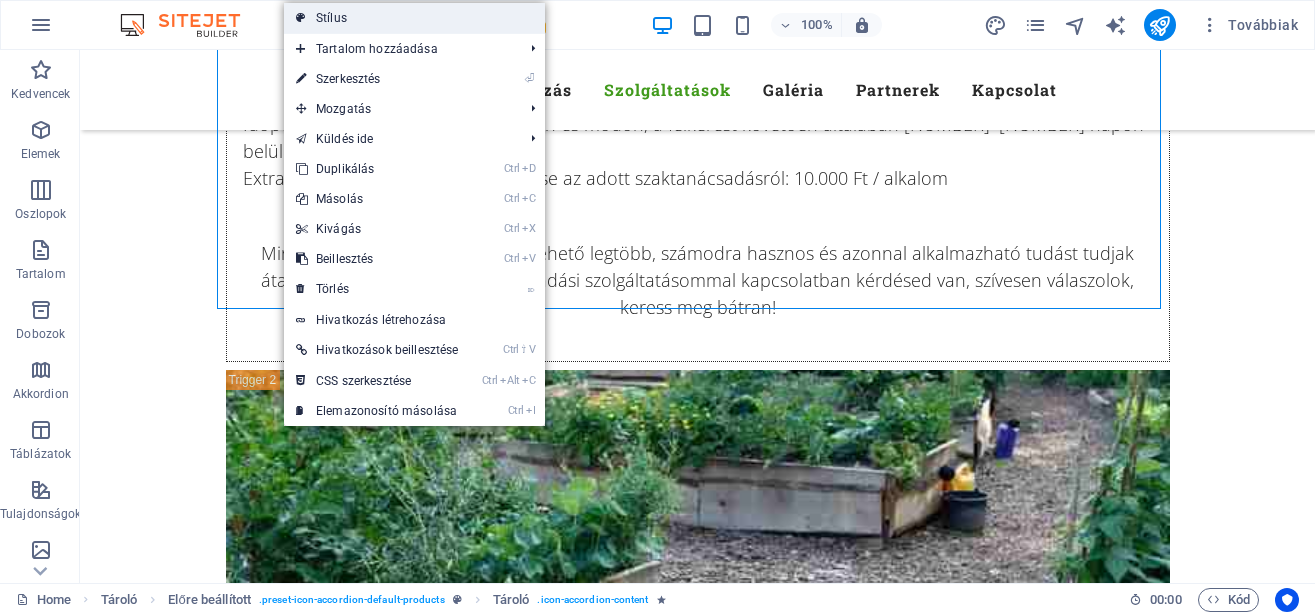 scroll, scrollTop: 9276, scrollLeft: 0, axis: vertical 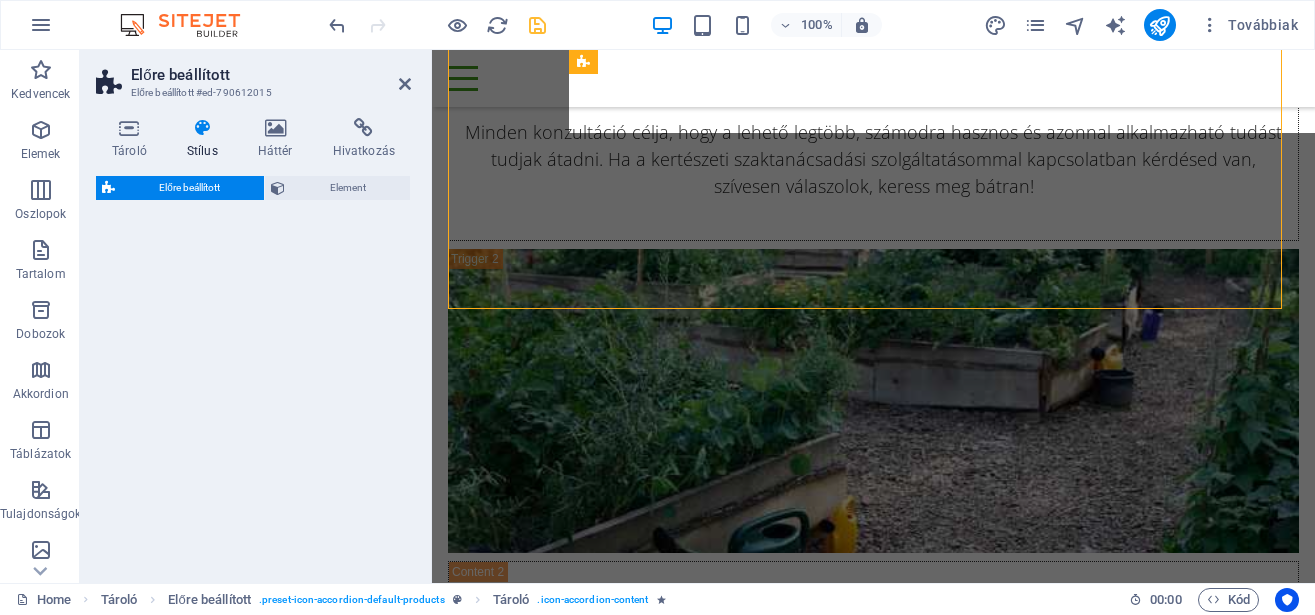select on "px" 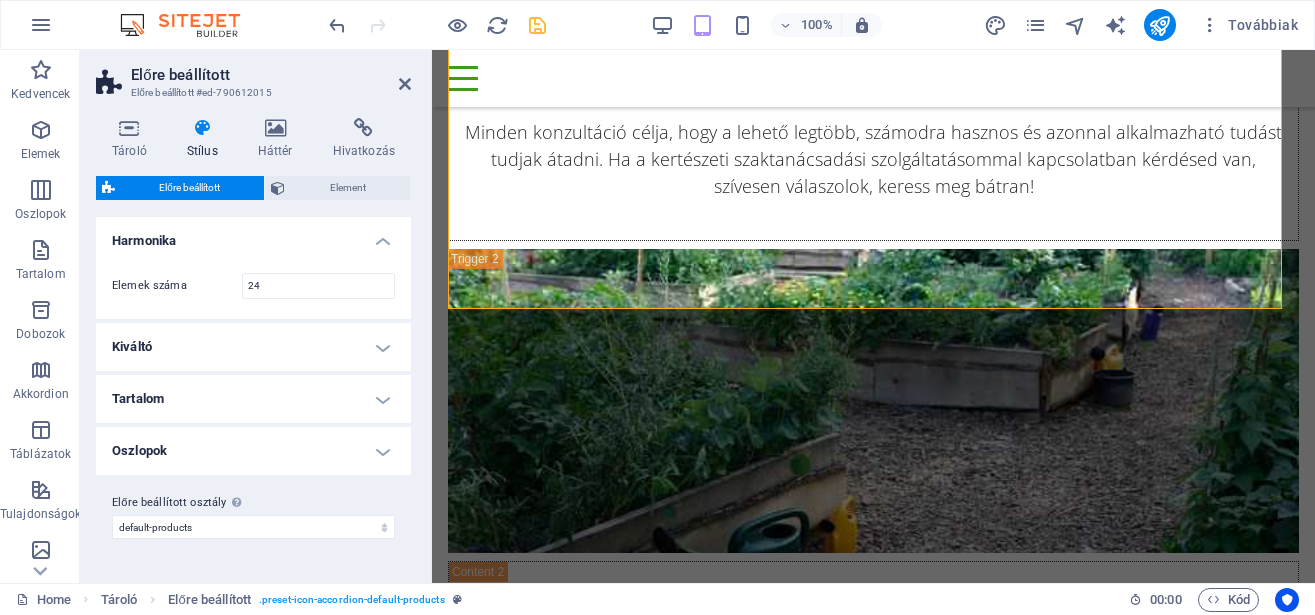 click on "Kiváltó" at bounding box center (253, 347) 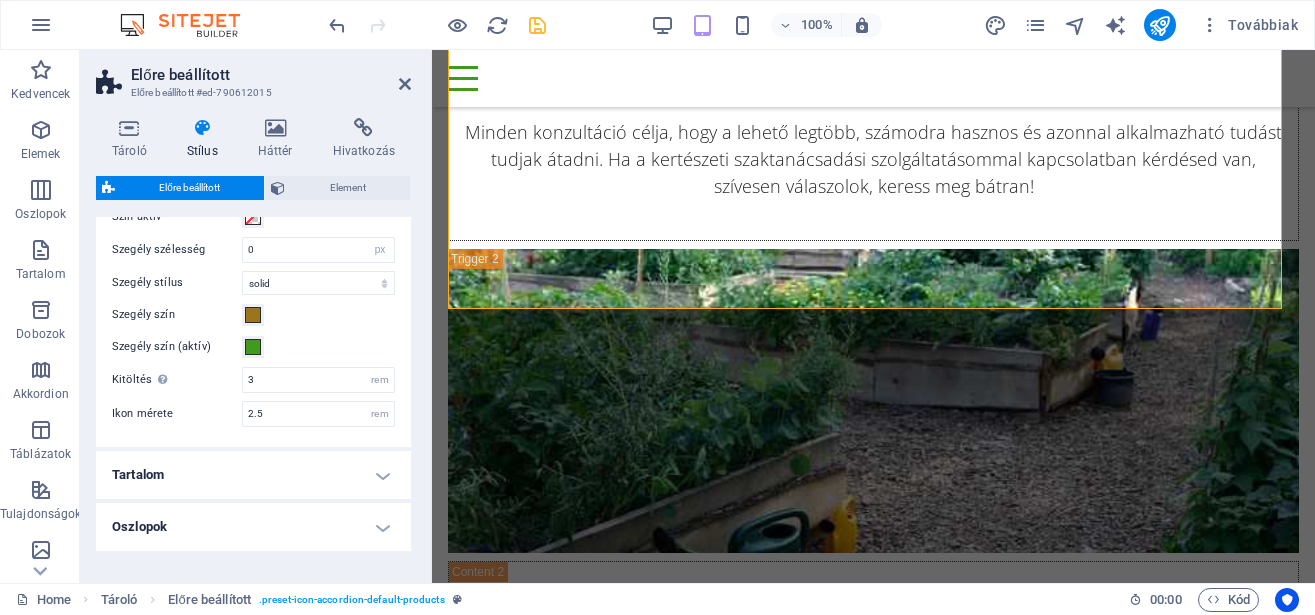 scroll, scrollTop: 334, scrollLeft: 0, axis: vertical 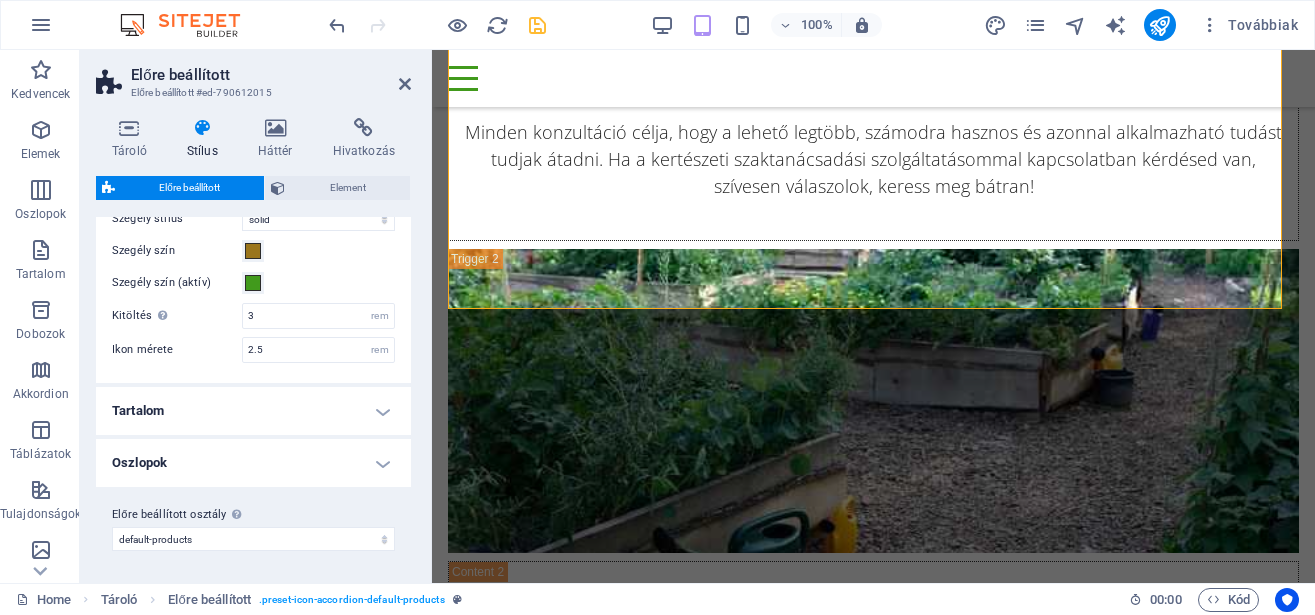 click on "Tartalom" at bounding box center [253, 411] 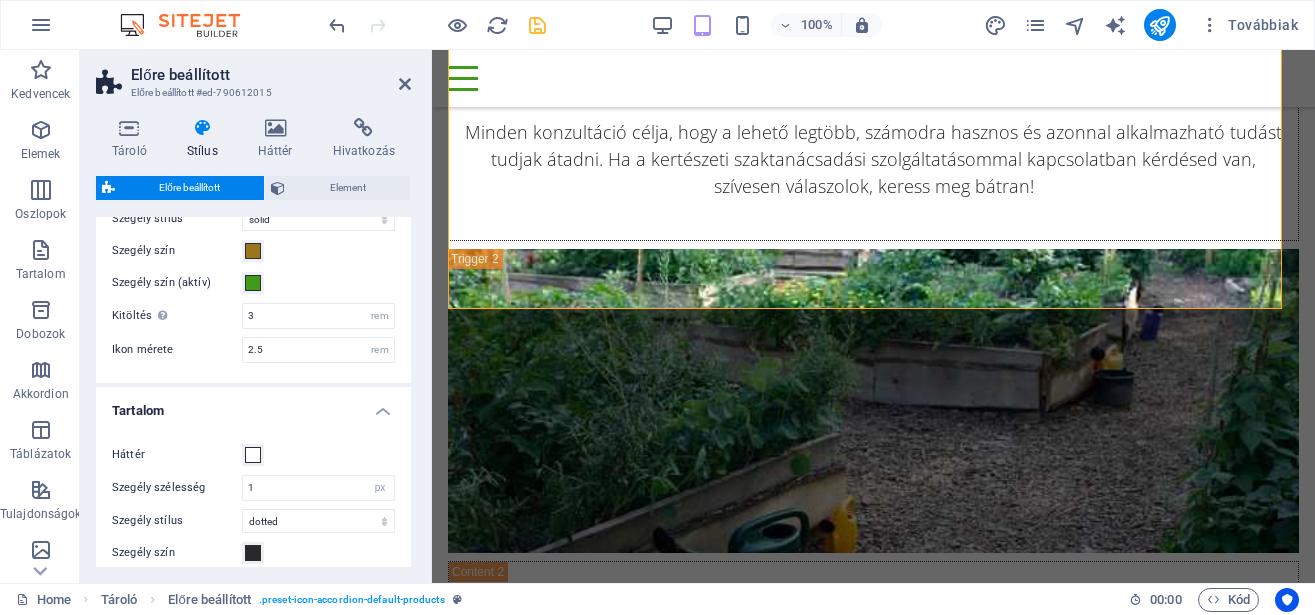 scroll, scrollTop: 514, scrollLeft: 0, axis: vertical 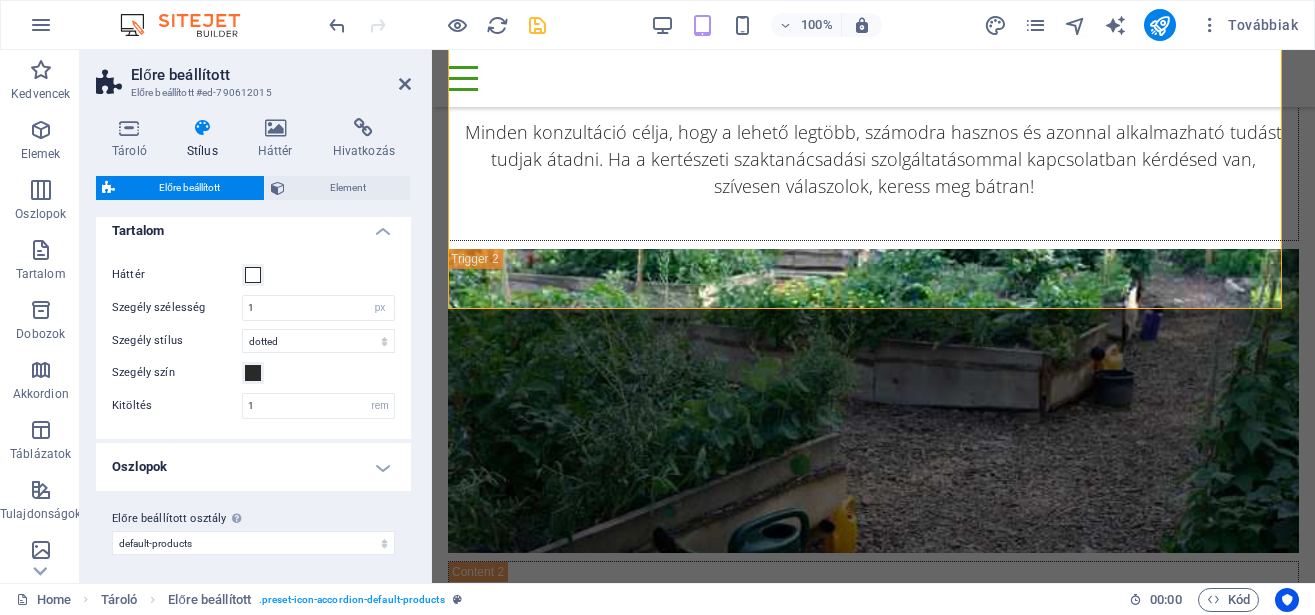 click on "Oszlopok" at bounding box center [253, 467] 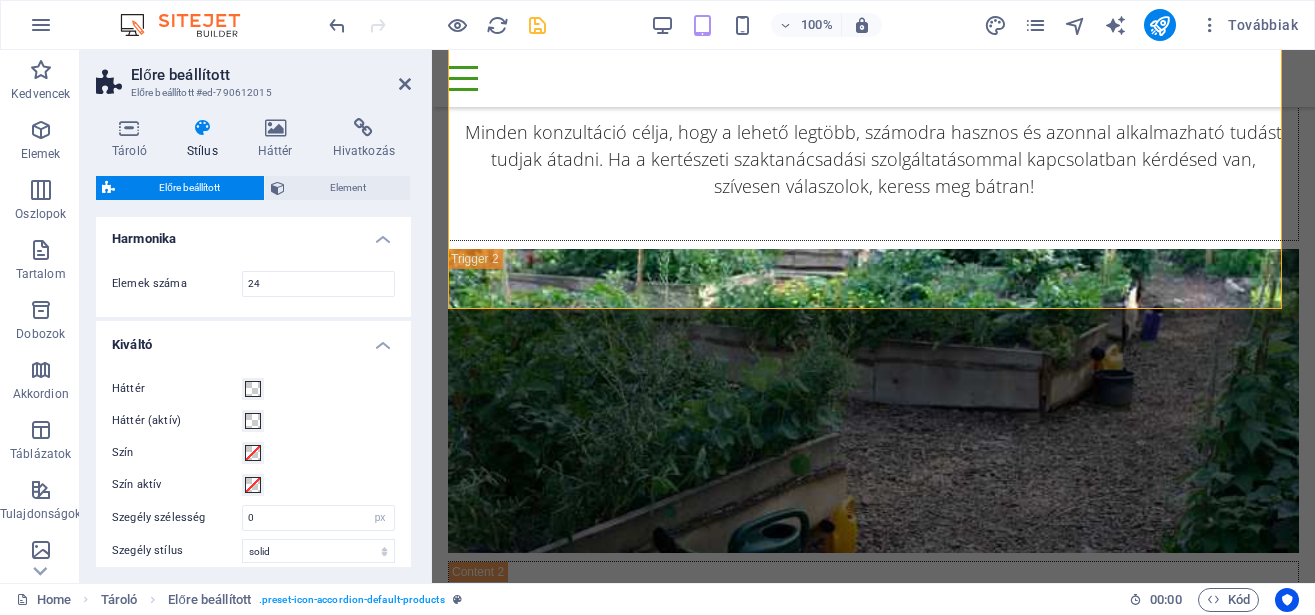 scroll, scrollTop: 0, scrollLeft: 0, axis: both 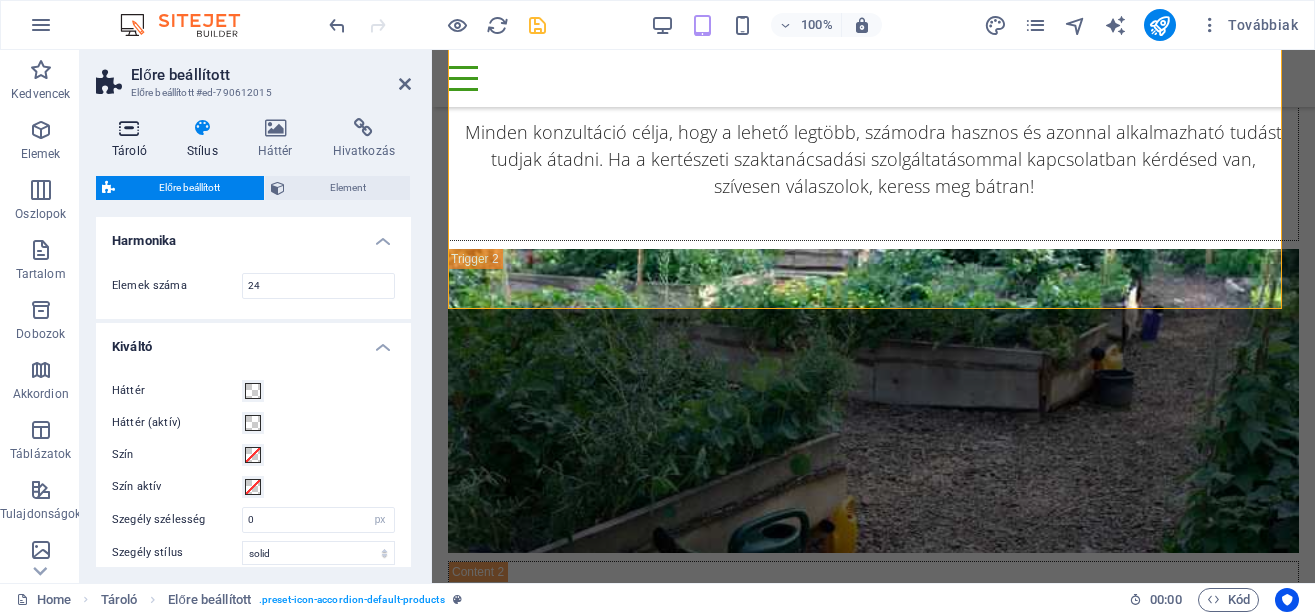 click at bounding box center (129, 128) 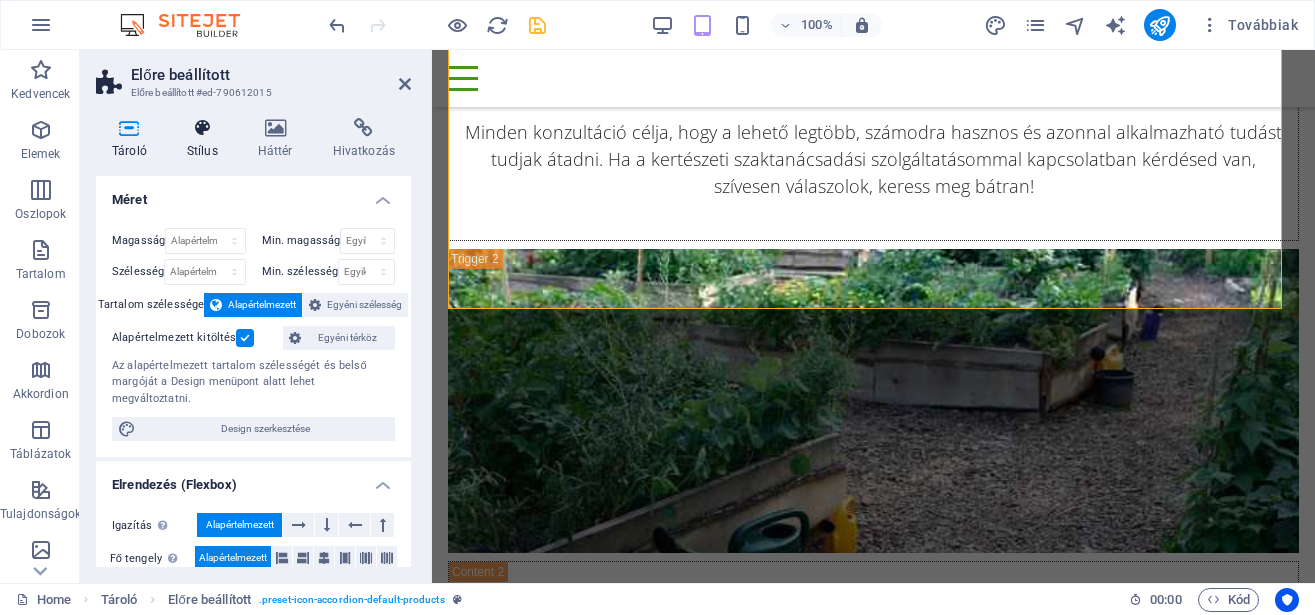 click at bounding box center [202, 128] 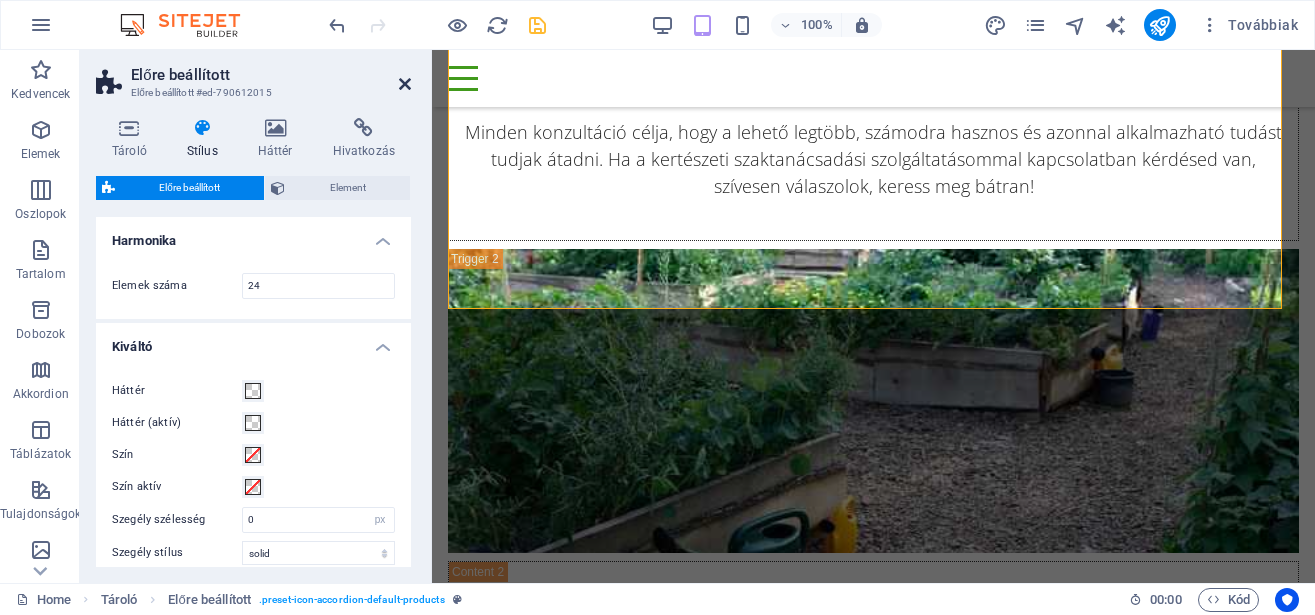 click at bounding box center (405, 84) 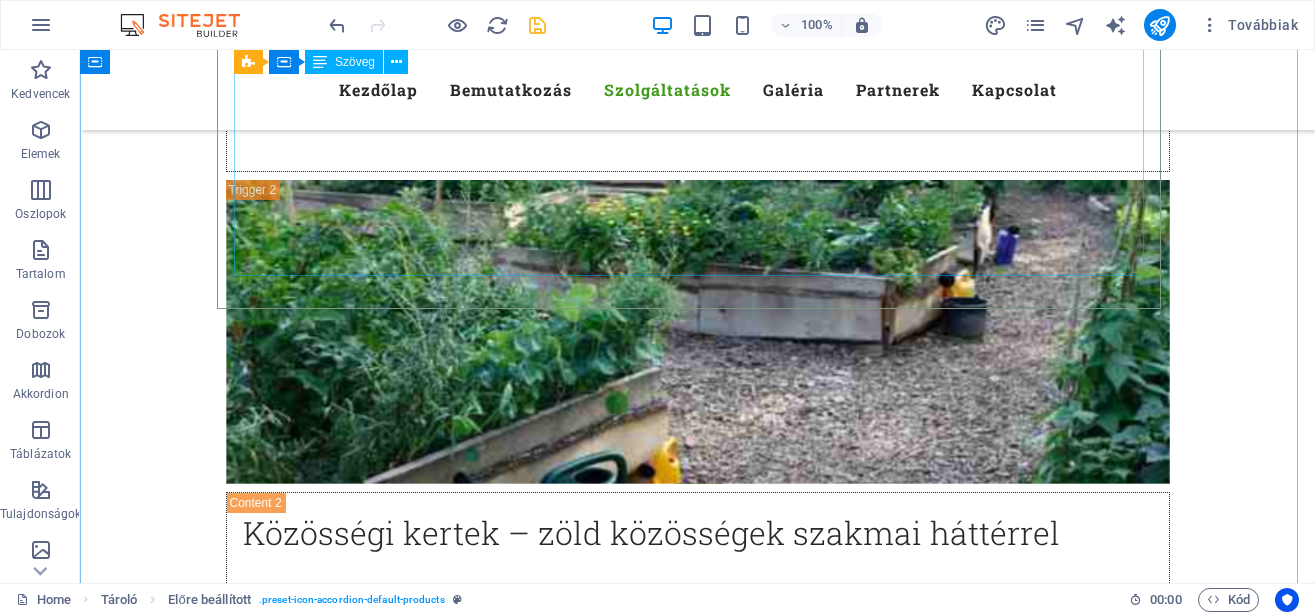scroll, scrollTop: 9121, scrollLeft: 0, axis: vertical 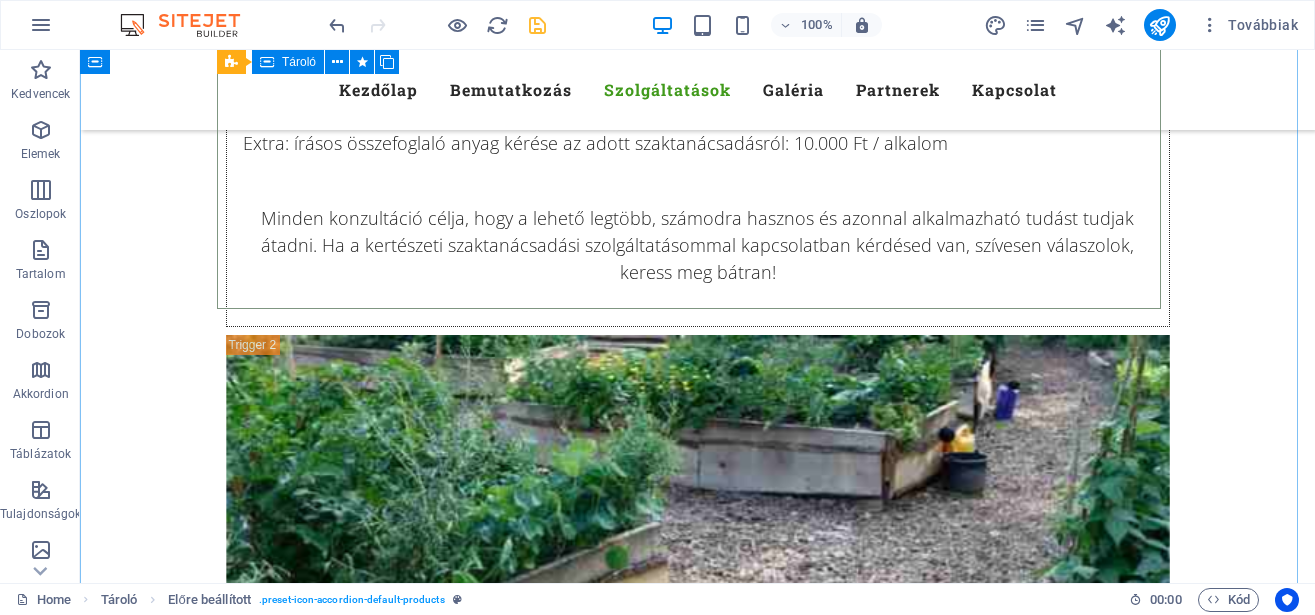 click on "Kertészeti oktatás A TökMag Kertnél  gyakorlati, élményszerű kertészeti tudást  adok át – olyan tapasztalatokon alapuló ismereteket, amelyeket azonnal alkalmazni tudsz a saját kertedben, közösségi ágyásodban vagy akár az erkélyeden. Kiknek szól? Kertbarátoknak, kezdő és haladó hobbikertészeknek Közösségi kertészeknek, önkormányzatoknak Tanítóknak, pedagógusoknak, akik zöld programokat szeretnének Vezetőknek, akik közösségi kertekben vállalnak szerepet   Miről tanulhatsz? Talajélet, talajmegújítás, komposztálás Magfogás, vetés, növénytársítás, vetésforgó Ökológiai növényvédelem és természetes tápanyag-utánpótlás Városi kertészkedés lehetőségei Időzítés, öntözés, évszakos munkák Közösségi kert működtetése, kertvezetői tudnivalók Az oktatás  gyakorlatorientált, személyes és hiteles , 25 év saját termesztői és szaktanácsadói tapasztalatára épül." at bounding box center (698, 2228) 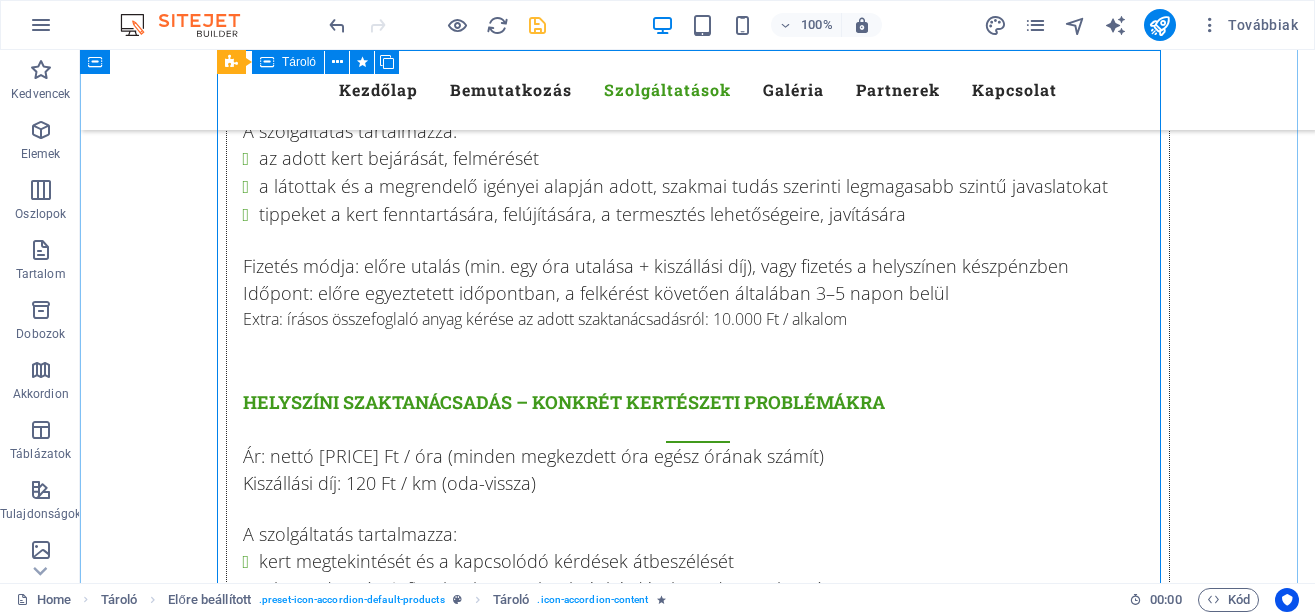 scroll, scrollTop: 8407, scrollLeft: 0, axis: vertical 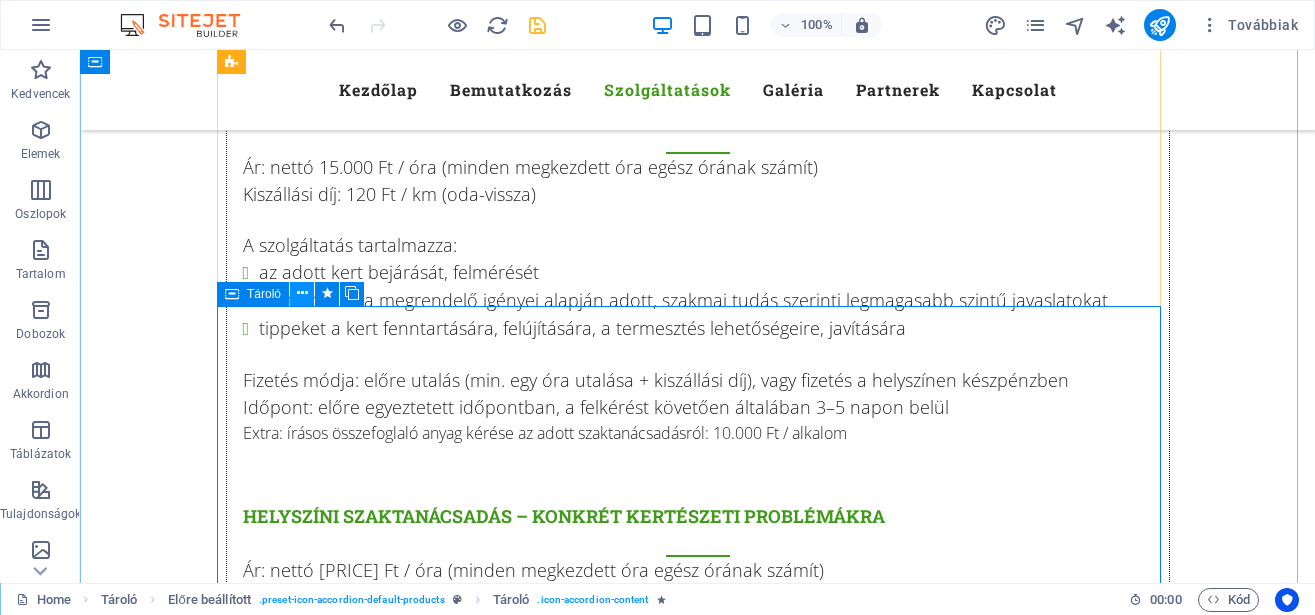click at bounding box center (302, 293) 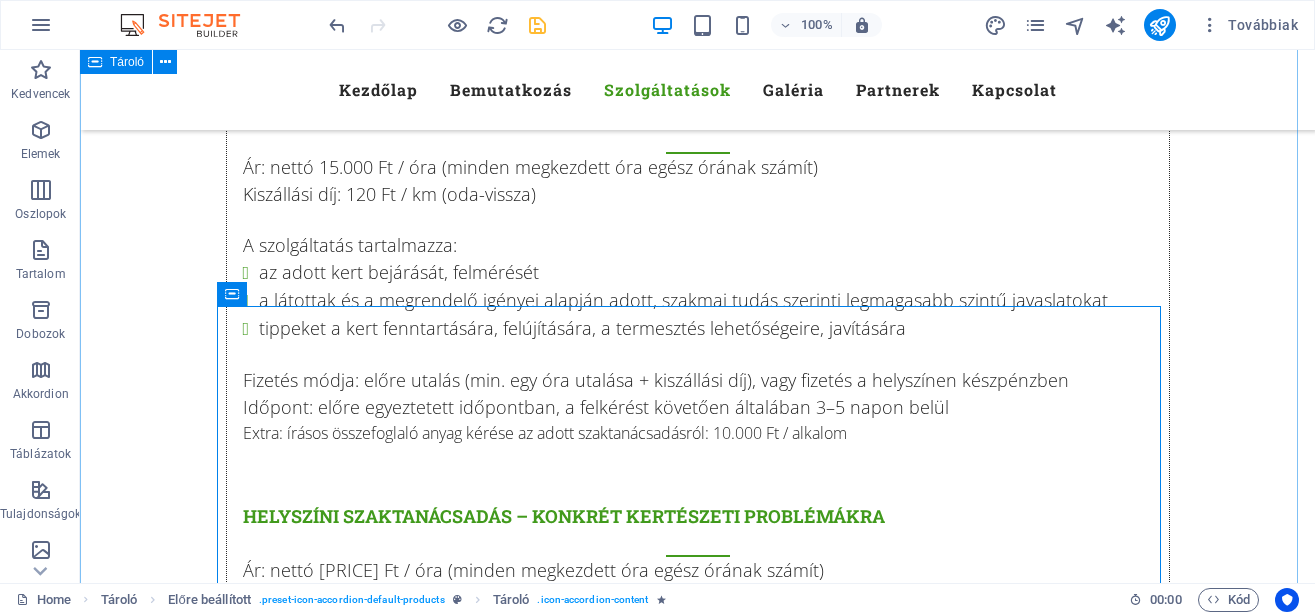 click on "TökMag Kert Szolgáltatások Ezekben a témákban kereshetsz Szaktanácsadás Közösségi kert Kertészeti oktatás Kertbarát klub Környezeti nevelés Szaktanácsadás Szaktanácsadás Szaktanácsadás – gyakorlati tudás a saját kertedhez Elbizonytalanodtál a vetésforgóban? Nem tudod, mivel trágyázz? Évek óta terem a gyümölcsfád, de most gond van? A poloskák mindent tönkretesznek?  A kert olyan, mint az élet – néha elég egy jó kérdés, máskor egy hozzáértő válasz kell, hogy minden a helyére kerüljön. Okleveles kertészmérnökként, több mint 25 év termesztési és tanácsadási tapasztalattal állok rendelkezésedre.  Személyre szabott, gyakorlati segítséget nyújtok, akár kezdő vagy, akár tapasztalt kertbarát vagy gazdálkodó. Miben tudok segíteni? Konyhakert és gyümölcsös tervezése, kialakítása Talajjavítás, trágyázás, tápanyag-utánpótlás Növényvédelem (kíméletes, okszerű módszerek) Ökológiai szemléletű kertművelés  vagy  A" at bounding box center [697, 1526] 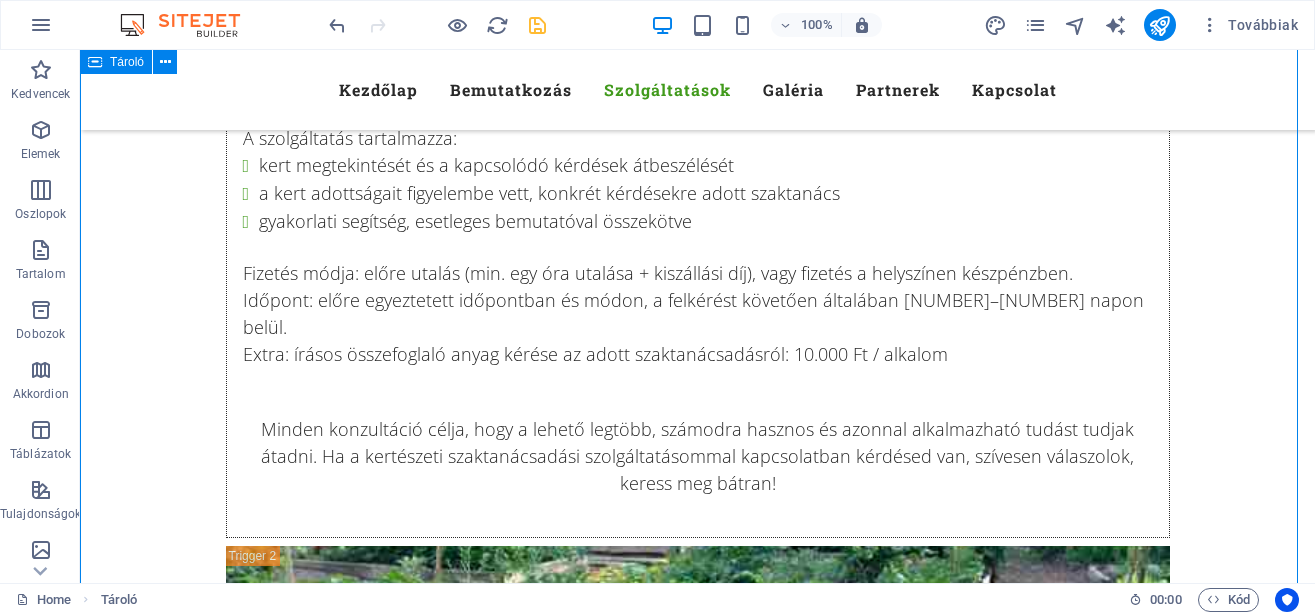 scroll, scrollTop: 9223, scrollLeft: 0, axis: vertical 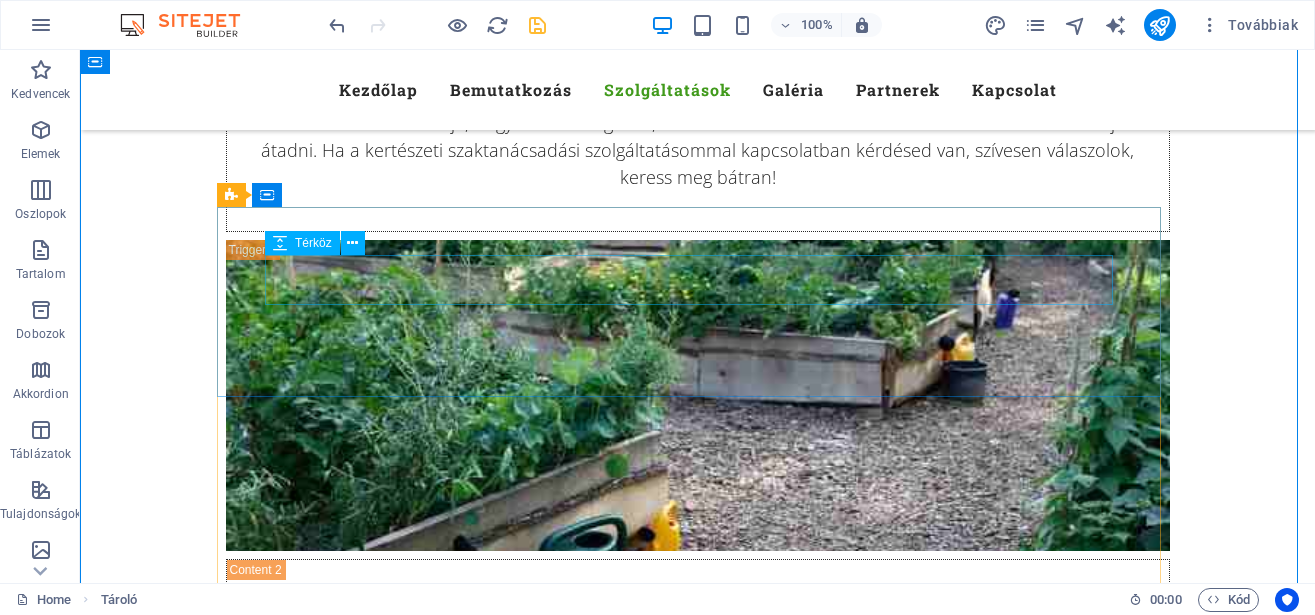 click at bounding box center [698, 2718] 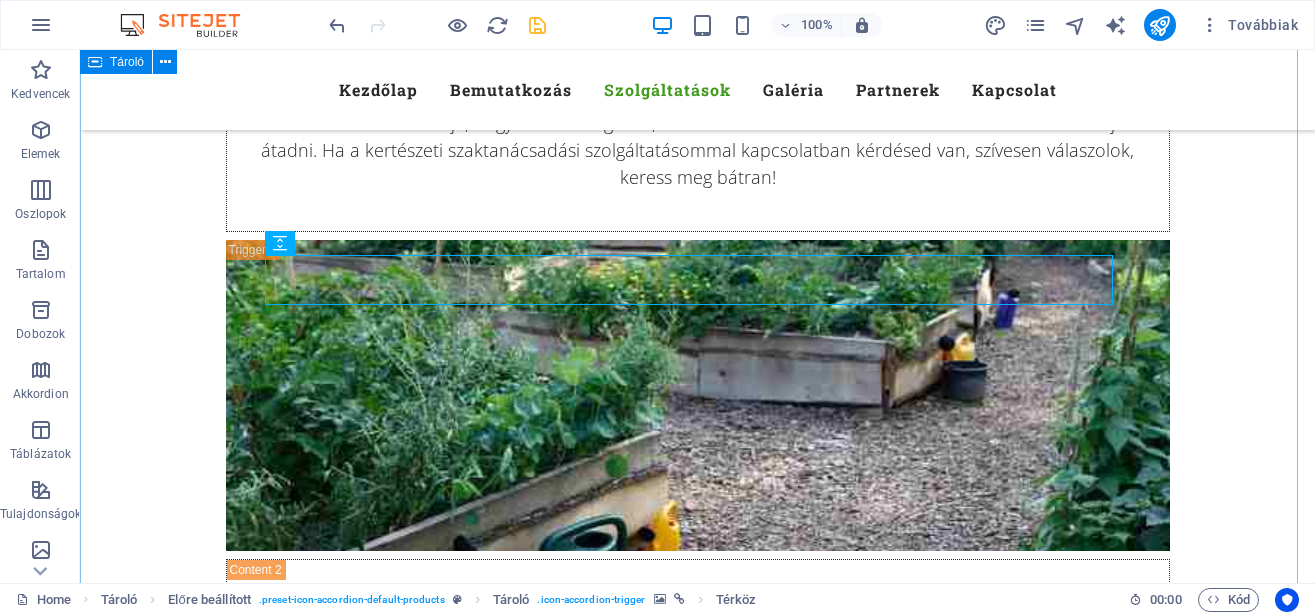 click on "TökMag Kert Szolgáltatások Ezekben a témákban kereshetsz Szaktanácsadás Közösségi kert Kertészeti oktatás Kertbarát klub Környezeti nevelés Szaktanácsadás Szaktanácsadás Szaktanácsadás – gyakorlati tudás a saját kertedhez Elbizonytalanodtál a vetésforgóban? Nem tudod, mivel trágyázz? Évek óta terem a gyümölcsfád, de most gond van? A poloskák mindent tönkretesznek?  A kert olyan, mint az élet – néha elég egy jó kérdés, máskor egy hozzáértő válasz kell, hogy minden a helyére kerüljön. Okleveles kertészmérnökként, több mint 25 év termesztési és tanácsadási tapasztalattal állok rendelkezésedre.  Személyre szabott, gyakorlati segítséget nyújtok, akár kezdő vagy, akár tapasztalt kertbarát vagy gazdálkodó. Miben tudok segíteni? Konyhakert és gyümölcsös tervezése, kialakítása Talajjavítás, trágyázás, tápanyag-utánpótlás Növényvédelem (kíméletes, okszerű módszerek) Ökológiai szemléletű kertművelés  vagy  A" at bounding box center (697, 710) 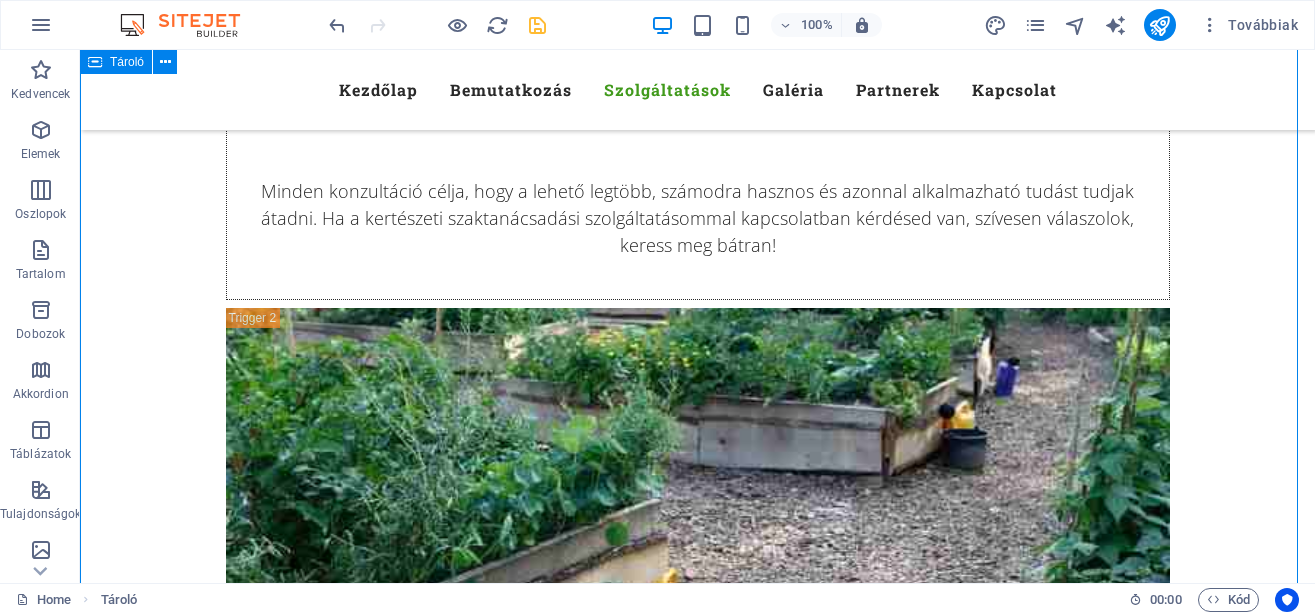 scroll, scrollTop: 9223, scrollLeft: 0, axis: vertical 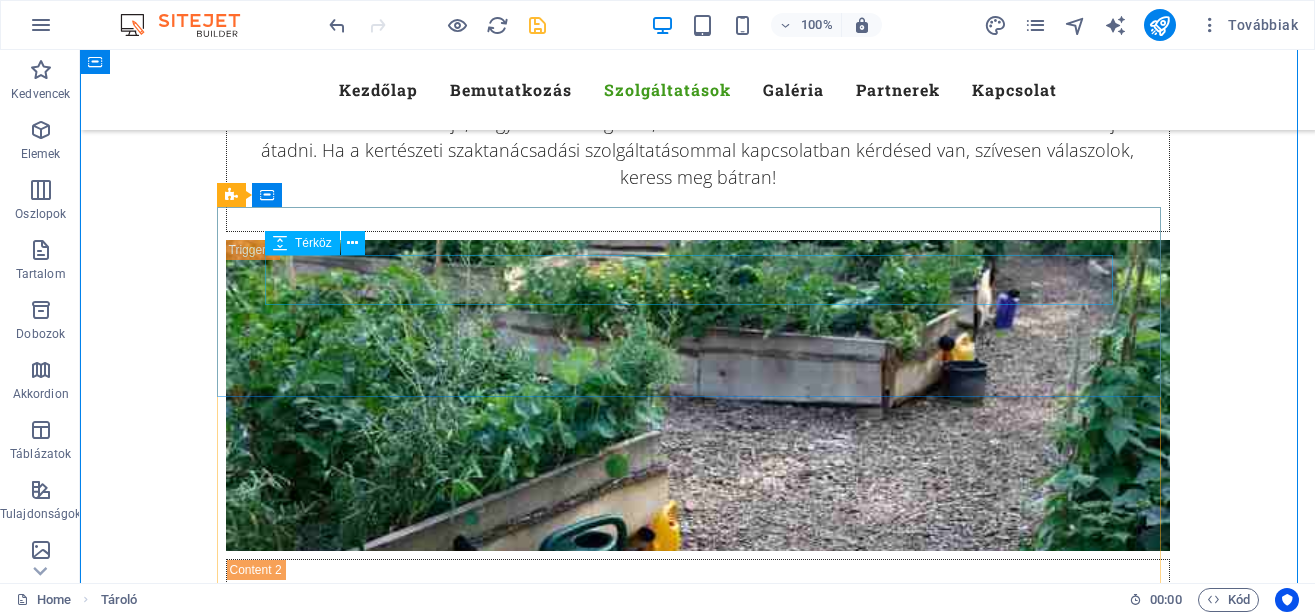 click at bounding box center (698, 2718) 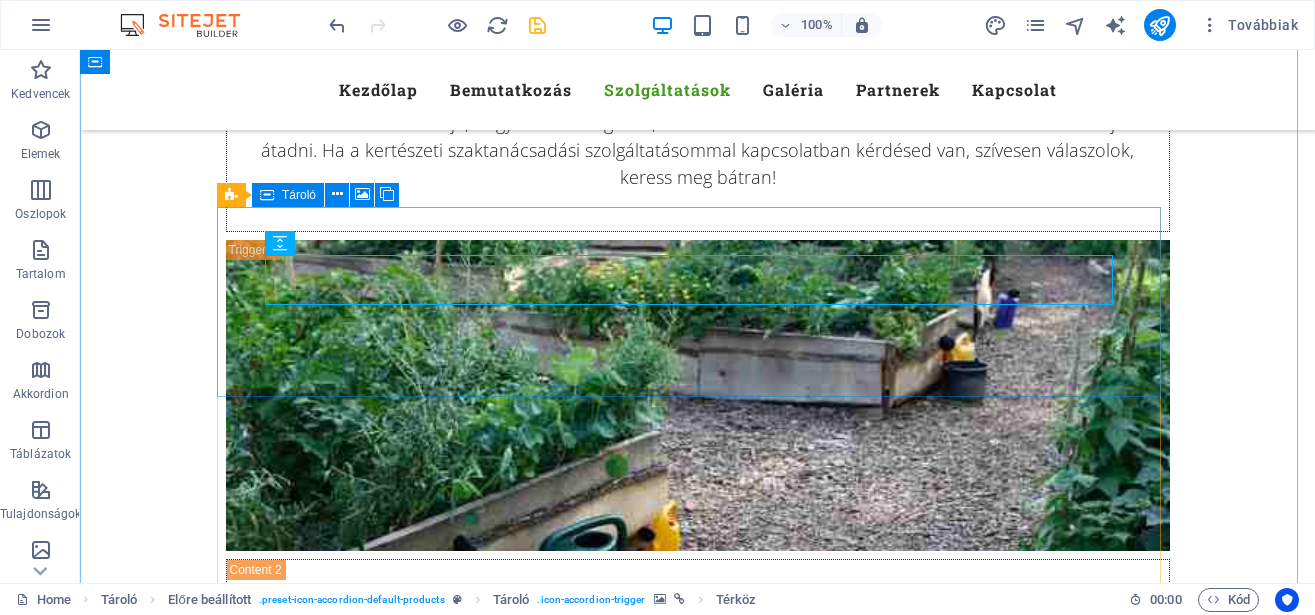 click on "Kertbarát klub" at bounding box center (698, 2739) 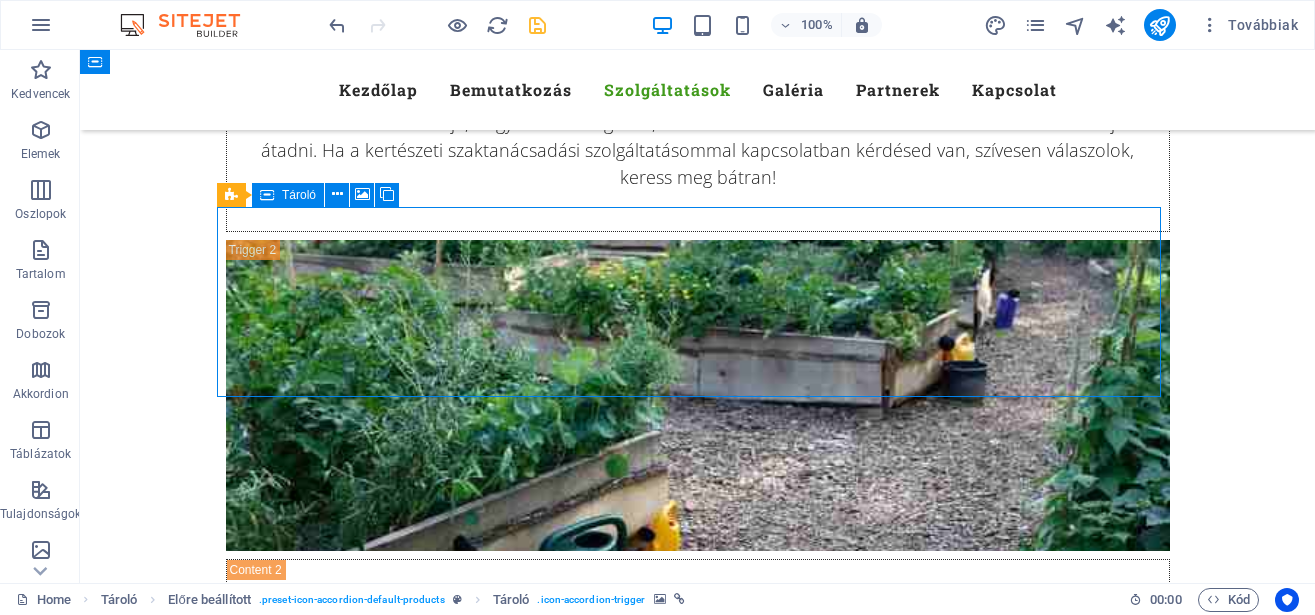 click on "Kertbarát klub" at bounding box center (698, 2739) 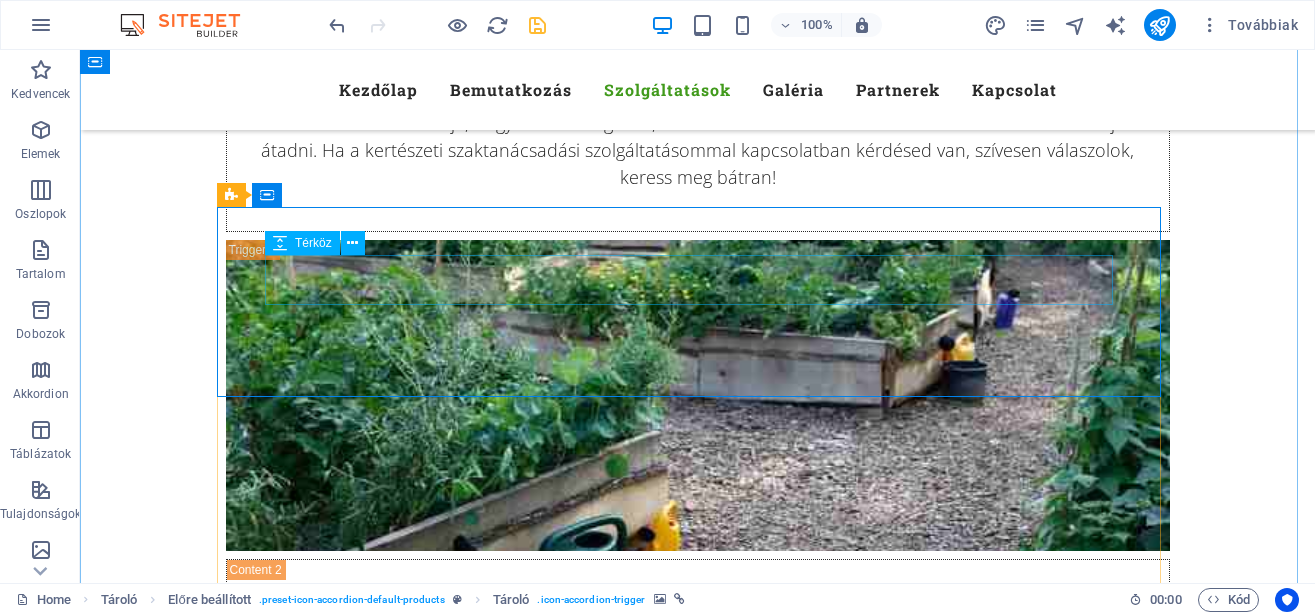 click at bounding box center (698, 2718) 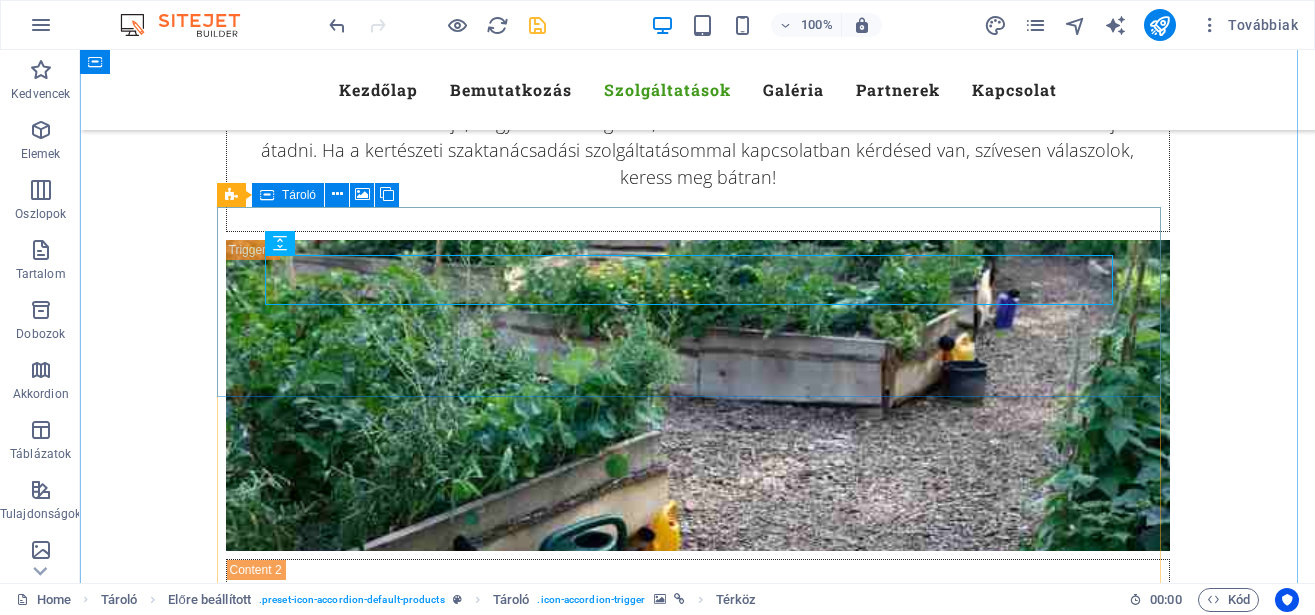 click on "Kertbarát klub" at bounding box center (698, 2739) 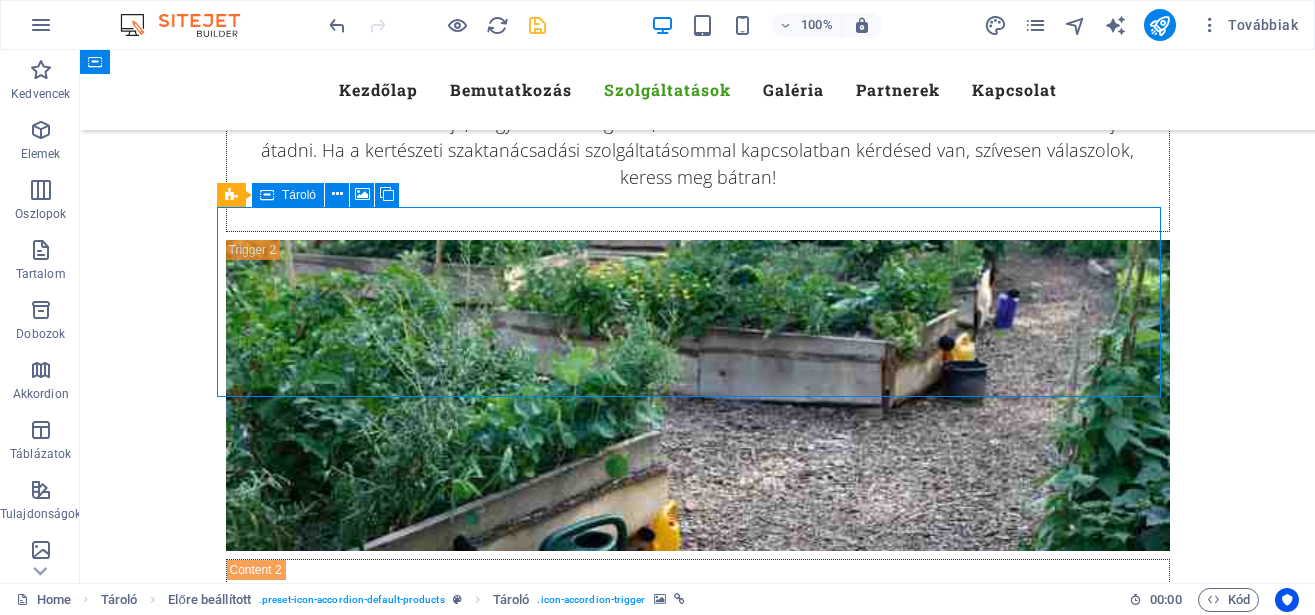 click on "Kertbarát klub" at bounding box center [698, 2739] 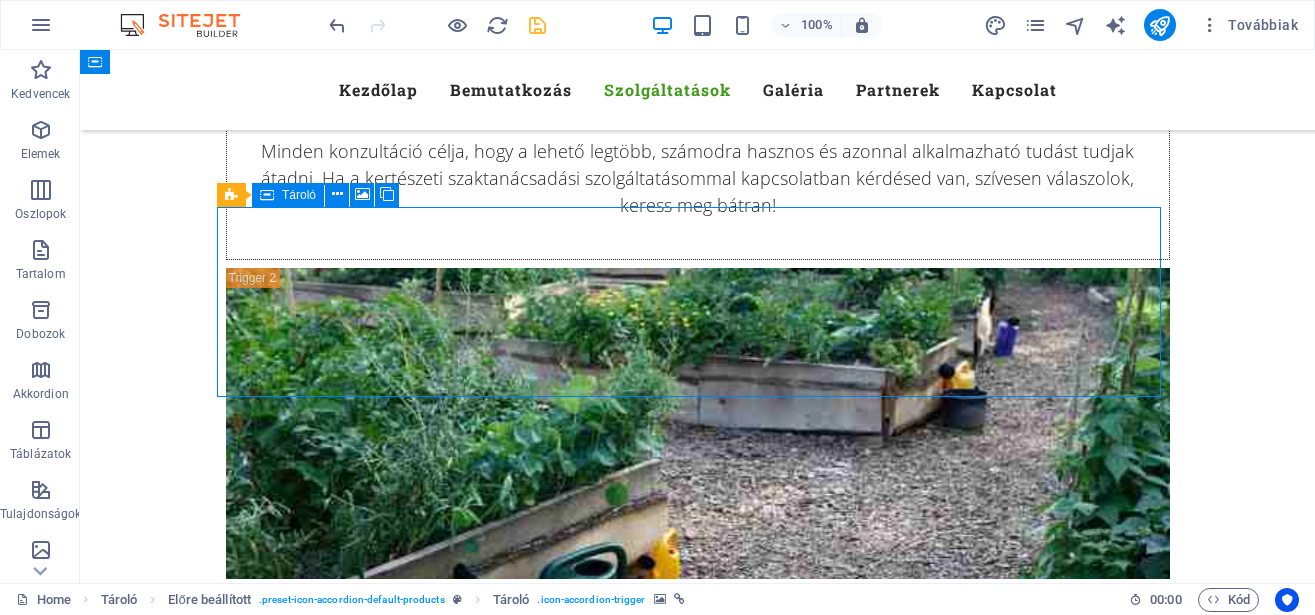 select on "px" 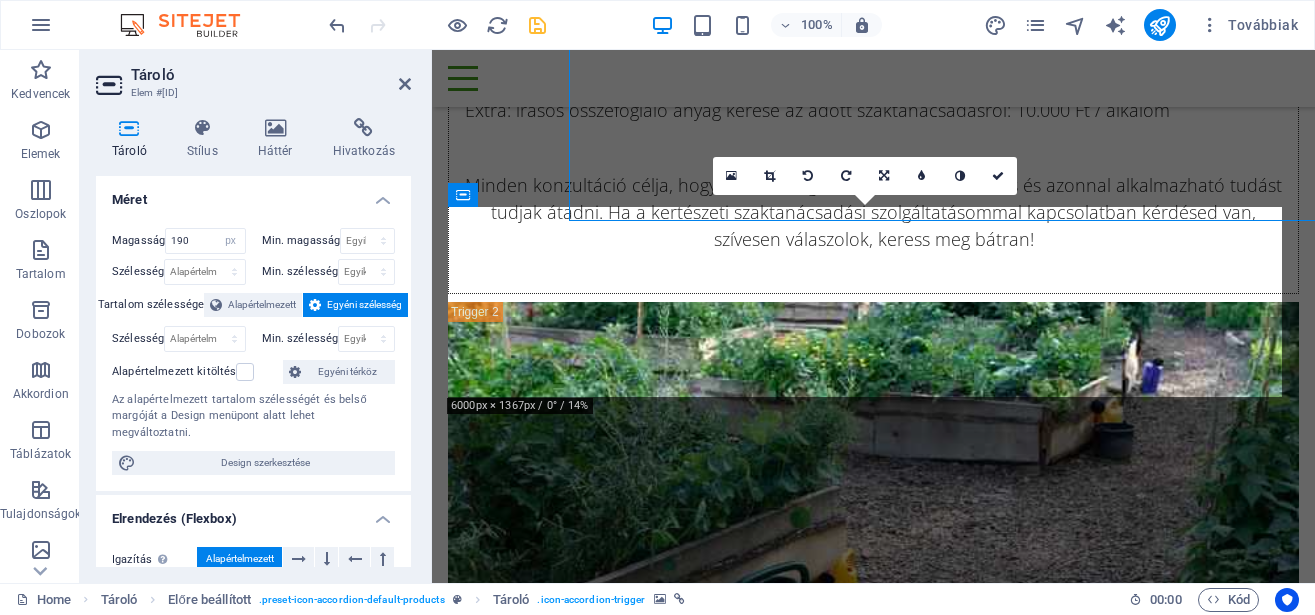 scroll, scrollTop: 9378, scrollLeft: 0, axis: vertical 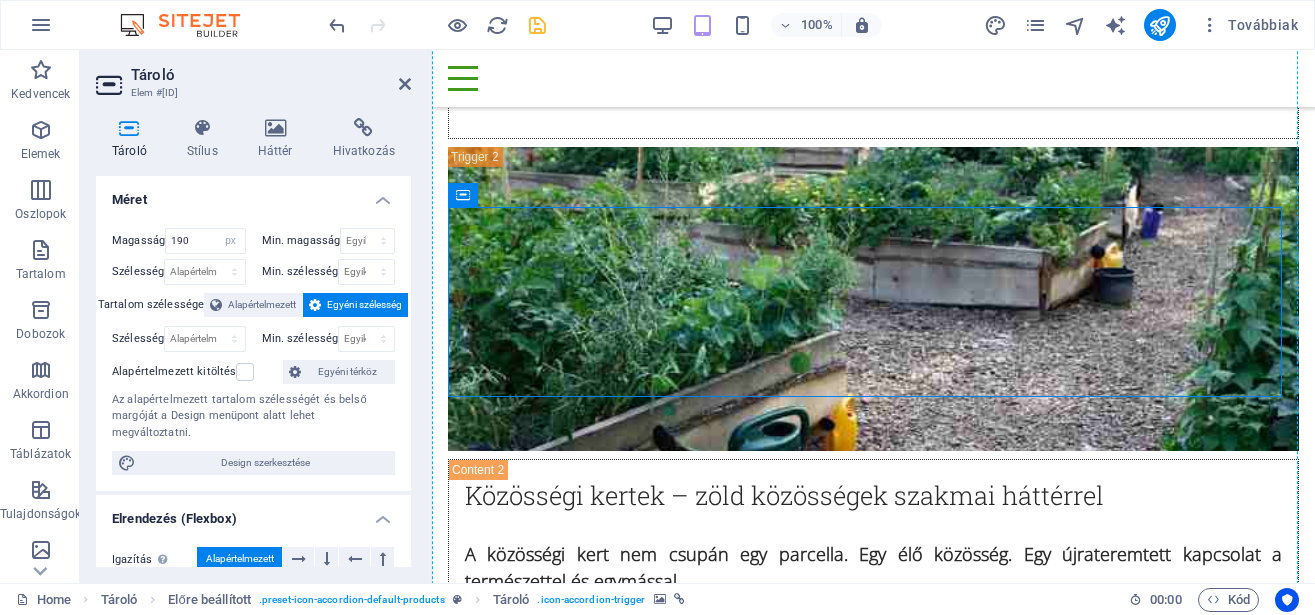 drag, startPoint x: 502, startPoint y: 234, endPoint x: 484, endPoint y: 402, distance: 168.96153 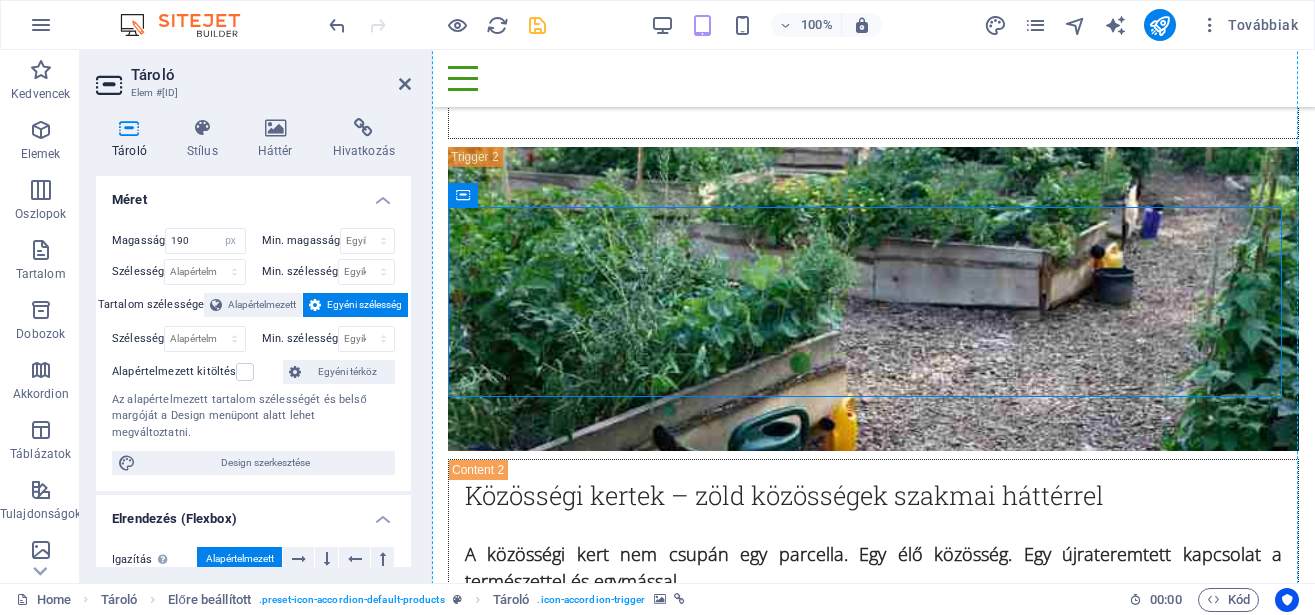 click on "Milyen a TökMag-féle Kertbarát klub? Havonta/kéthetente tartott találkozók élőben vagy online Minden alkalomnak van témája (pl. palántázás, komposzt, gyümölcsfa metszés stb.) Gyakorlati tanácsok, bemutatók , közös tanulás Hozott kérdések, saját tapasztalatok megbeszélése Kertbarát füzet, évközi követés, tudásmegosztás Kiknek ajánlom? Kezdő kertészkedőknek, akik szeretnének biztonsággal elindulni Tapasztalt kertbarátoknak, akik szívesen osztják meg tudásukat Baráti társaságoknak, települési közösségeknek Művelődési házaknak, könyvtáraknak, civil szervezeteknek . formálja" at bounding box center (873, 3369) 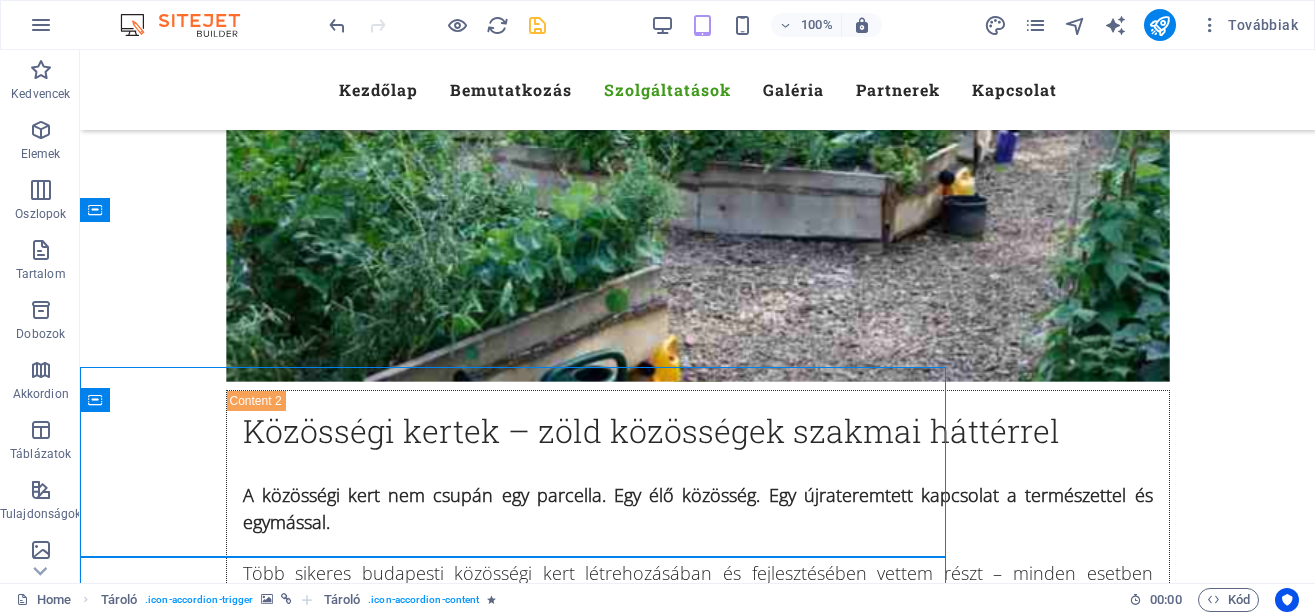 scroll, scrollTop: 10232, scrollLeft: 0, axis: vertical 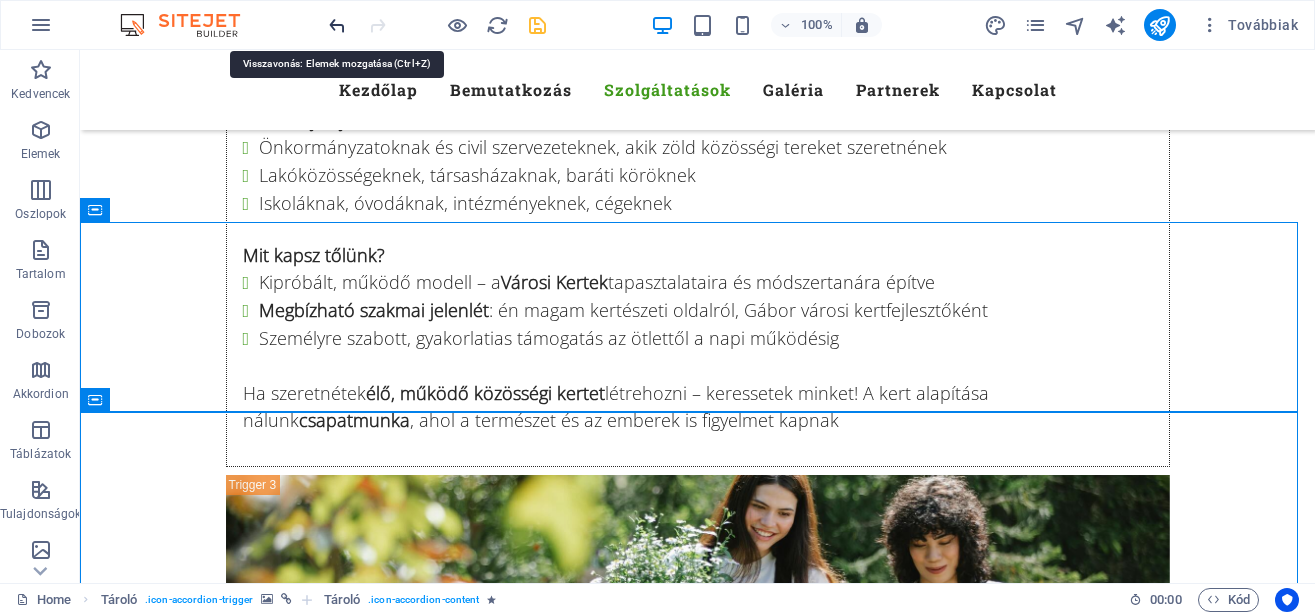 click at bounding box center (337, 25) 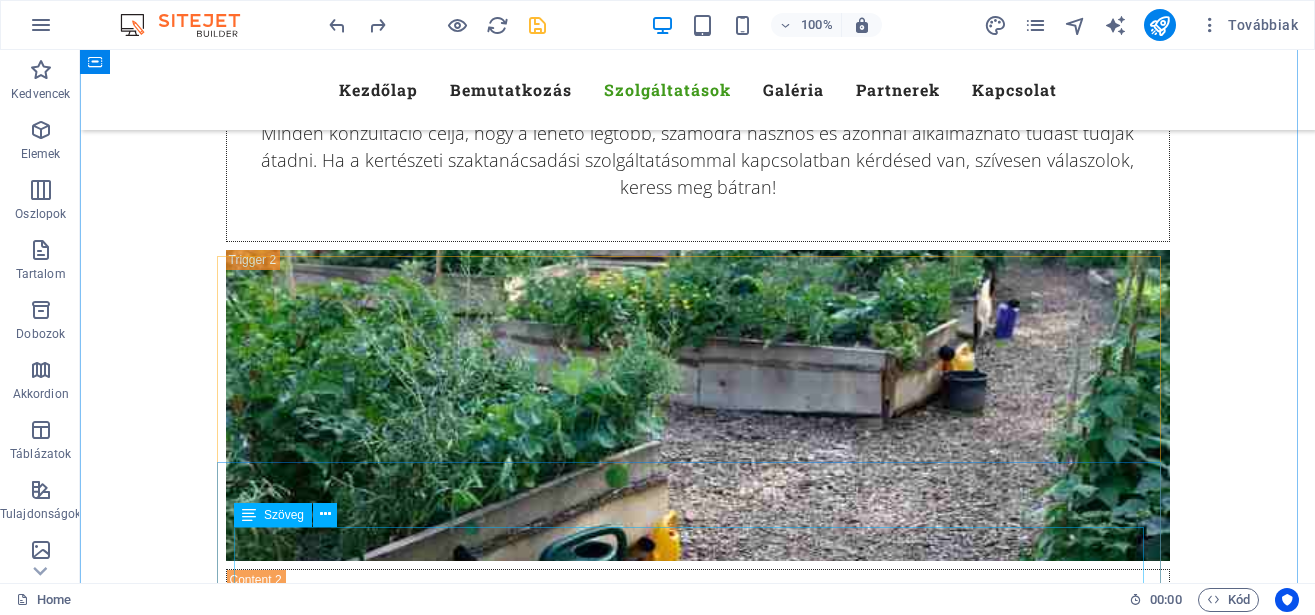 scroll, scrollTop: 9214, scrollLeft: 0, axis: vertical 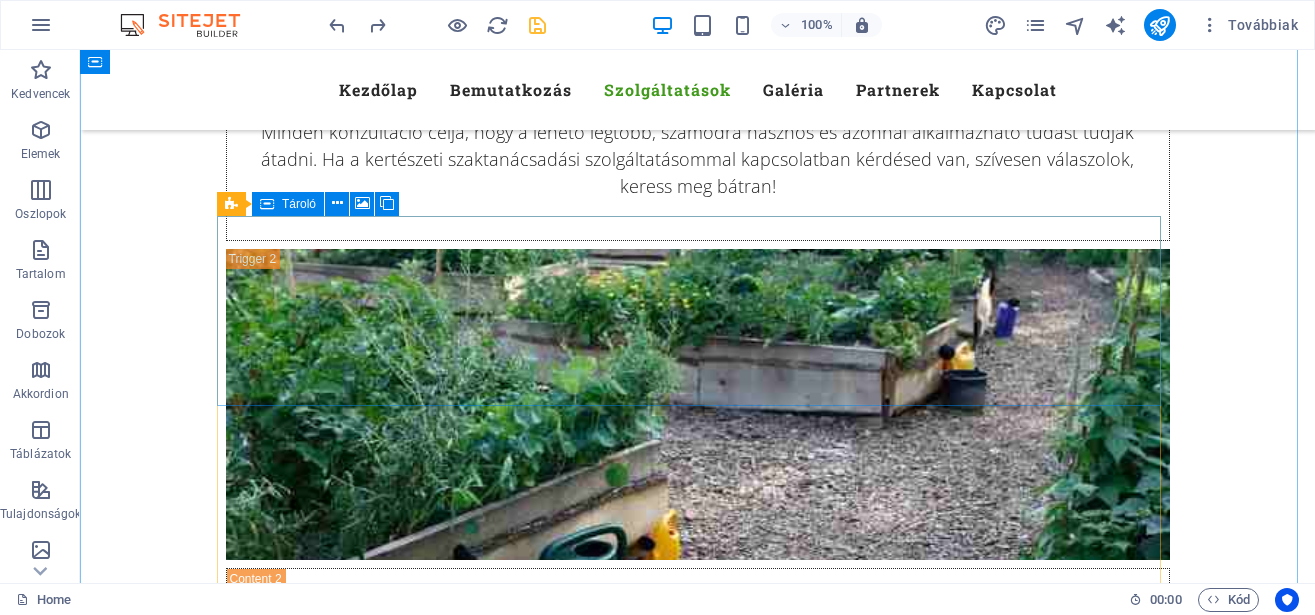 click on "Kertbarát klub" at bounding box center [698, 2748] 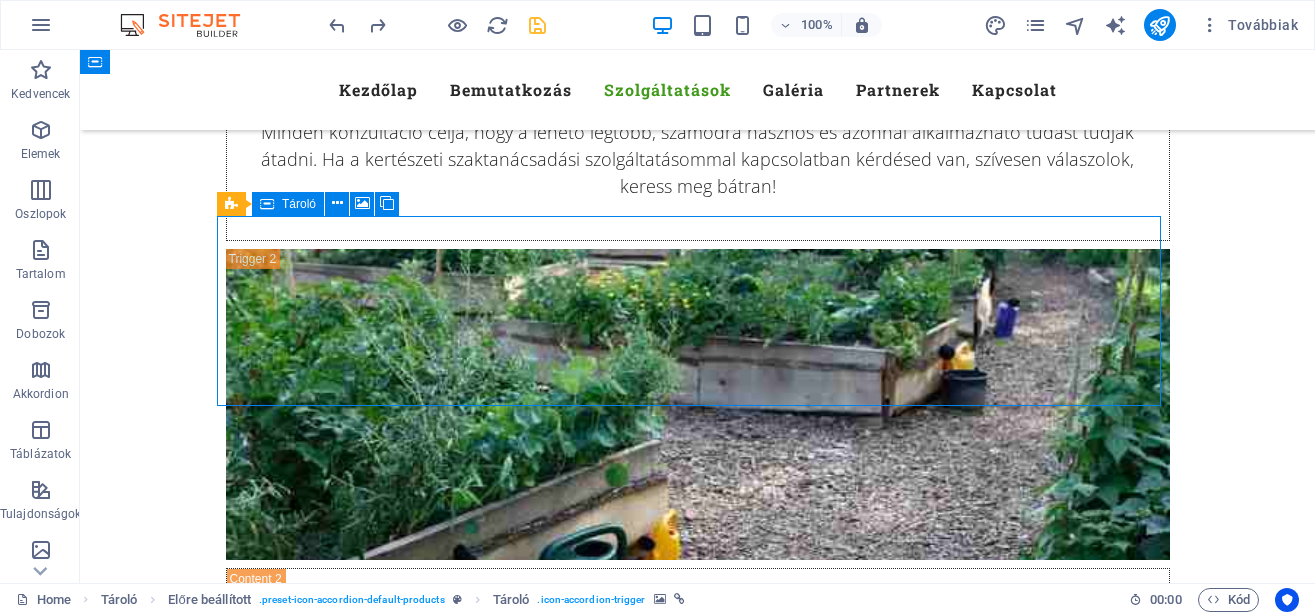 click on "Kertbarát klub" at bounding box center (698, 2748) 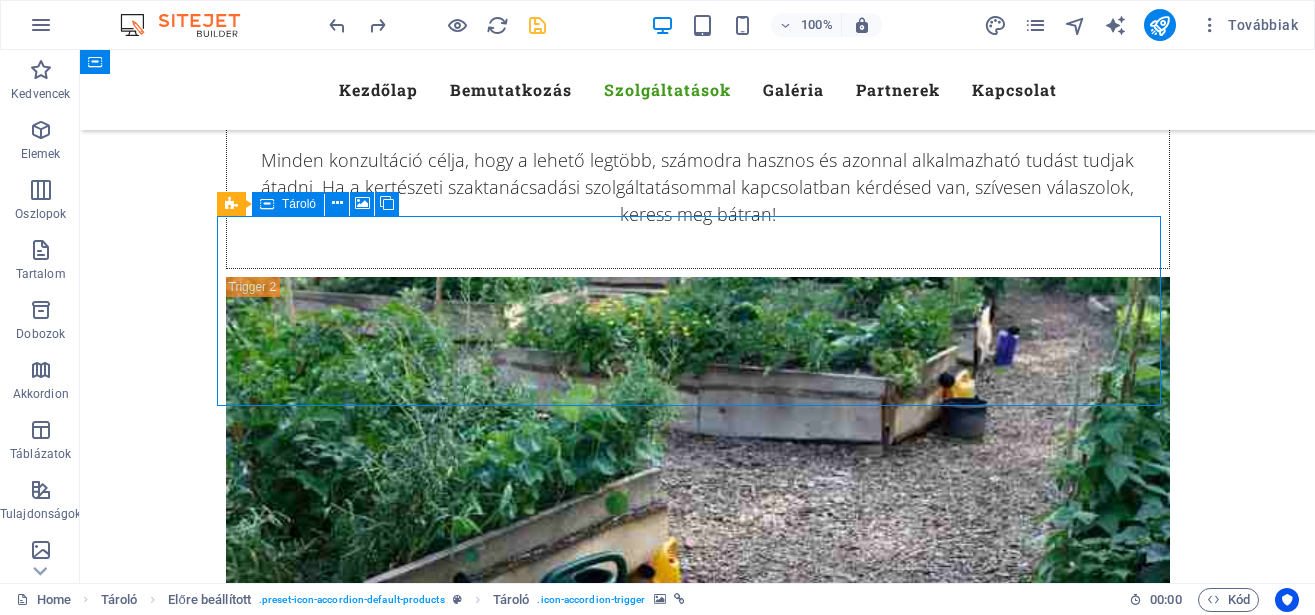 scroll, scrollTop: 9388, scrollLeft: 0, axis: vertical 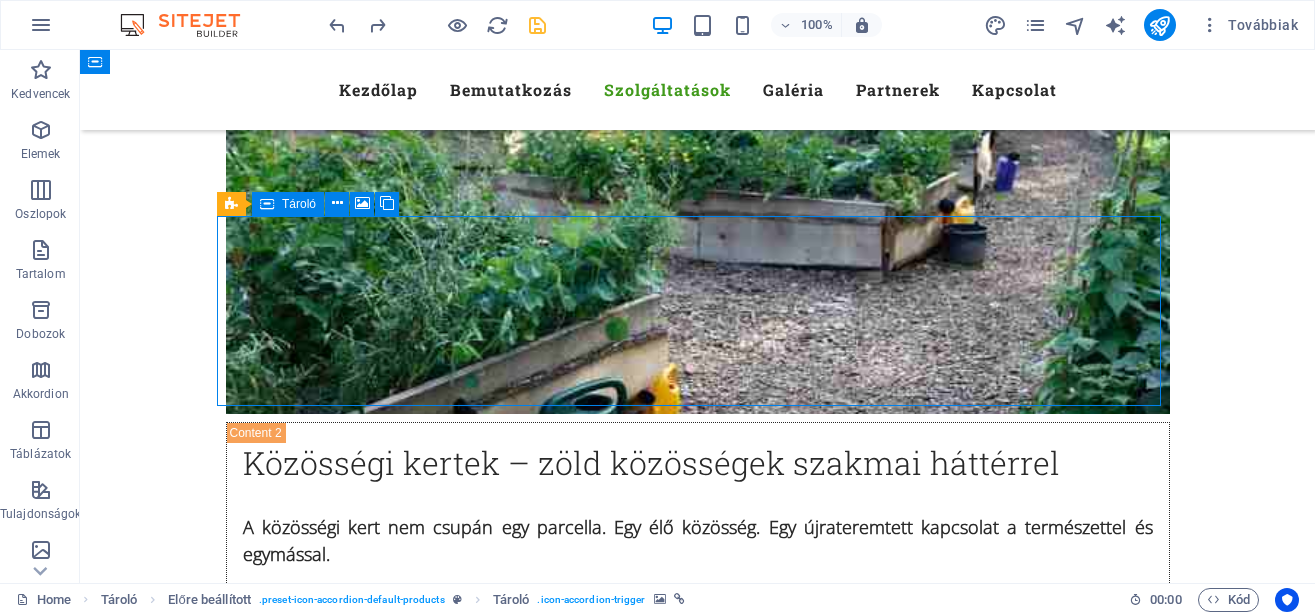 select on "px" 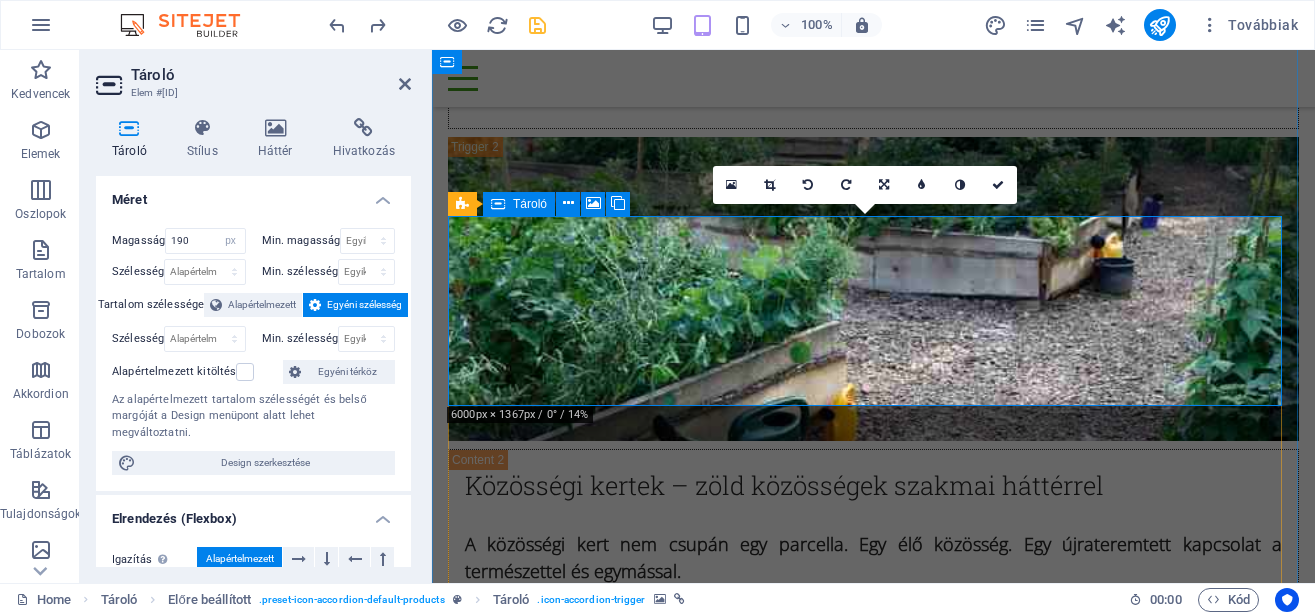 scroll, scrollTop: 9369, scrollLeft: 0, axis: vertical 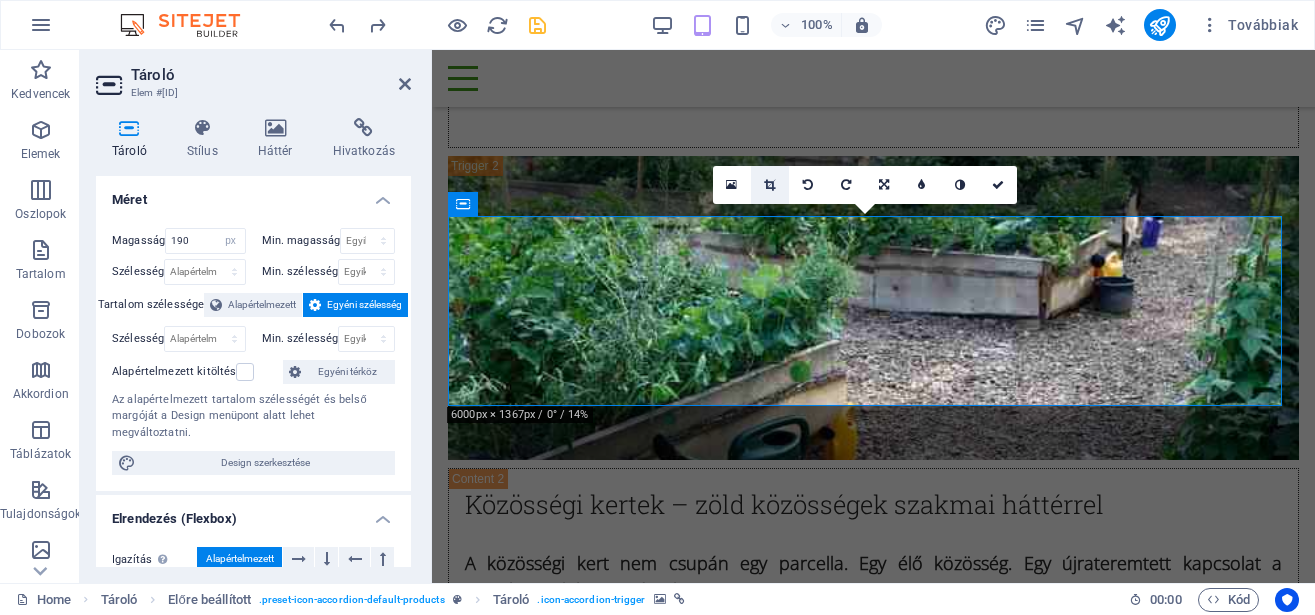 click at bounding box center (769, 185) 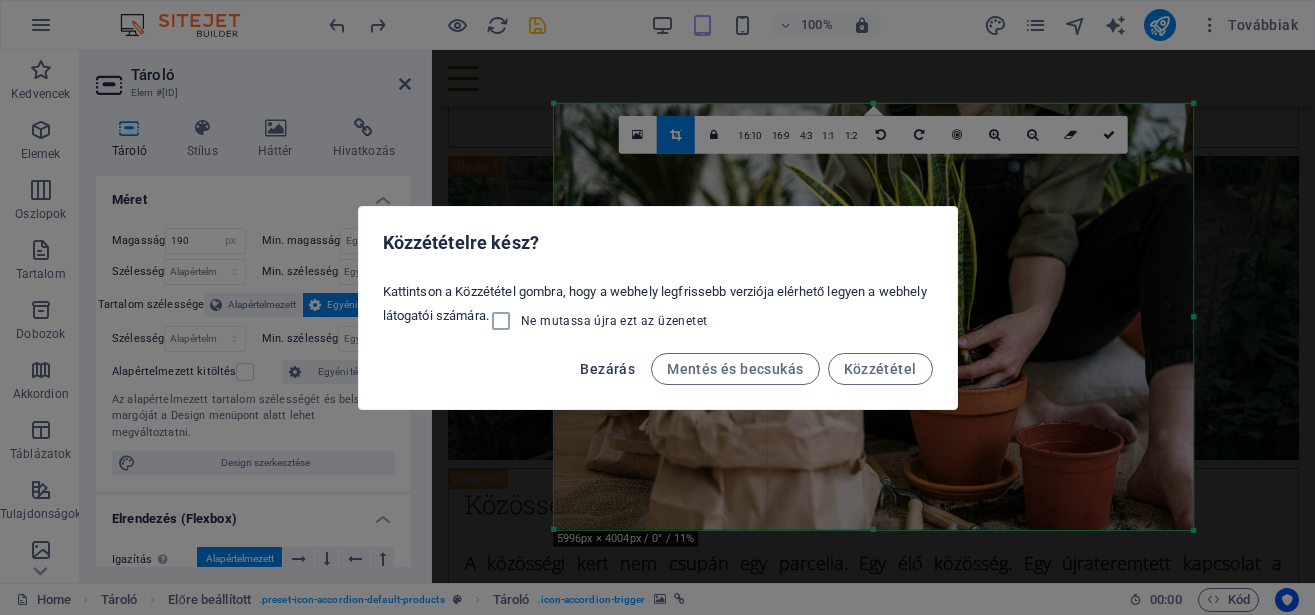 click on "Bezárás" at bounding box center [607, 369] 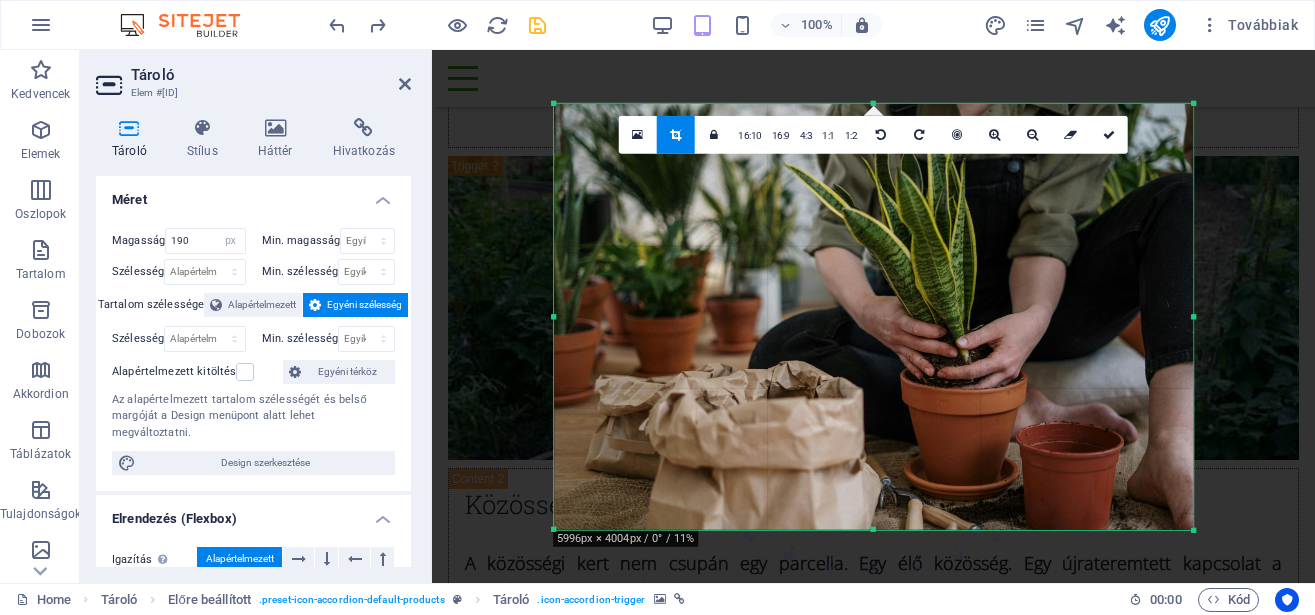 click at bounding box center [873, 4817] 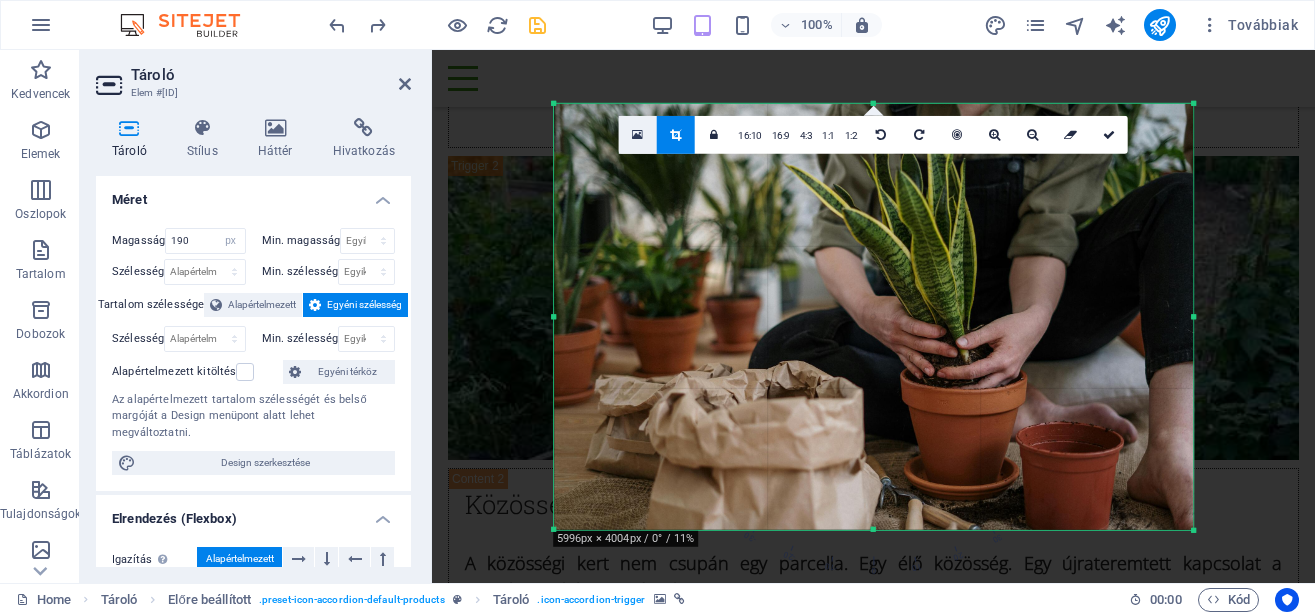 click at bounding box center (637, 134) 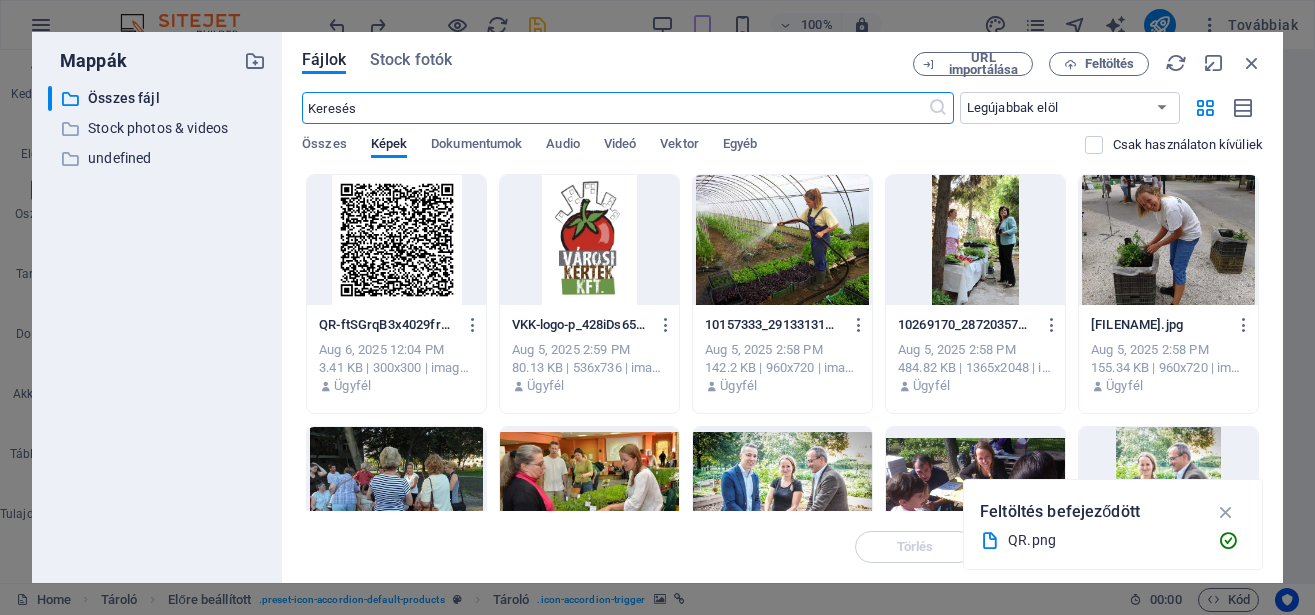 scroll, scrollTop: 15269, scrollLeft: 0, axis: vertical 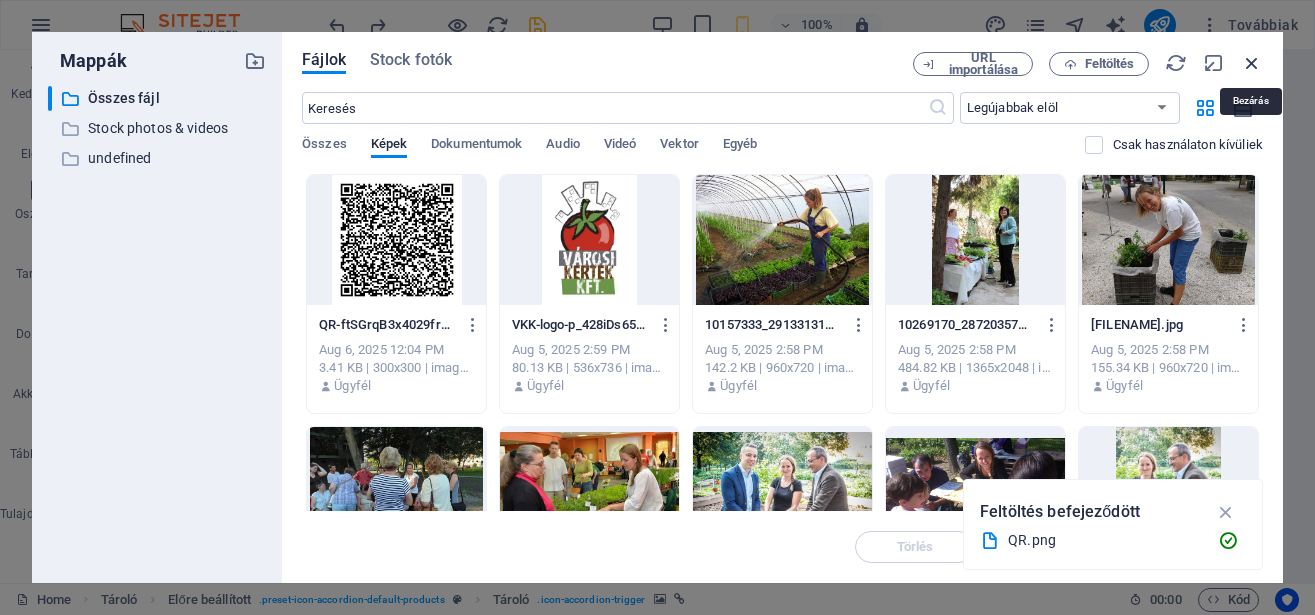 click at bounding box center [1252, 63] 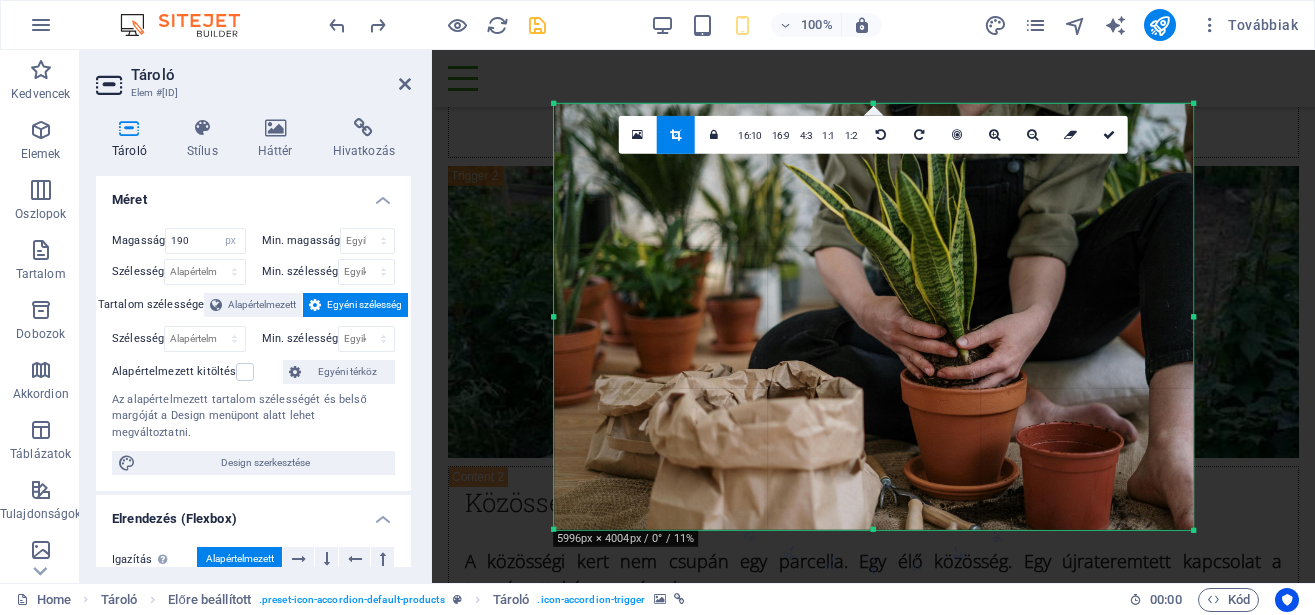 scroll, scrollTop: 9362, scrollLeft: 0, axis: vertical 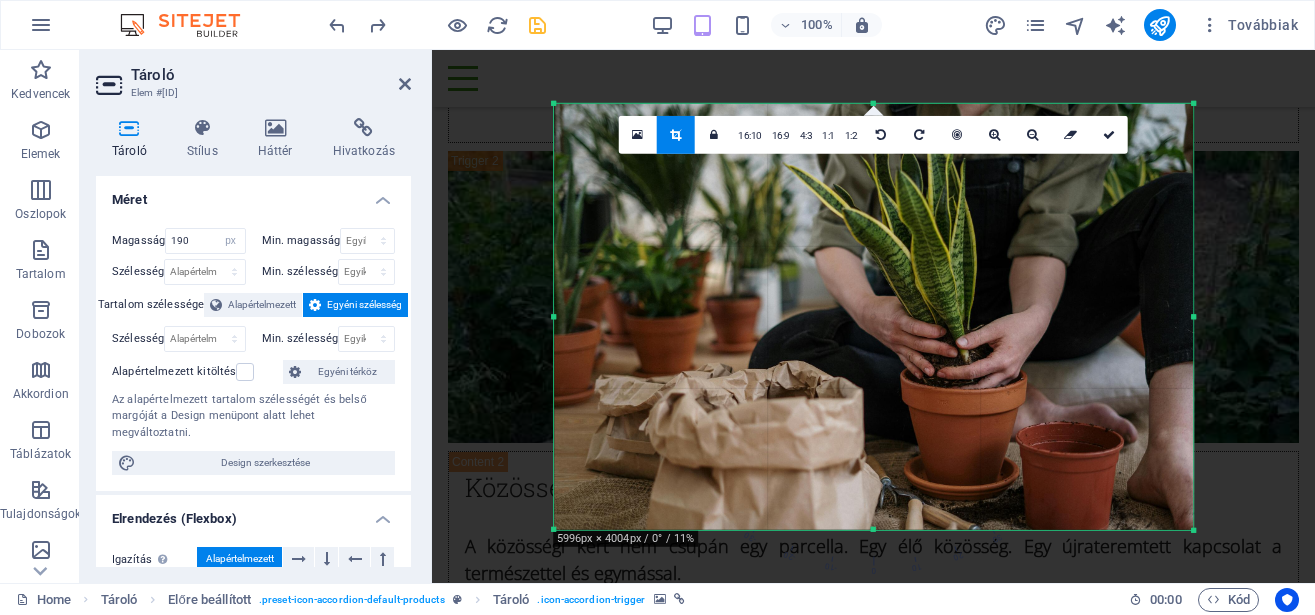 click at bounding box center [873, 4817] 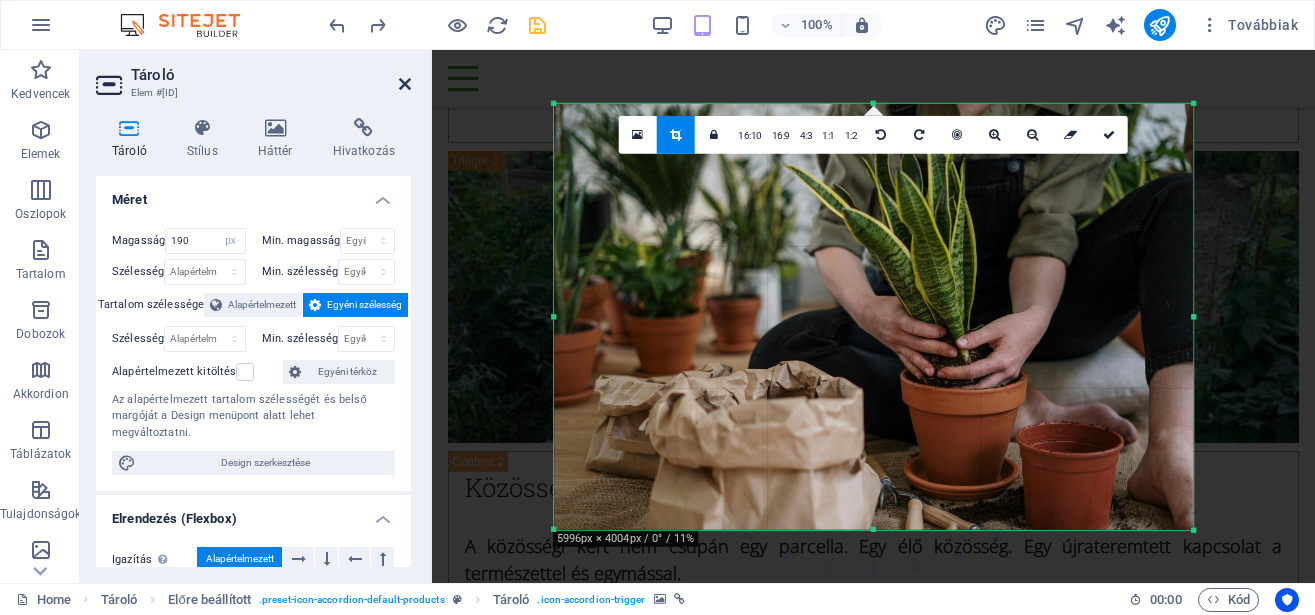 click at bounding box center [405, 84] 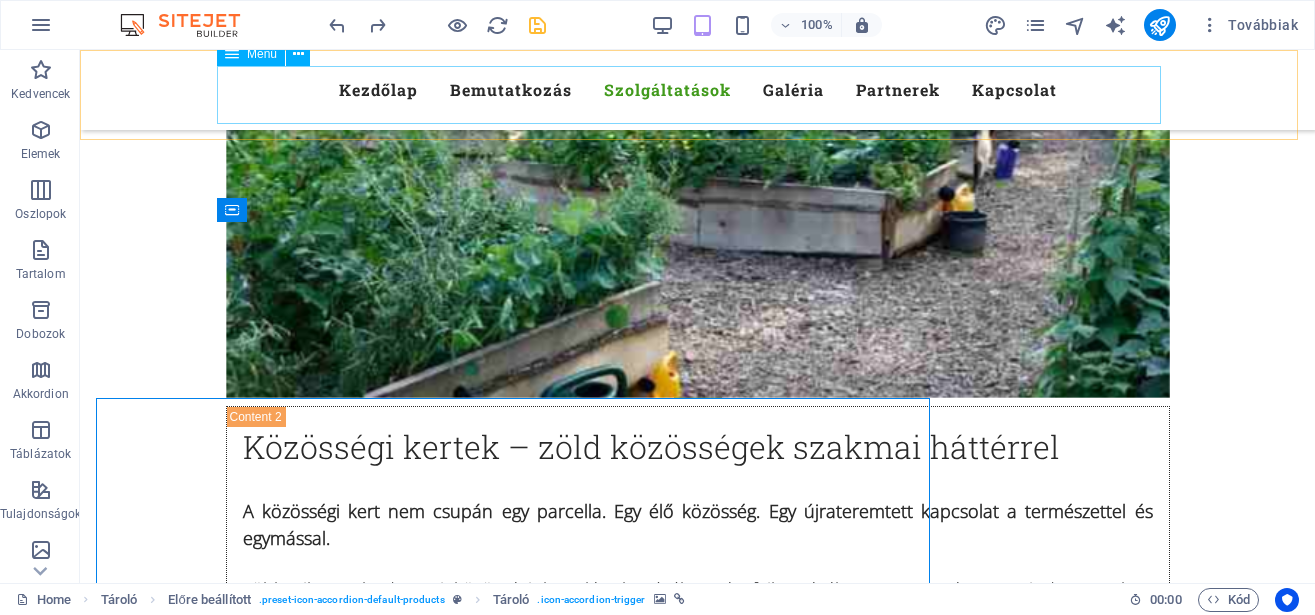 scroll, scrollTop: 9207, scrollLeft: 0, axis: vertical 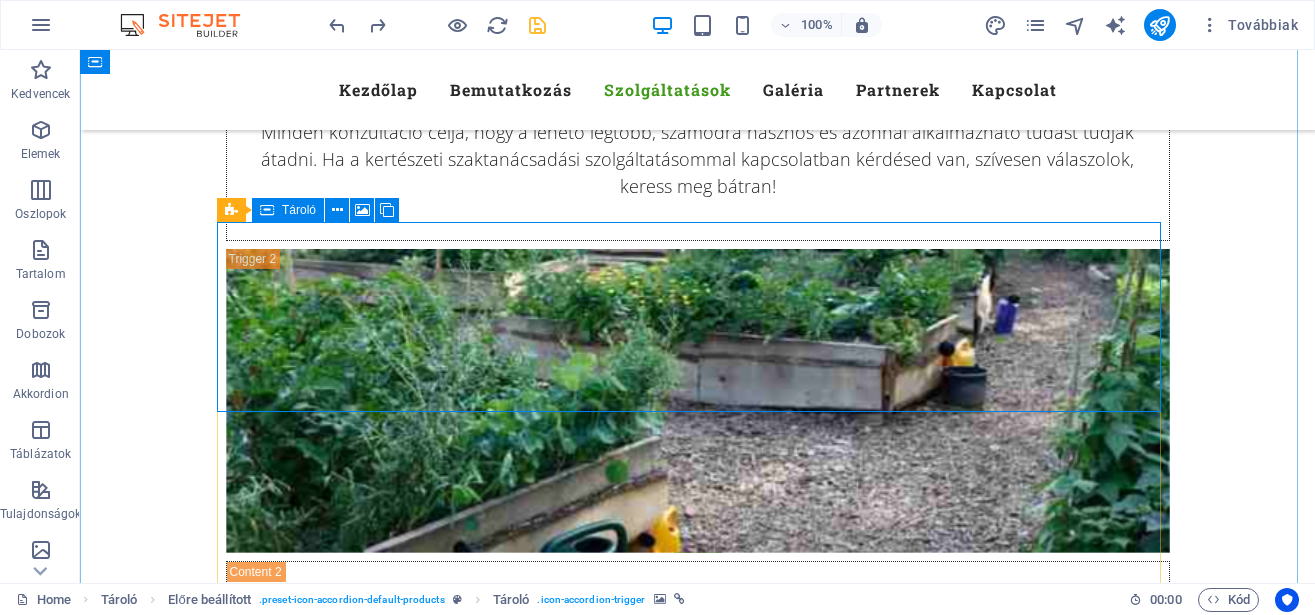 click on "Kertbarát klub" at bounding box center (698, 2734) 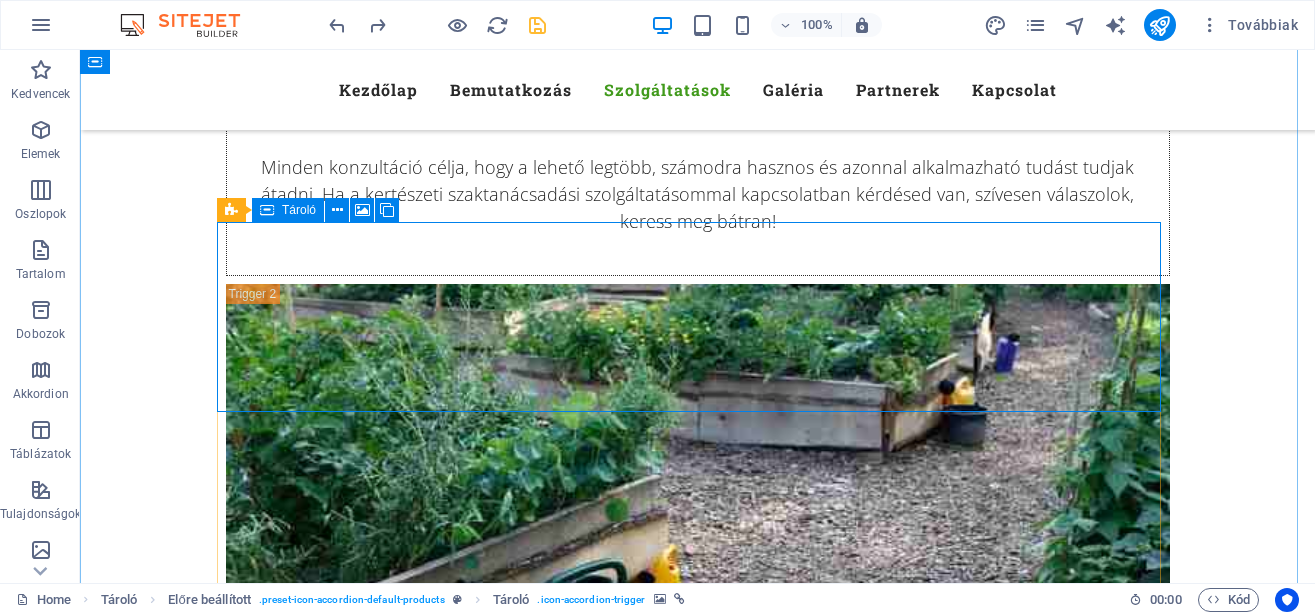 select on "px" 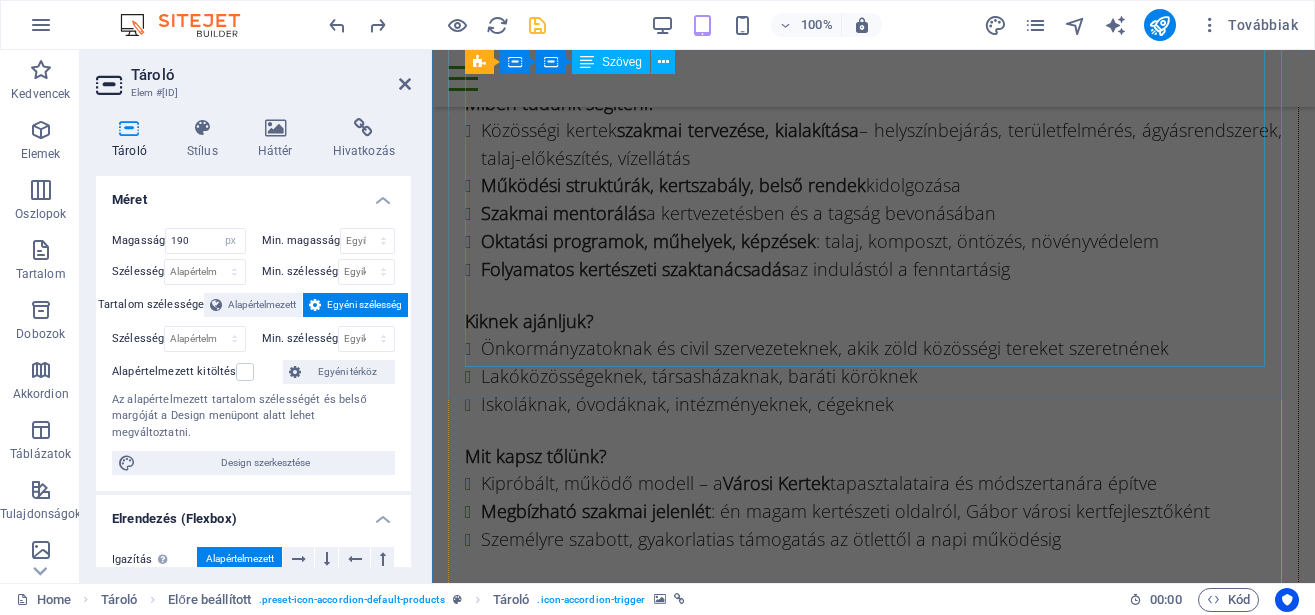 scroll, scrollTop: 10178, scrollLeft: 0, axis: vertical 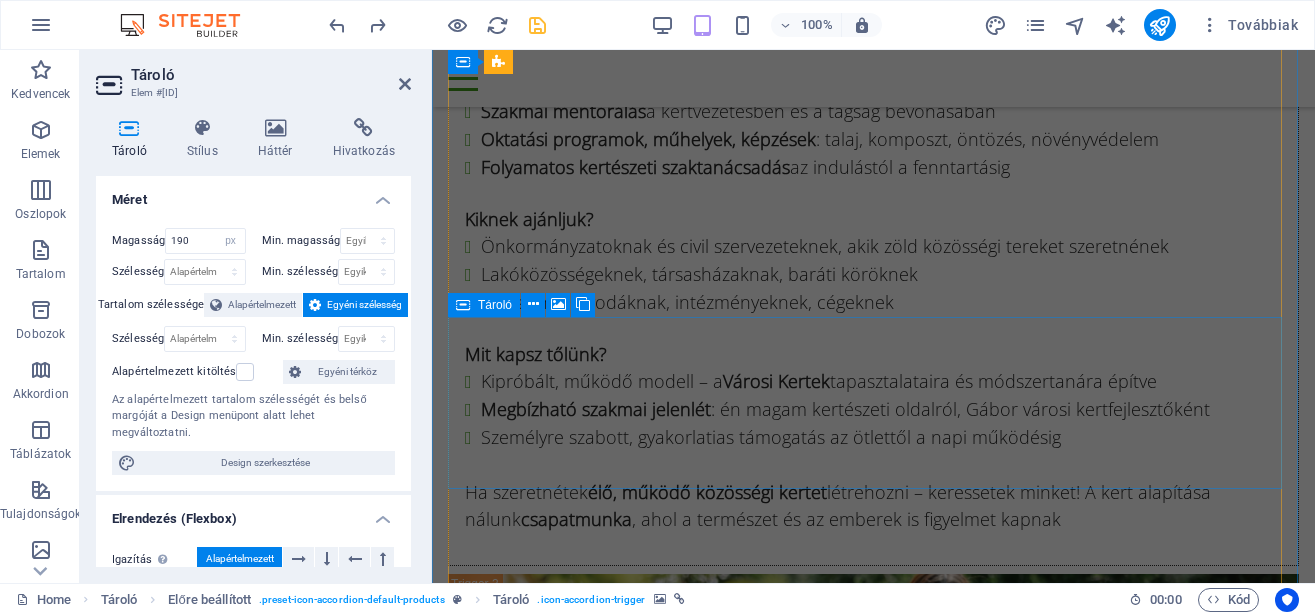 drag, startPoint x: 1138, startPoint y: 347, endPoint x: 1489, endPoint y: 348, distance: 351.00143 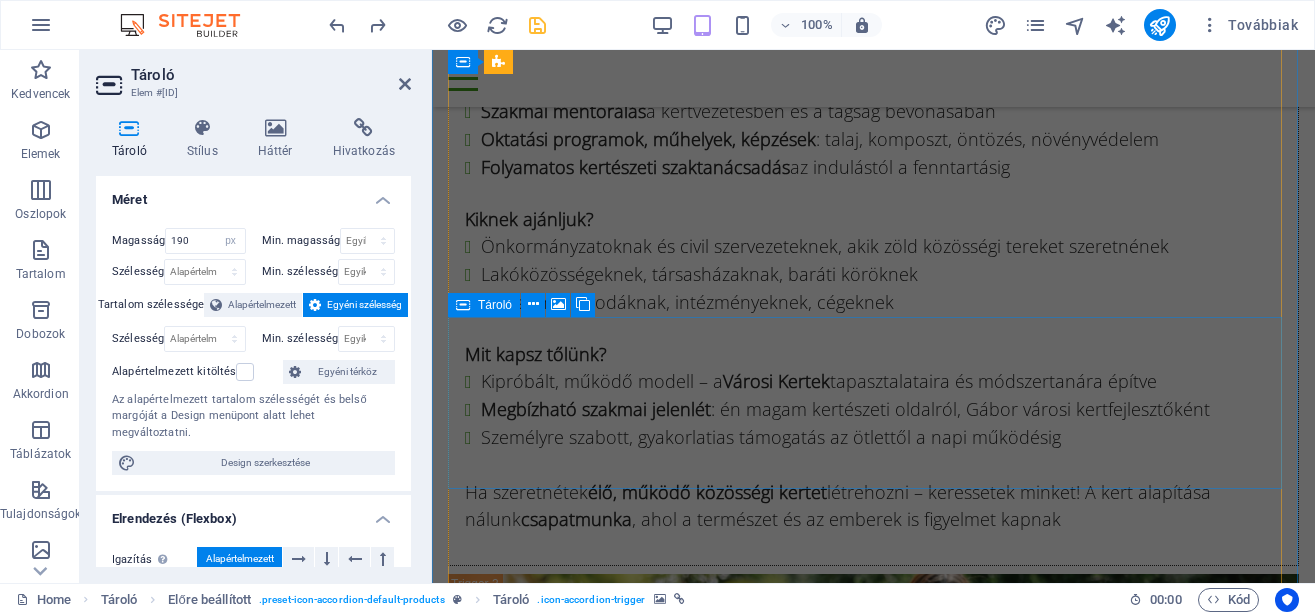 click on "Környezeti nevelés" at bounding box center [873, 2714] 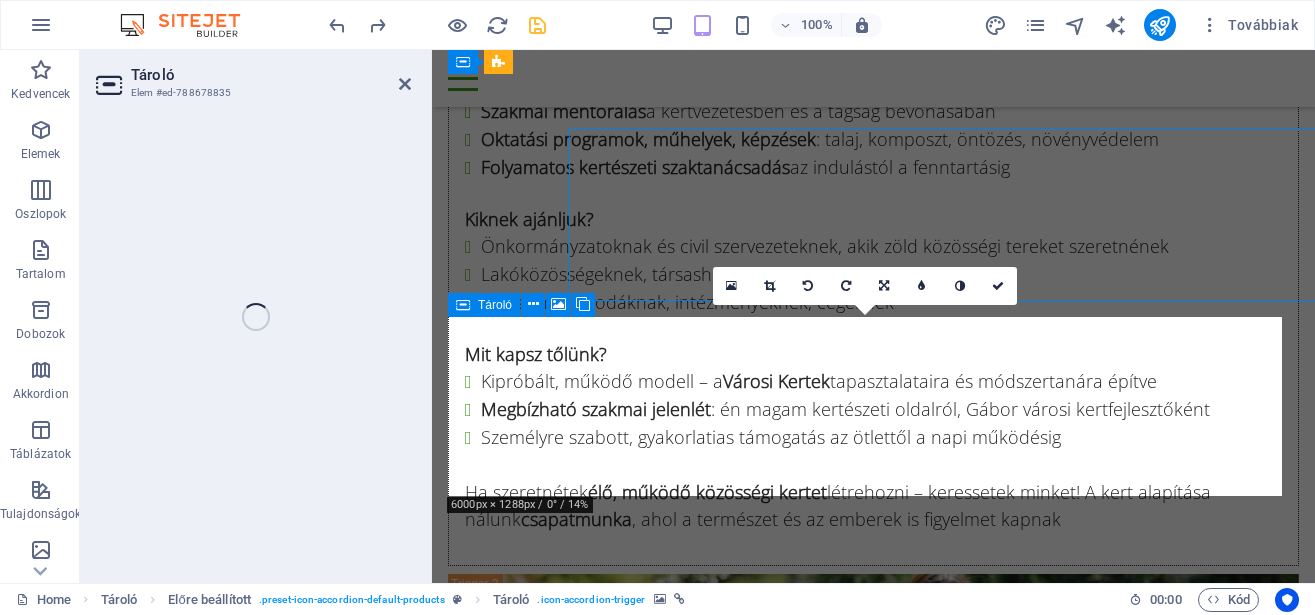 drag, startPoint x: 1489, startPoint y: 348, endPoint x: 1137, endPoint y: 347, distance: 352.00143 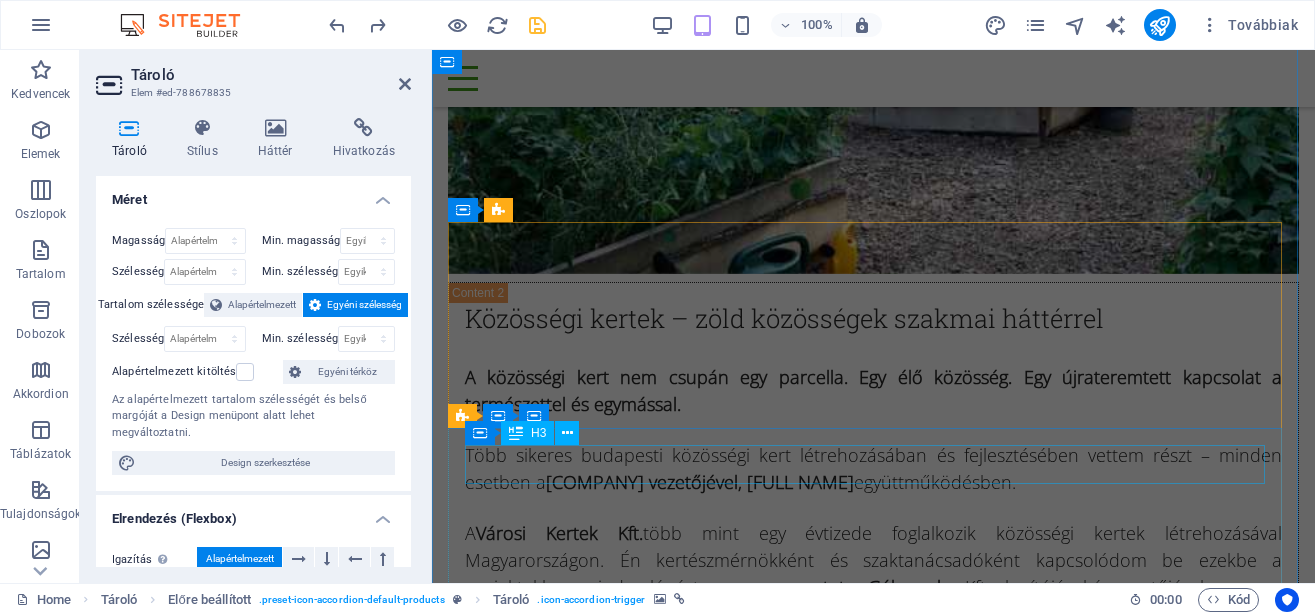 scroll, scrollTop: 9362, scrollLeft: 0, axis: vertical 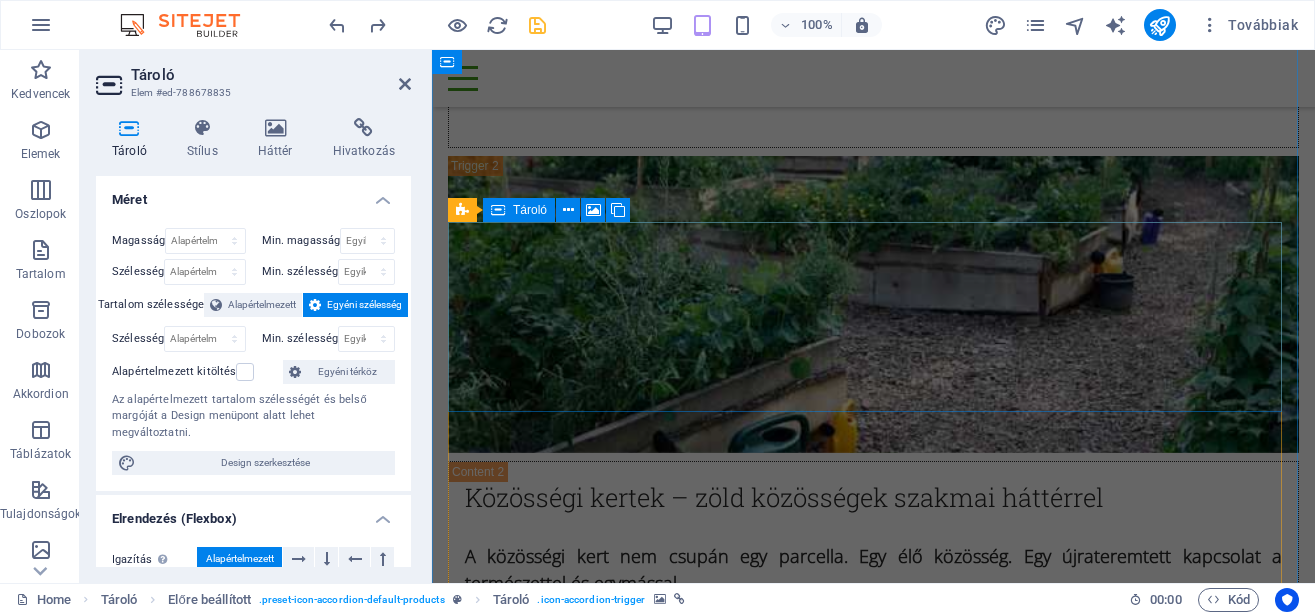 click on "Kertbarát klub" at bounding box center [873, 2659] 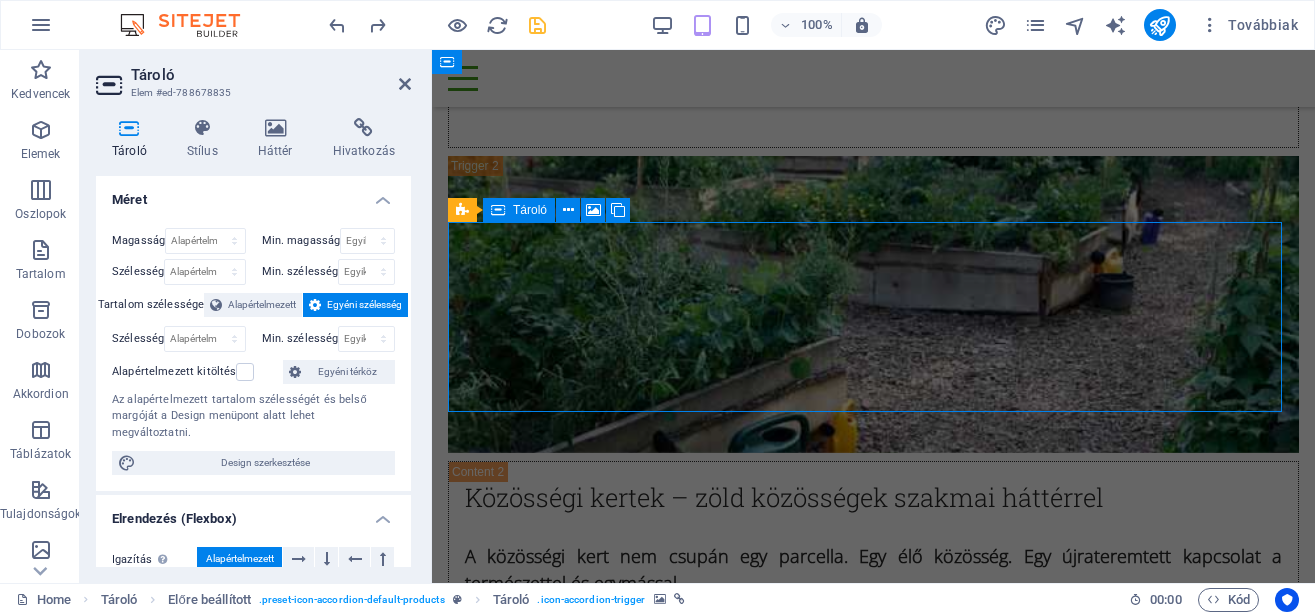 click on "Kertbarát klub" at bounding box center [873, 2659] 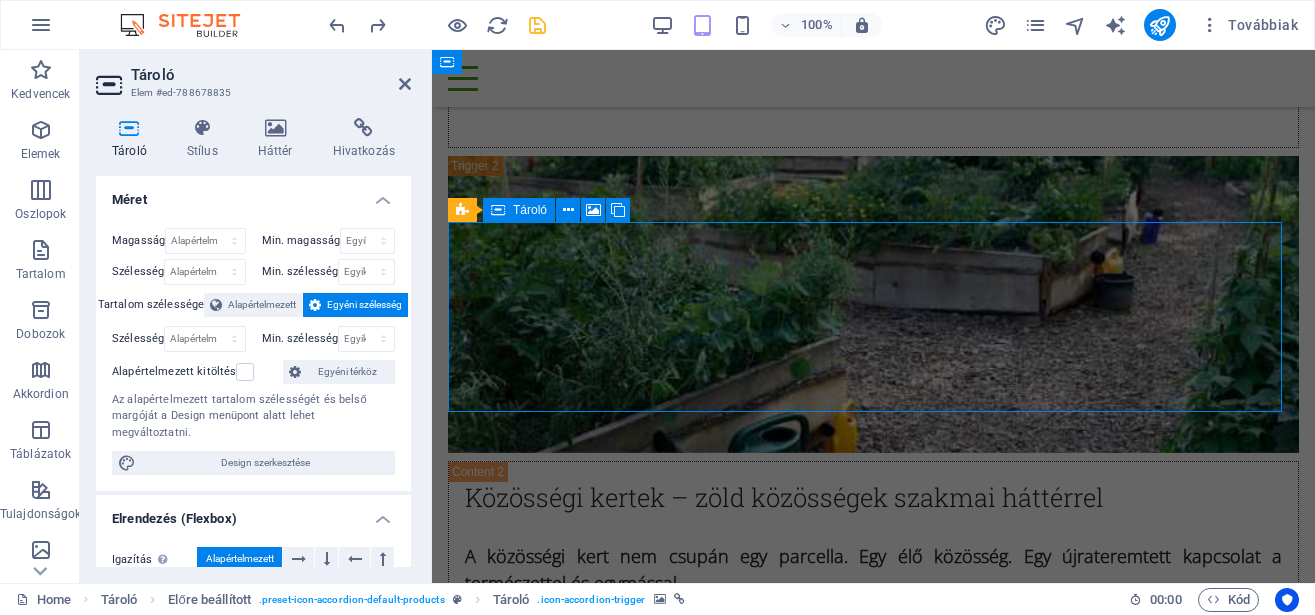 select on "px" 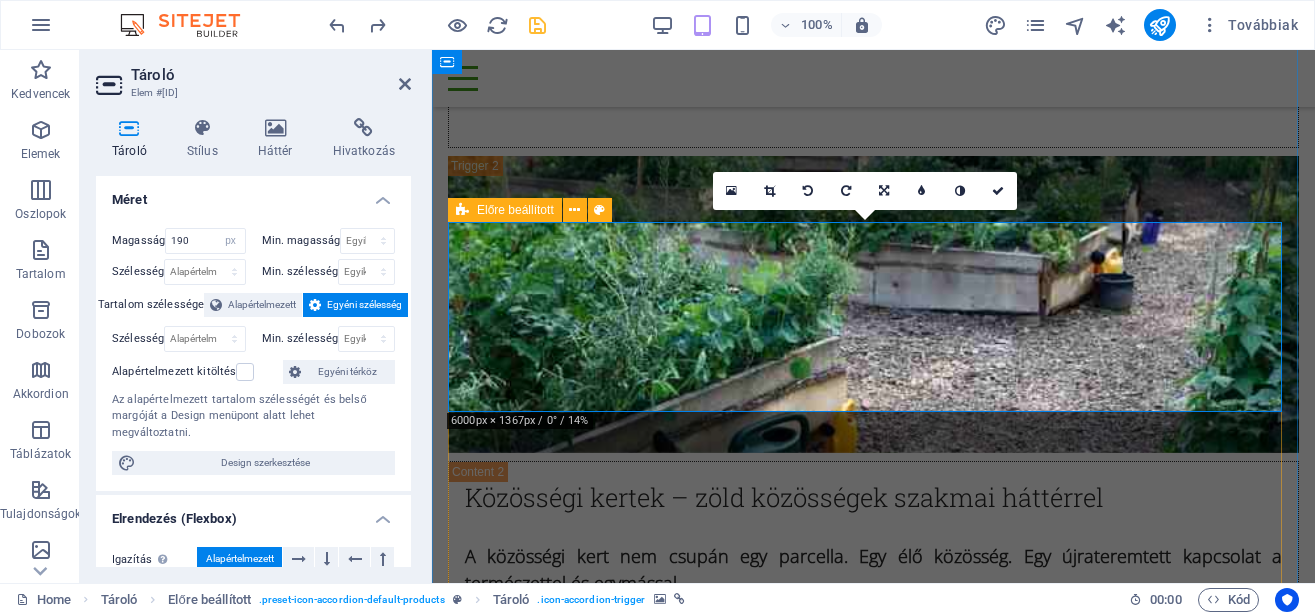 click on "Milyen a TökMag-féle Kertbarát klub? Havonta/kéthetente tartott találkozók élőben vagy online Minden alkalomnak van témája (pl. palántázás, komposzt, gyümölcsfa metszés stb.) Gyakorlati tanácsok, bemutatók , közös tanulás Hozott kérdések, saját tapasztalatok megbeszélése Kertbarát füzet, évközi követés, tudásmegosztás Kiknek ajánlom? Kezdő kertészkedőknek, akik szeretnének biztonsággal elindulni Tapasztalt kertbarátoknak, akik szívesen osztják meg tudásukat Baráti társaságoknak, települési közösségeknek Művelődési házaknak, könyvtáraknak, civil szervezeteknek . formálja" at bounding box center (873, 3360) 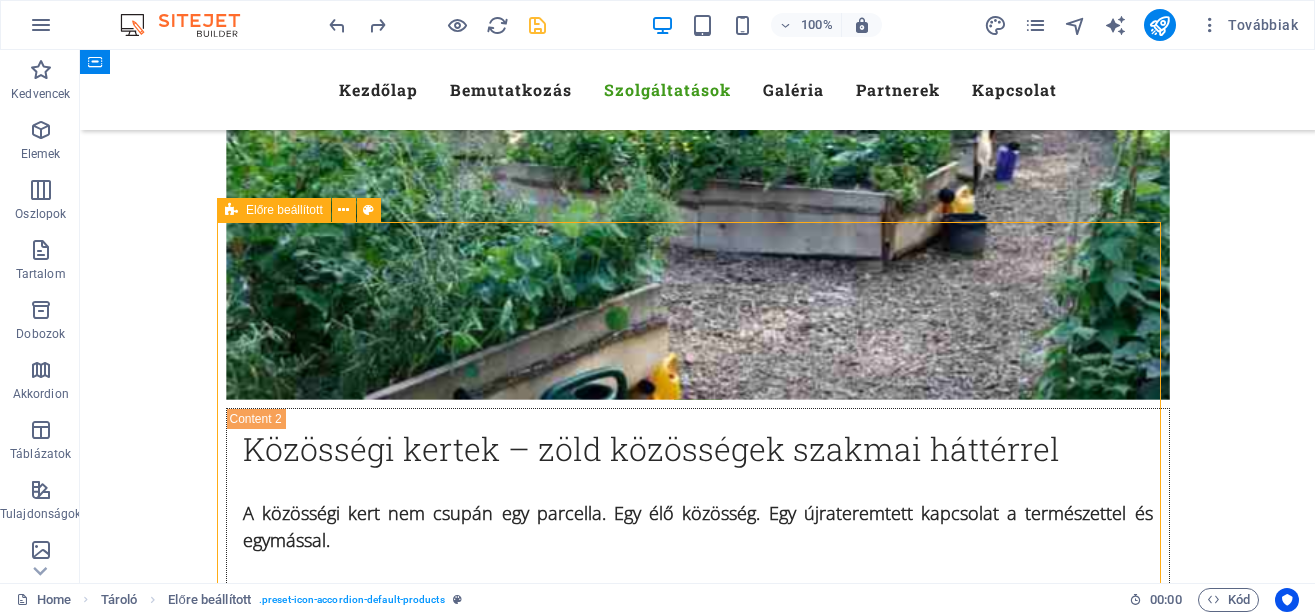 scroll, scrollTop: 9207, scrollLeft: 0, axis: vertical 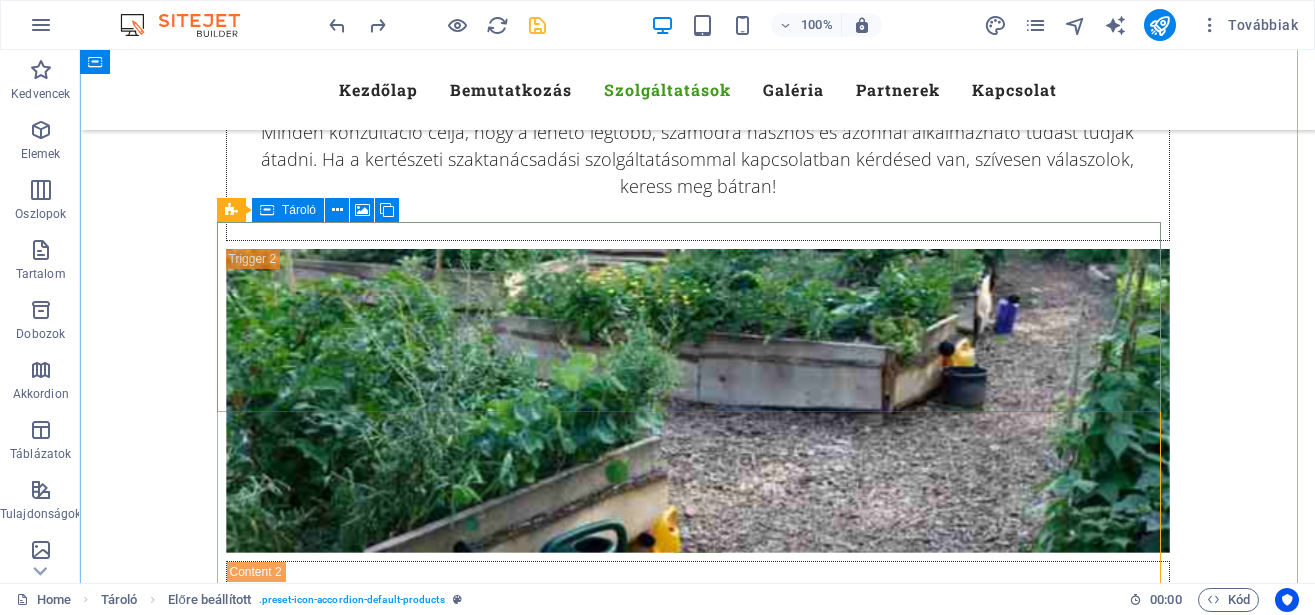 click on "Kertbarát klub" at bounding box center (698, 2734) 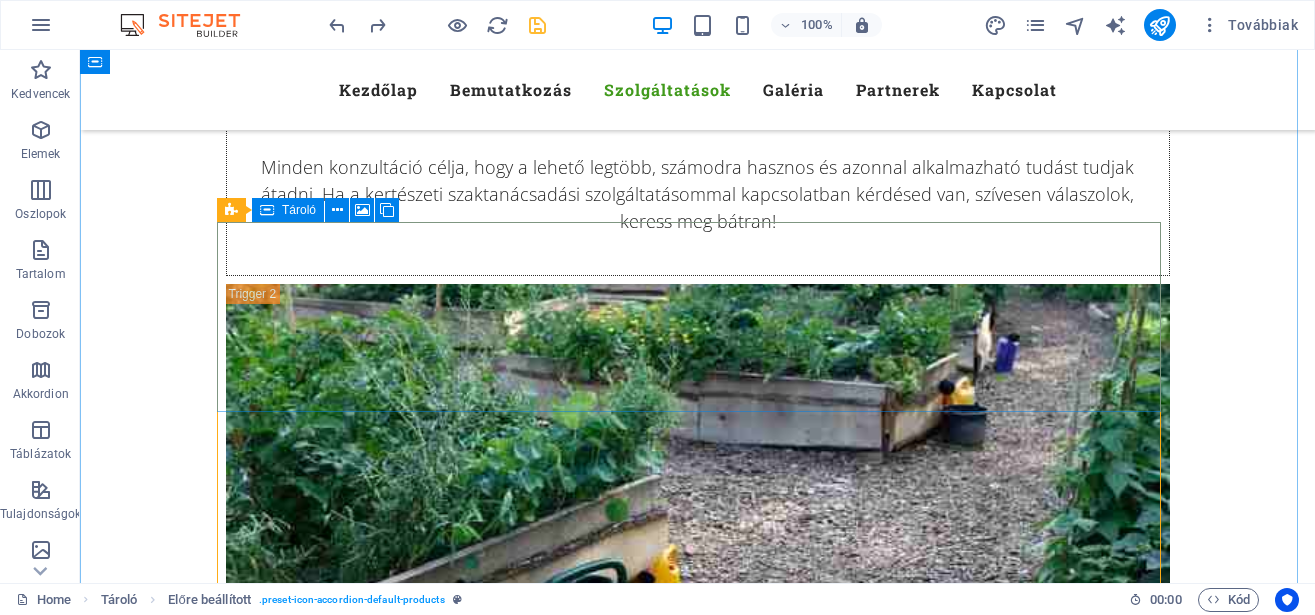 select on "px" 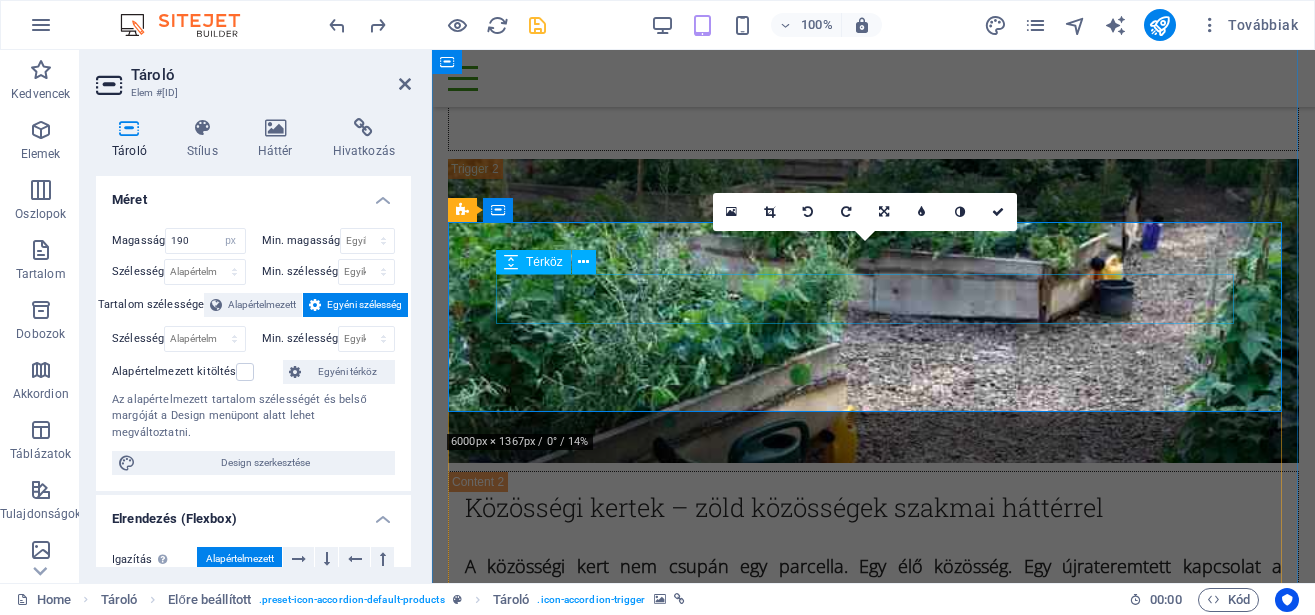 scroll, scrollTop: 9362, scrollLeft: 0, axis: vertical 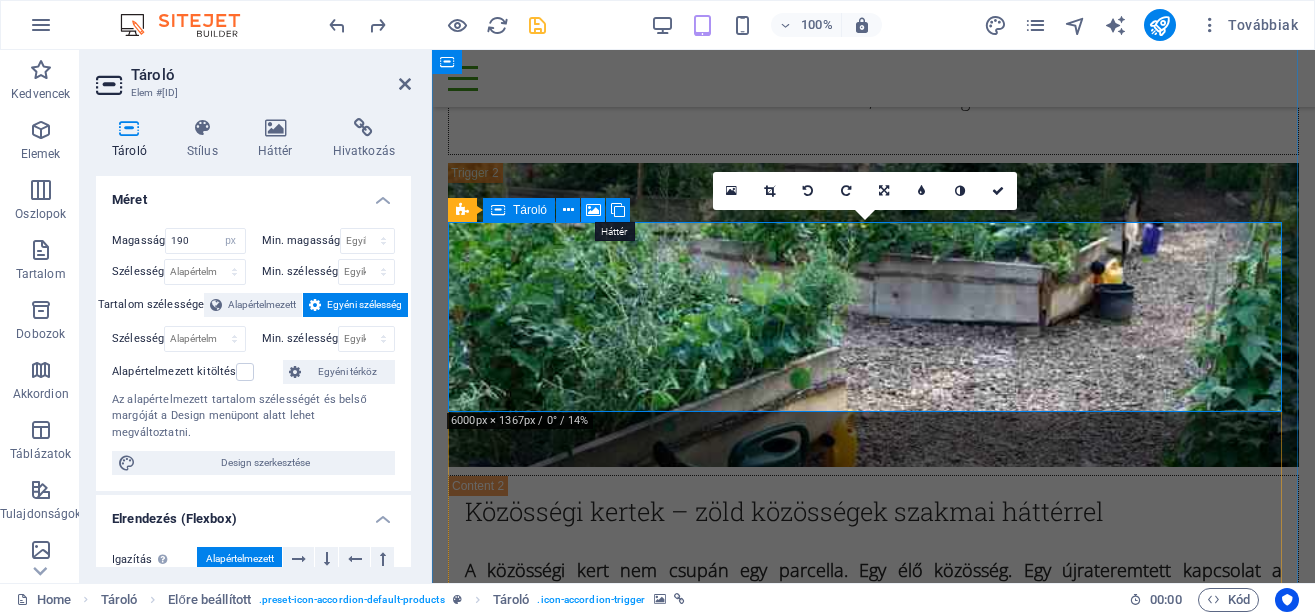 click at bounding box center [593, 210] 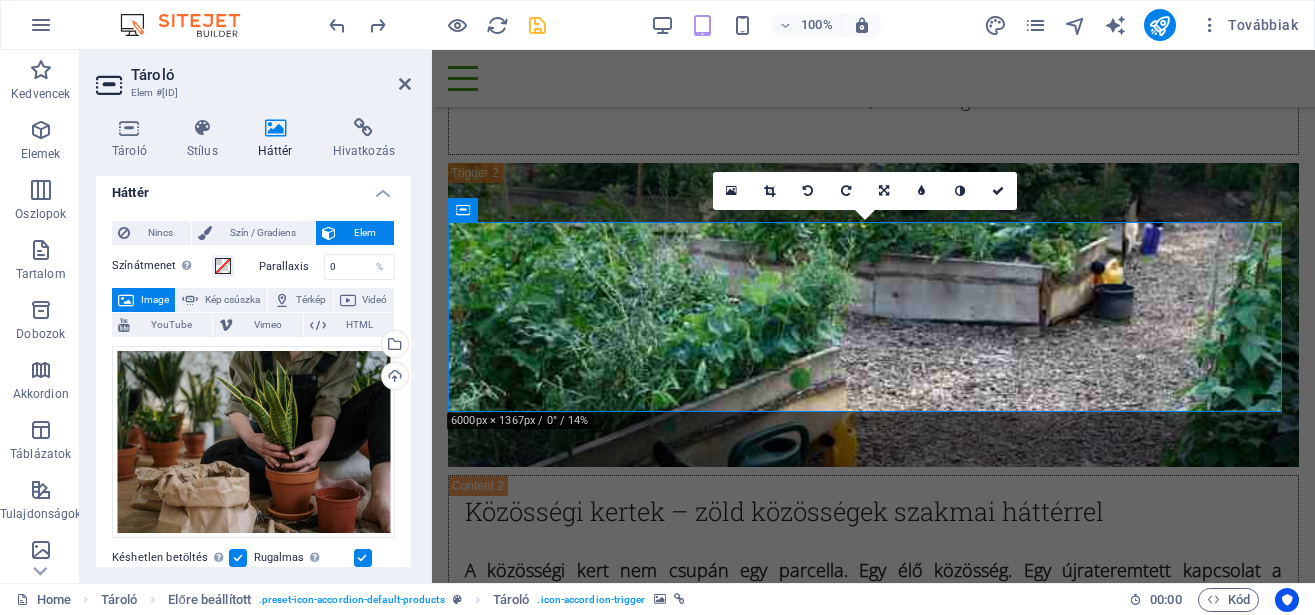 scroll, scrollTop: 0, scrollLeft: 0, axis: both 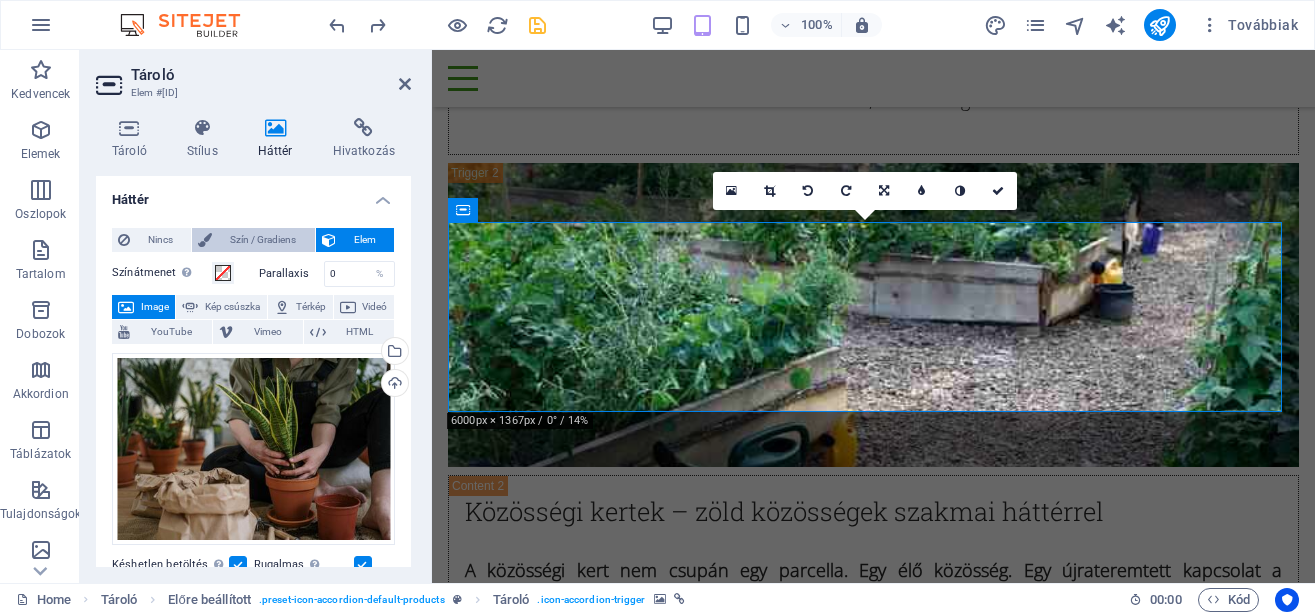 click on "Szín / Gradiens" at bounding box center (263, 240) 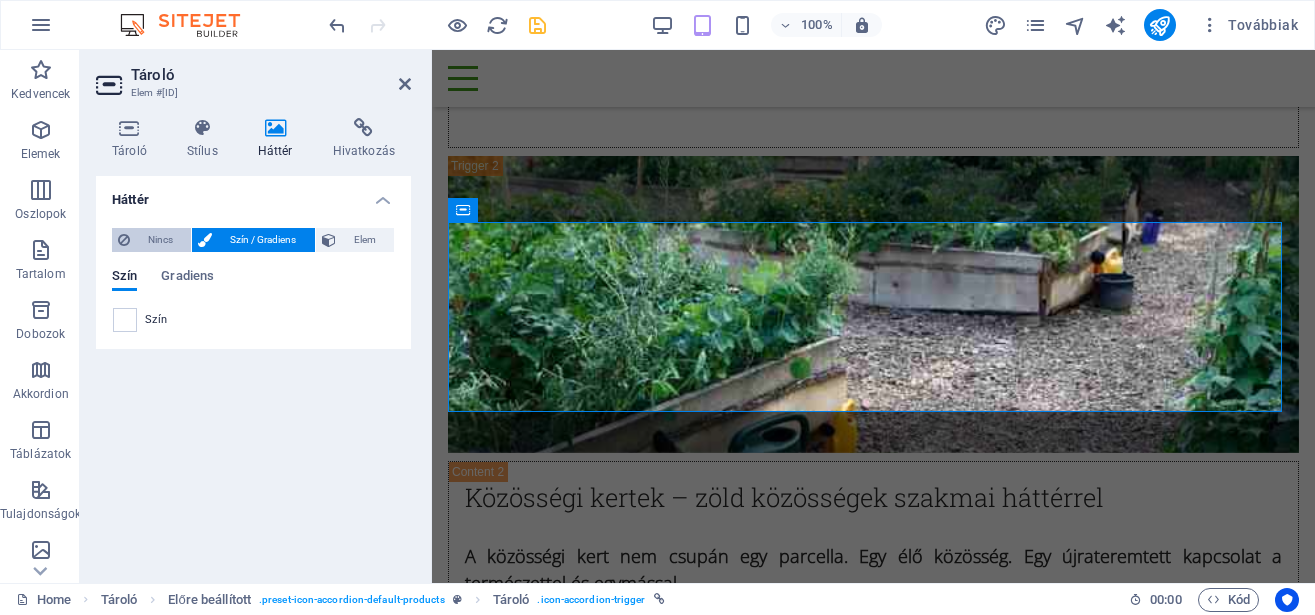 click on "Nincs" at bounding box center (160, 240) 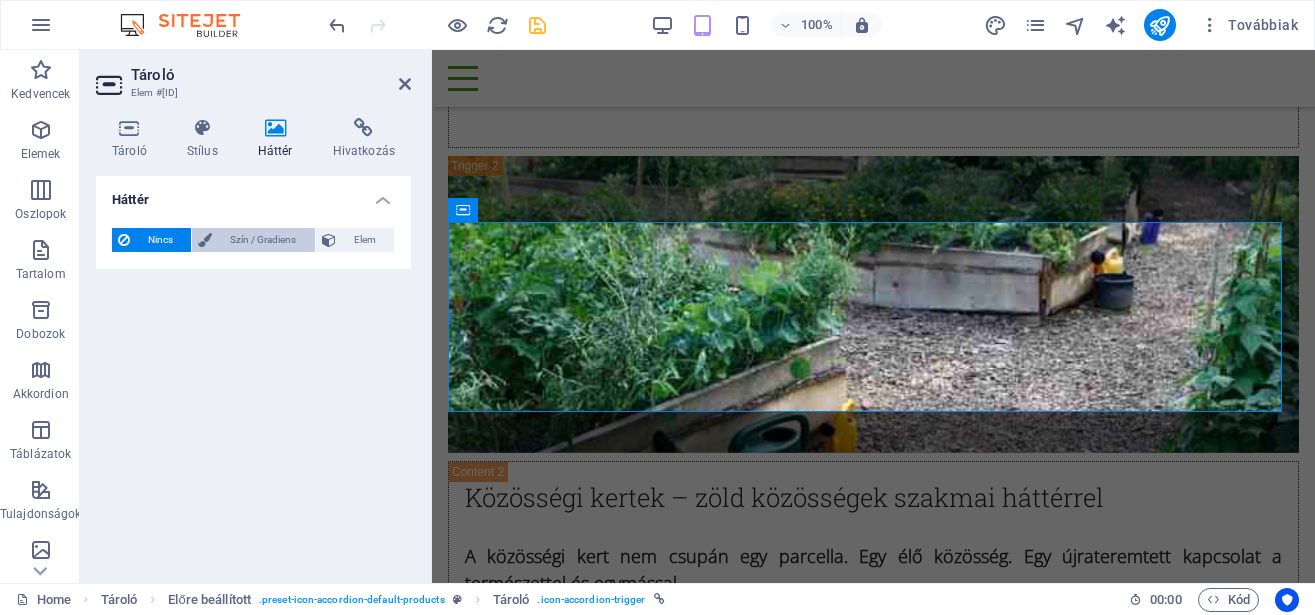 click on "Szín / Gradiens" at bounding box center (263, 240) 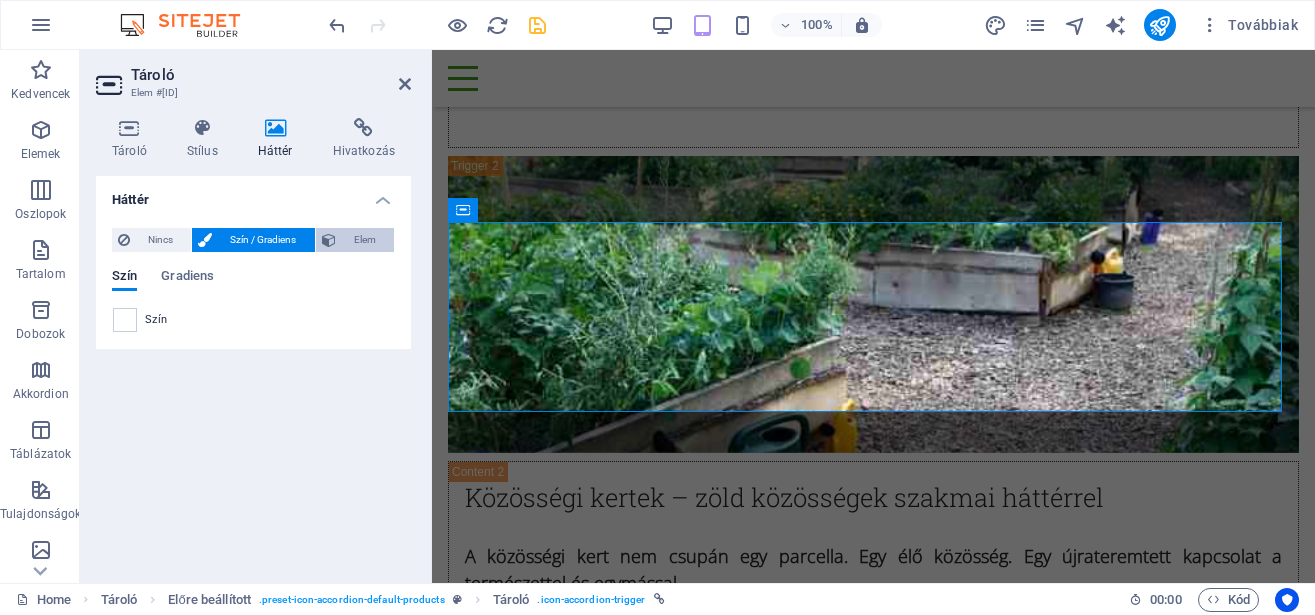 click on "Elem" at bounding box center [365, 240] 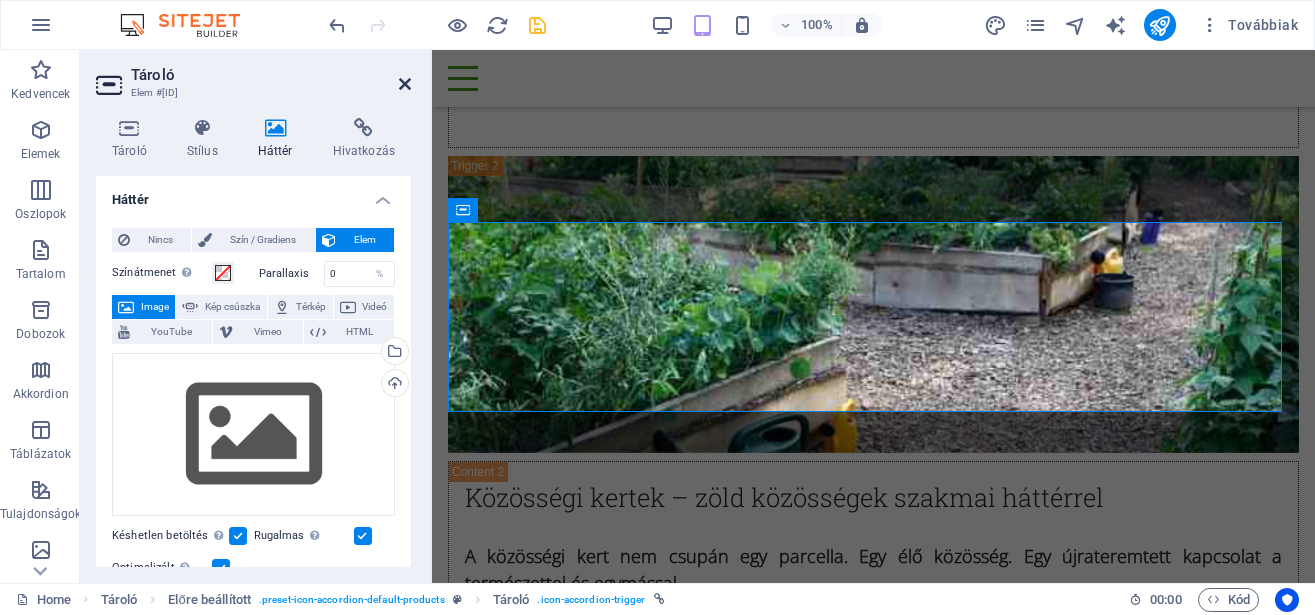 click at bounding box center [405, 84] 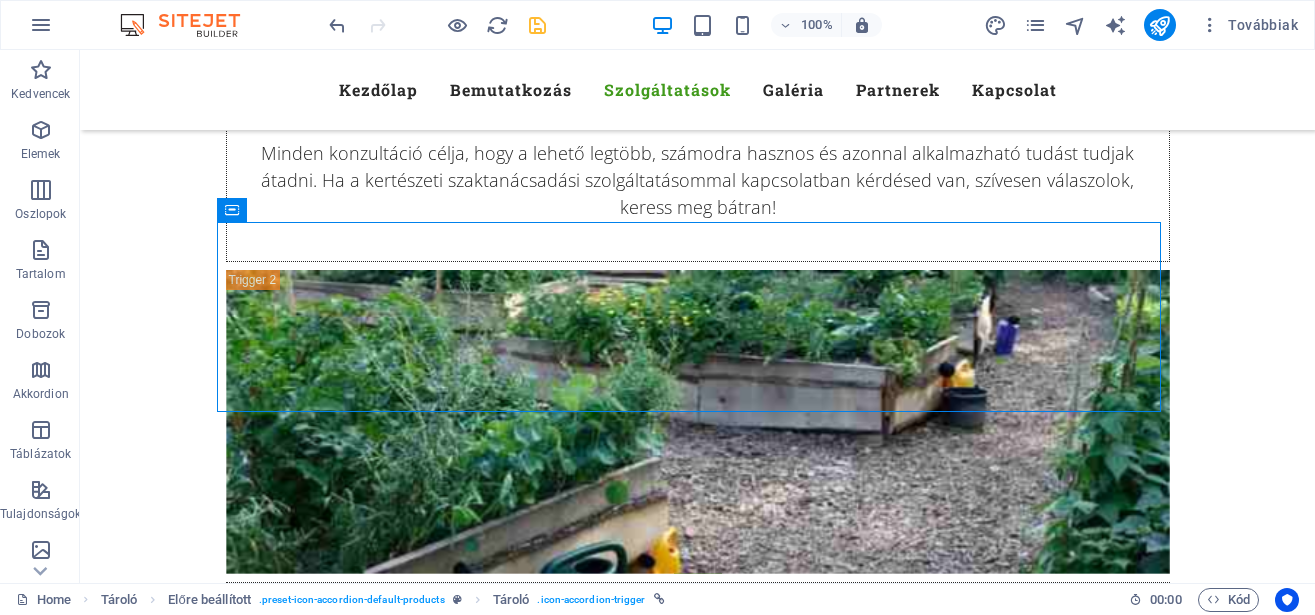 scroll, scrollTop: 9207, scrollLeft: 0, axis: vertical 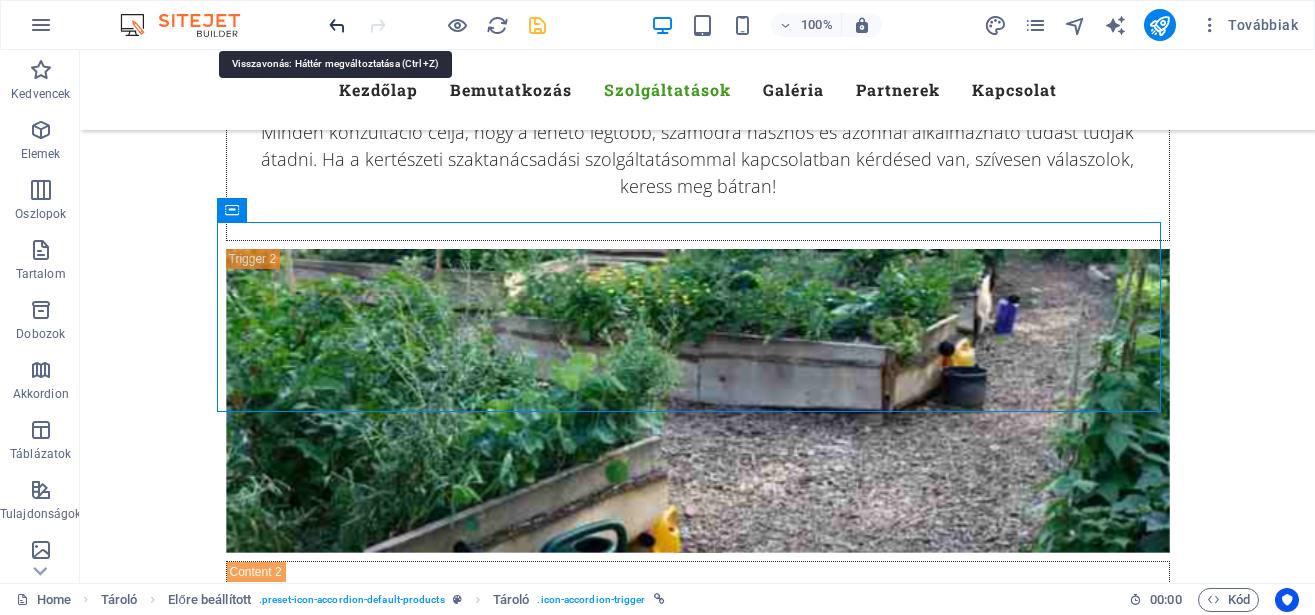 click at bounding box center (337, 25) 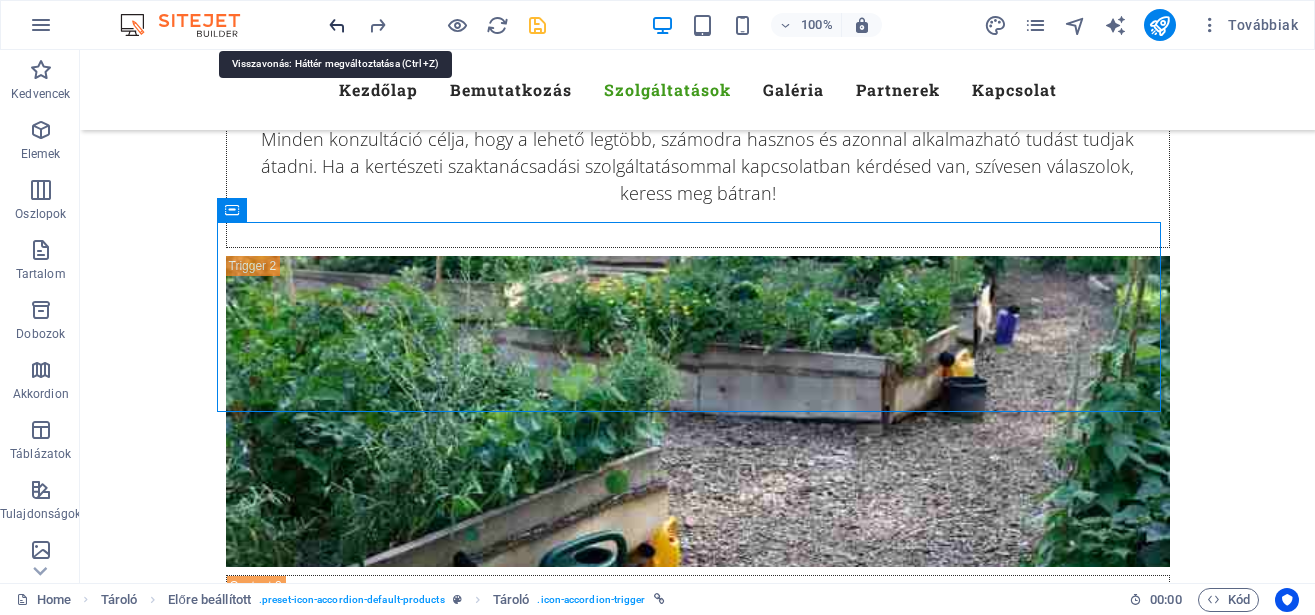 click at bounding box center [337, 25] 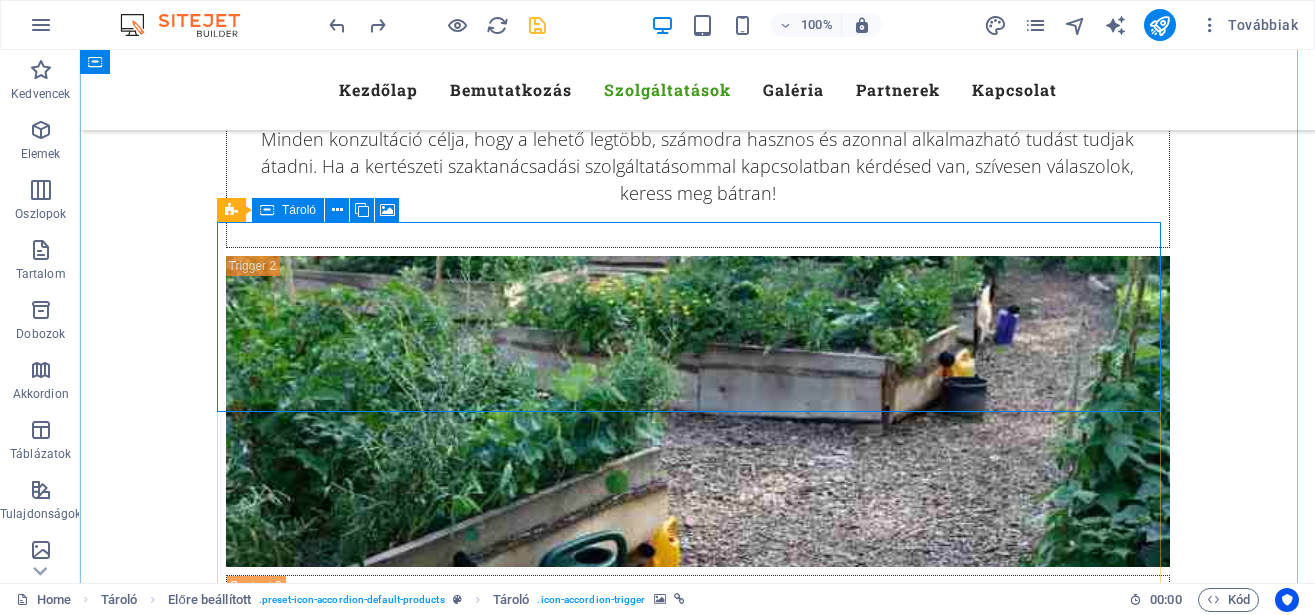 click on "Kertbarát klub" at bounding box center [698, 2755] 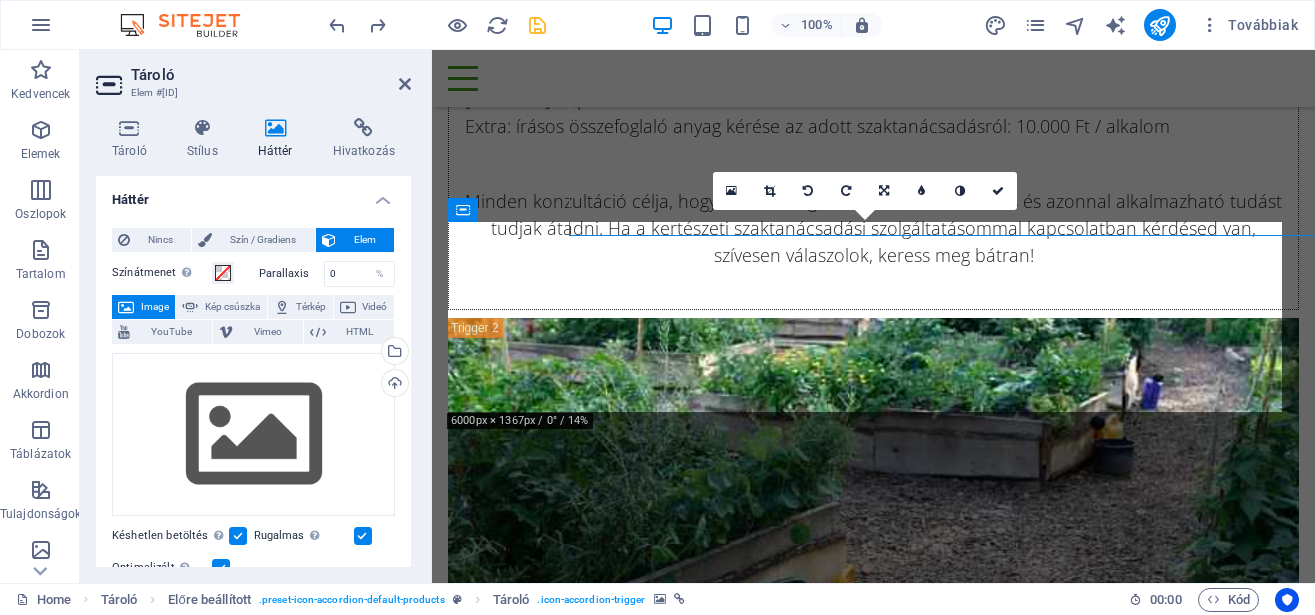 scroll, scrollTop: 9362, scrollLeft: 0, axis: vertical 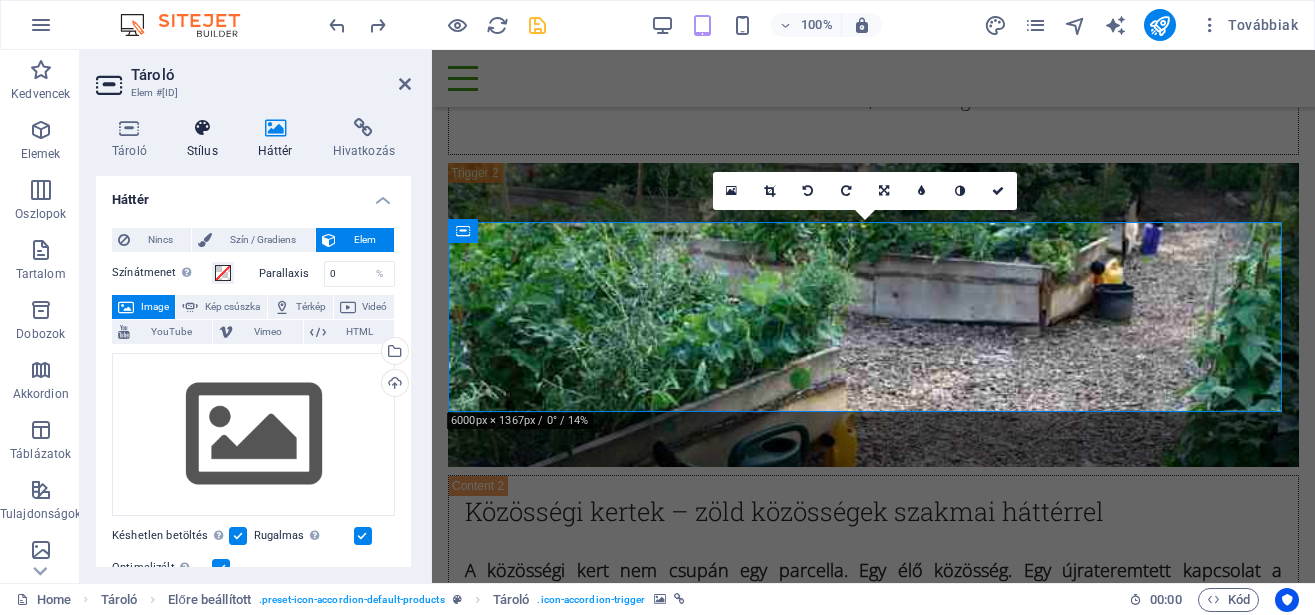 click at bounding box center [202, 128] 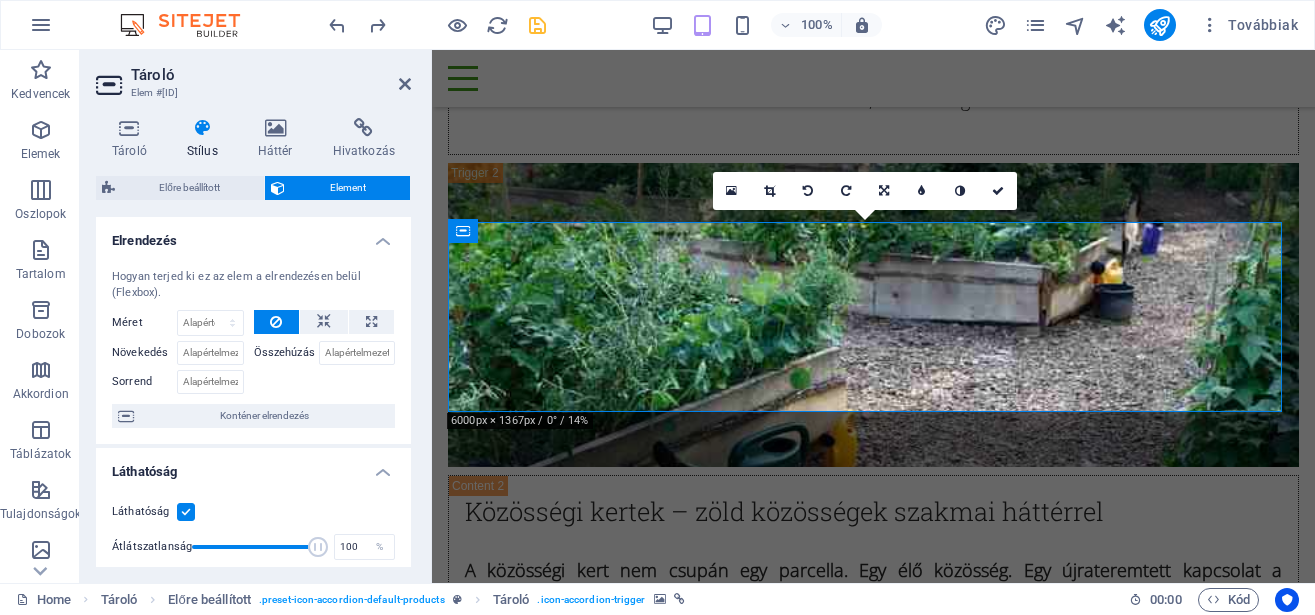 scroll, scrollTop: 512, scrollLeft: 0, axis: vertical 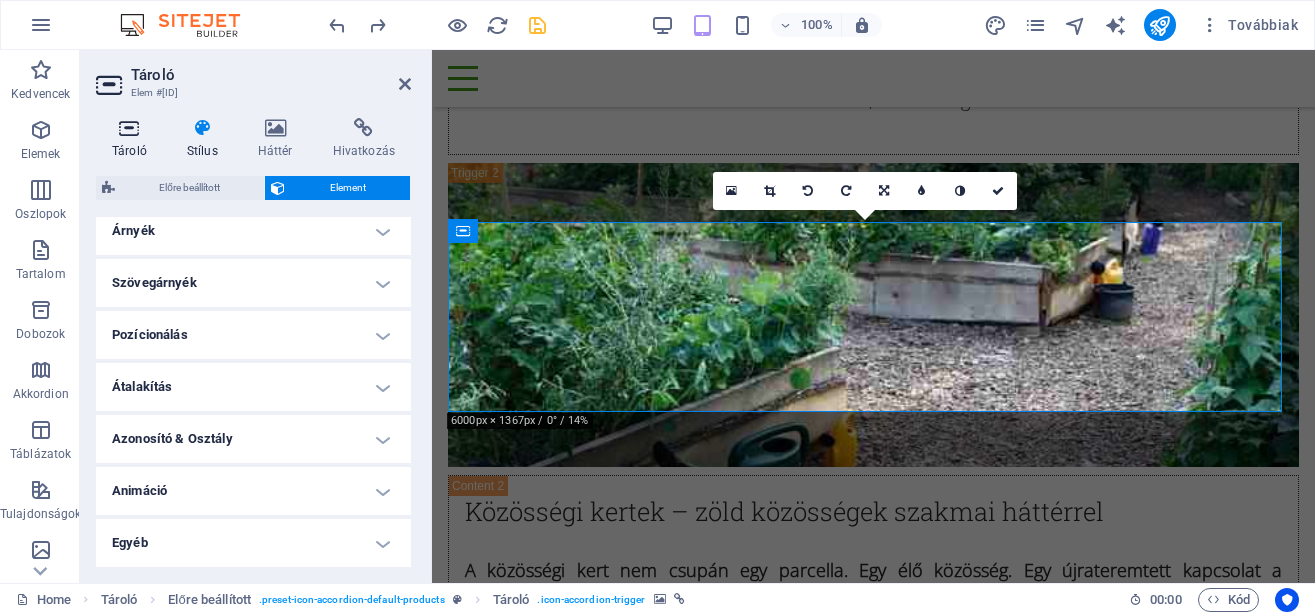 click at bounding box center (129, 128) 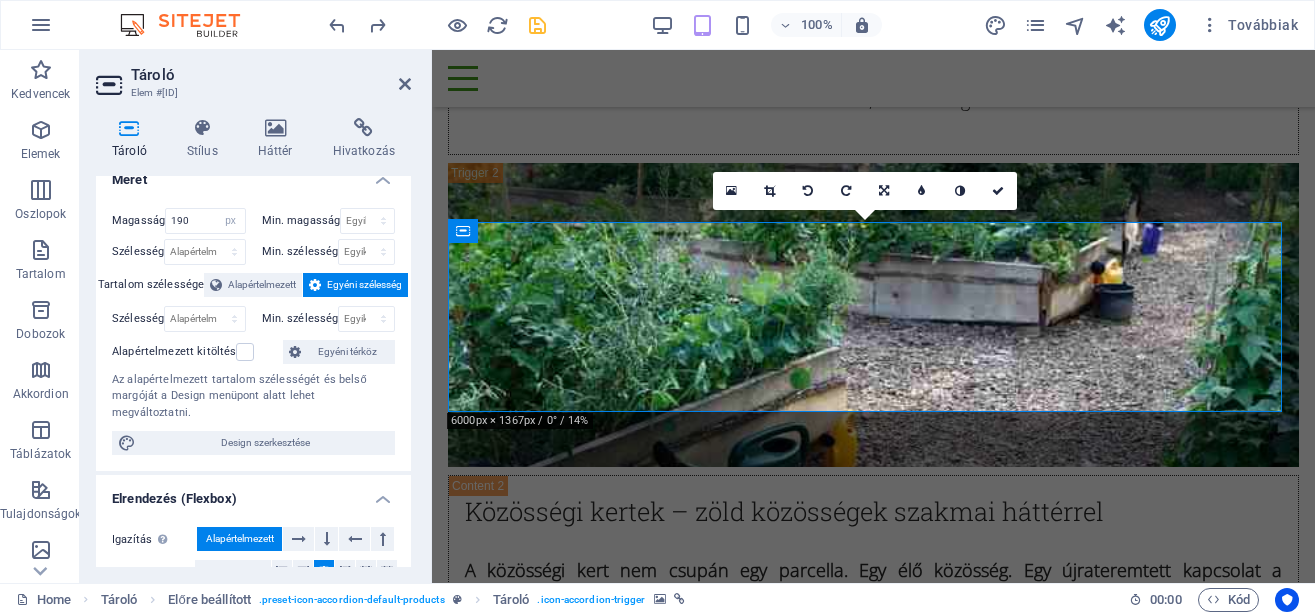 scroll, scrollTop: 0, scrollLeft: 0, axis: both 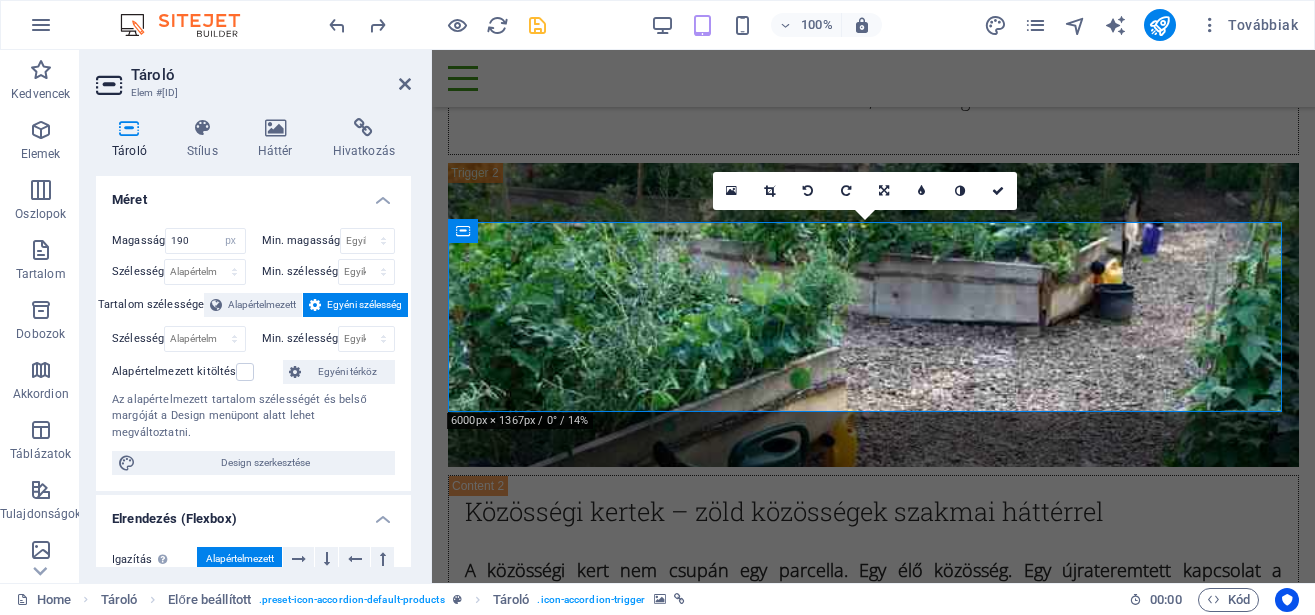 click on "Méret" at bounding box center [253, 194] 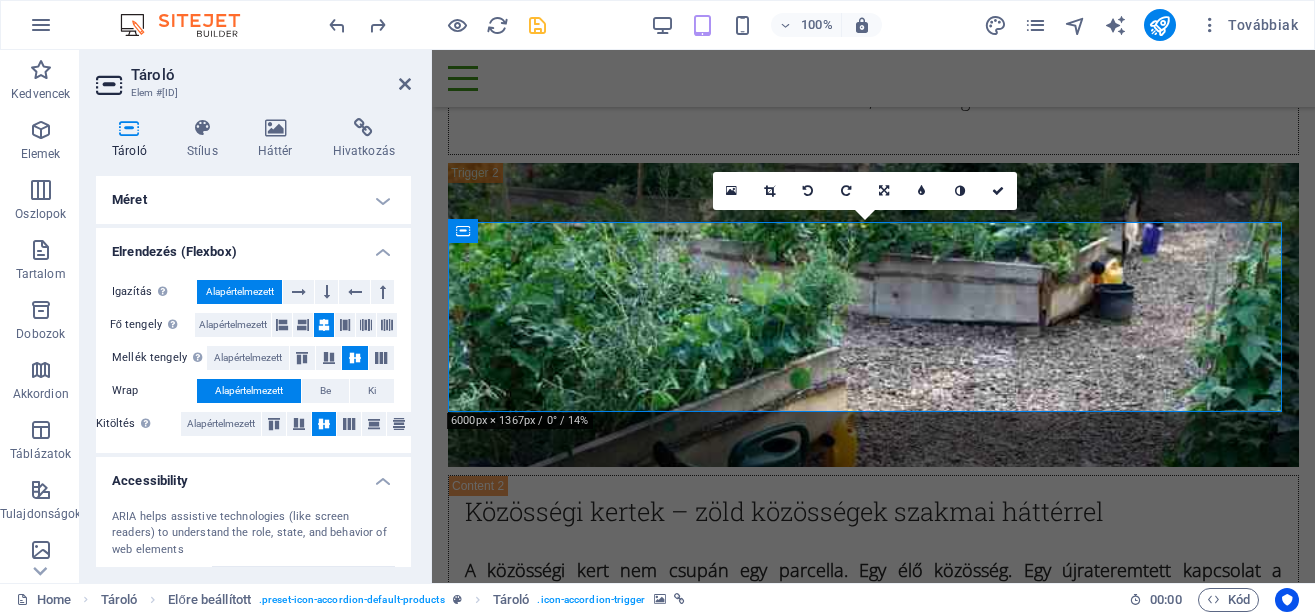 click on "Méret" at bounding box center (253, 200) 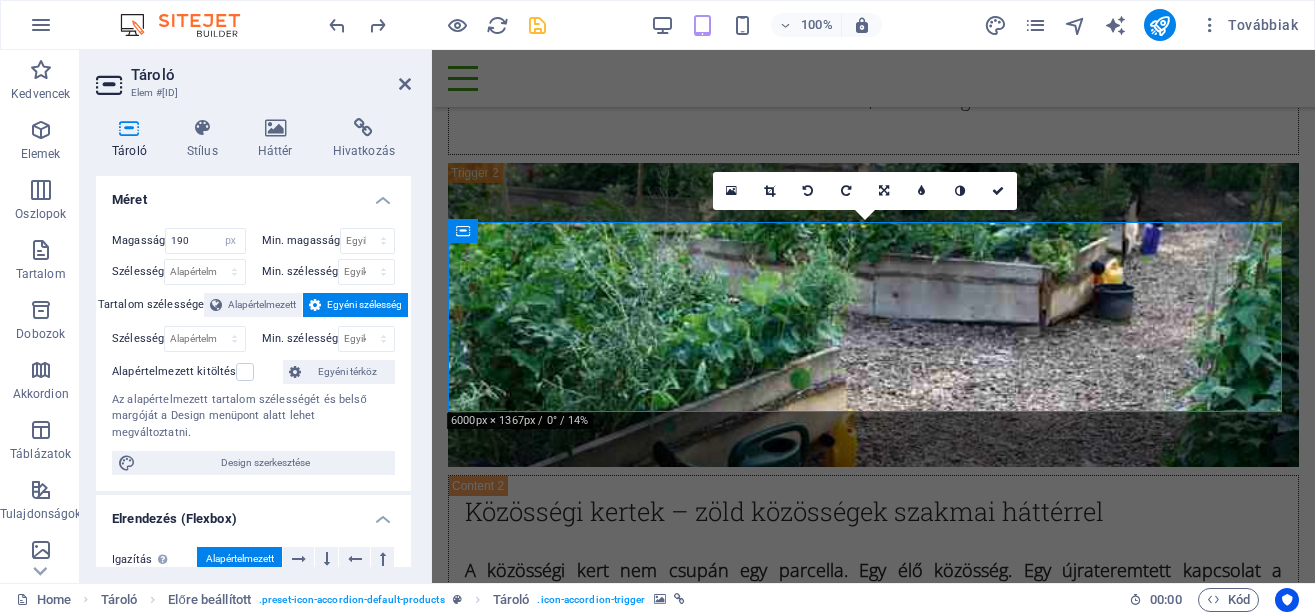 click on "Méret" at bounding box center (253, 194) 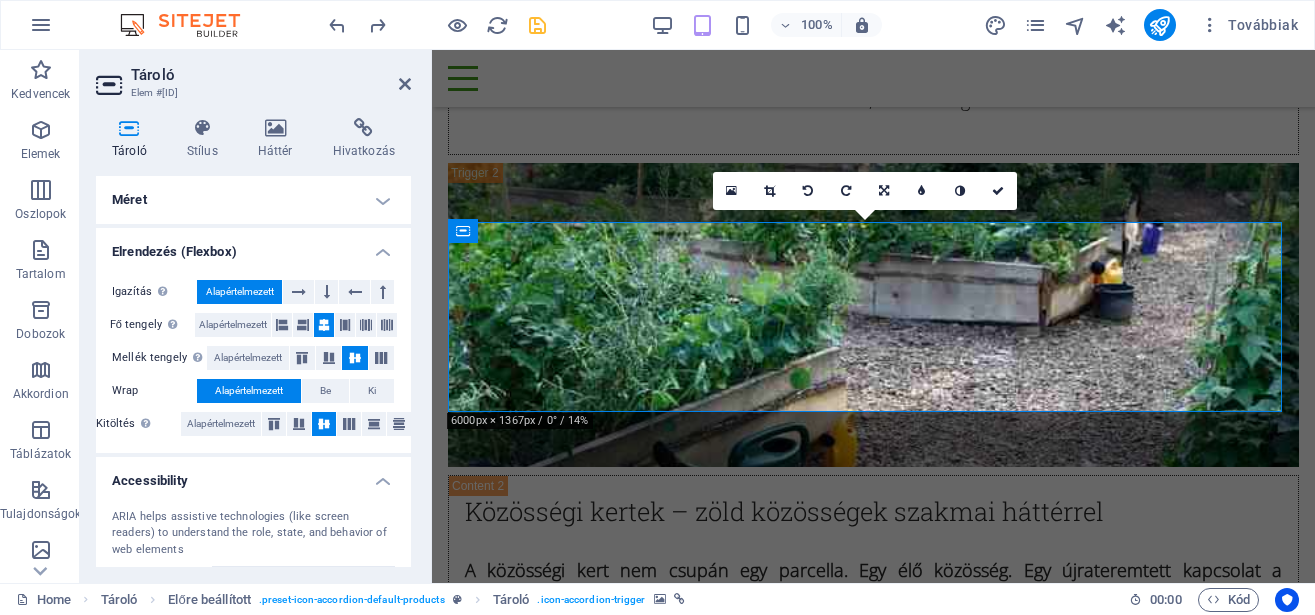 click on "Méret" at bounding box center [253, 200] 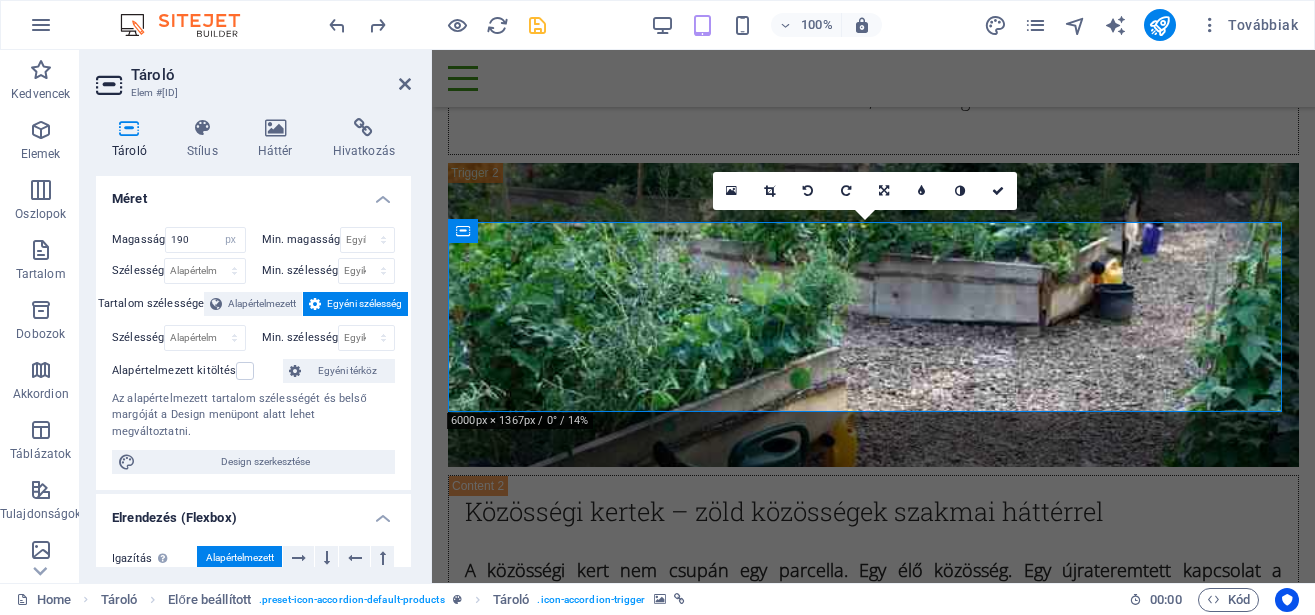 scroll, scrollTop: 0, scrollLeft: 0, axis: both 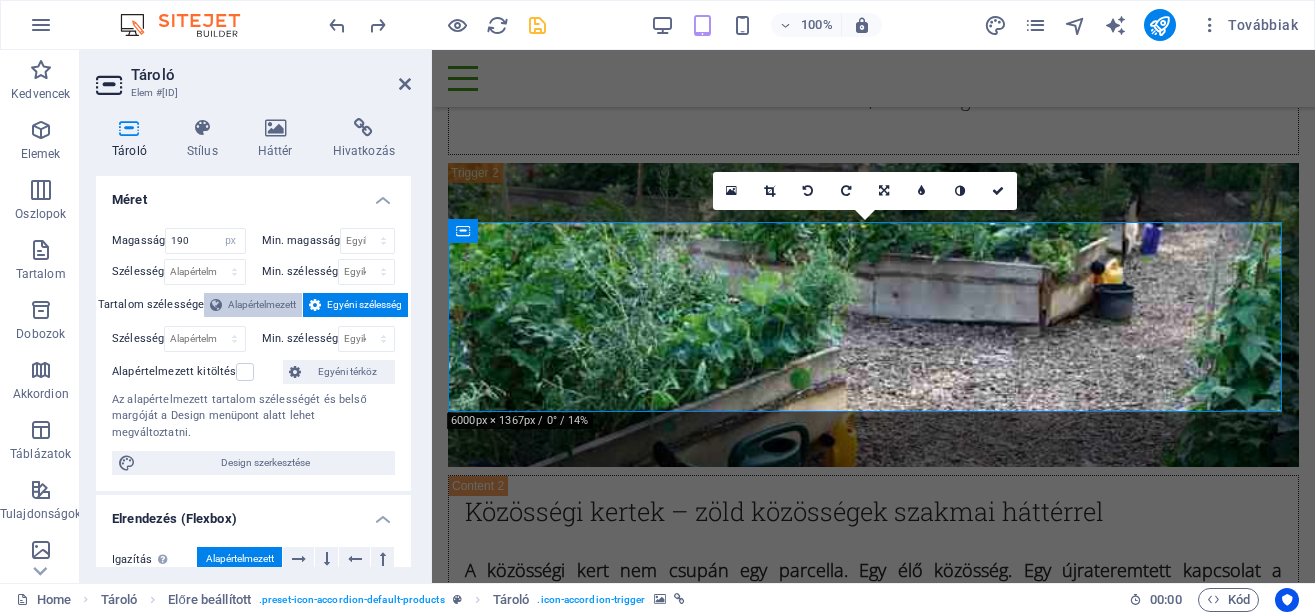 click on "Alapértelmezett" at bounding box center [262, 305] 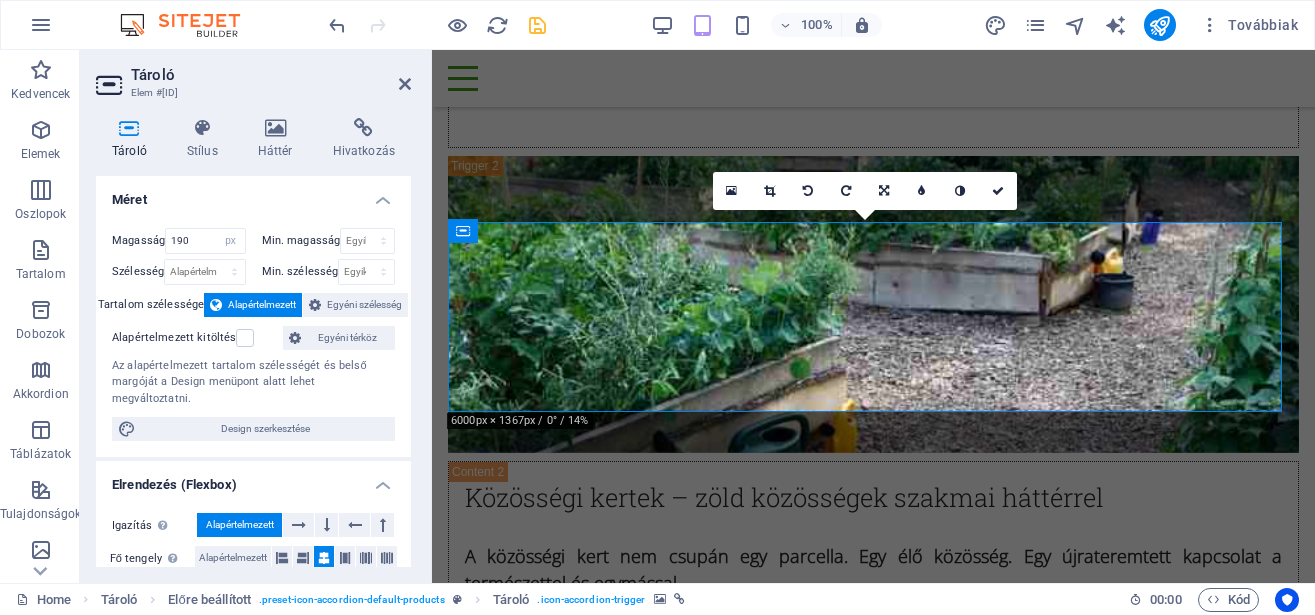 click on "Alapértelmezett" at bounding box center [262, 305] 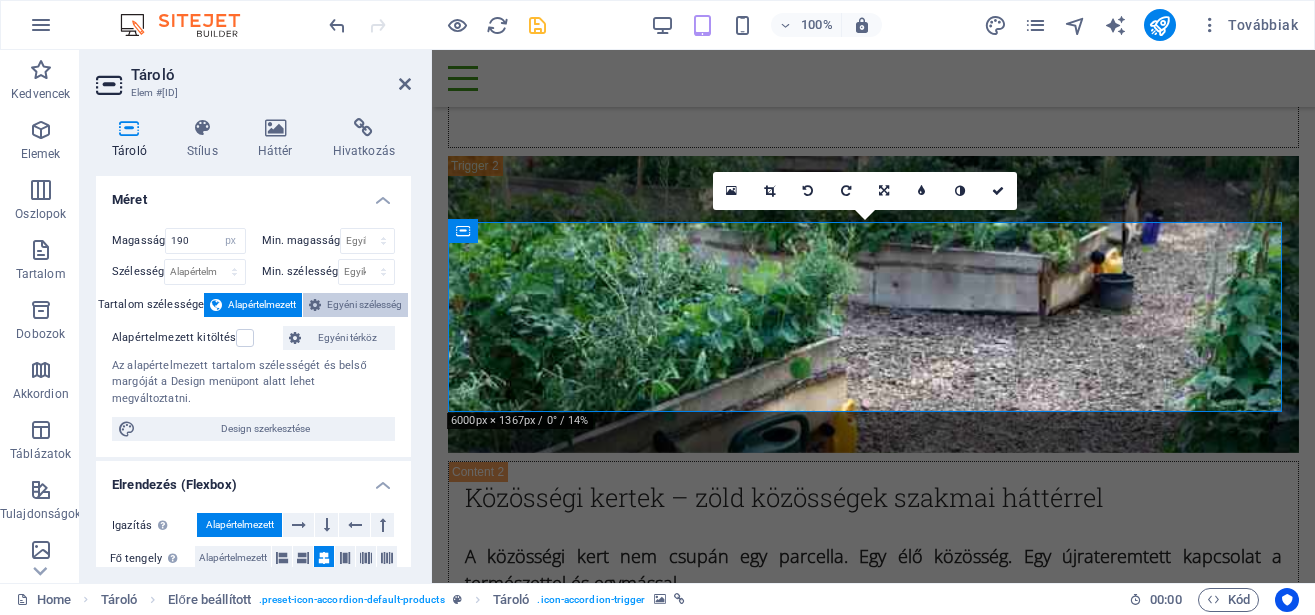click at bounding box center [315, 305] 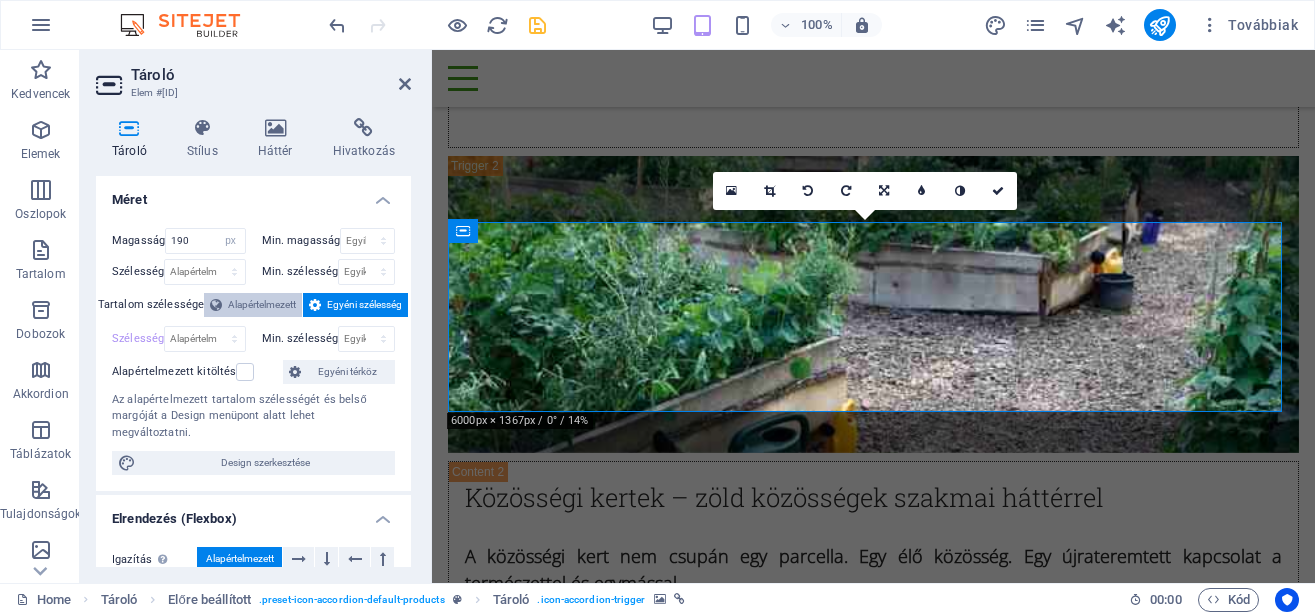 click on "Alapértelmezett" at bounding box center [262, 305] 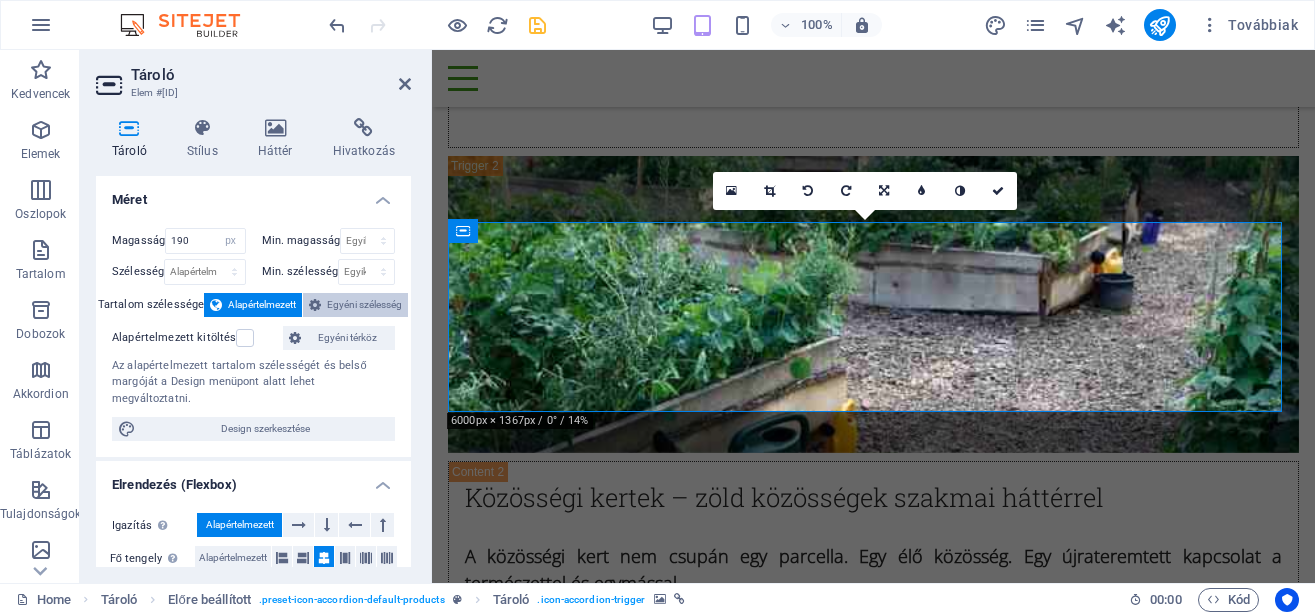 click on "Egyéni szélesség" at bounding box center [364, 305] 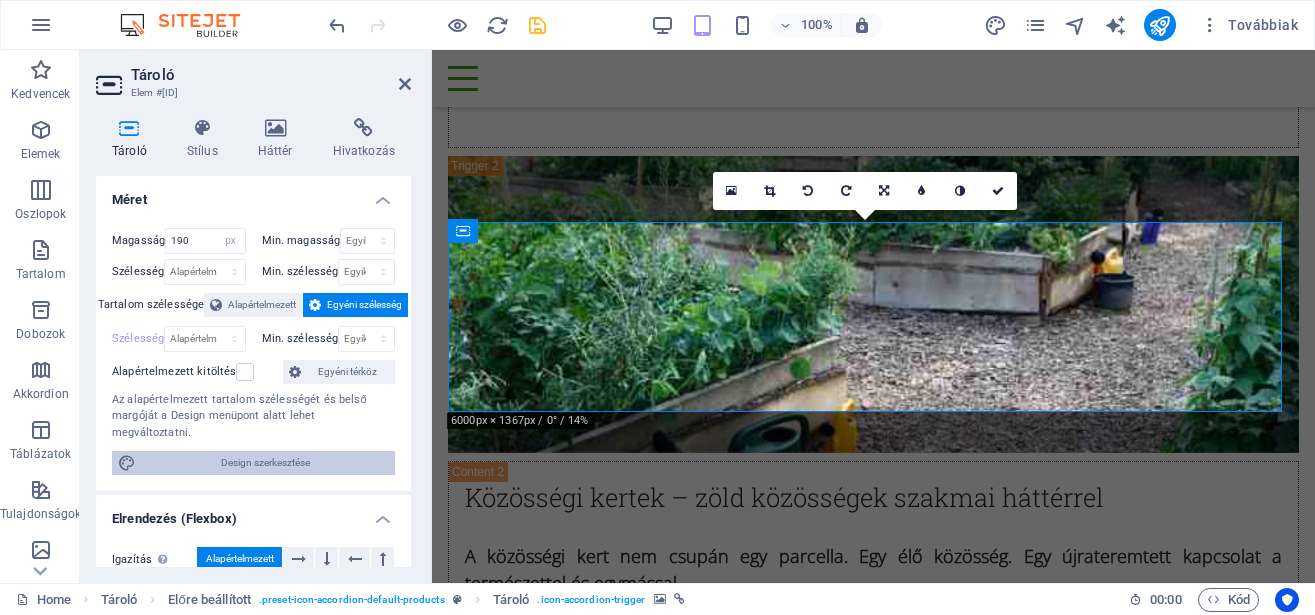 click on "Design szerkesztése" at bounding box center [265, 463] 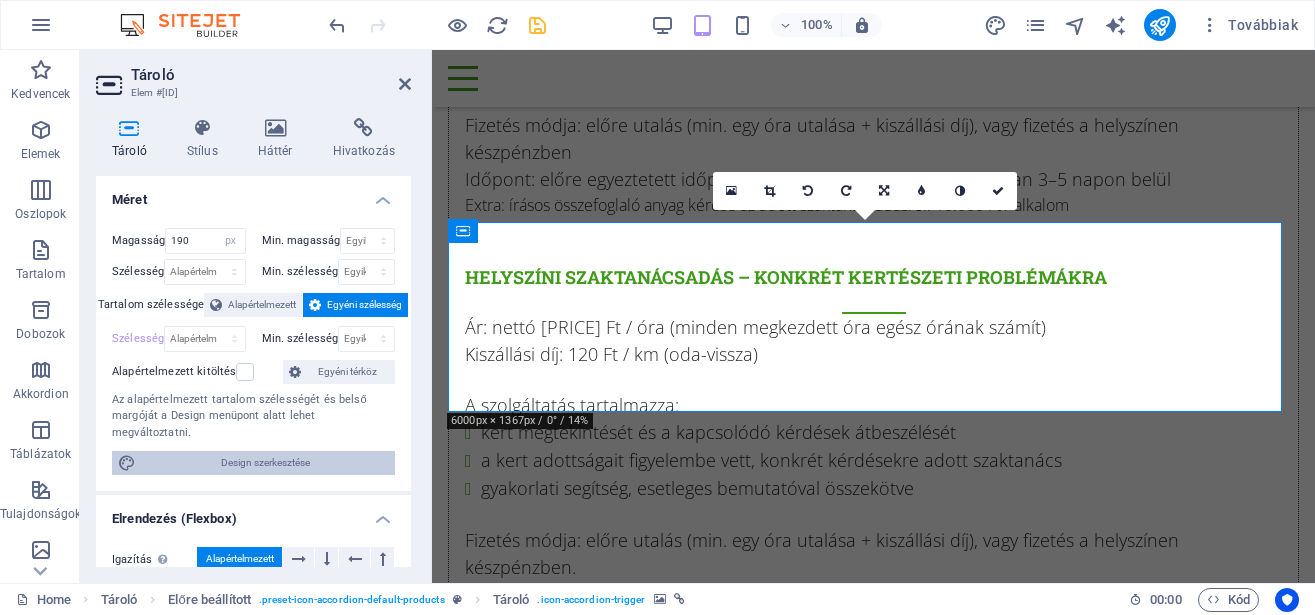 select on "px" 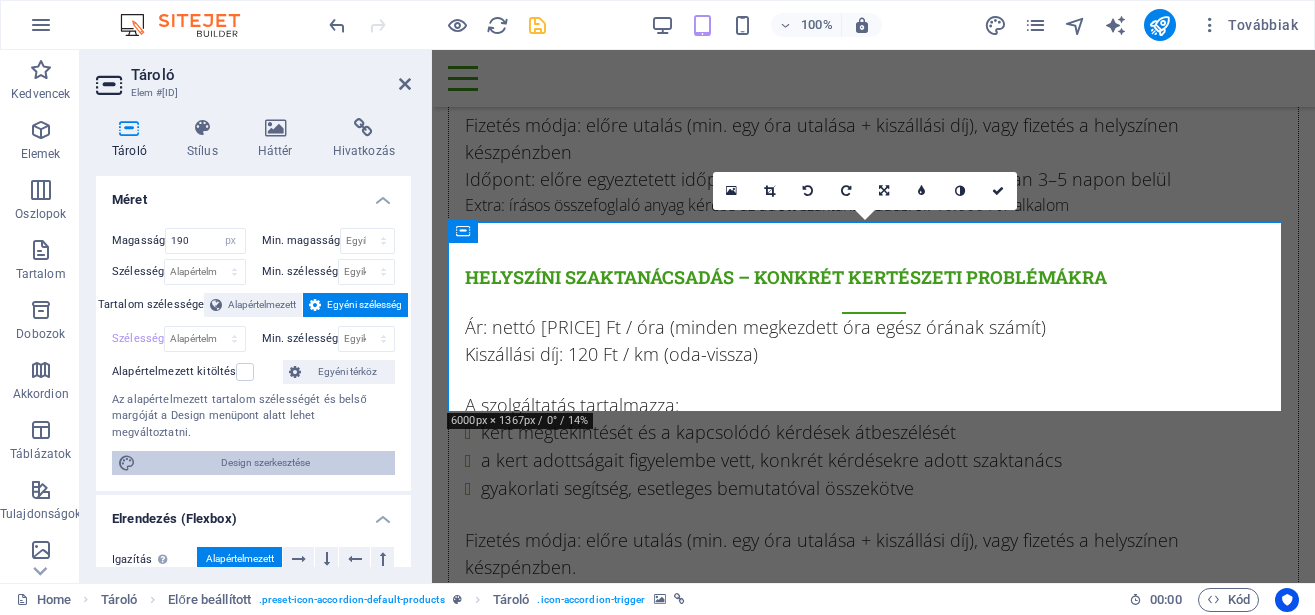 select on "300" 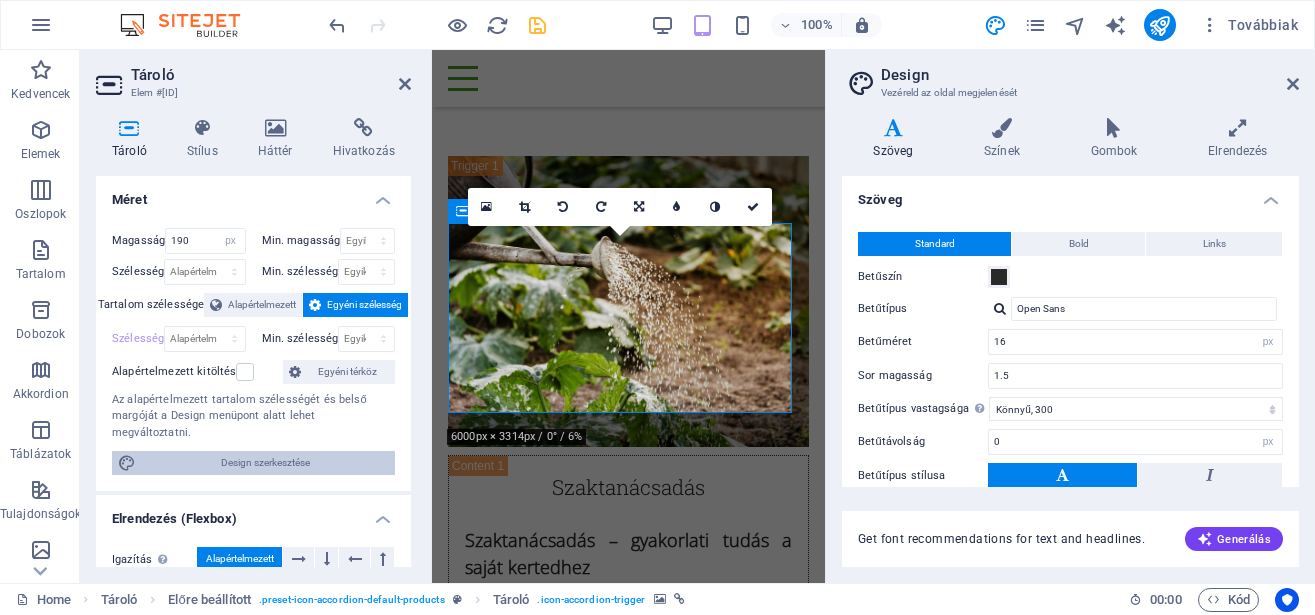 scroll, scrollTop: 15269, scrollLeft: 0, axis: vertical 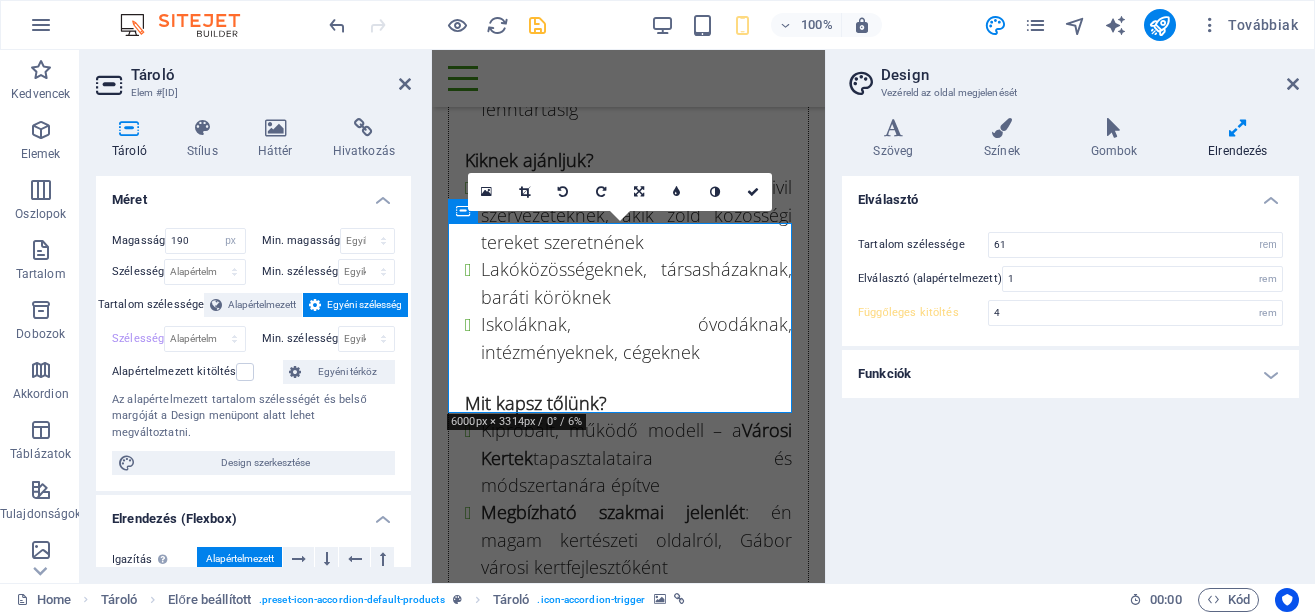 click on "Elrendezés" at bounding box center (1238, 139) 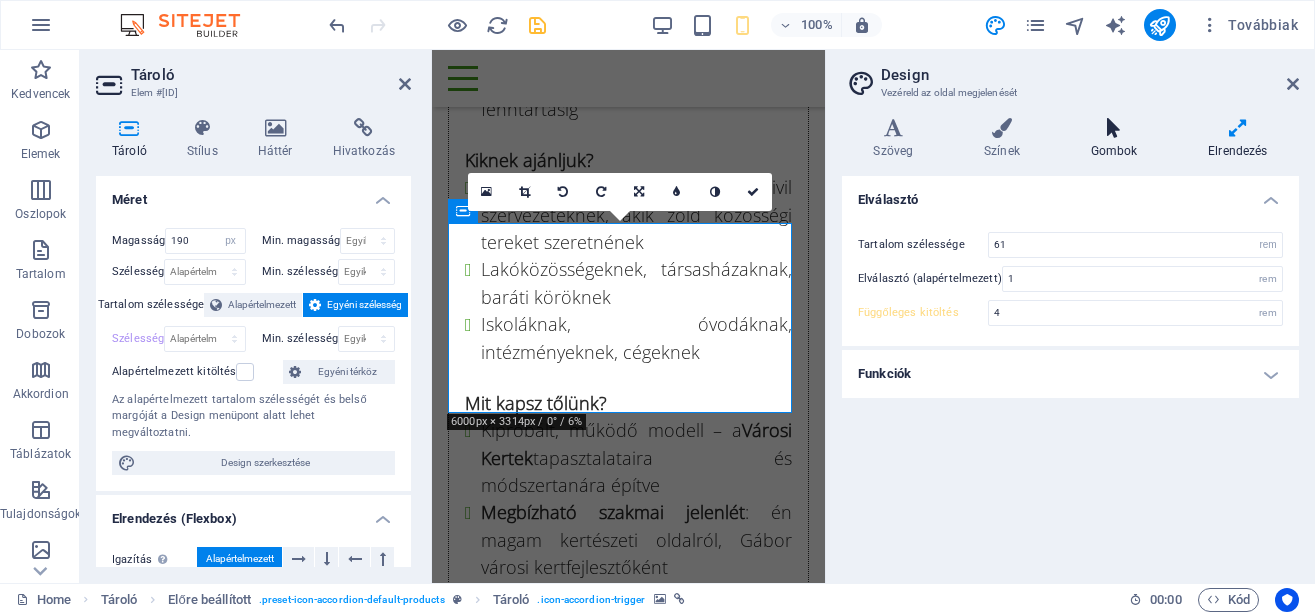 click on "Gombok" at bounding box center [1118, 139] 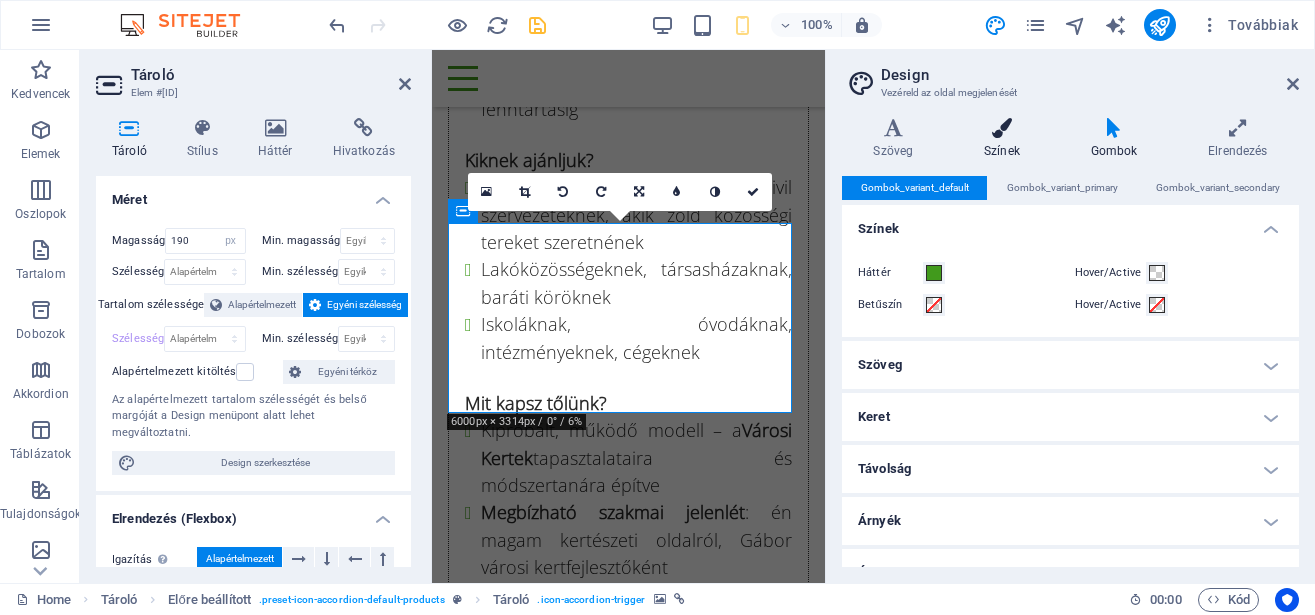 click on "Színek" at bounding box center [1006, 139] 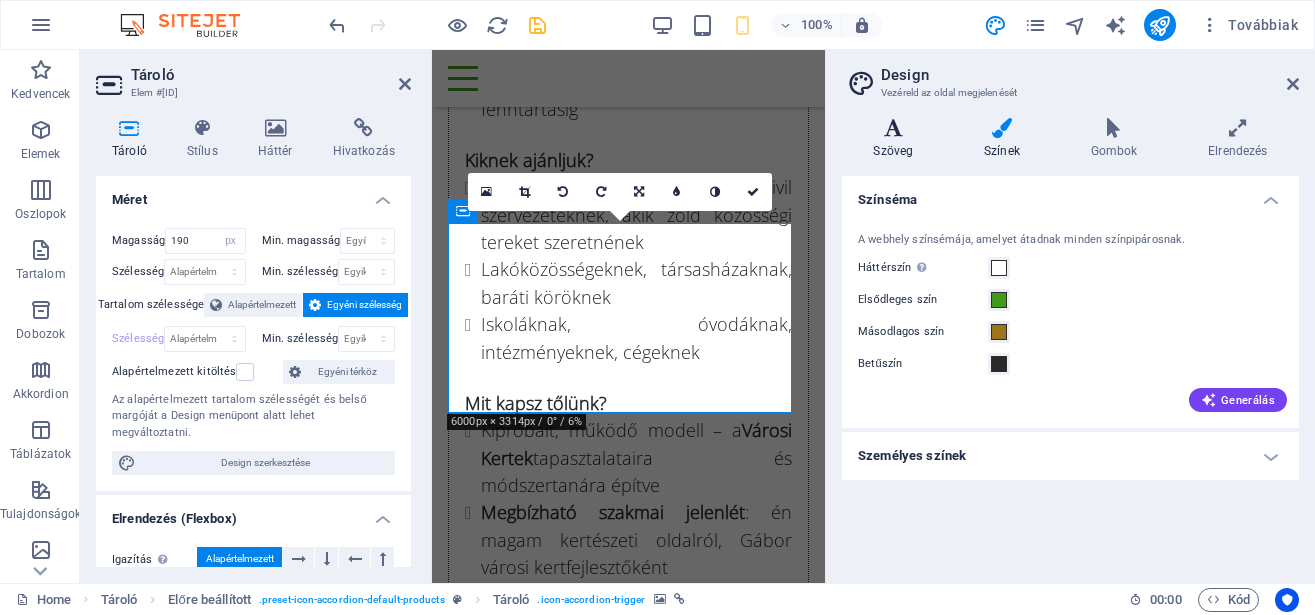 click on "Szöveg" at bounding box center [897, 139] 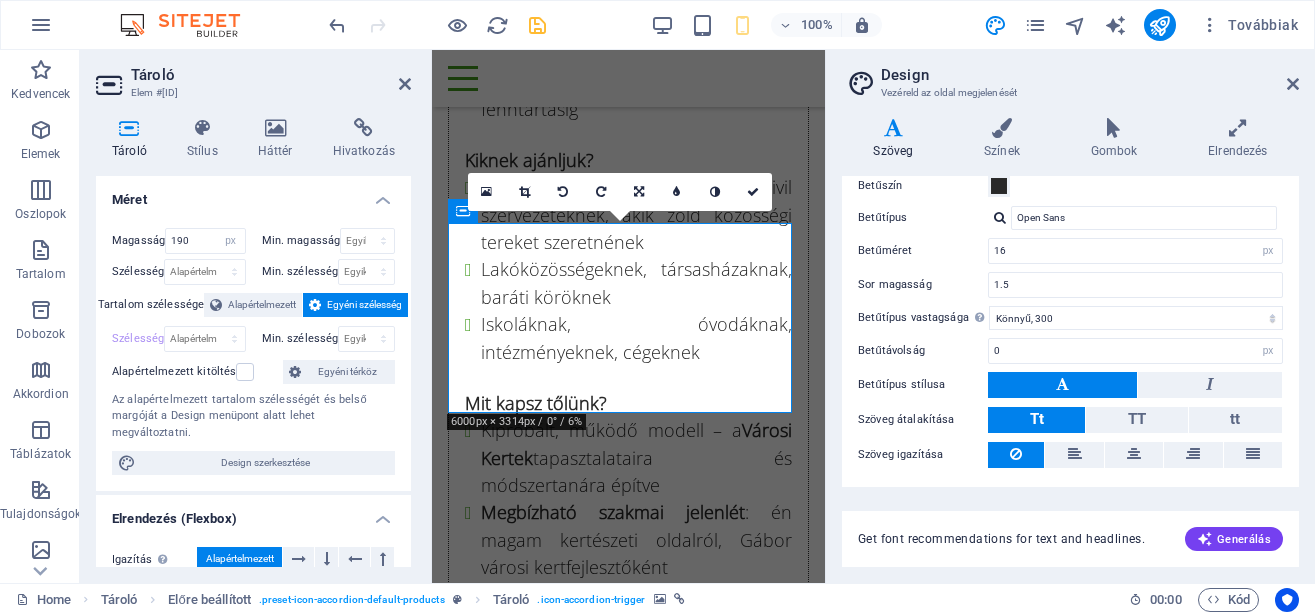 scroll, scrollTop: 53, scrollLeft: 0, axis: vertical 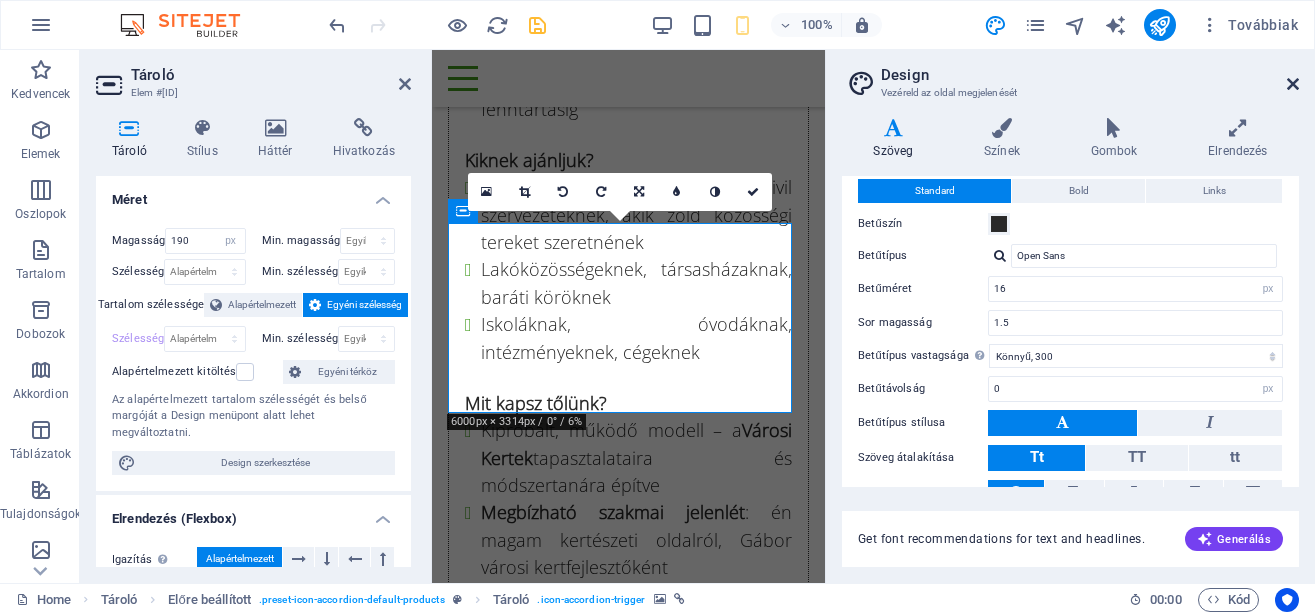 click at bounding box center (1293, 84) 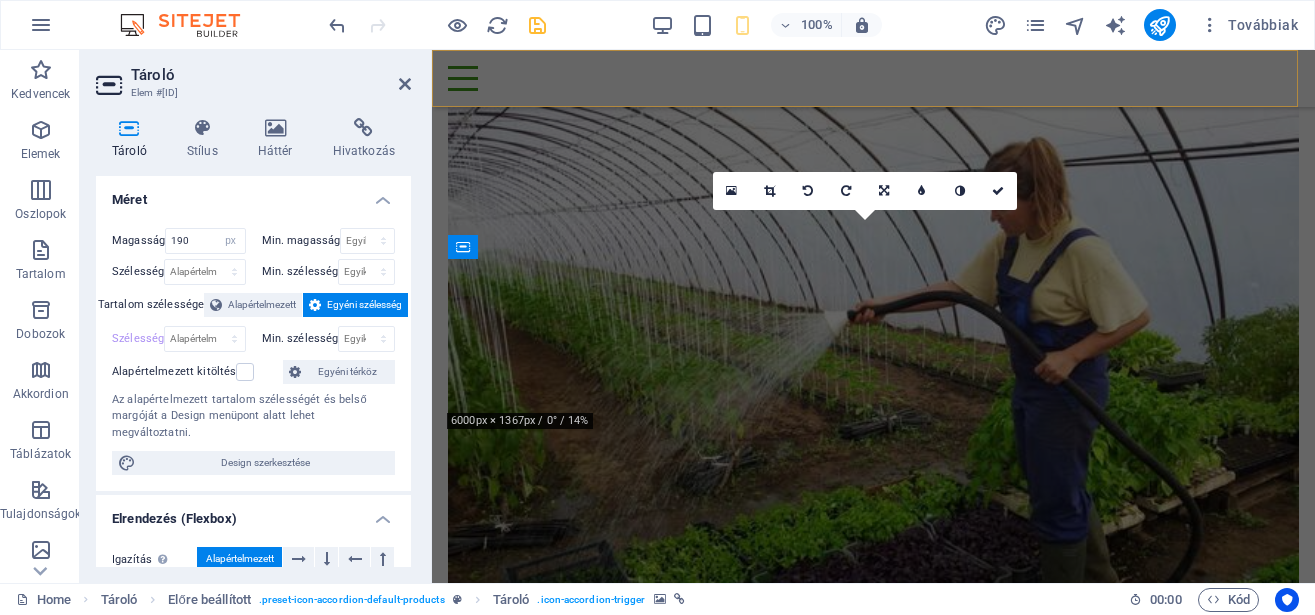 scroll, scrollTop: 9362, scrollLeft: 0, axis: vertical 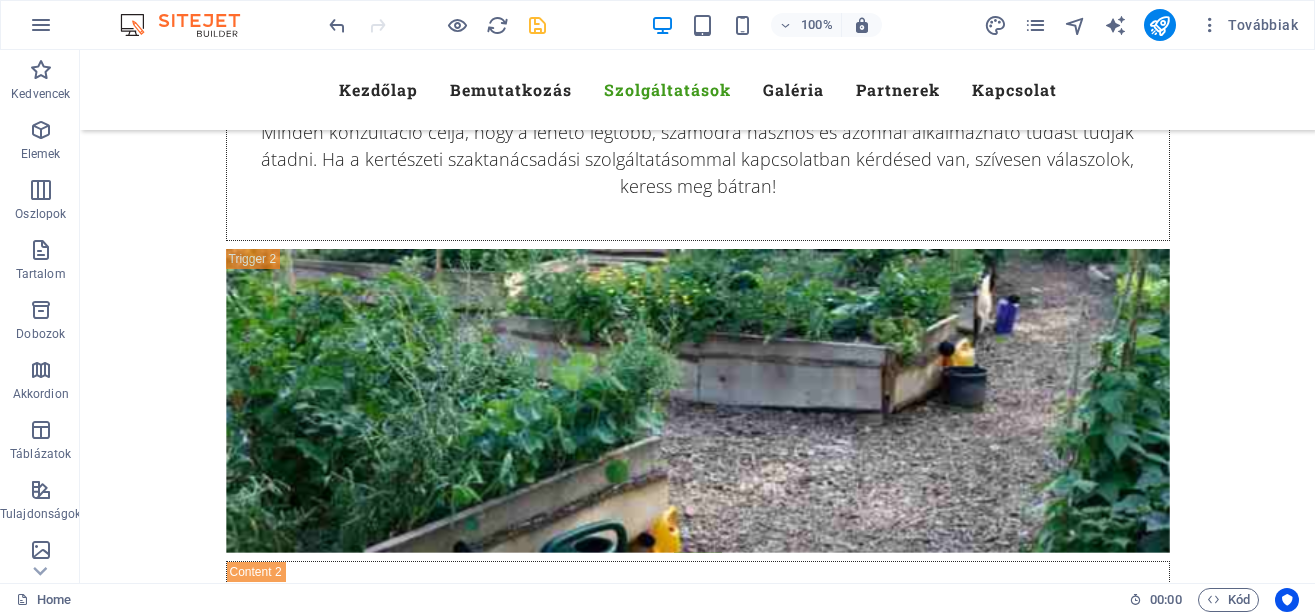 drag, startPoint x: 277, startPoint y: 335, endPoint x: 621, endPoint y: 347, distance: 344.20923 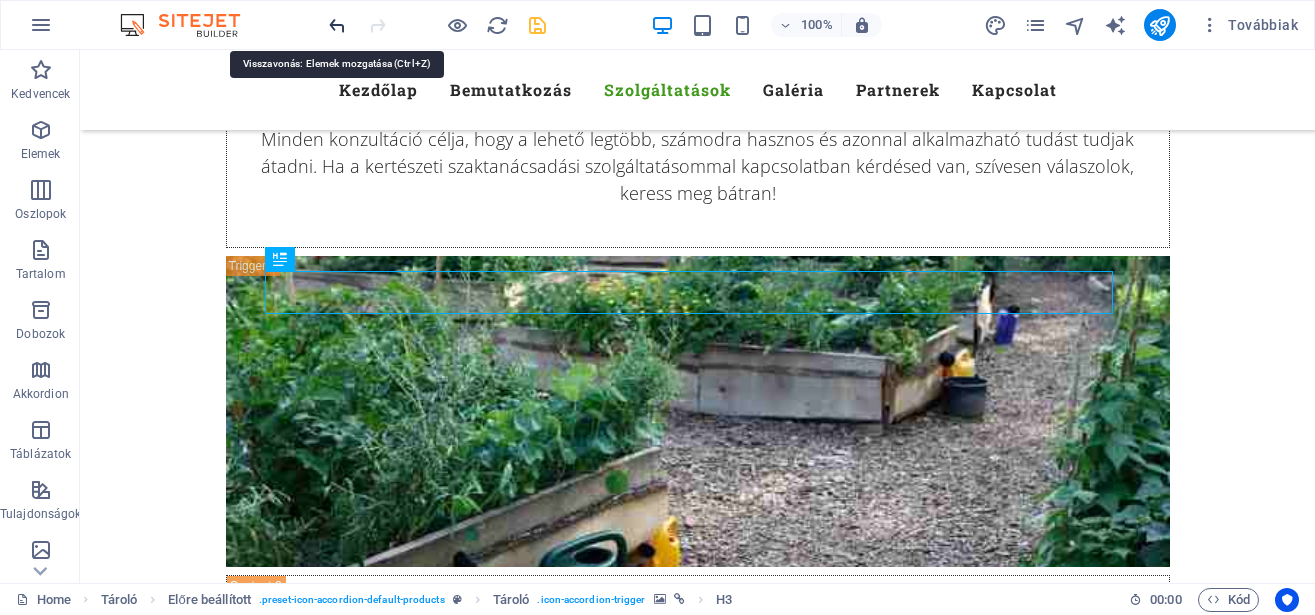 click at bounding box center [337, 25] 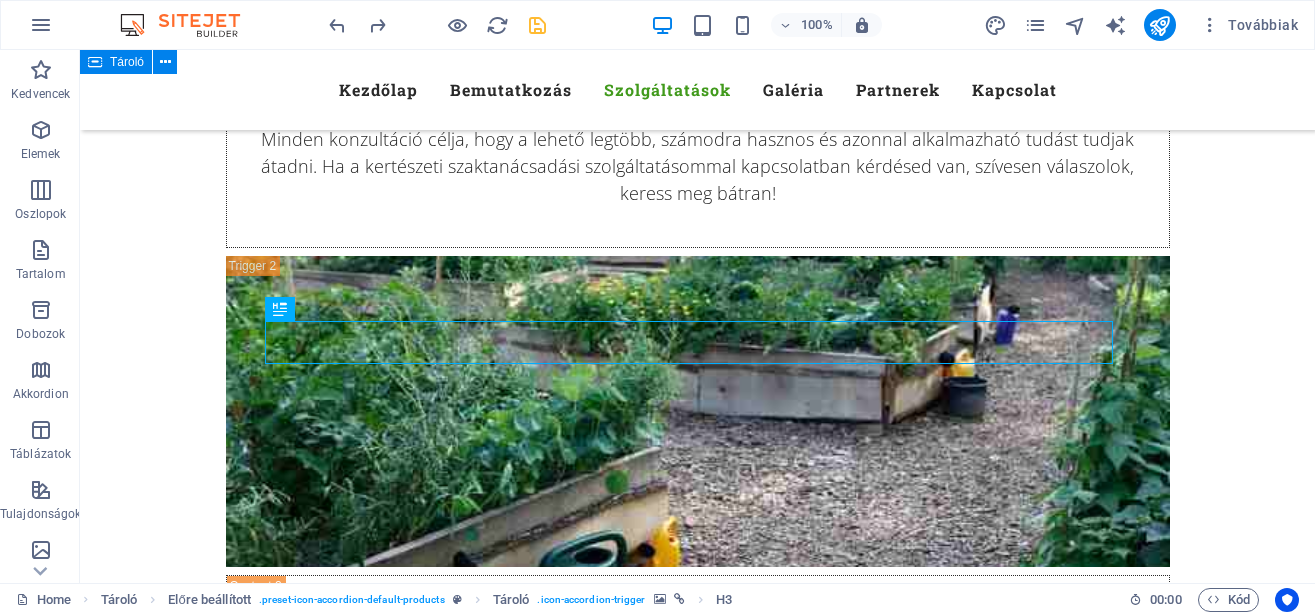 click on "TökMag Kert Szolgáltatások Ezekben a témákban kereshetsz Szaktanácsadás Közösségi kert Kertészeti oktatás Kertbarát klub Környezeti nevelés Szaktanácsadás Szaktanácsadás Szaktanácsadás – gyakorlati tudás a saját kertedhez Elbizonytalanodtál a vetésforgóban? Nem tudod, mivel trágyázz? Évek óta terem a gyümölcsfád, de most gond van? A poloskák mindent tönkretesznek?  A kert olyan, mint az élet – néha elég egy jó kérdés, máskor egy hozzáértő válasz kell, hogy minden a helyére kerüljön. Okleveles kertészmérnökként, több mint 25 év termesztési és tanácsadási tapasztalattal állok rendelkezésedre.  Személyre szabott, gyakorlati segítséget nyújtok, akár kezdő vagy, akár tapasztalt kertbarát vagy gazdálkodó. Miben tudok segíteni? Konyhakert és gyümölcsös tervezése, kialakítása Talajjavítás, trágyázás, tápanyag-utánpótlás Növényvédelem (kíméletes, okszerű módszerek) Ökológiai szemléletű kertművelés  vagy  A" at bounding box center (697, 726) 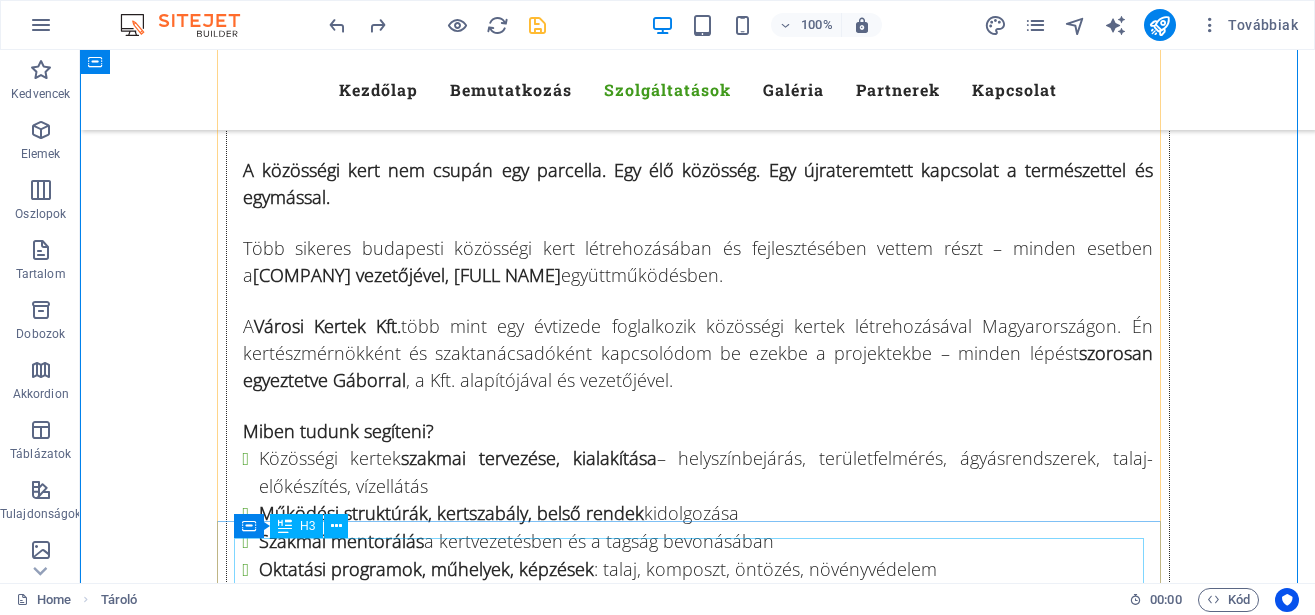 scroll, scrollTop: 10023, scrollLeft: 0, axis: vertical 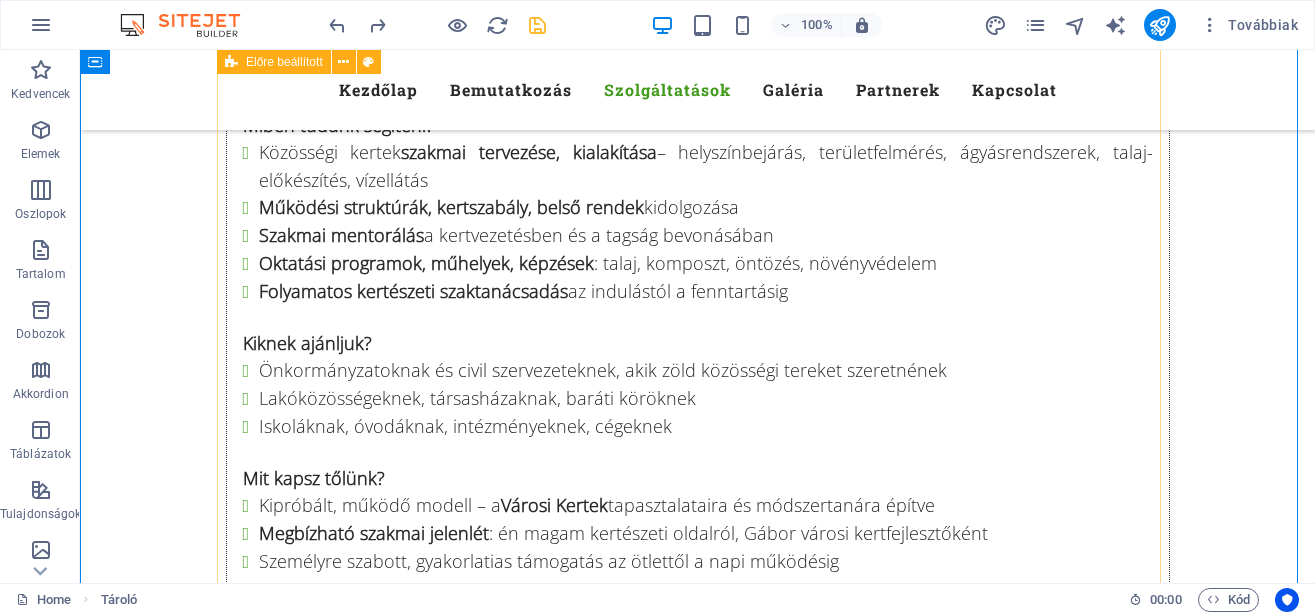 click on "Milyen a TökMag-féle Kertbarát klub? Havonta/kéthetente tartott találkozók élőben vagy online Minden alkalomnak van témája (pl. palántázás, komposzt, gyümölcsfa metszés stb.) Gyakorlati tanácsok, bemutatók , közös tanulás Hozott kérdések, saját tapasztalatok megbeszélése Kertbarát füzet, évközi követés, tudásmegosztás Kiknek ajánlom? Kezdő kertészkedőknek, akik szeretnének biztonsággal elindulni Tapasztalt kertbarátoknak, akik szívesen osztják meg tudásukat Baráti társaságoknak, települési közösségeknek Művelődési házaknak, könyvtáraknak, civil szervezeteknek . formálja" at bounding box center (698, 2664) 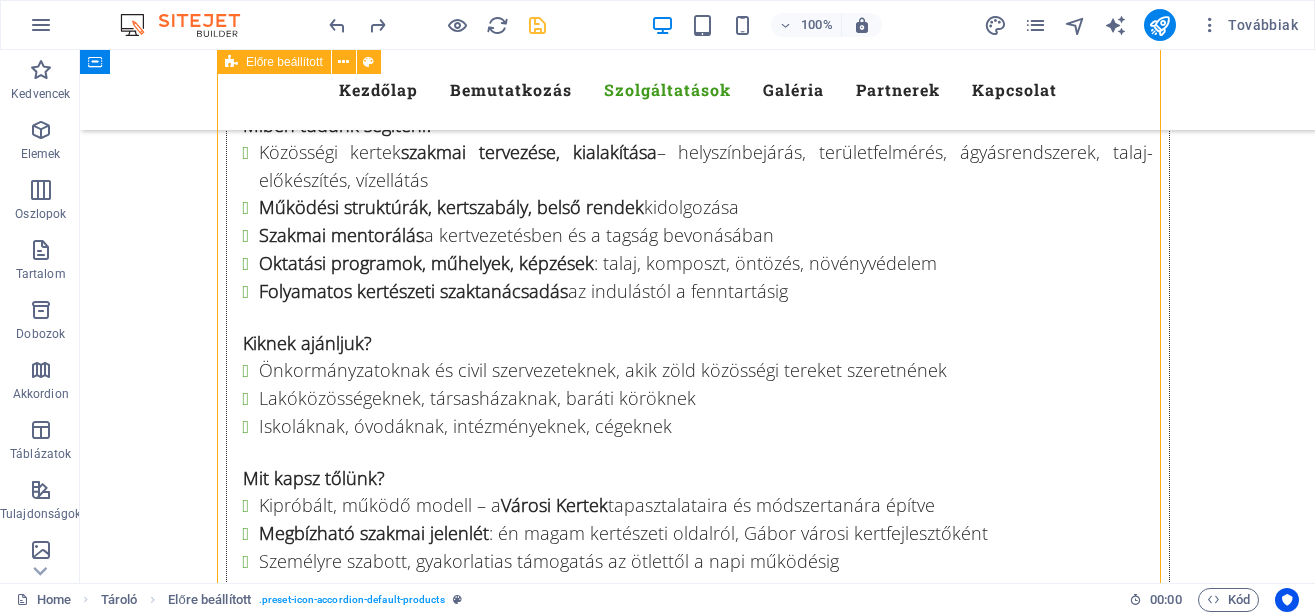 click on "Milyen a TökMag-féle Kertbarát klub? Havonta/kéthetente tartott találkozók élőben vagy online Minden alkalomnak van témája (pl. palántázás, komposzt, gyümölcsfa metszés stb.) Gyakorlati tanácsok, bemutatók , közös tanulás Hozott kérdések, saját tapasztalatok megbeszélése Kertbarát füzet, évközi követés, tudásmegosztás Kiknek ajánlom? Kezdő kertészkedőknek, akik szeretnének biztonsággal elindulni Tapasztalt kertbarátoknak, akik szívesen osztják meg tudásukat Baráti társaságoknak, települési közösségeknek Művelődési házaknak, könyvtáraknak, civil szervezeteknek . formálja" at bounding box center [698, 2664] 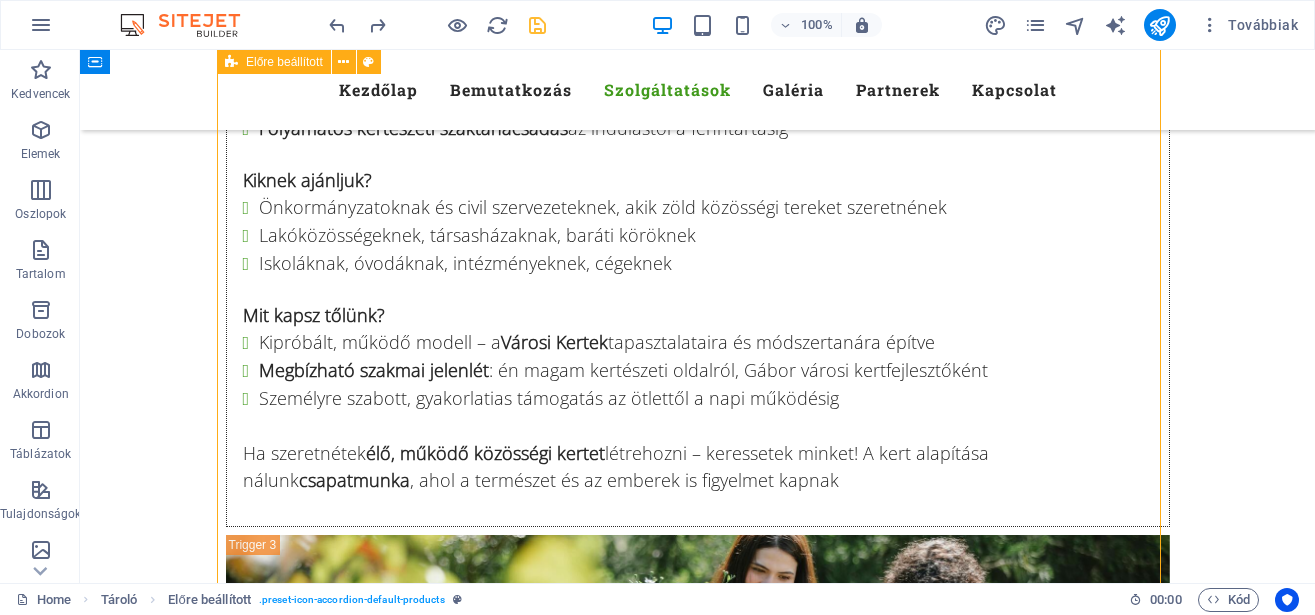 click on "TökMag Kert Szolgáltatások Ezekben a témákban kereshetsz Szaktanácsadás Közösségi kert Kertészeti oktatás Kertbarát klub Környezeti nevelés Szaktanácsadás Szaktanácsadás Szaktanácsadás – gyakorlati tudás a saját kertedhez Elbizonytalanodtál a vetésforgóban? Nem tudod, mivel trágyázz? Évek óta terem a gyümölcsfád, de most gond van? A poloskák mindent tönkretesznek?  A kert olyan, mint az élet – néha elég egy jó kérdés, máskor egy hozzáértő válasz kell, hogy minden a helyére kerüljön. Okleveles kertészmérnökként, több mint 25 év termesztési és tanácsadási tapasztalattal állok rendelkezésedre.  Személyre szabott, gyakorlati segítséget nyújtok, akár kezdő vagy, akár tapasztalt kertbarát vagy gazdálkodó. Miben tudok segíteni? Konyhakert és gyümölcsös tervezése, kialakítása Talajjavítás, trágyázás, tápanyag-utánpótlás Növényvédelem (kíméletes, okszerű módszerek) Ökológiai szemléletű kertművelés  vagy  A" at bounding box center [697, -253] 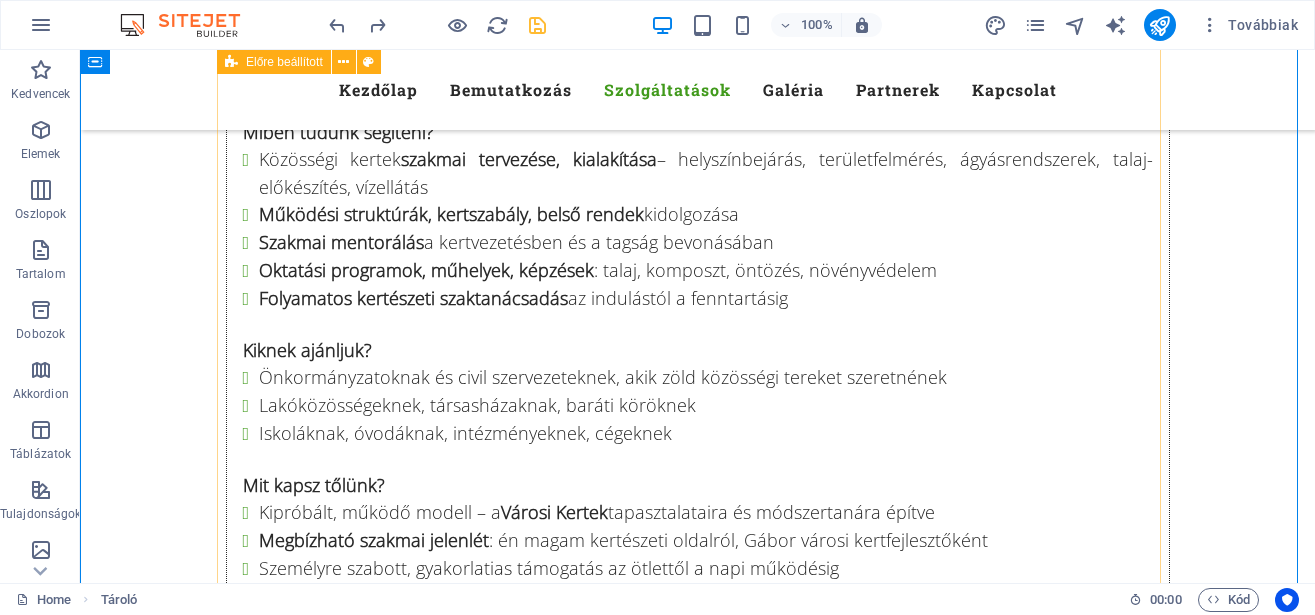 scroll, scrollTop: 10023, scrollLeft: 0, axis: vertical 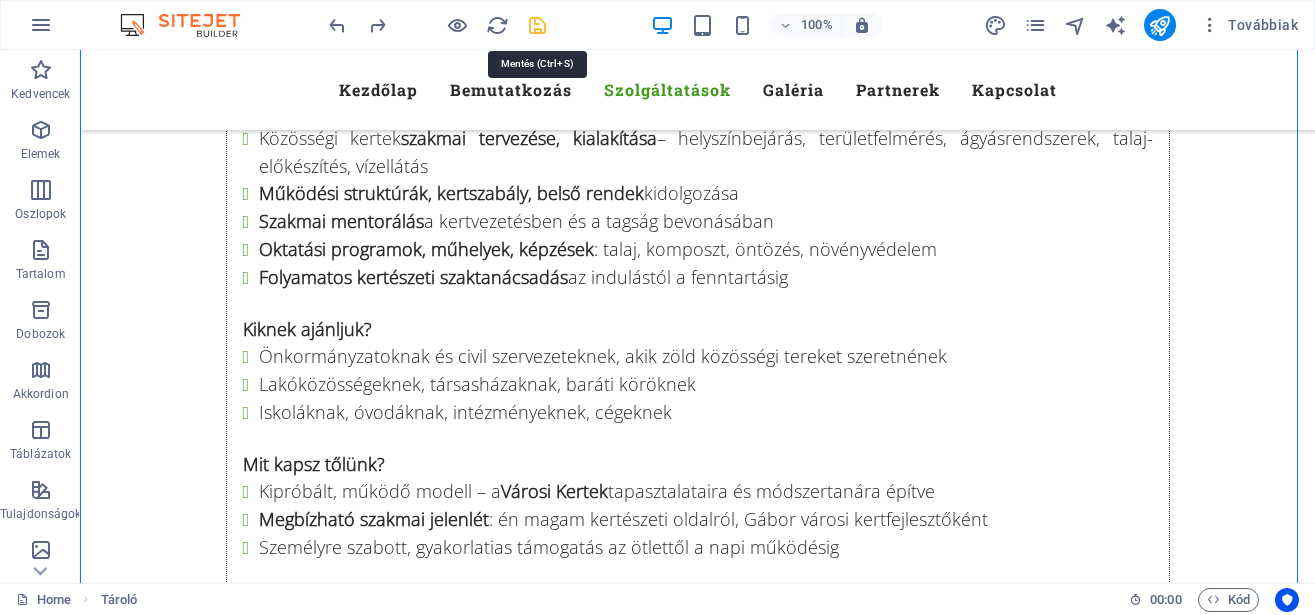 click at bounding box center (537, 25) 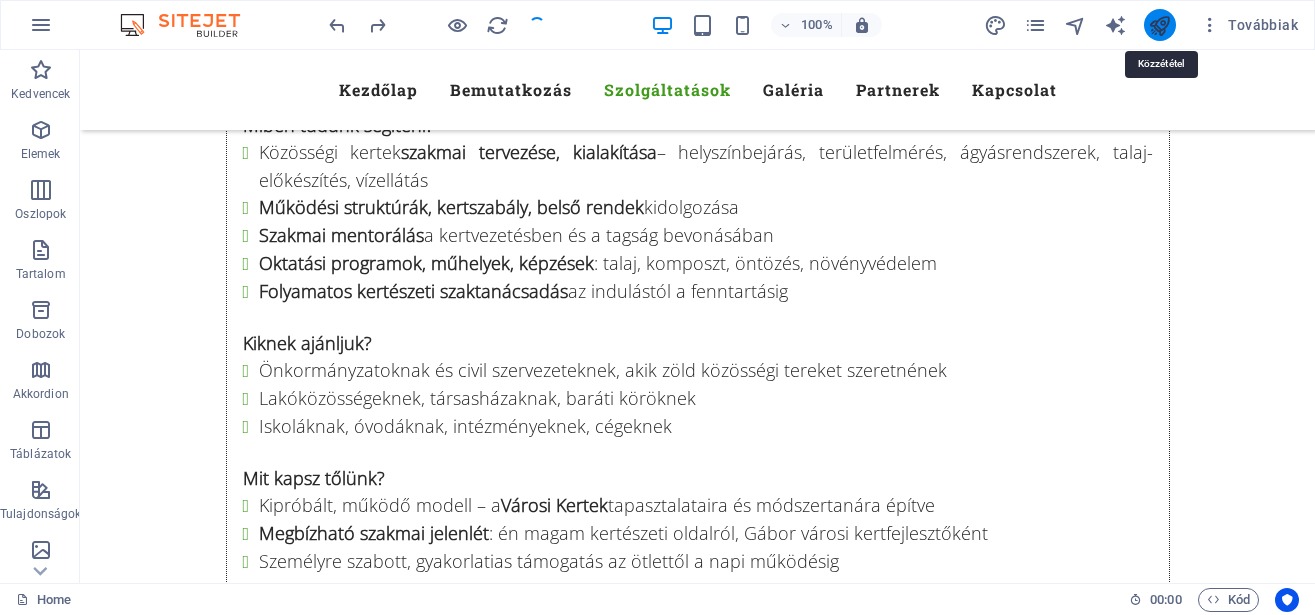 click at bounding box center (1159, 25) 